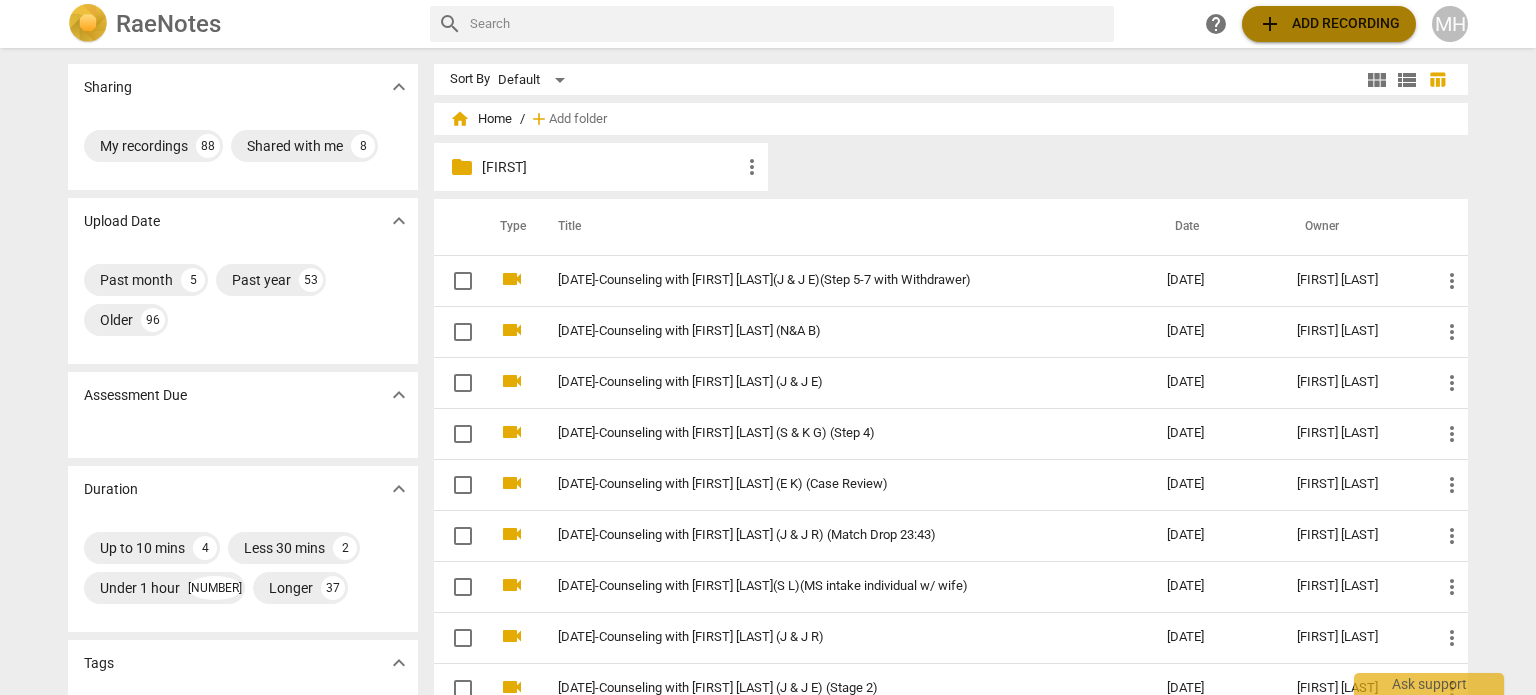 click on "add   Add recording" at bounding box center [1329, 24] 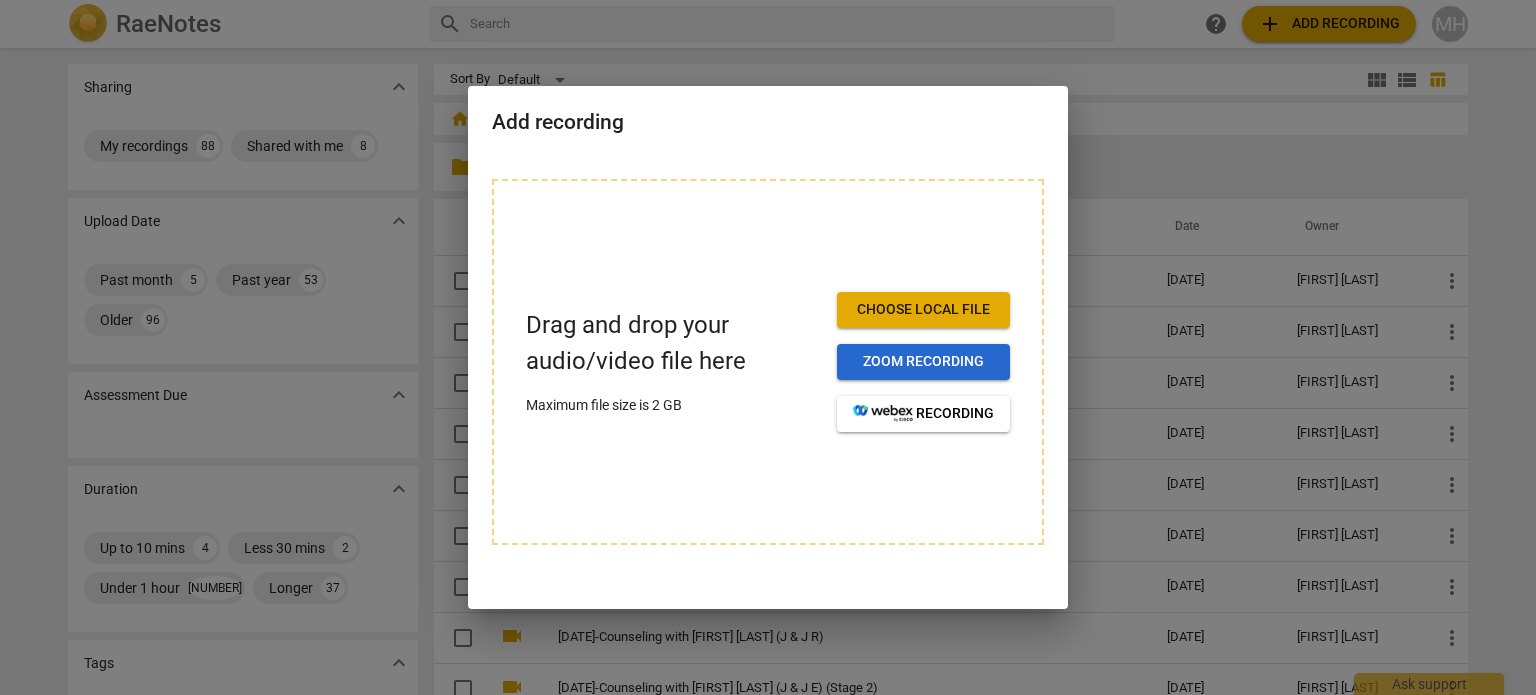 click on "Zoom recording" at bounding box center [923, 362] 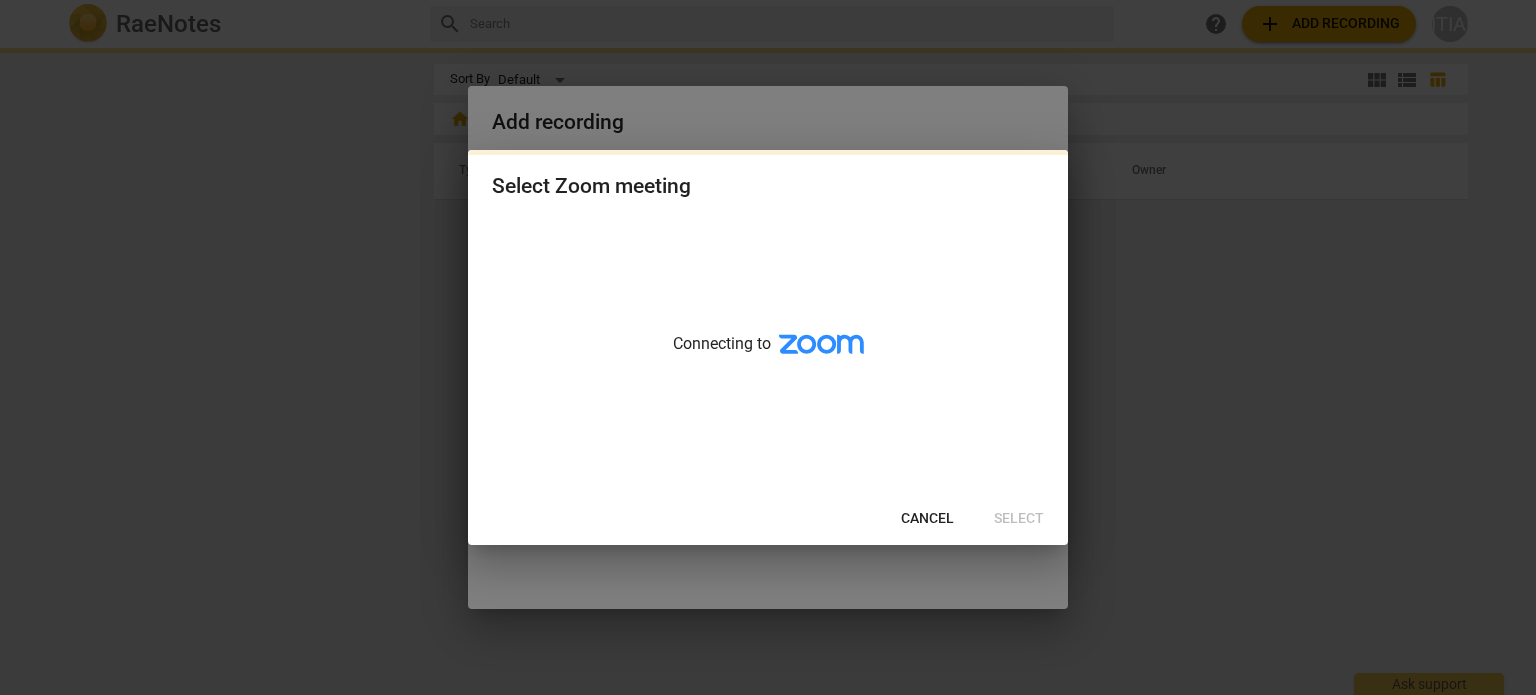 scroll, scrollTop: 0, scrollLeft: 0, axis: both 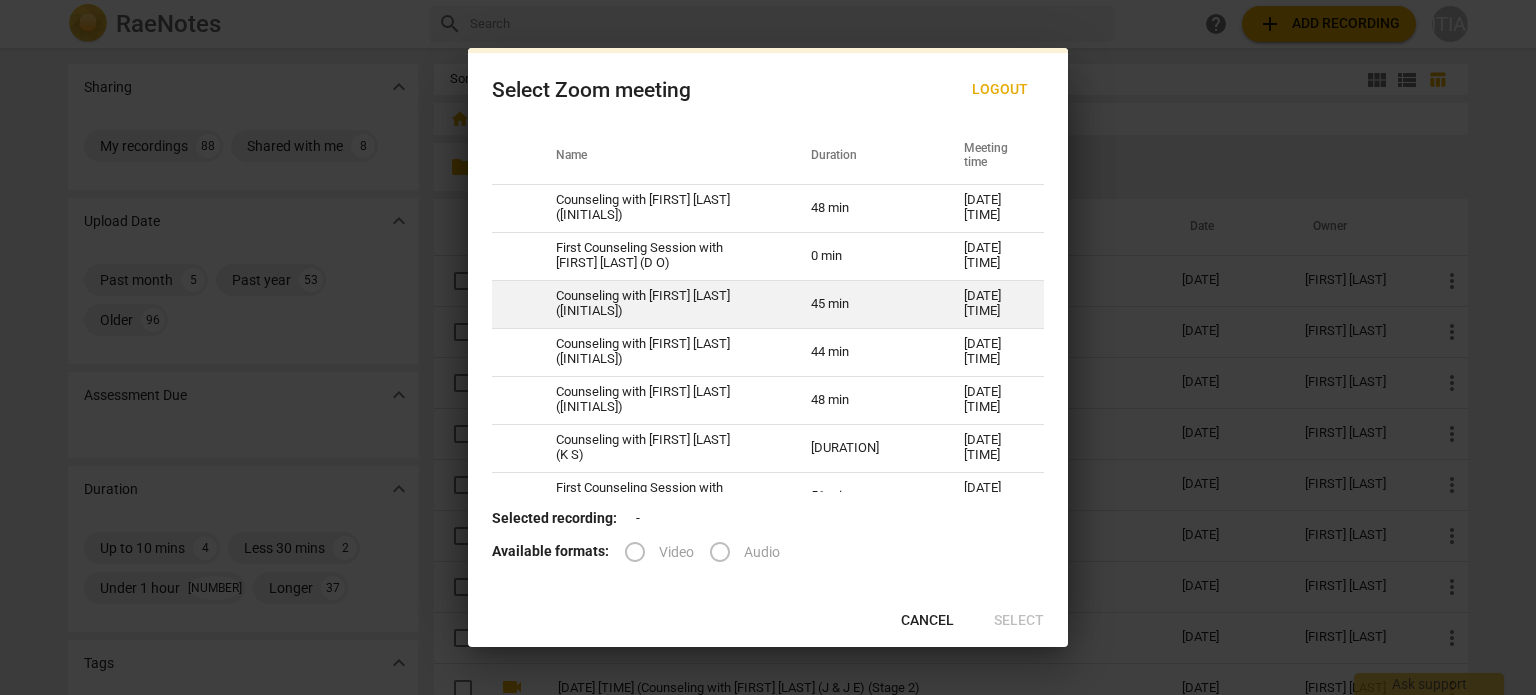 click on "Counseling with Megan Hughes (S H)" at bounding box center (659, 304) 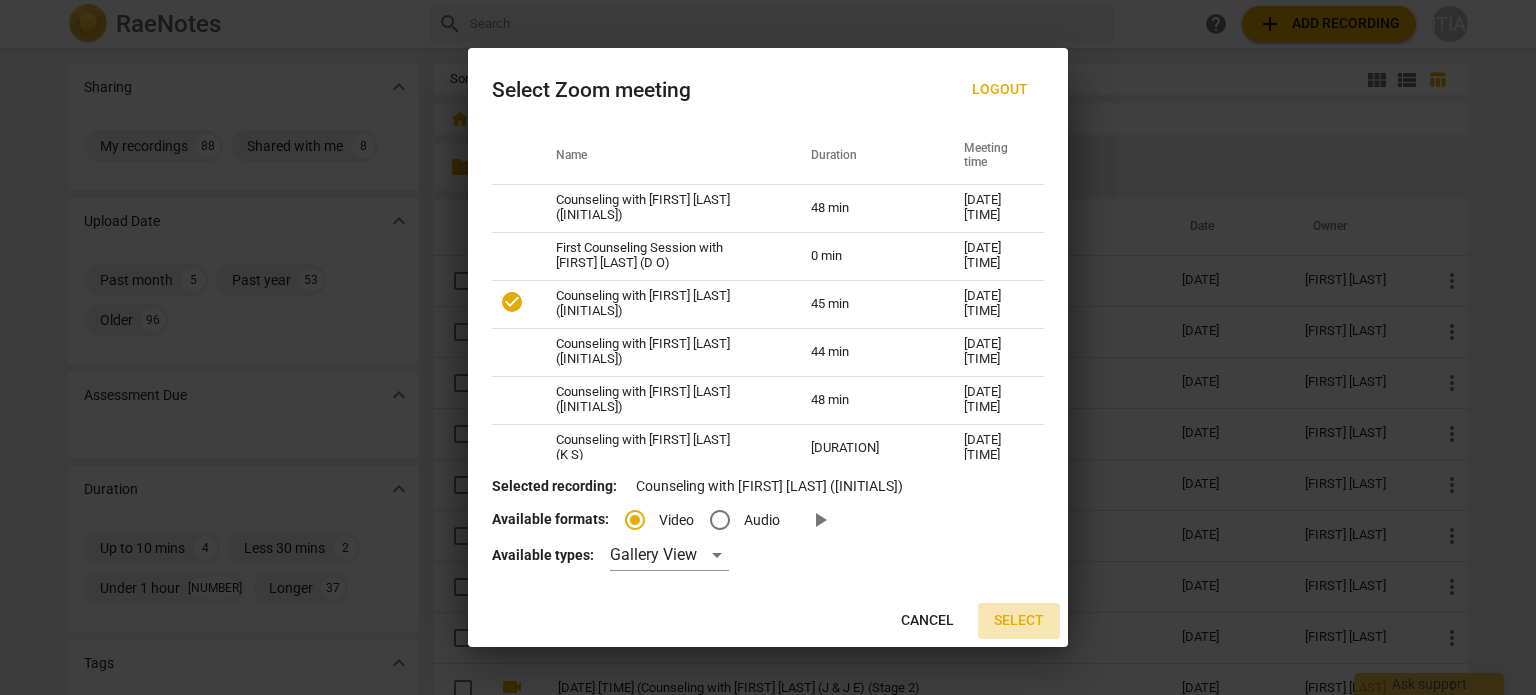 click on "Select" at bounding box center [1019, 621] 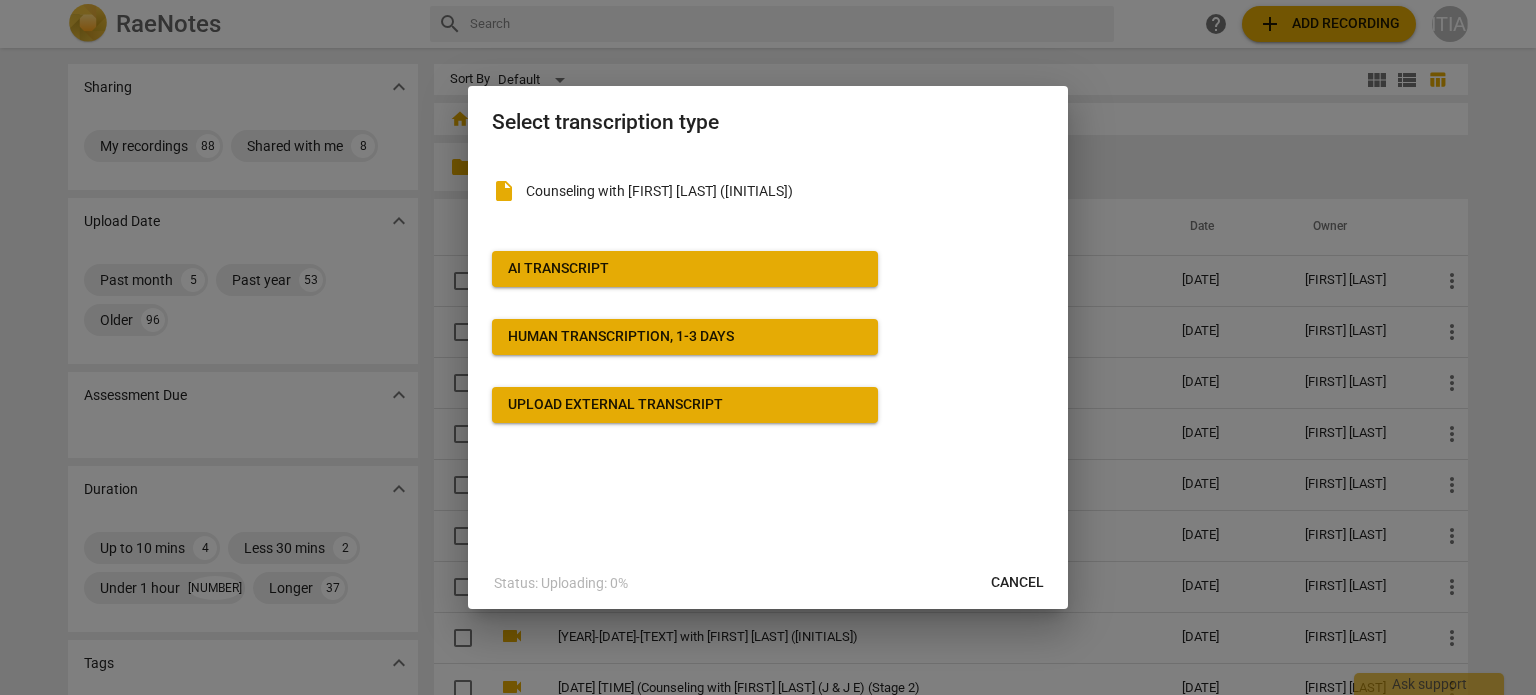 click on "AI Transcript" at bounding box center [685, 269] 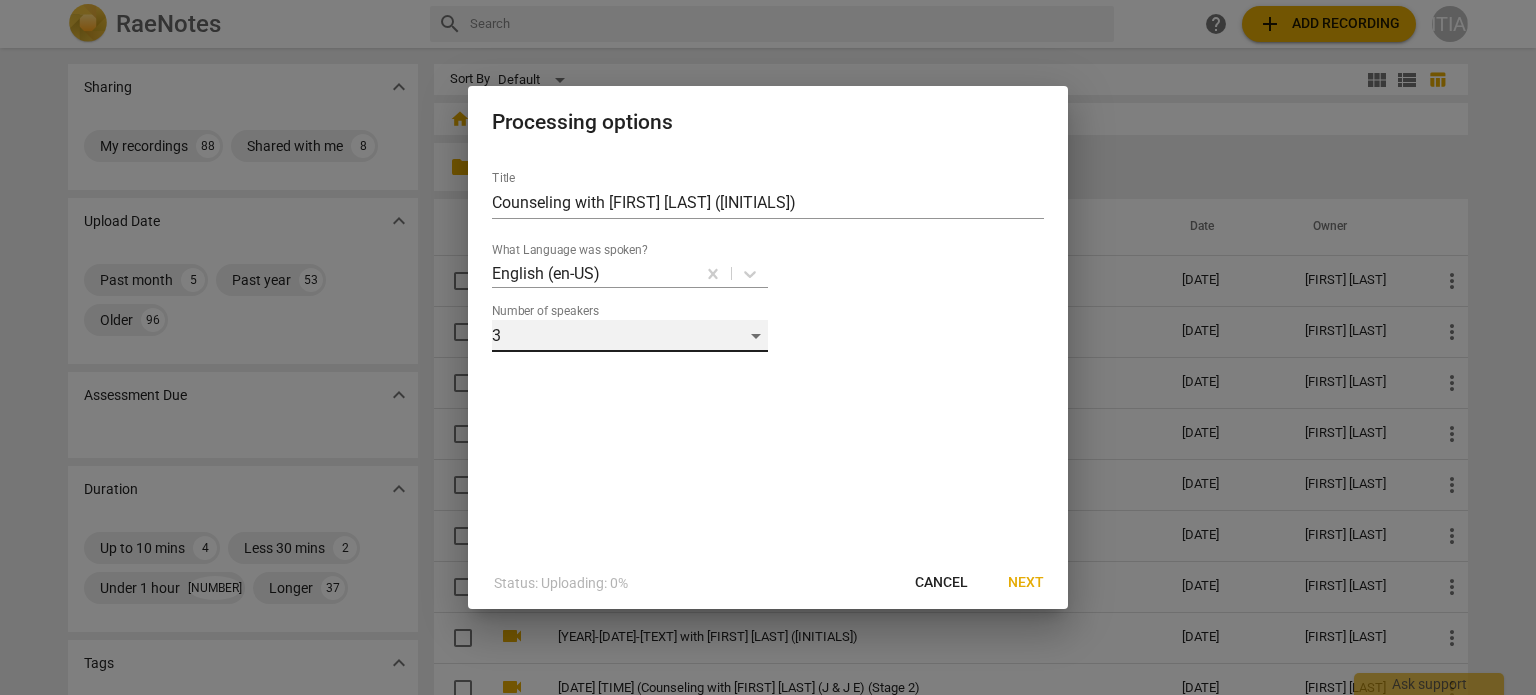 click on "3" at bounding box center [630, 336] 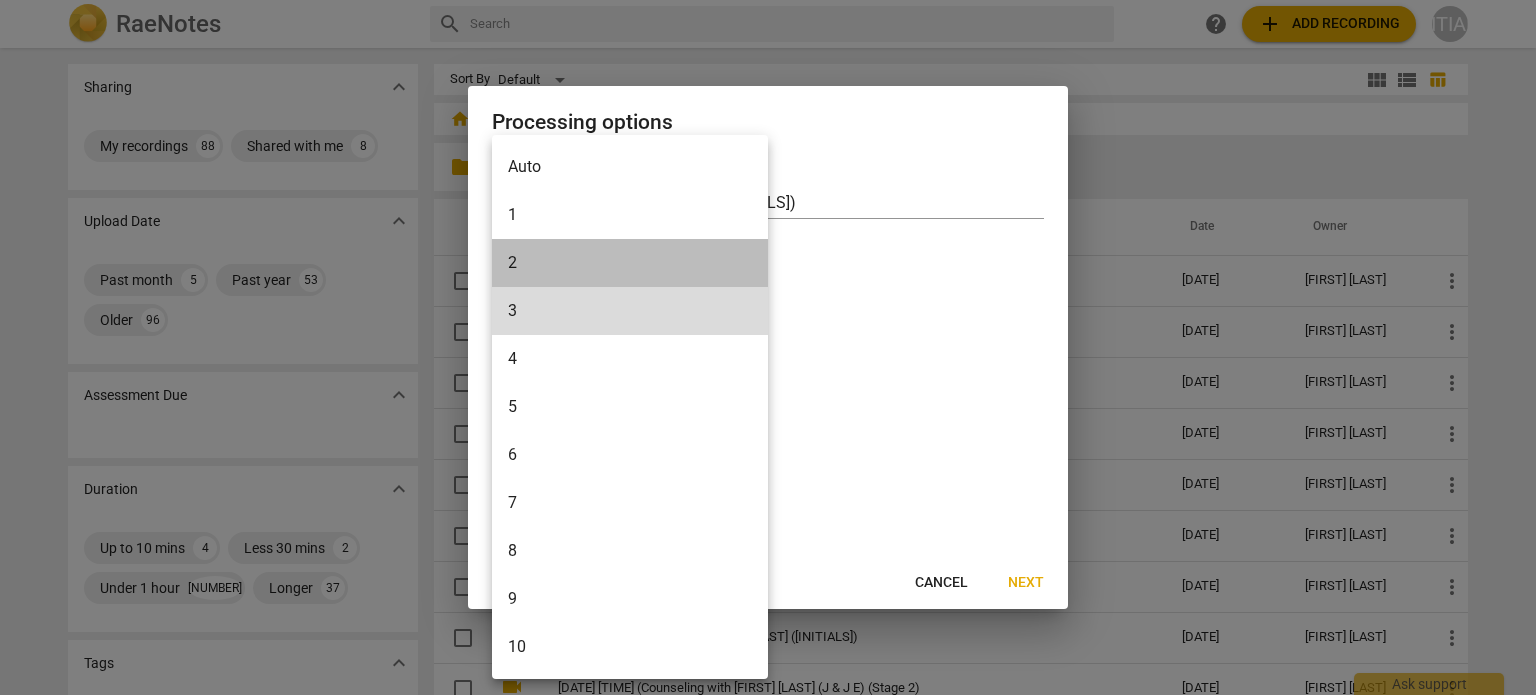 click on "2" at bounding box center (630, 263) 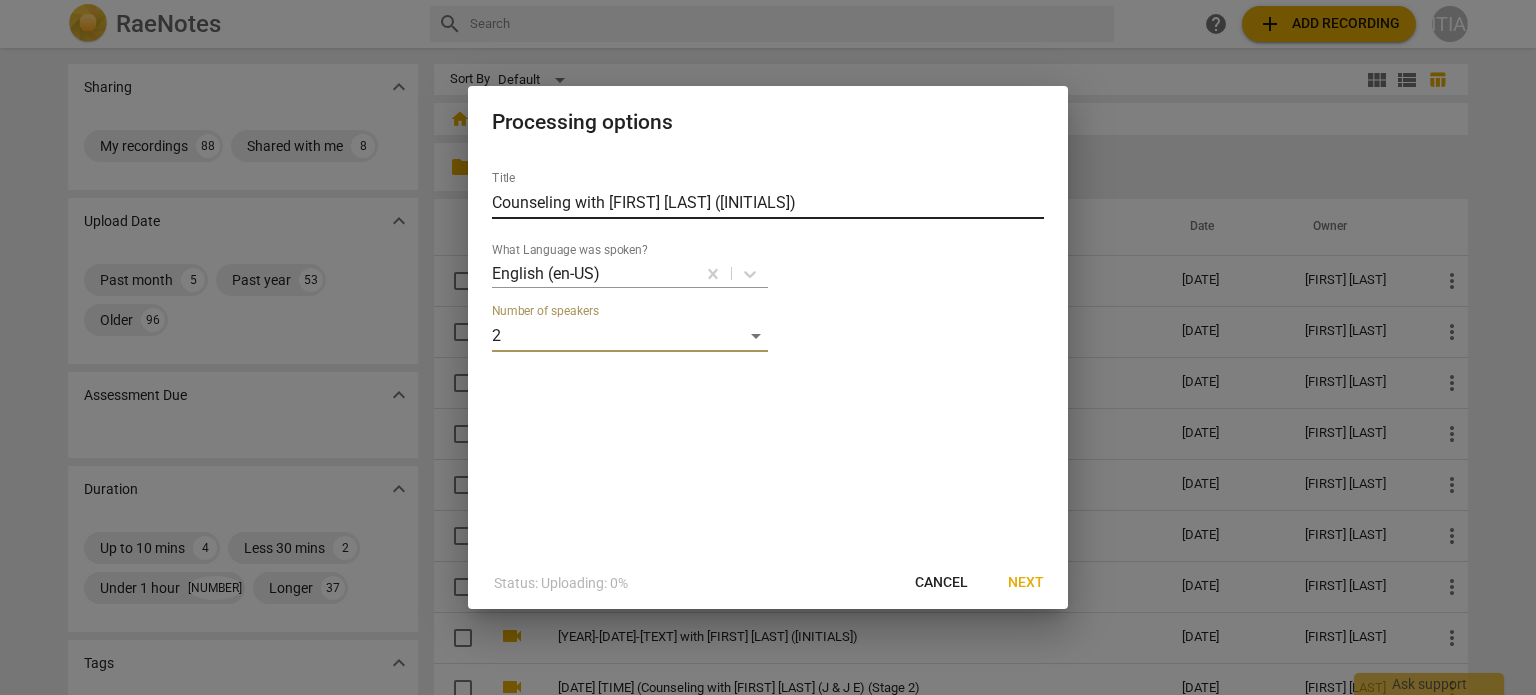click on "Counseling with Megan Hughes (S H)" at bounding box center (768, 203) 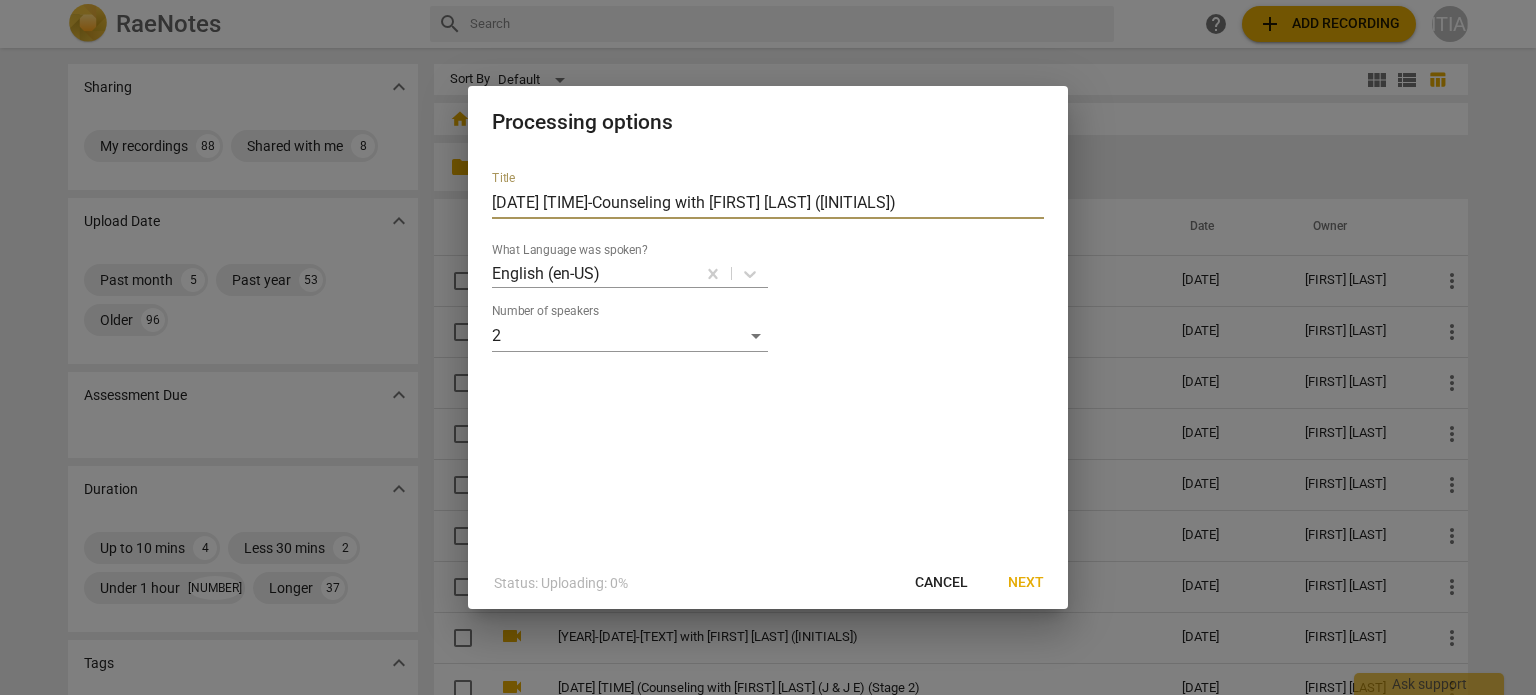 click on "2025-08-01-Counseling with Megan Hughes (S H)" at bounding box center (768, 203) 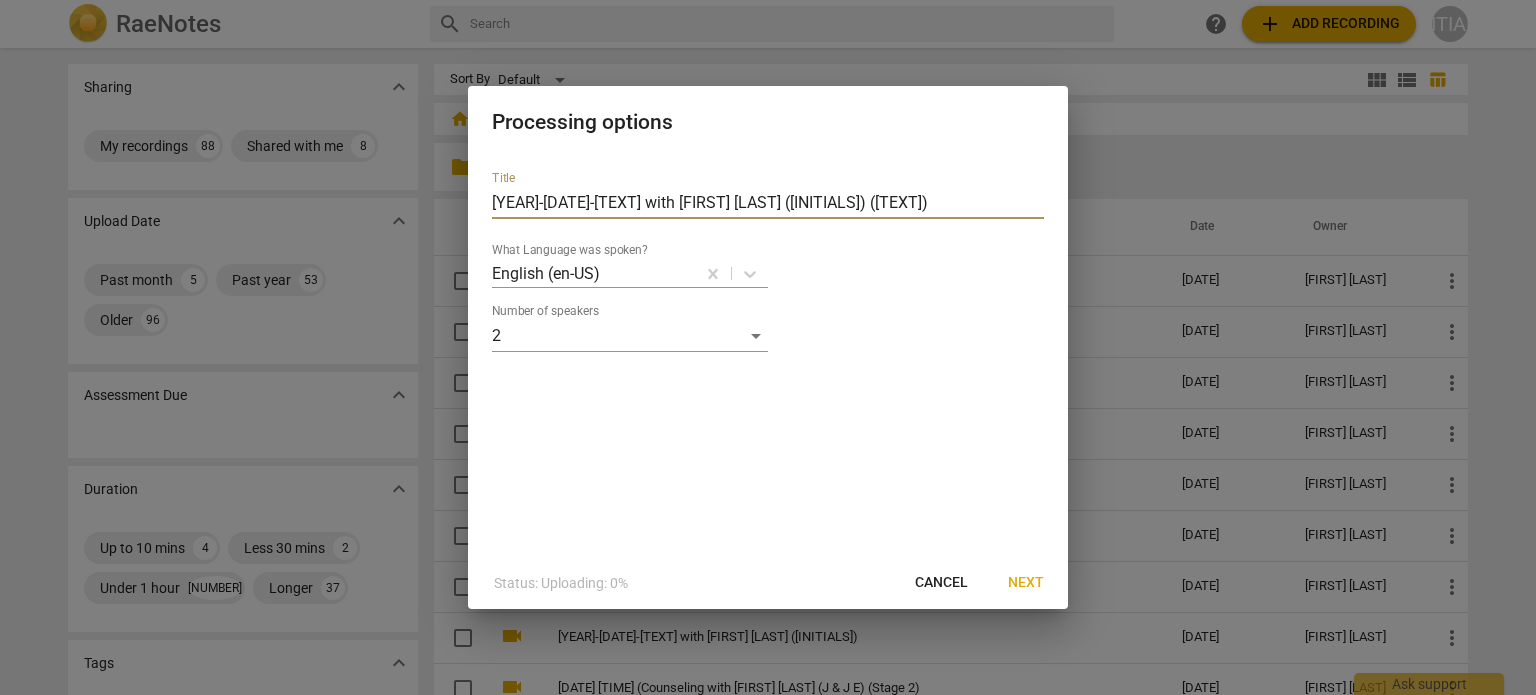 scroll, scrollTop: 0, scrollLeft: 29, axis: horizontal 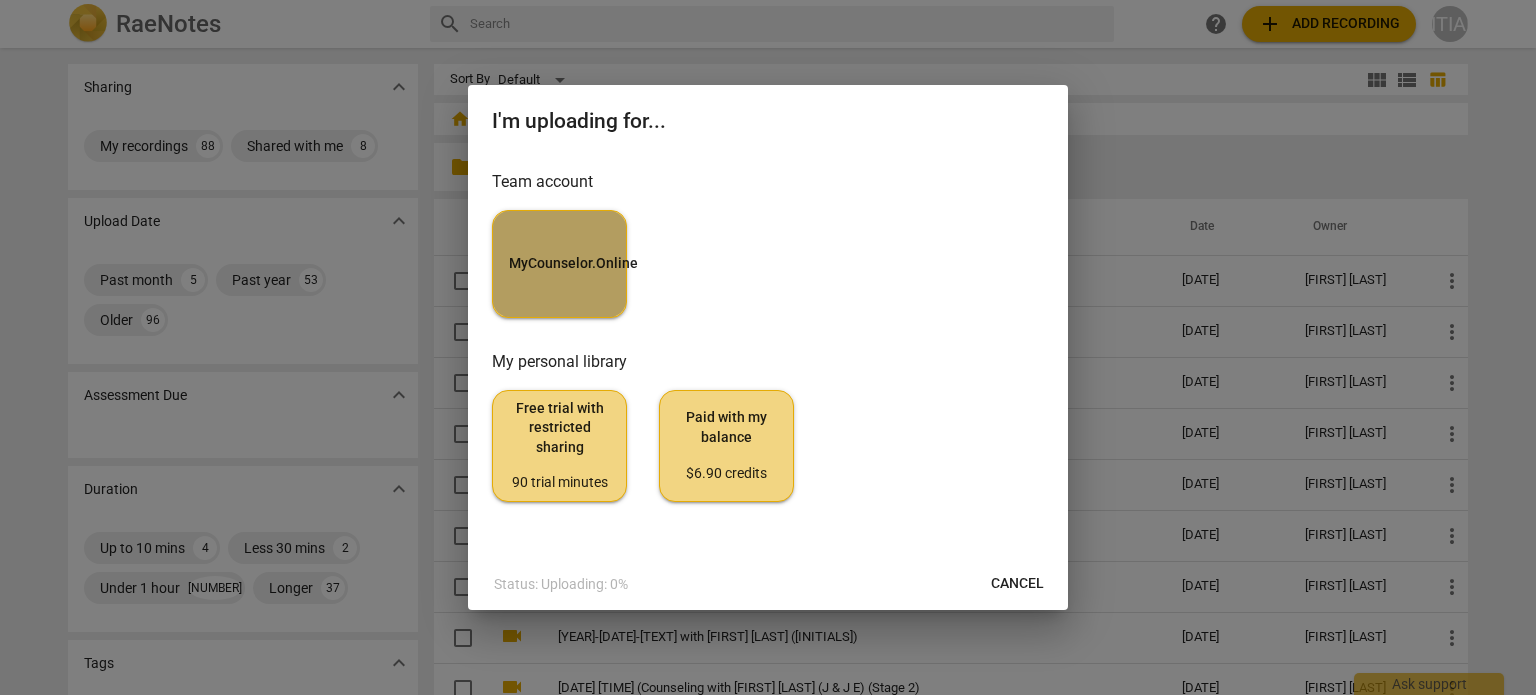 click on "MyCounselor.Online" at bounding box center [559, 264] 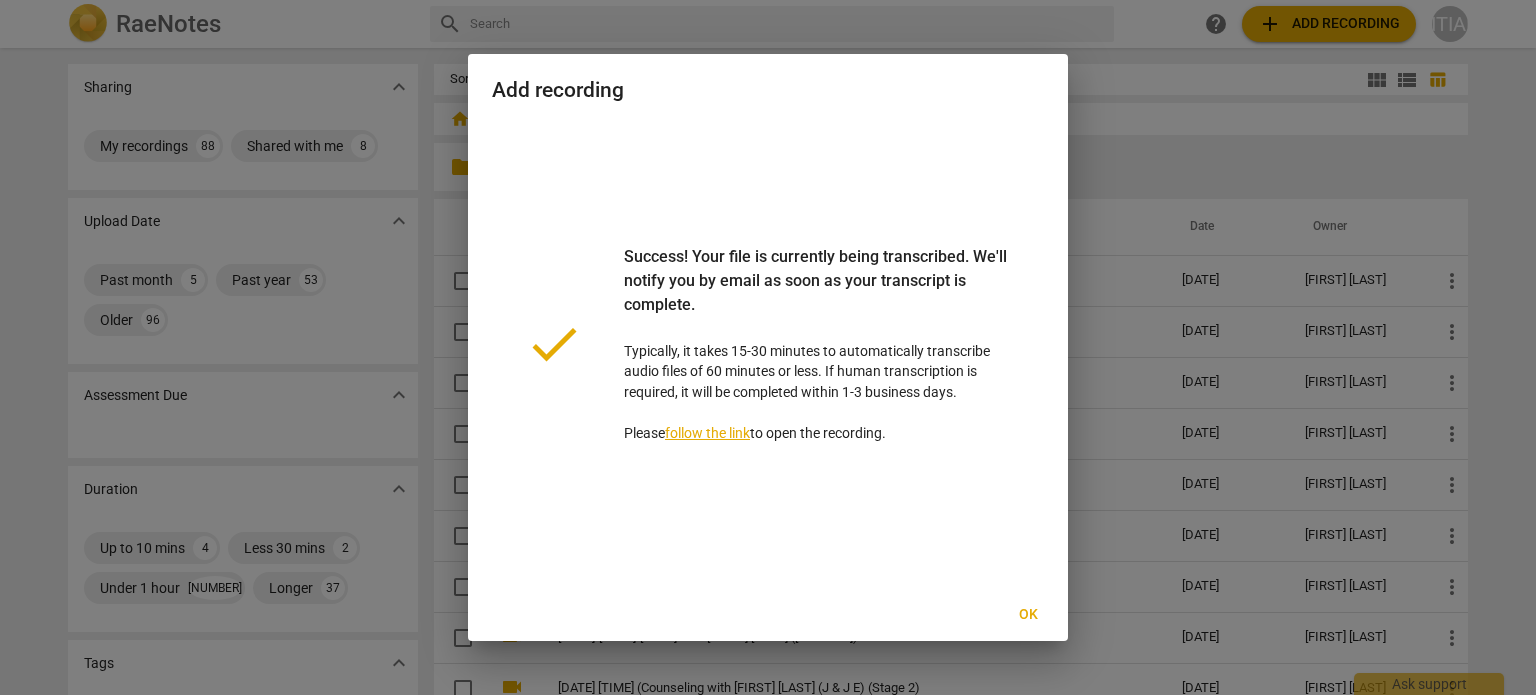 click on "Ok" at bounding box center (1028, 615) 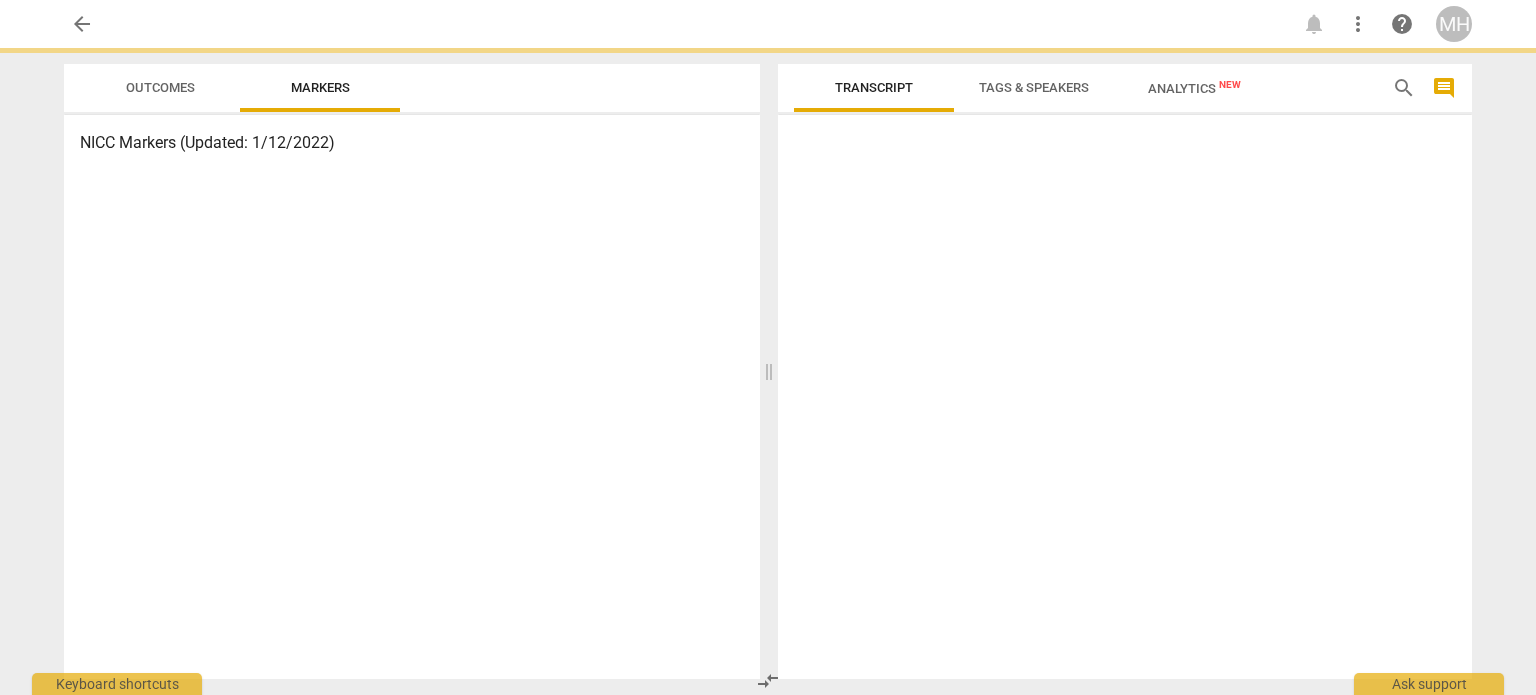 scroll, scrollTop: 0, scrollLeft: 0, axis: both 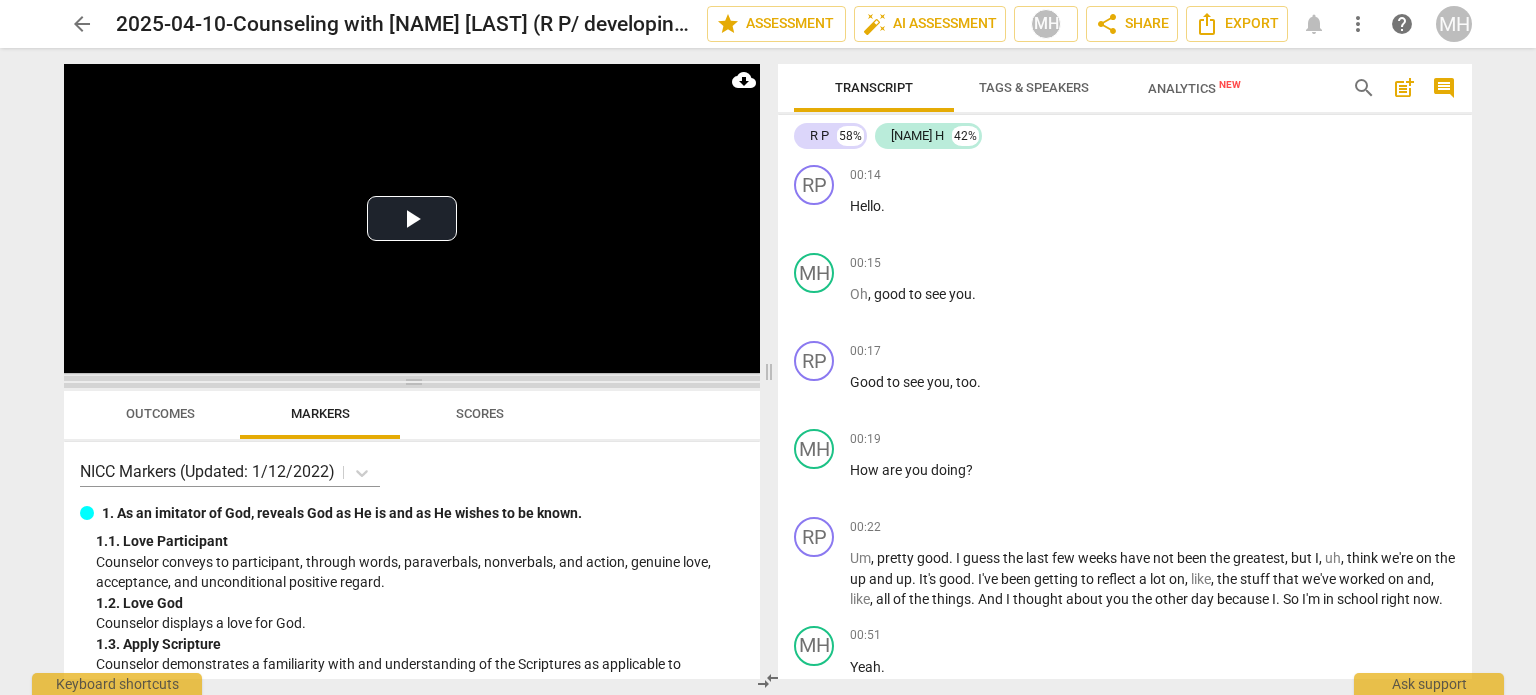 drag, startPoint x: 417, startPoint y: 249, endPoint x: 424, endPoint y: 387, distance: 138.17743 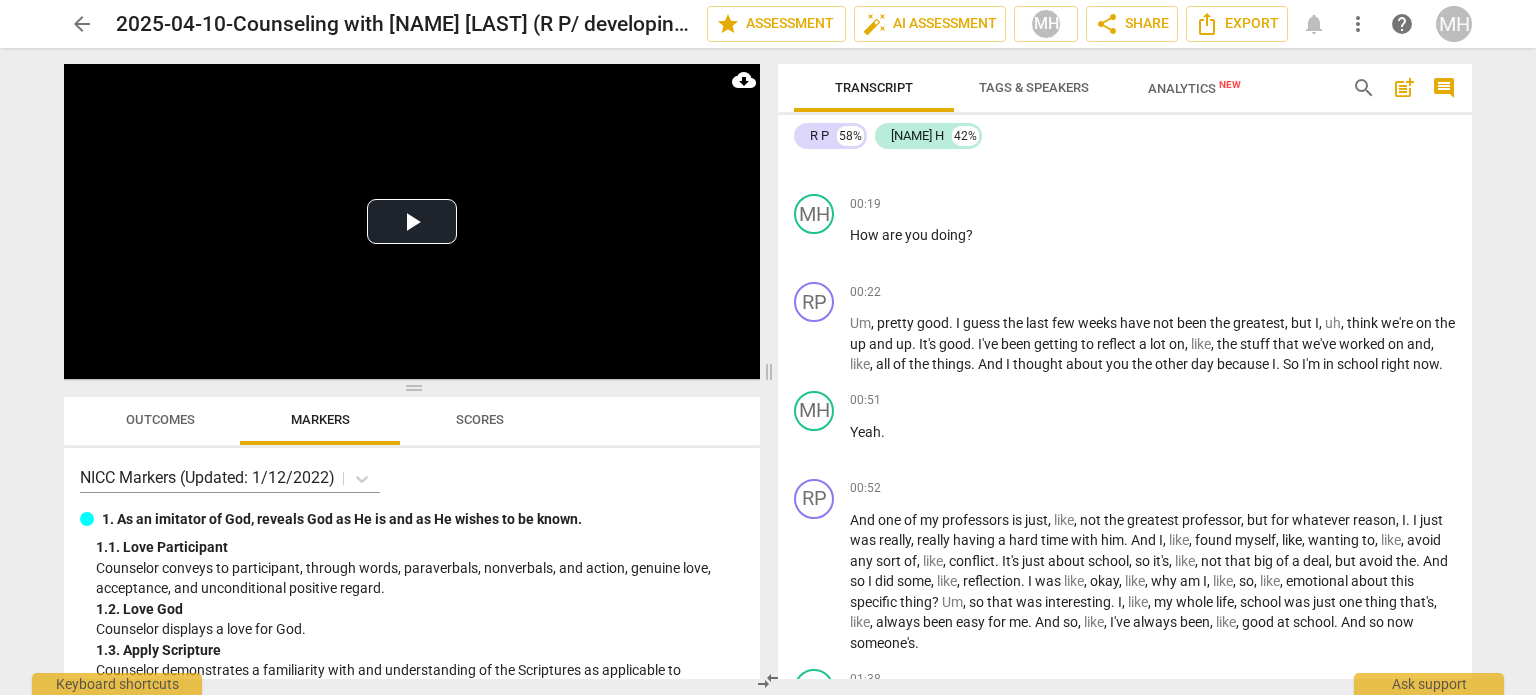 scroll, scrollTop: 236, scrollLeft: 0, axis: vertical 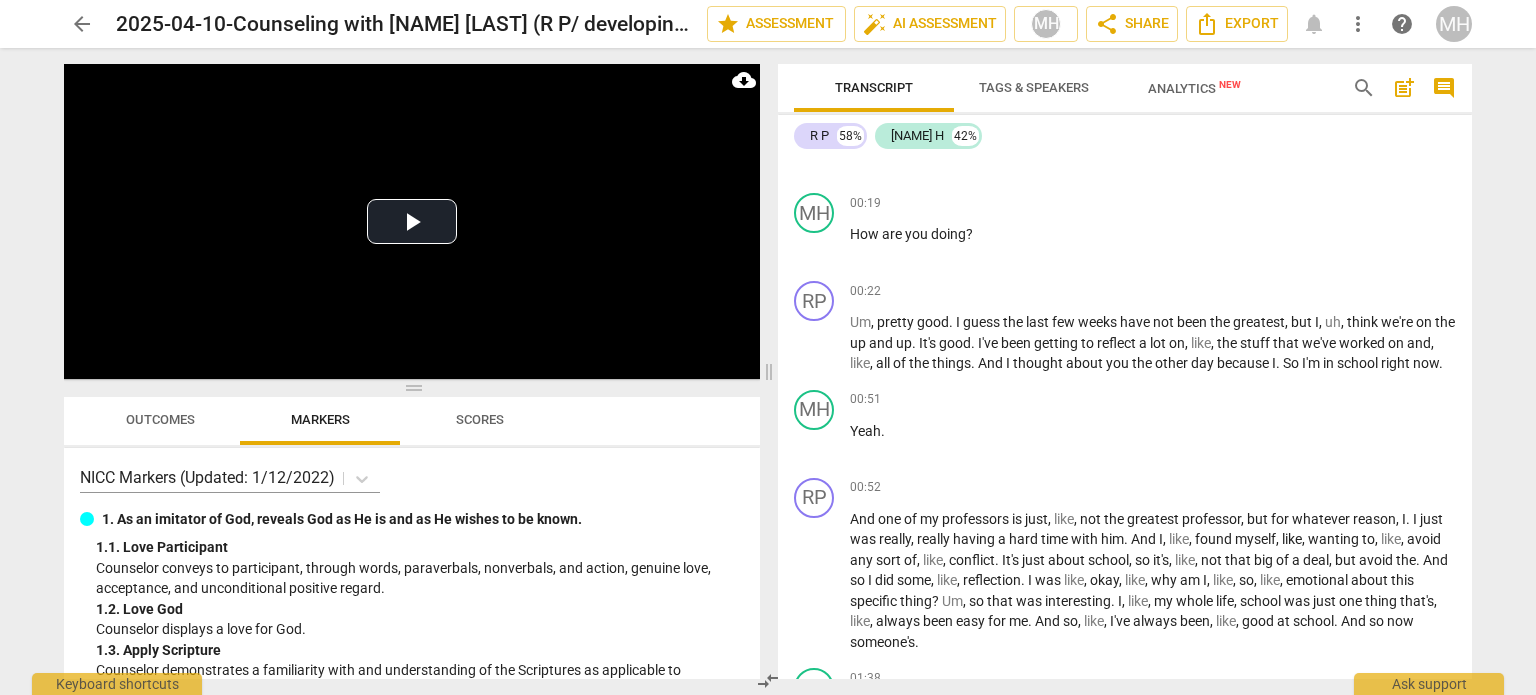 click on "comment" at bounding box center (1444, 88) 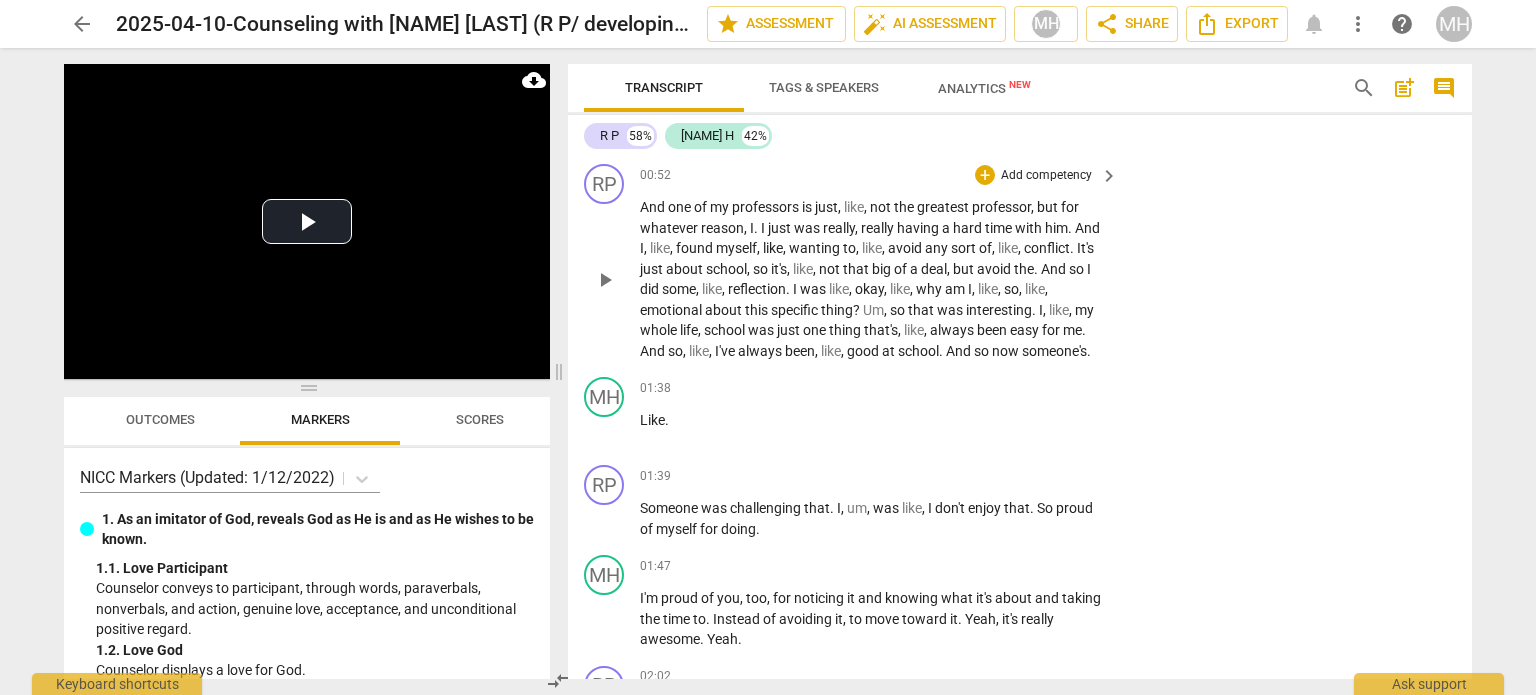 scroll, scrollTop: 574, scrollLeft: 0, axis: vertical 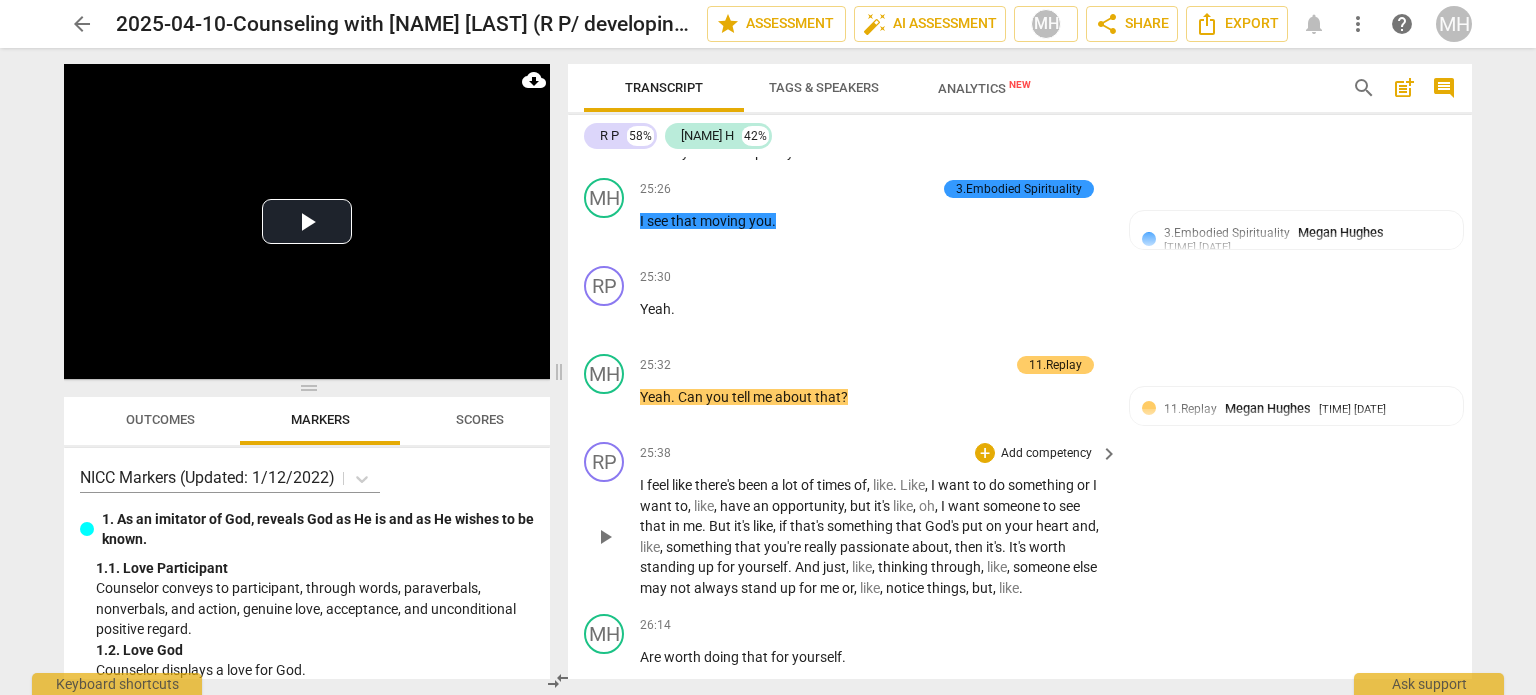 click on "25:38 + Add competency keyboard_arrow_right I feel like there's been a lot of times of , like . Like , I want to do something or I want to , like , have an opportunity , but it's like , oh , I want someone to see that in me . But it's like , if that's something that God's put on your heart and , like , something that you're really passionate about , then it's . It's worth standing up for yourself . And just , like , thinking through , like , someone else may not always stand up for me or , like , notice things , but , like ." at bounding box center [1020, 520] 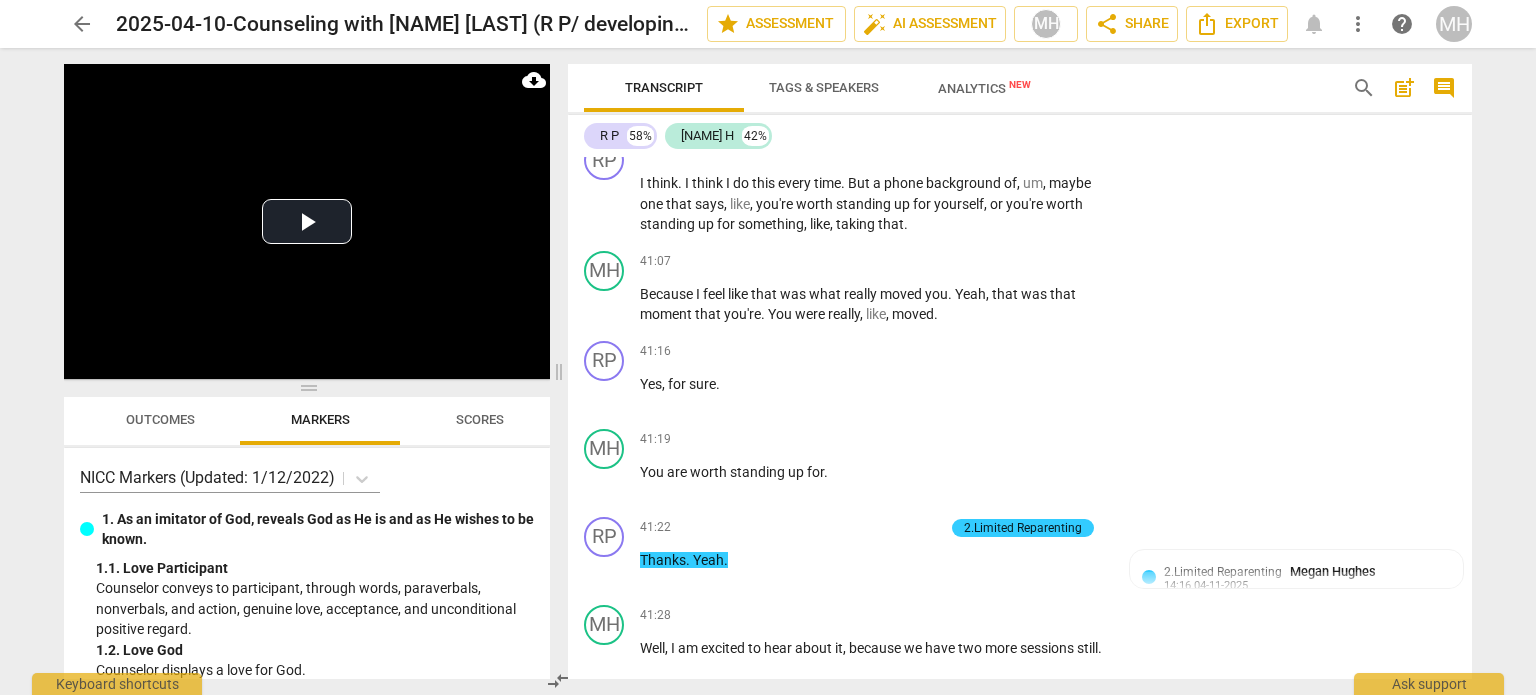 scroll, scrollTop: 24682, scrollLeft: 0, axis: vertical 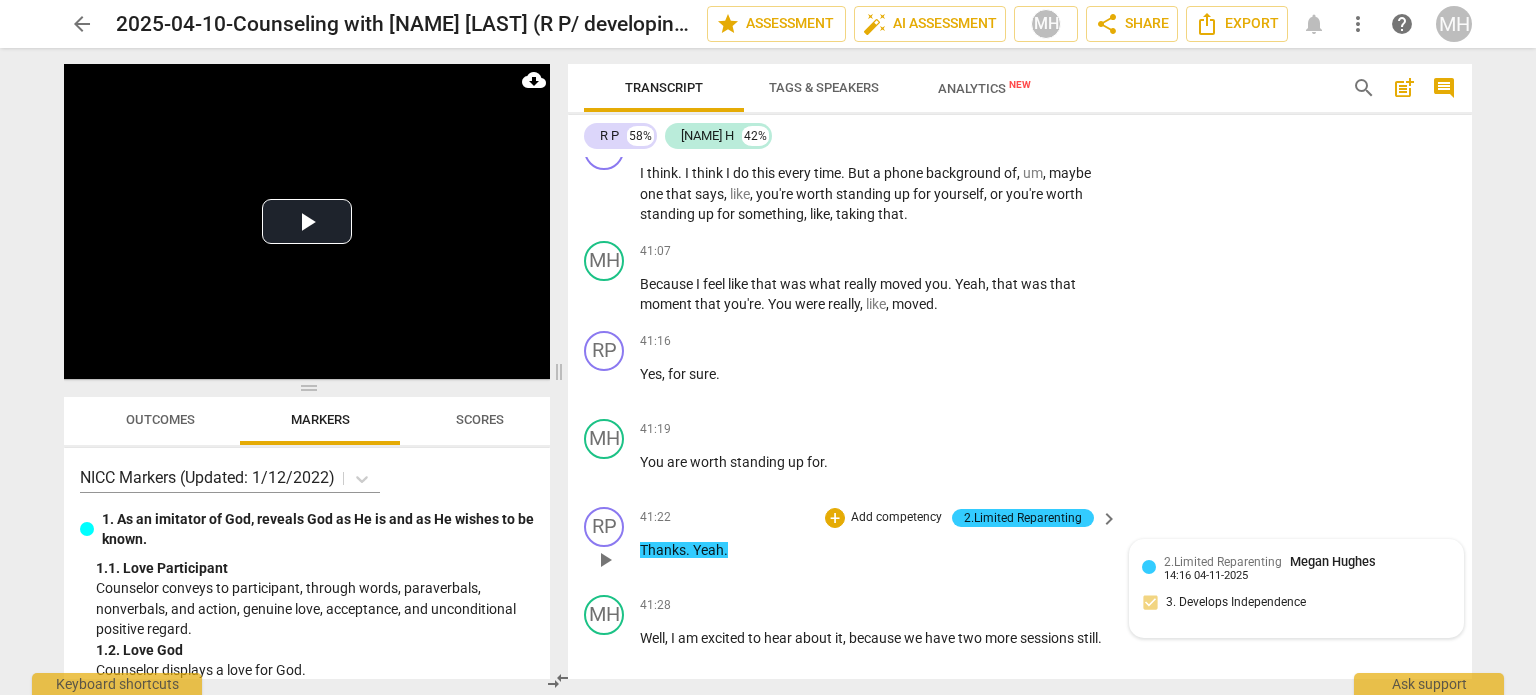 click on "2.Limited Reparenting [NAME] [LAST] 14:16 [DATE] 3. Develops Independence" at bounding box center (1296, 588) 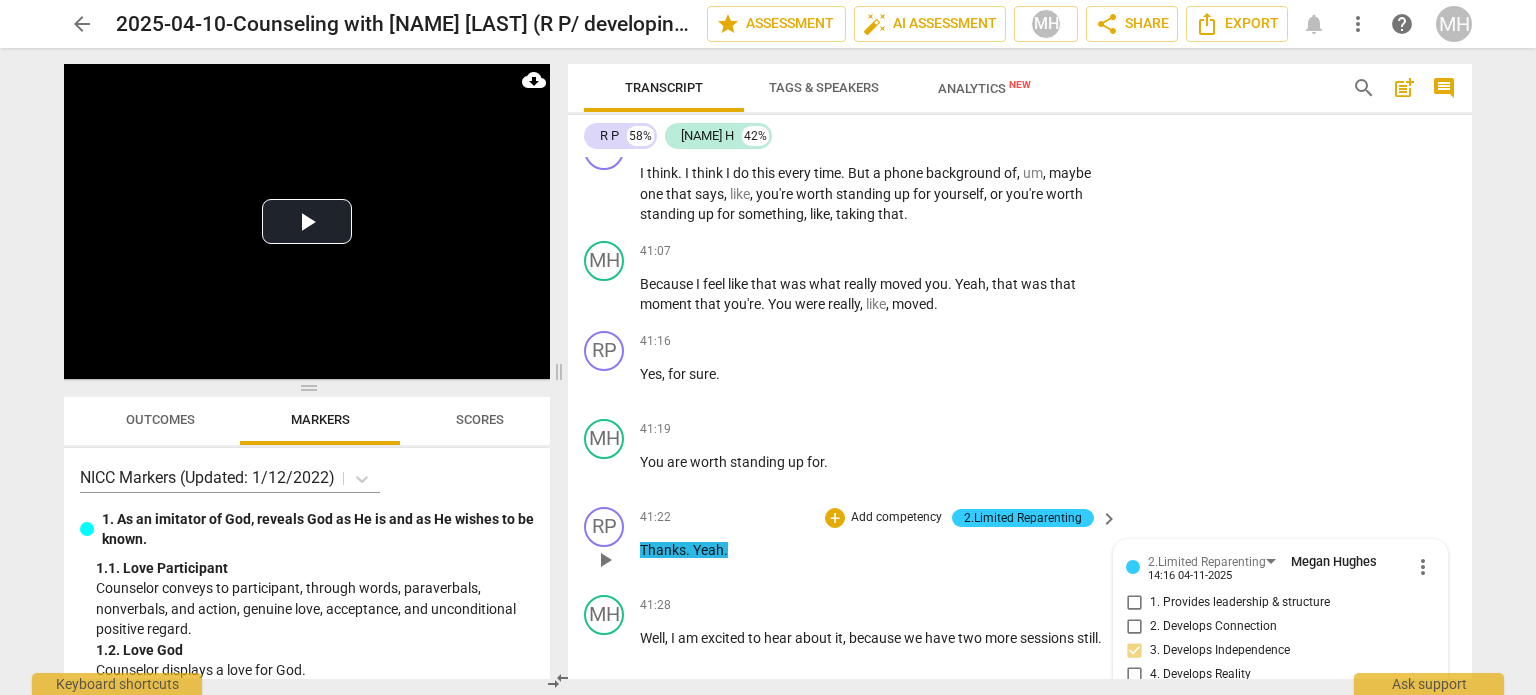 type on "e" 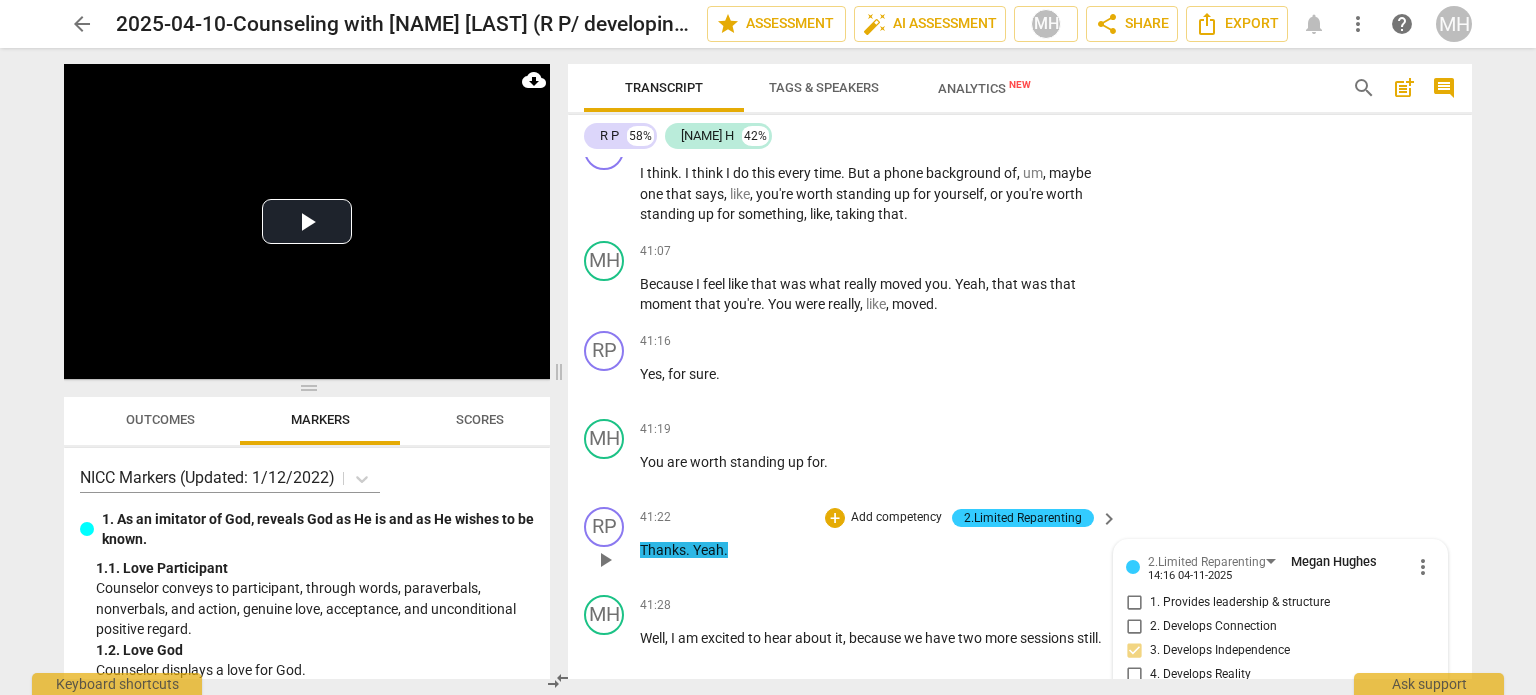 type on "e" 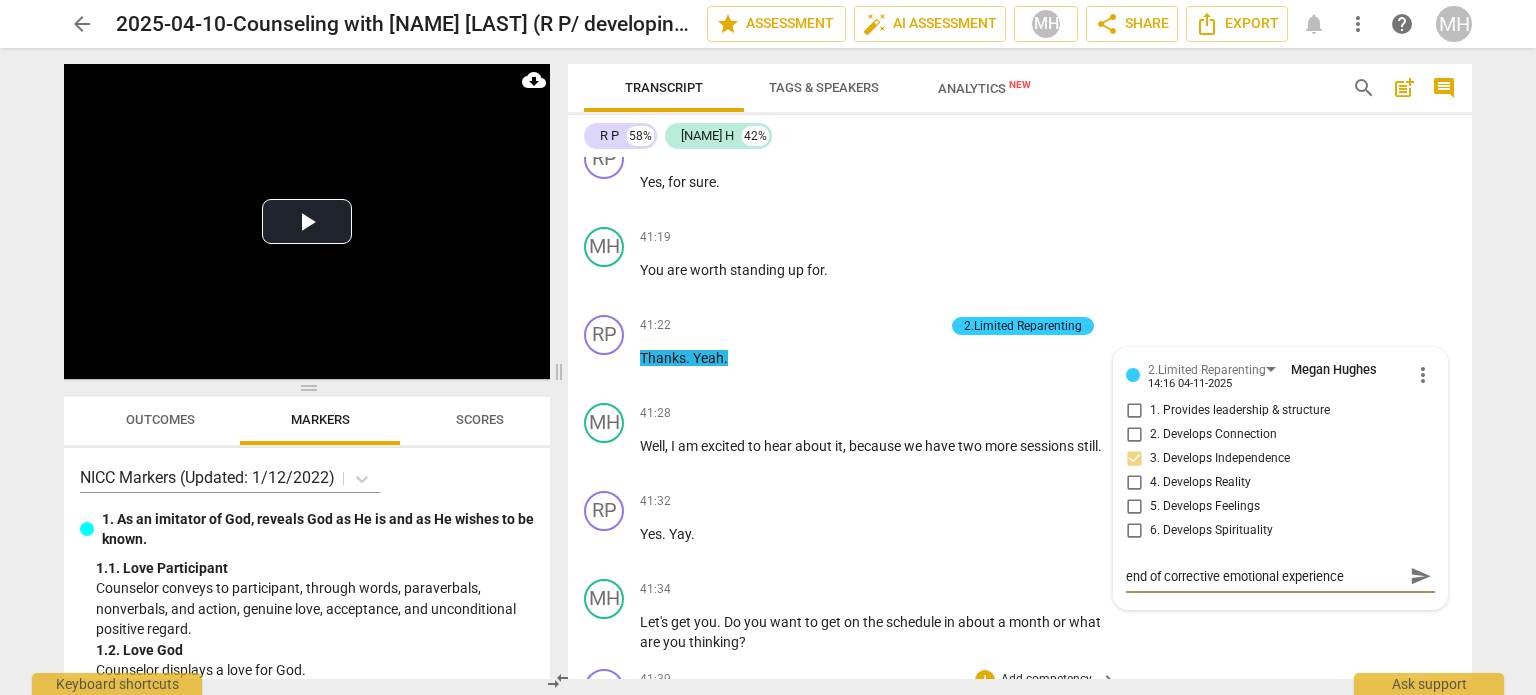 scroll, scrollTop: 24873, scrollLeft: 0, axis: vertical 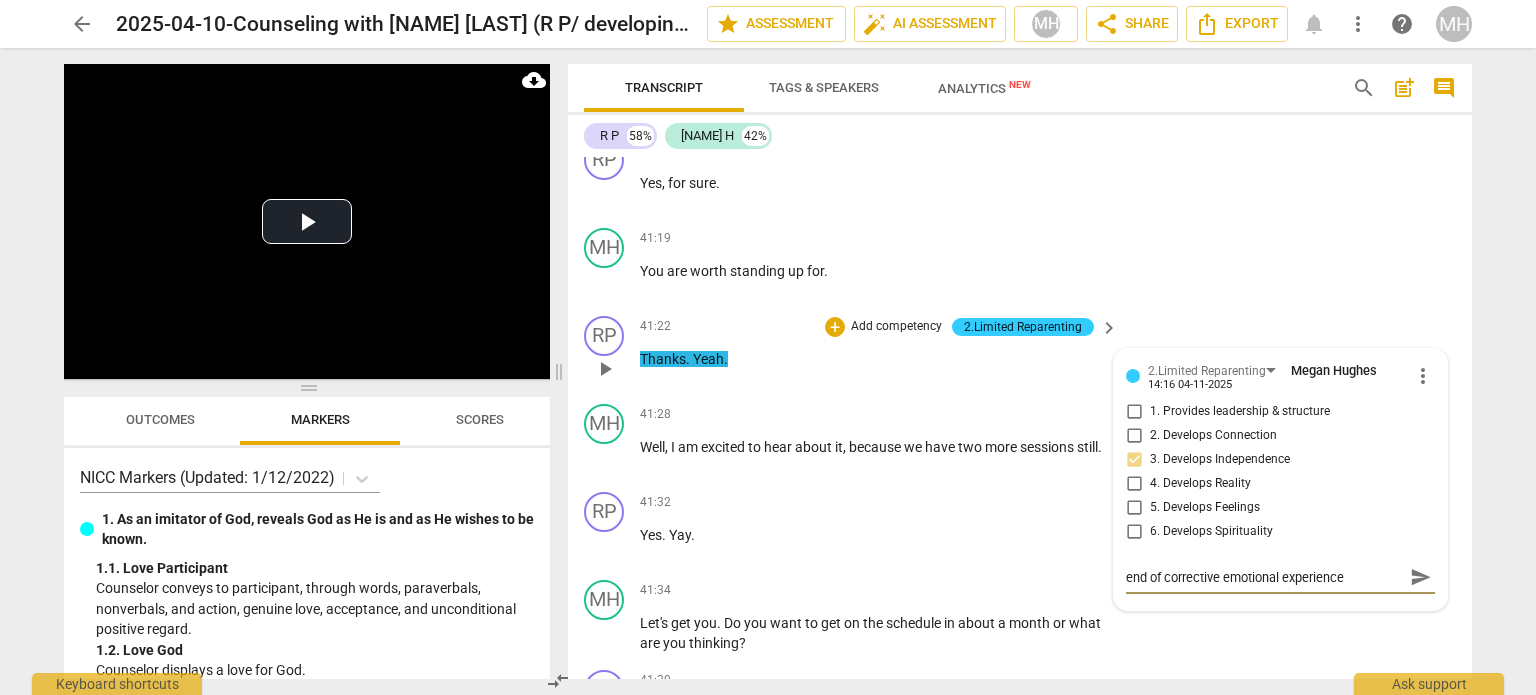 type on "end of corrective emotional experience" 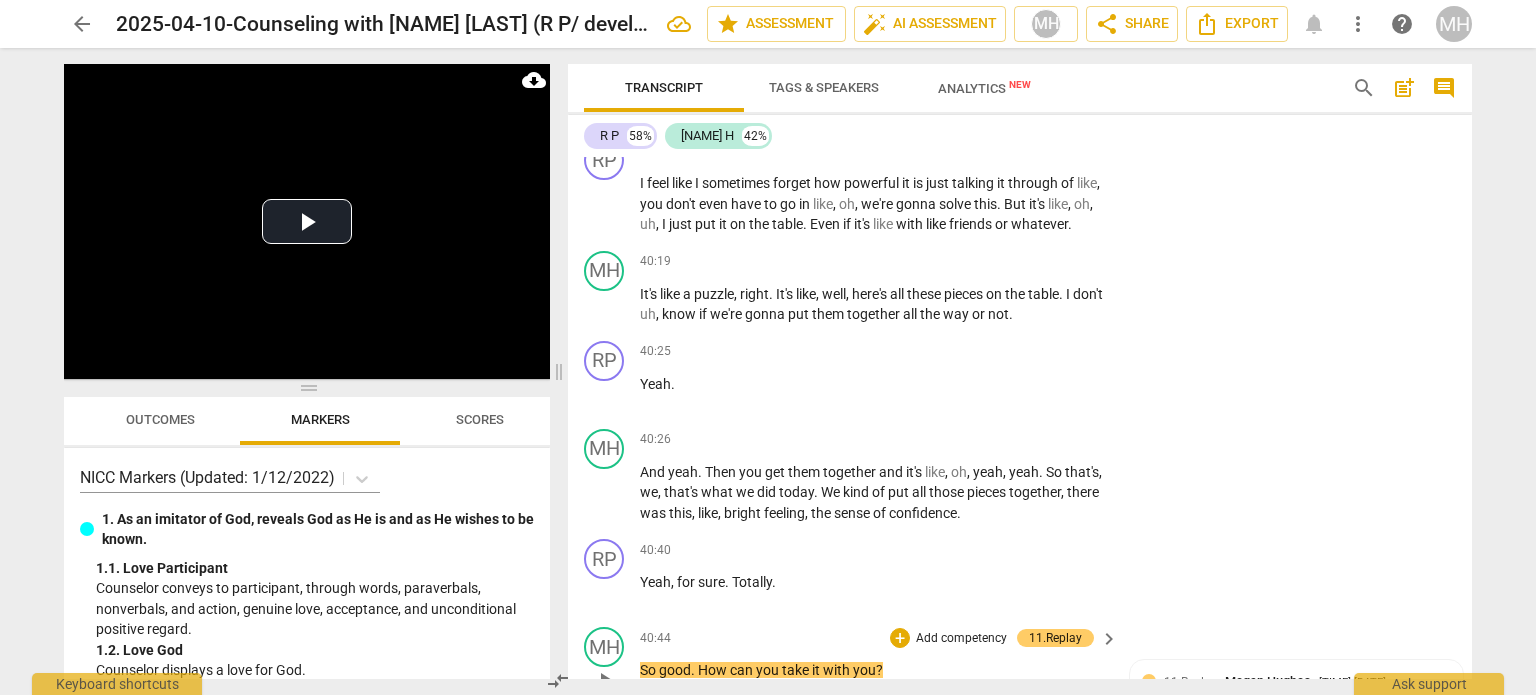 scroll, scrollTop: 24097, scrollLeft: 0, axis: vertical 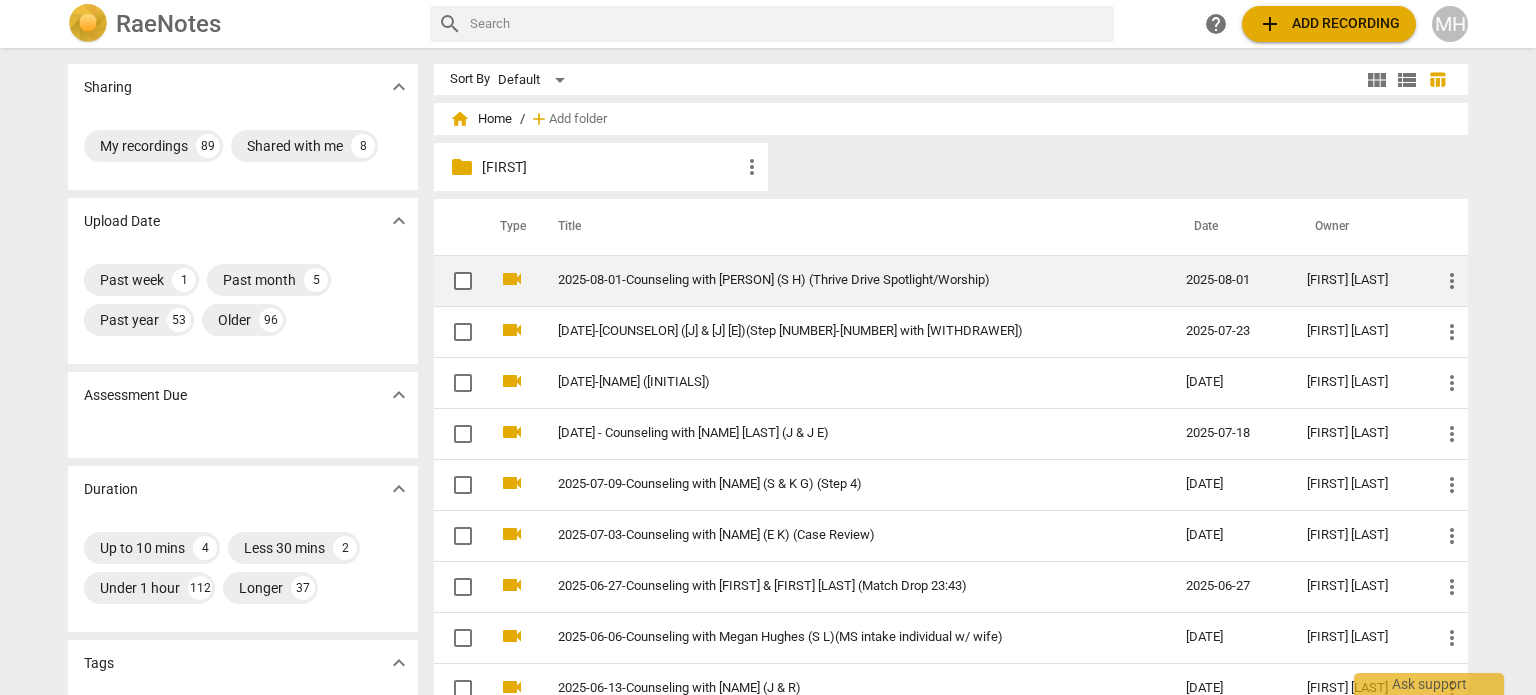click on "2025-08-01-Counseling with Megan Hughes (S H) (Thrive Drive Spotlight/Worship)" at bounding box center (836, 280) 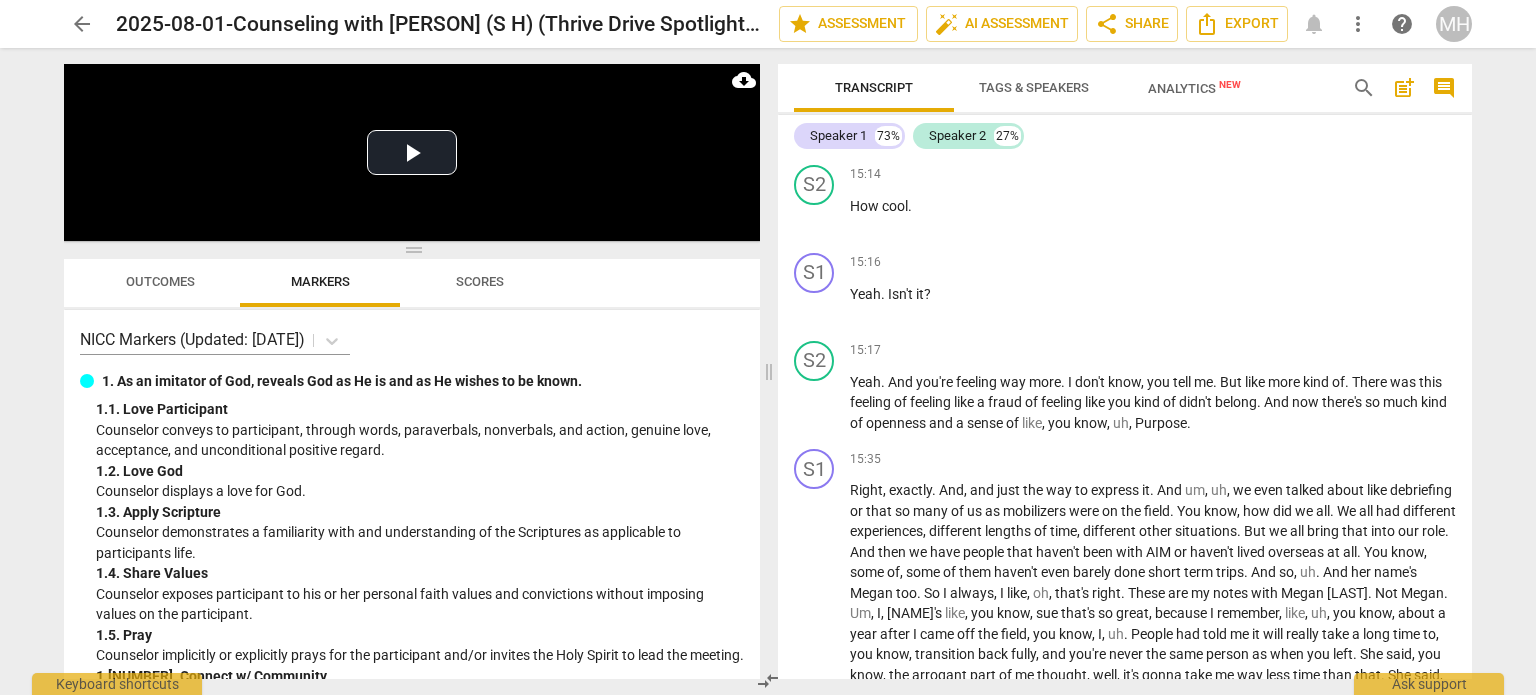 scroll, scrollTop: 5692, scrollLeft: 0, axis: vertical 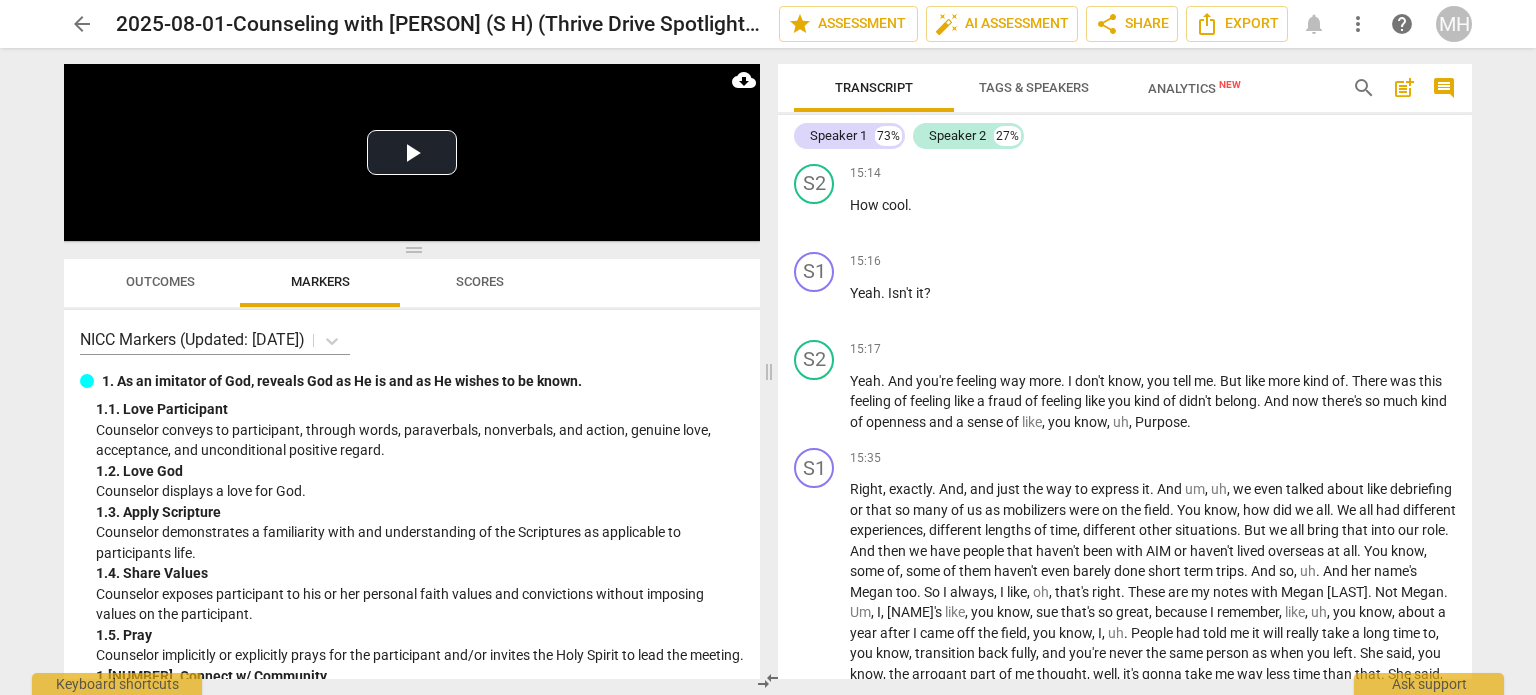 click on "Tags & Speakers" at bounding box center (1034, 88) 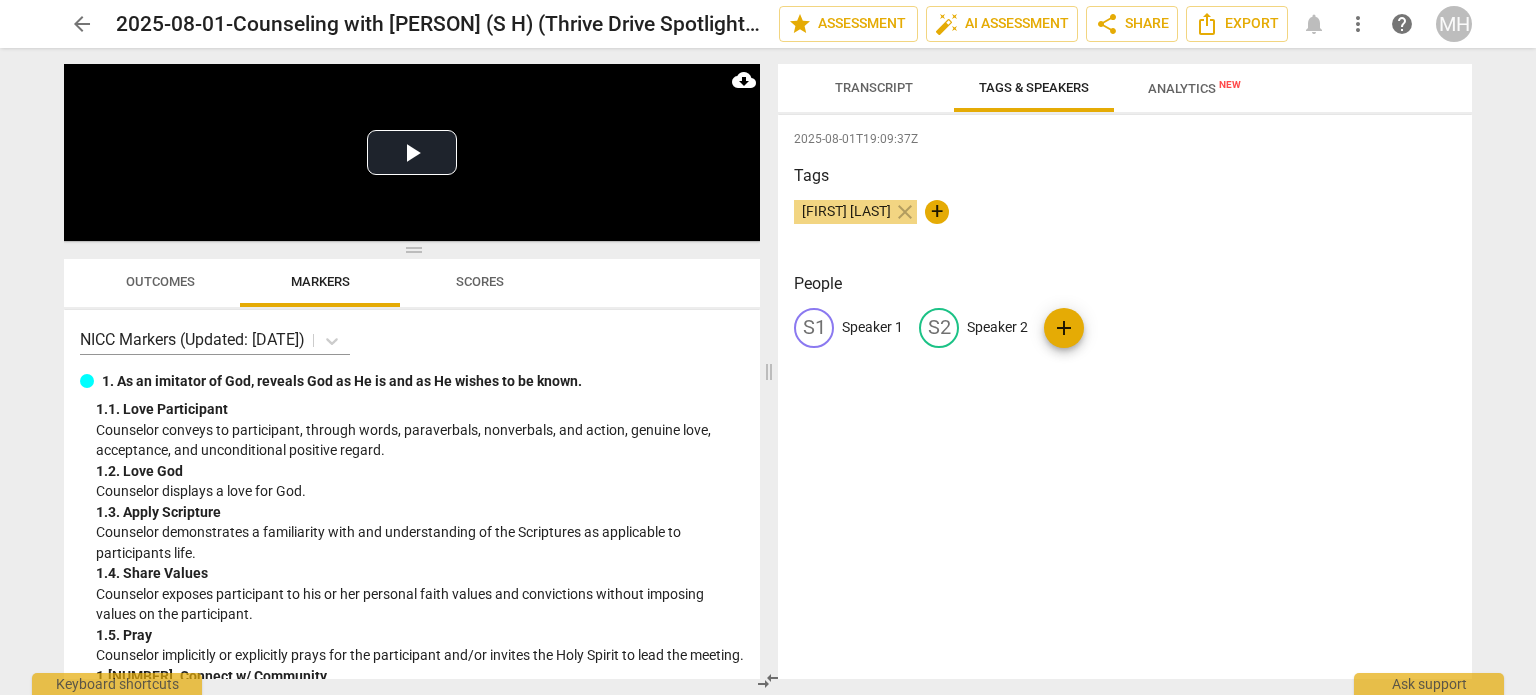 click on "Speaker 1" at bounding box center [872, 327] 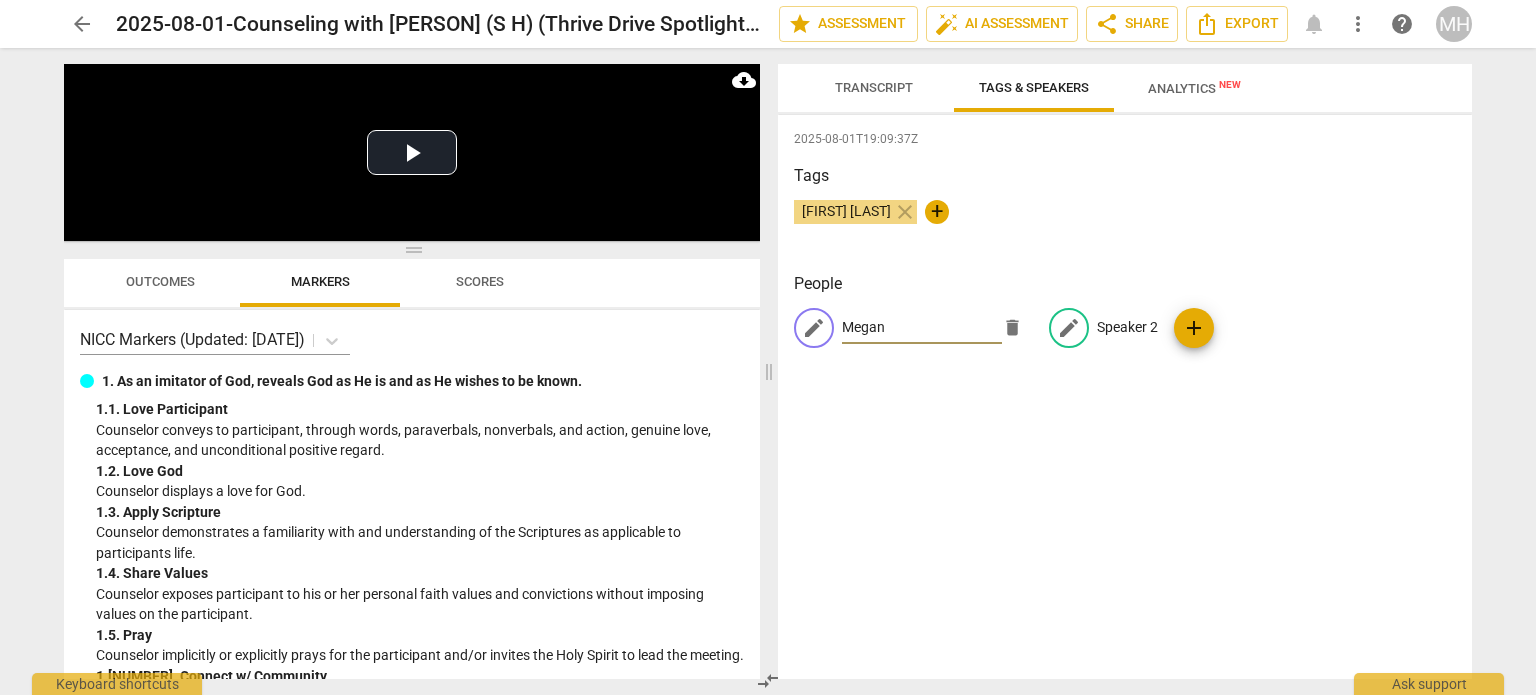 type on "Megan" 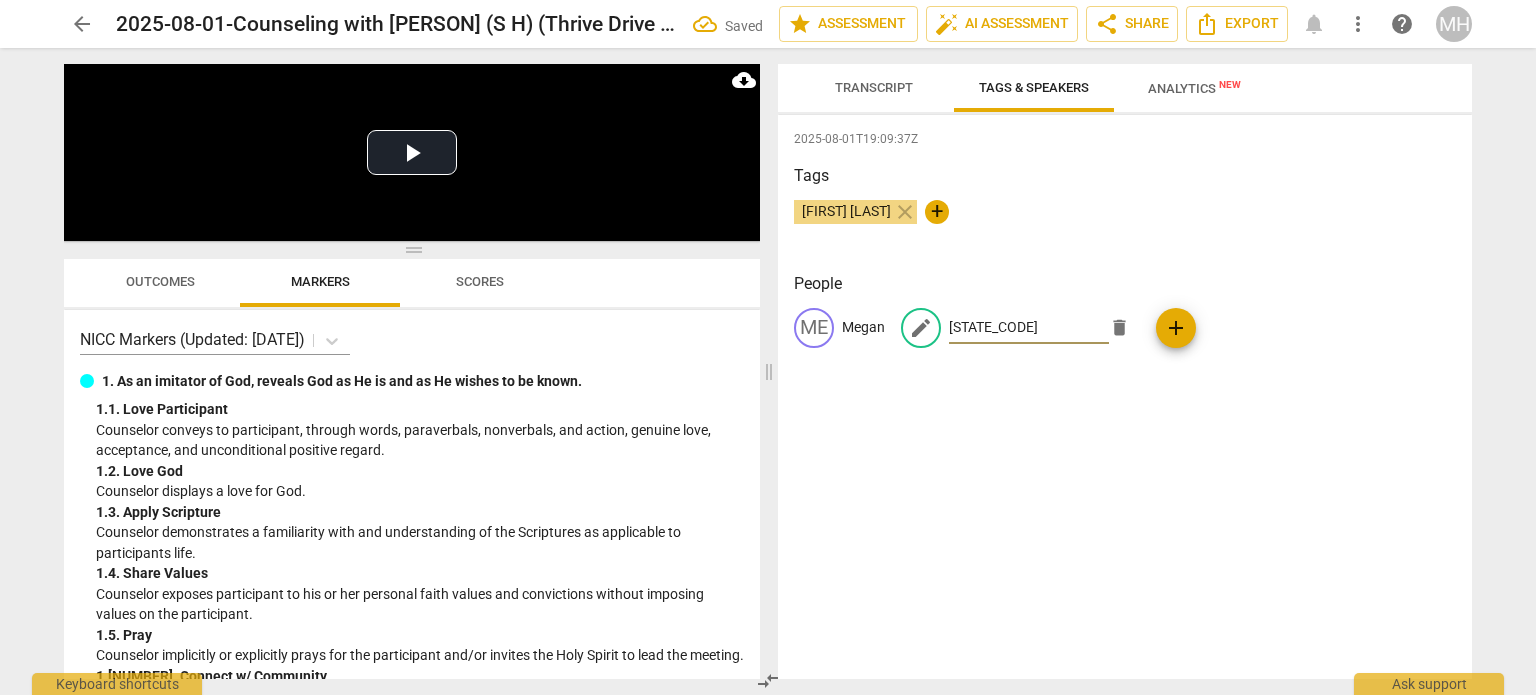 type on "SH" 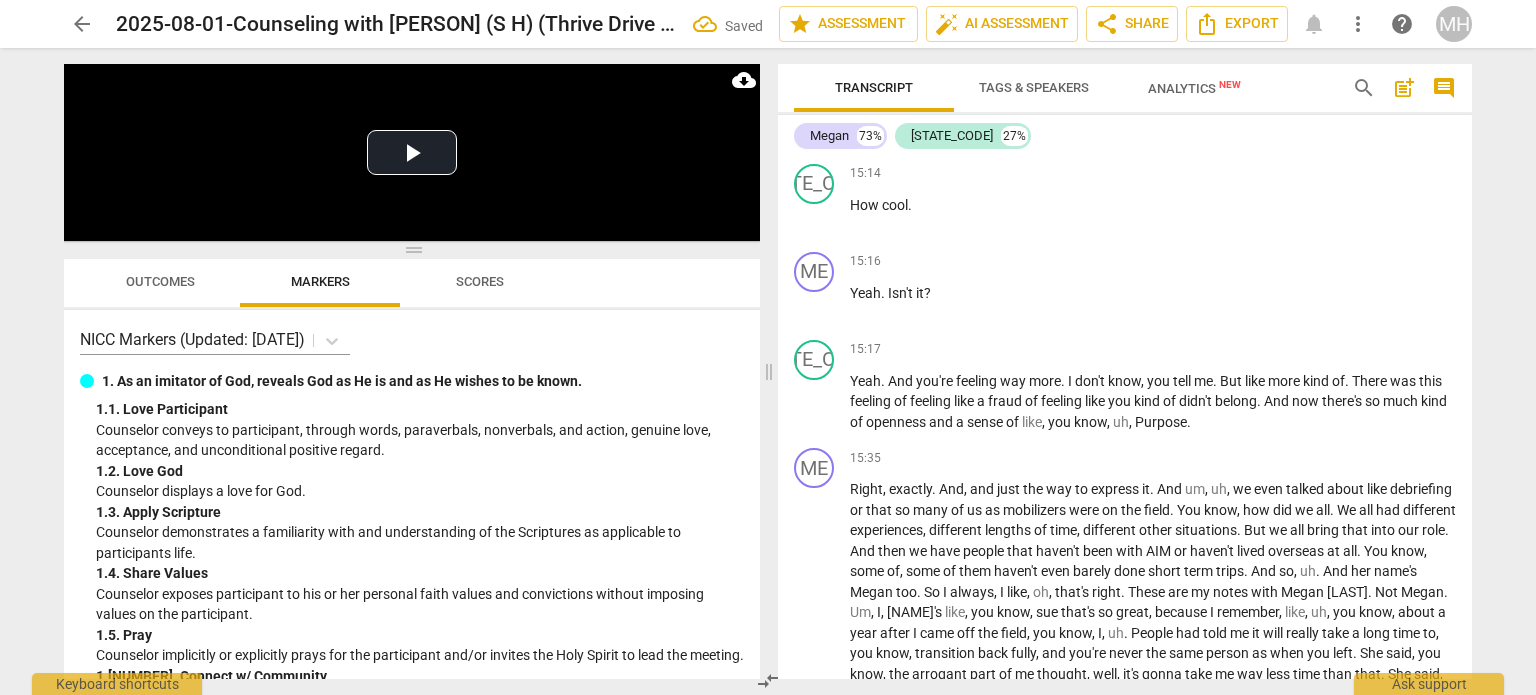 click on "Tags & Speakers" at bounding box center (1034, 88) 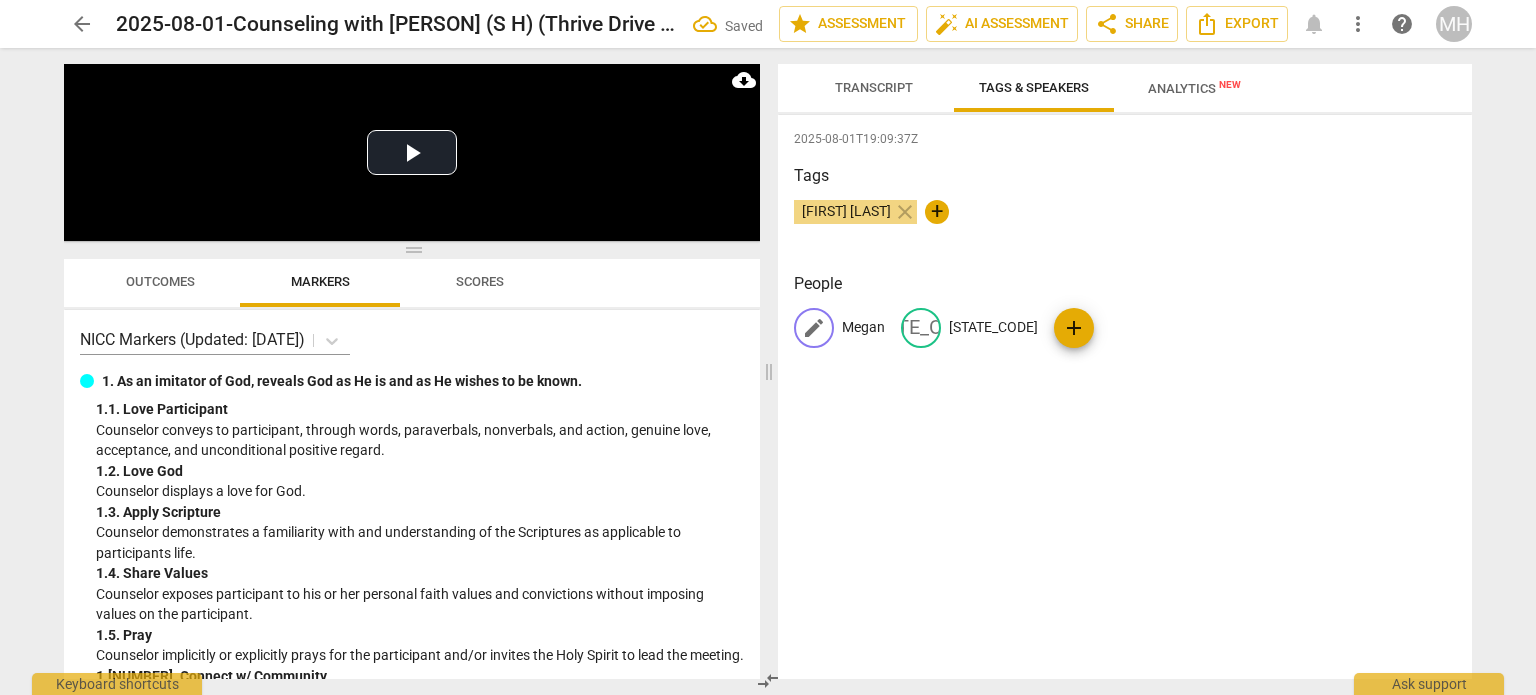 click on "Megan" at bounding box center [863, 327] 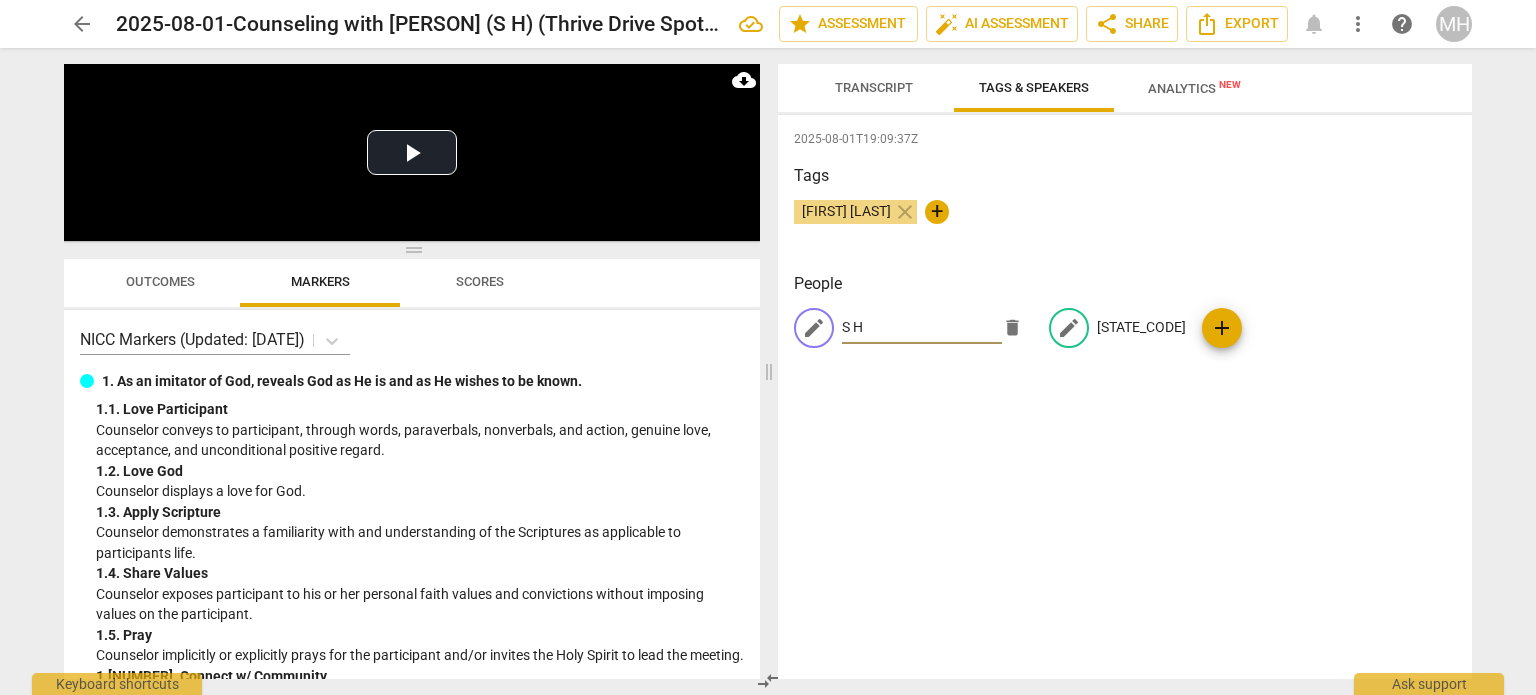 type on "S H" 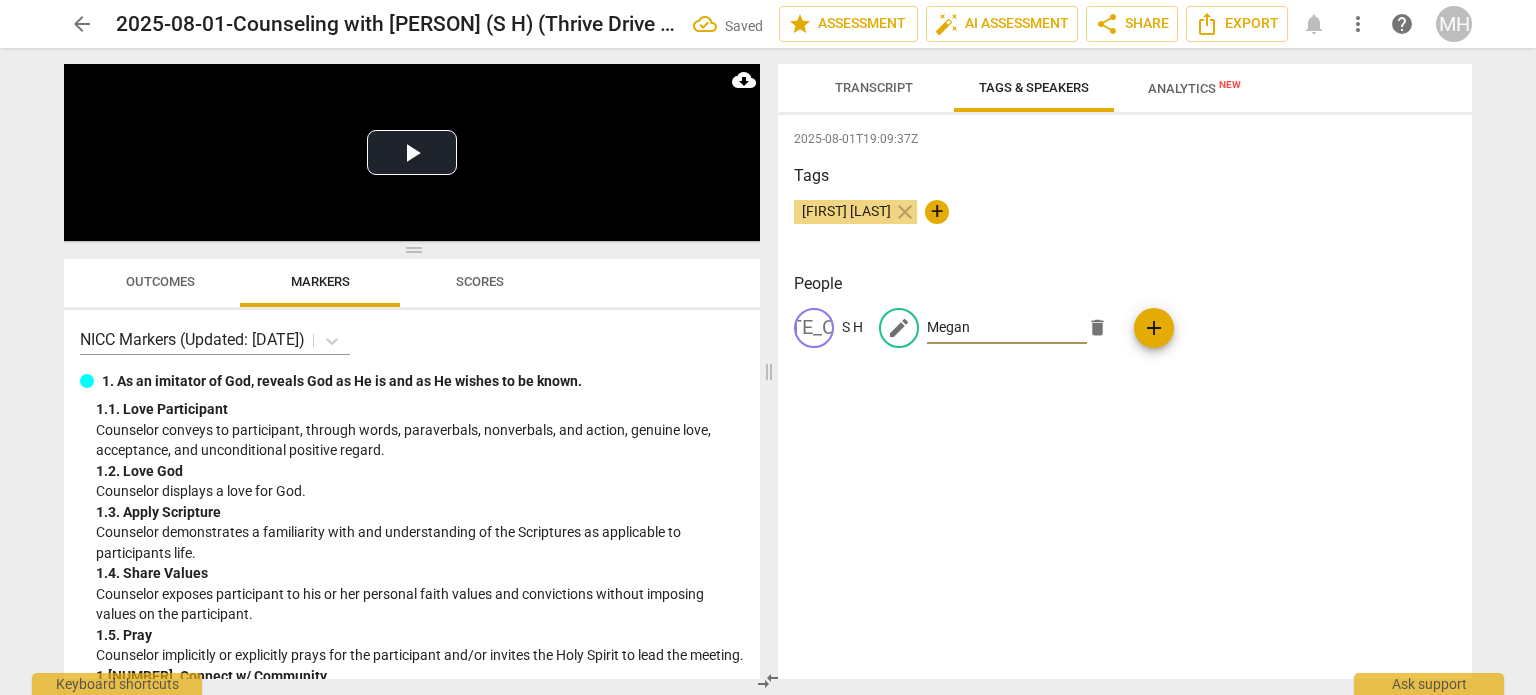 type on "Megan" 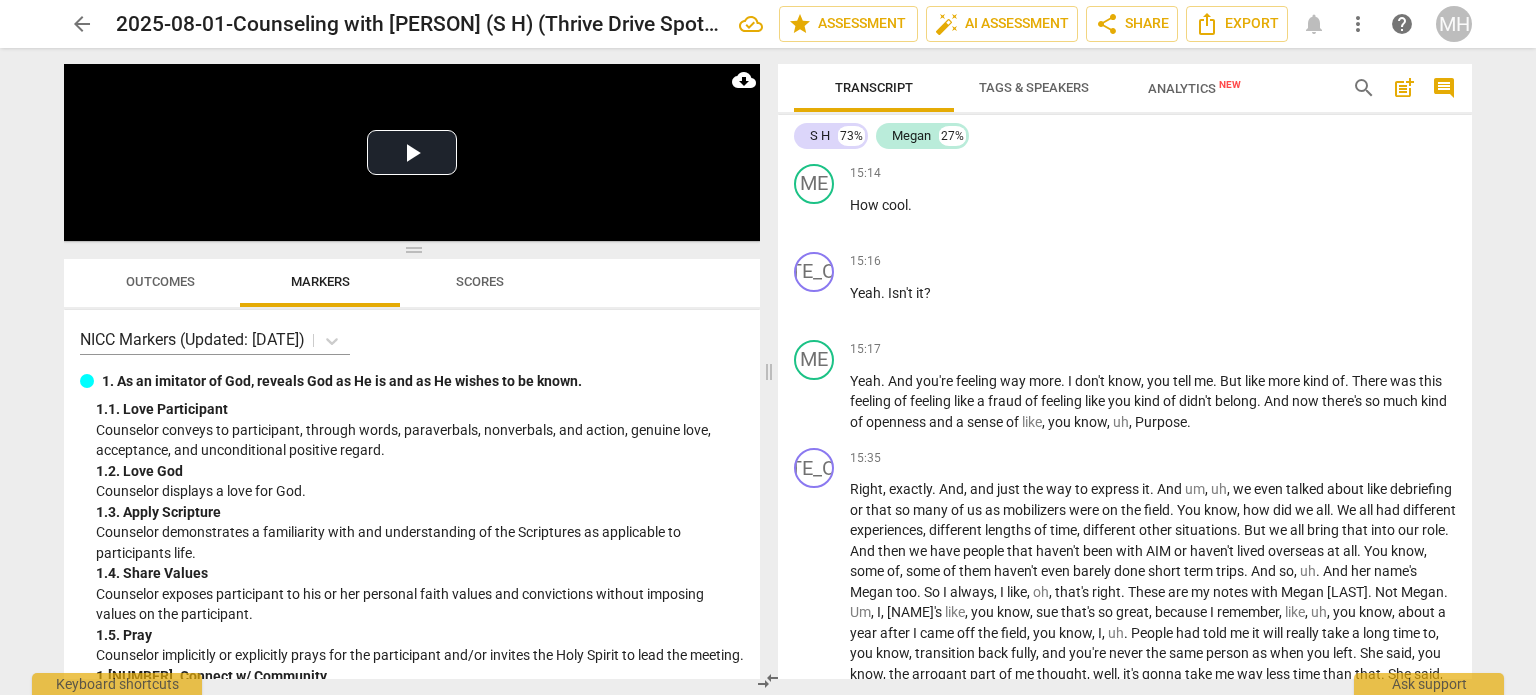 click on "comment" at bounding box center [1444, 88] 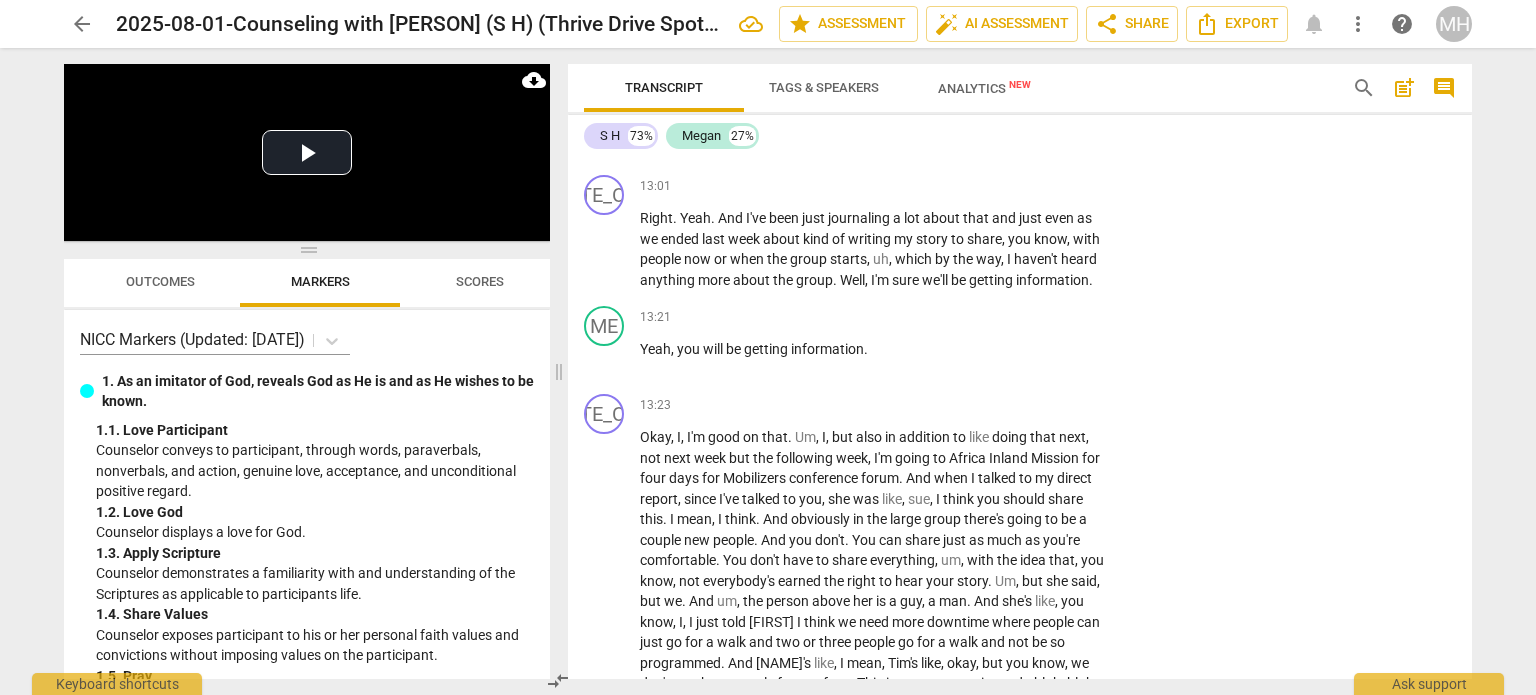scroll, scrollTop: 6363, scrollLeft: 0, axis: vertical 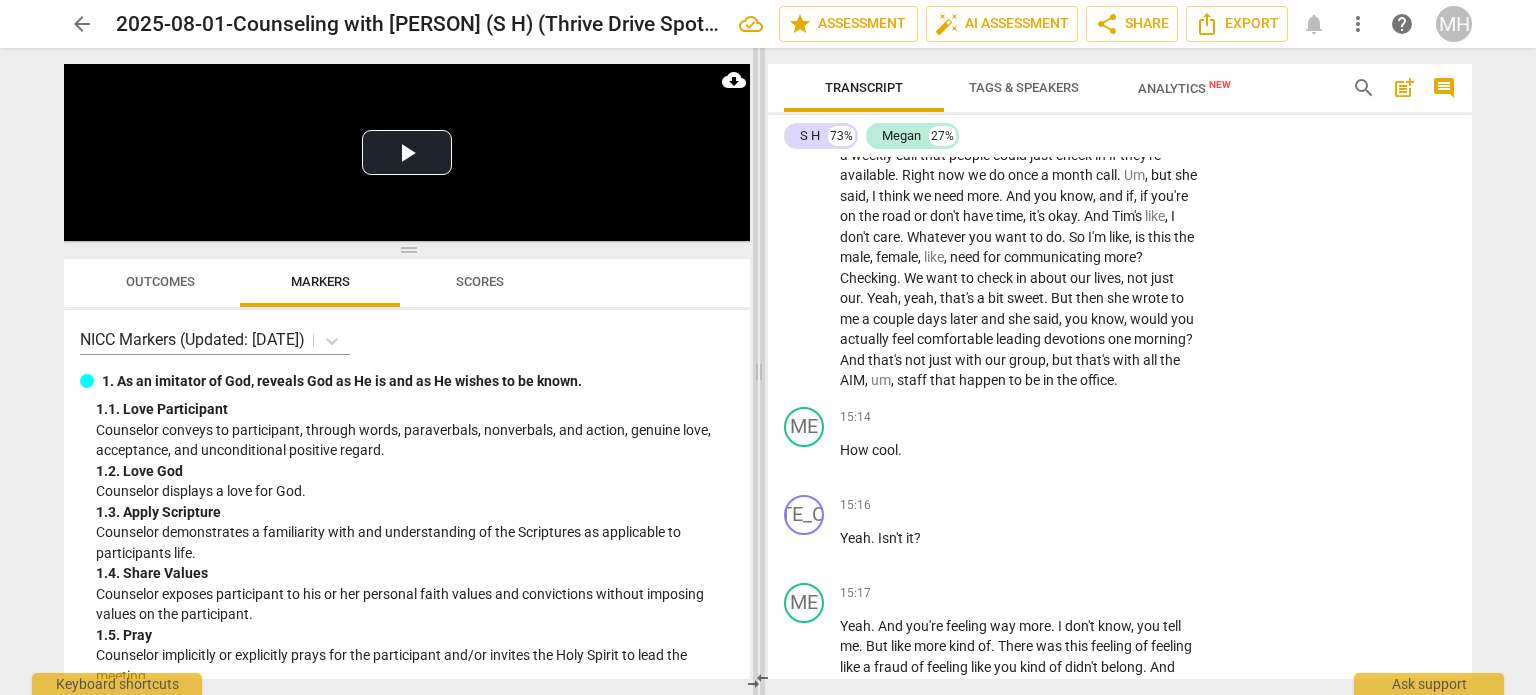 drag, startPoint x: 559, startPoint y: 370, endPoint x: 759, endPoint y: 374, distance: 200.04 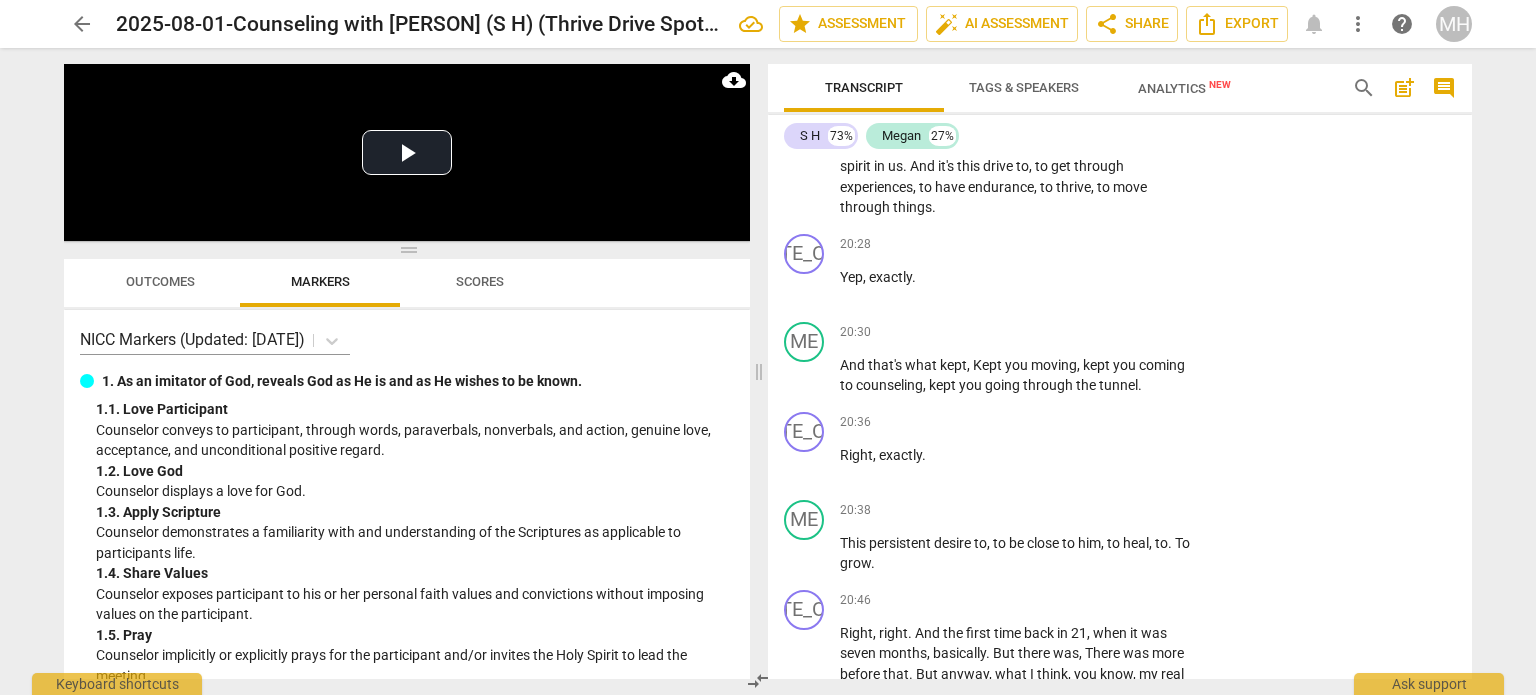 scroll, scrollTop: 10717, scrollLeft: 0, axis: vertical 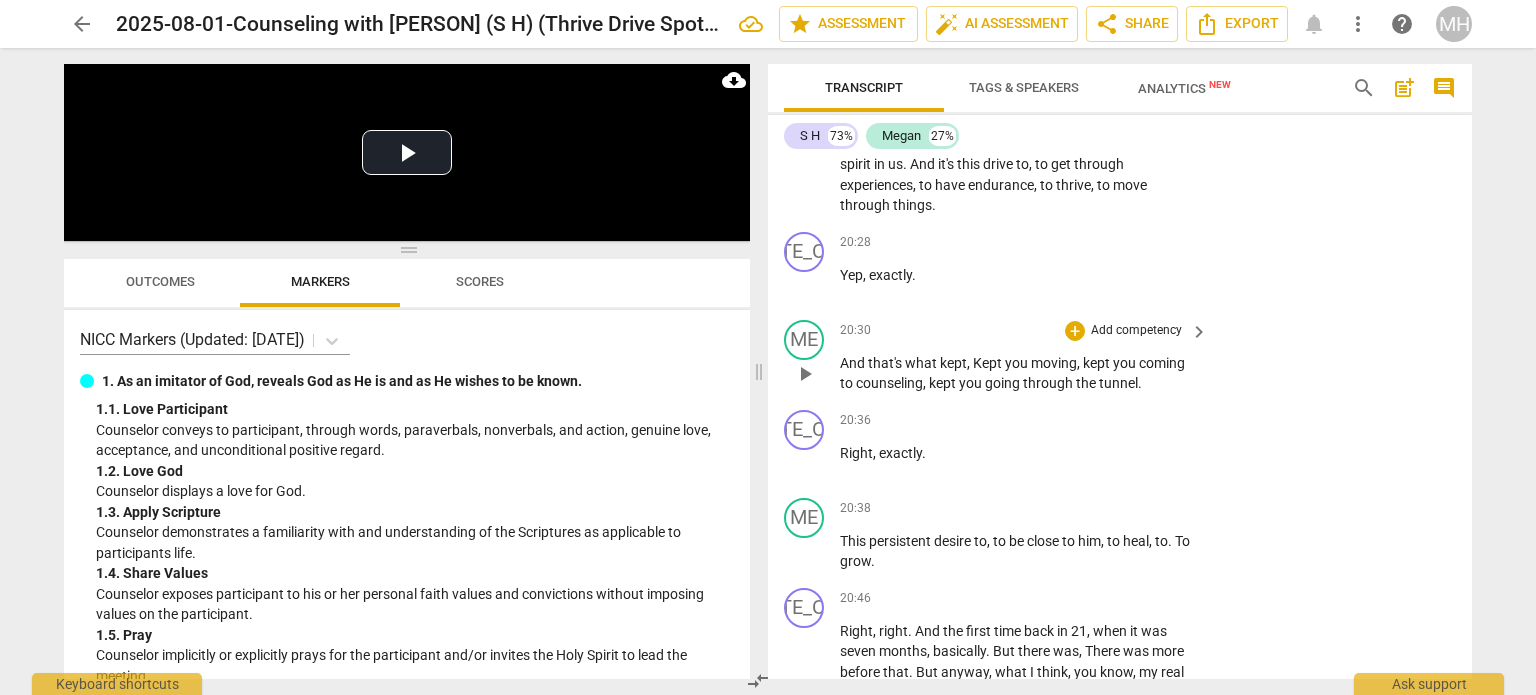 click on "Add competency" at bounding box center (1136, 331) 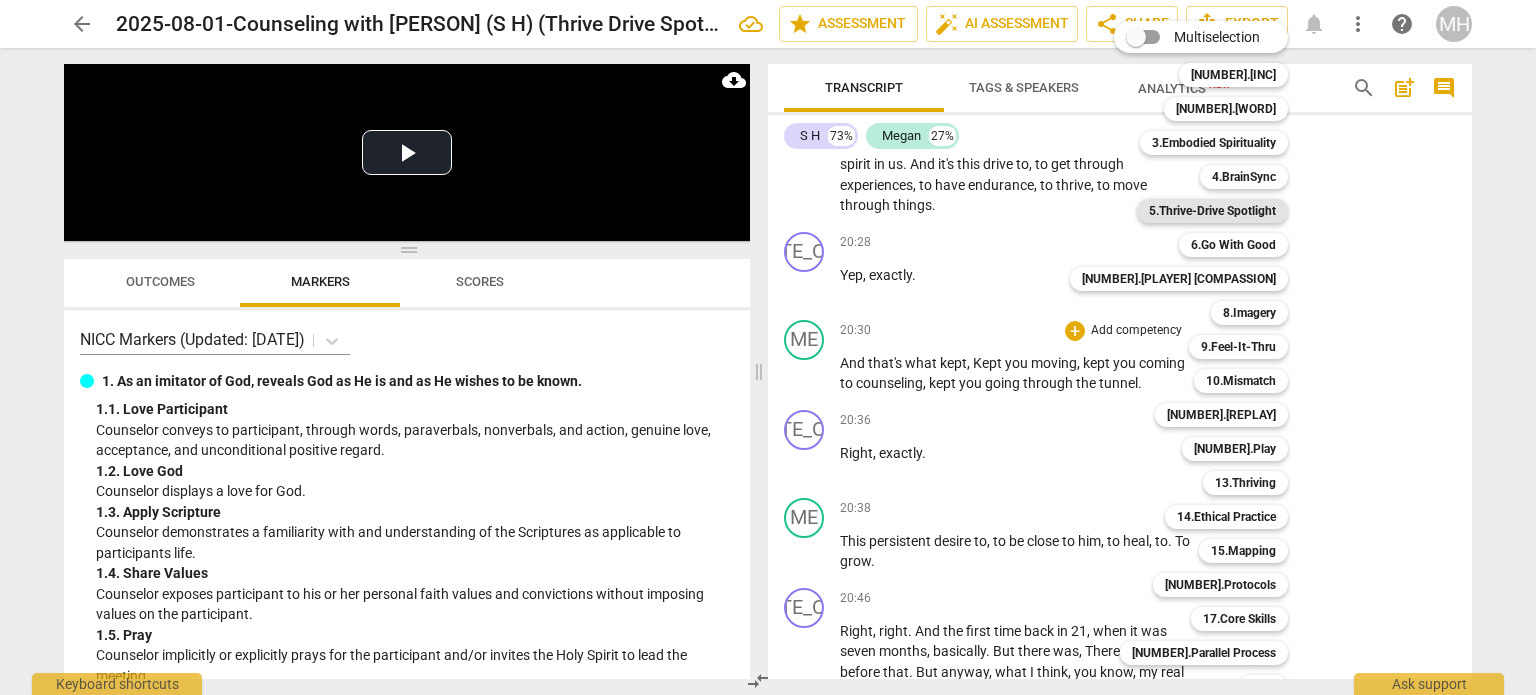click on "5.Thrive-Drive Spotlight" at bounding box center (1212, 211) 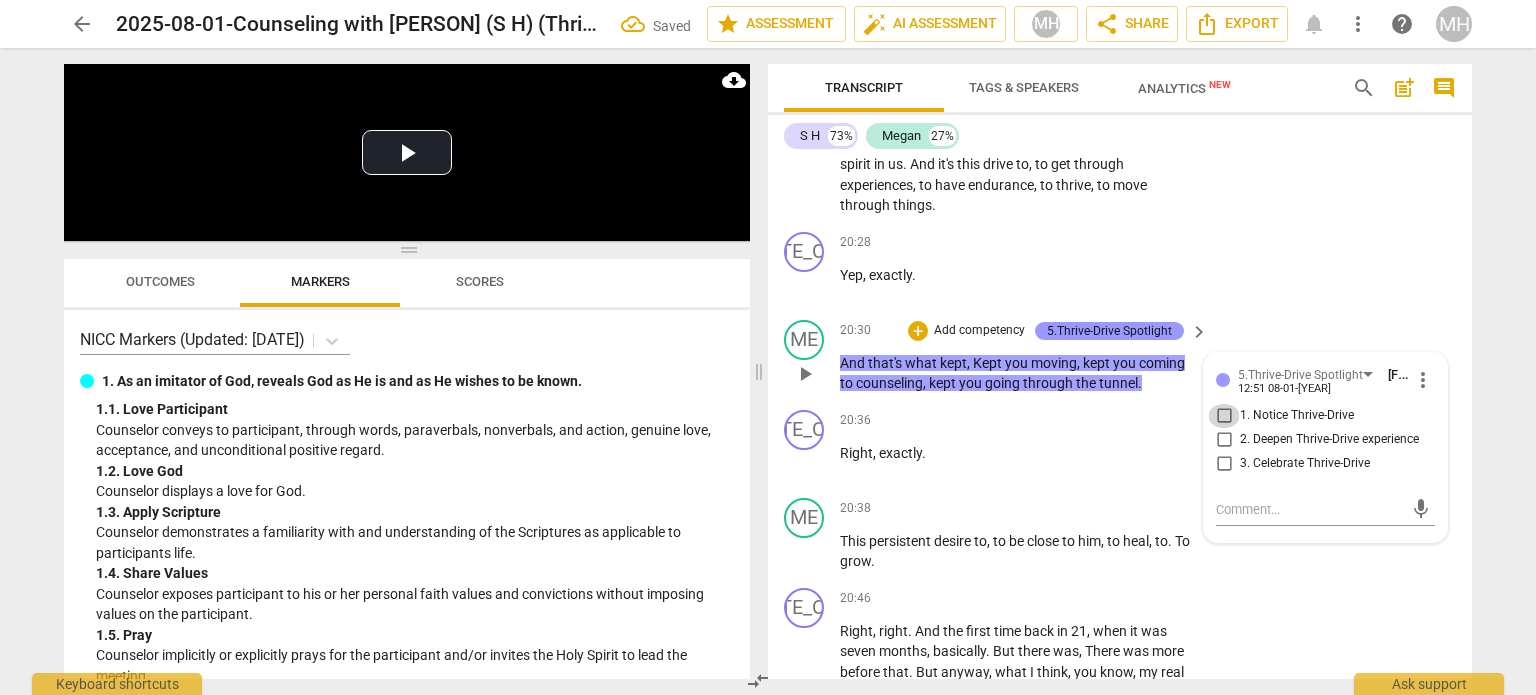 click on "1. Notice Thrive-Drive" at bounding box center (1224, 416) 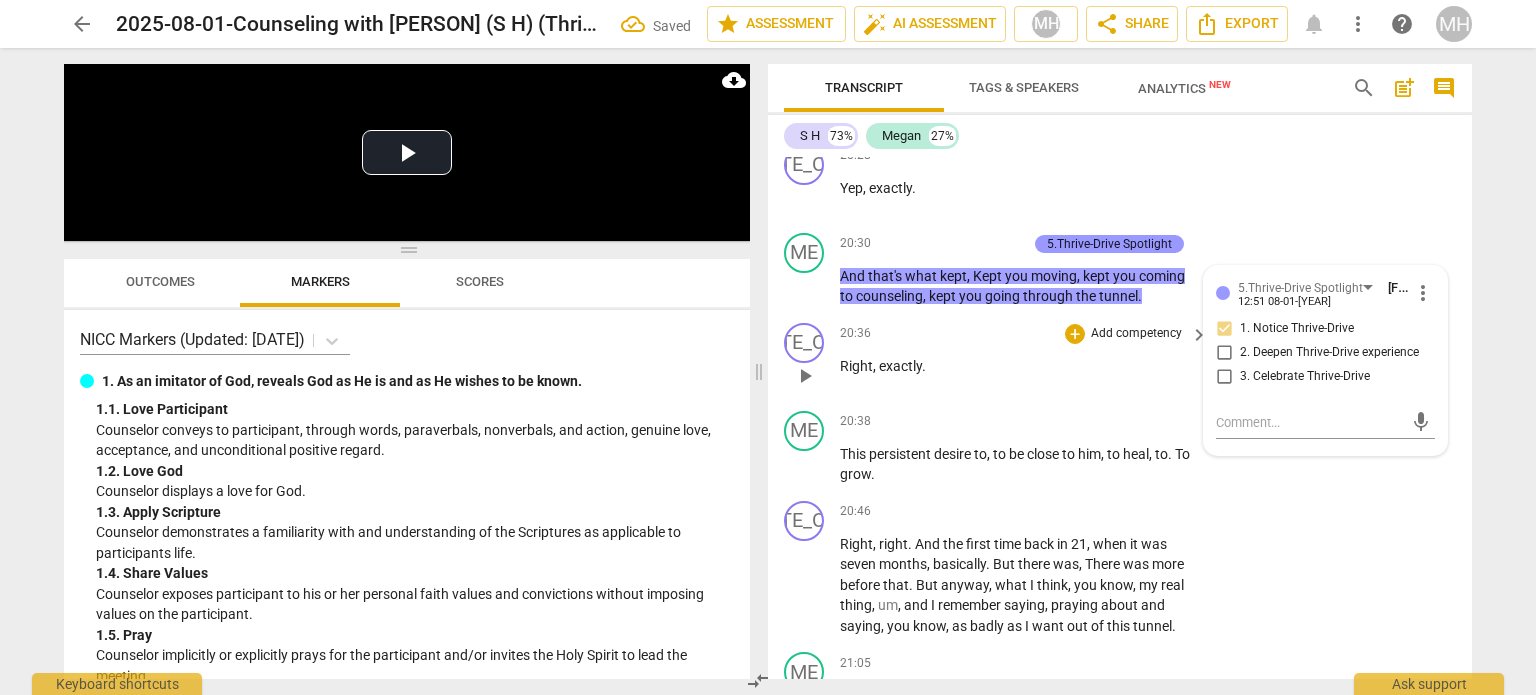 scroll, scrollTop: 10803, scrollLeft: 0, axis: vertical 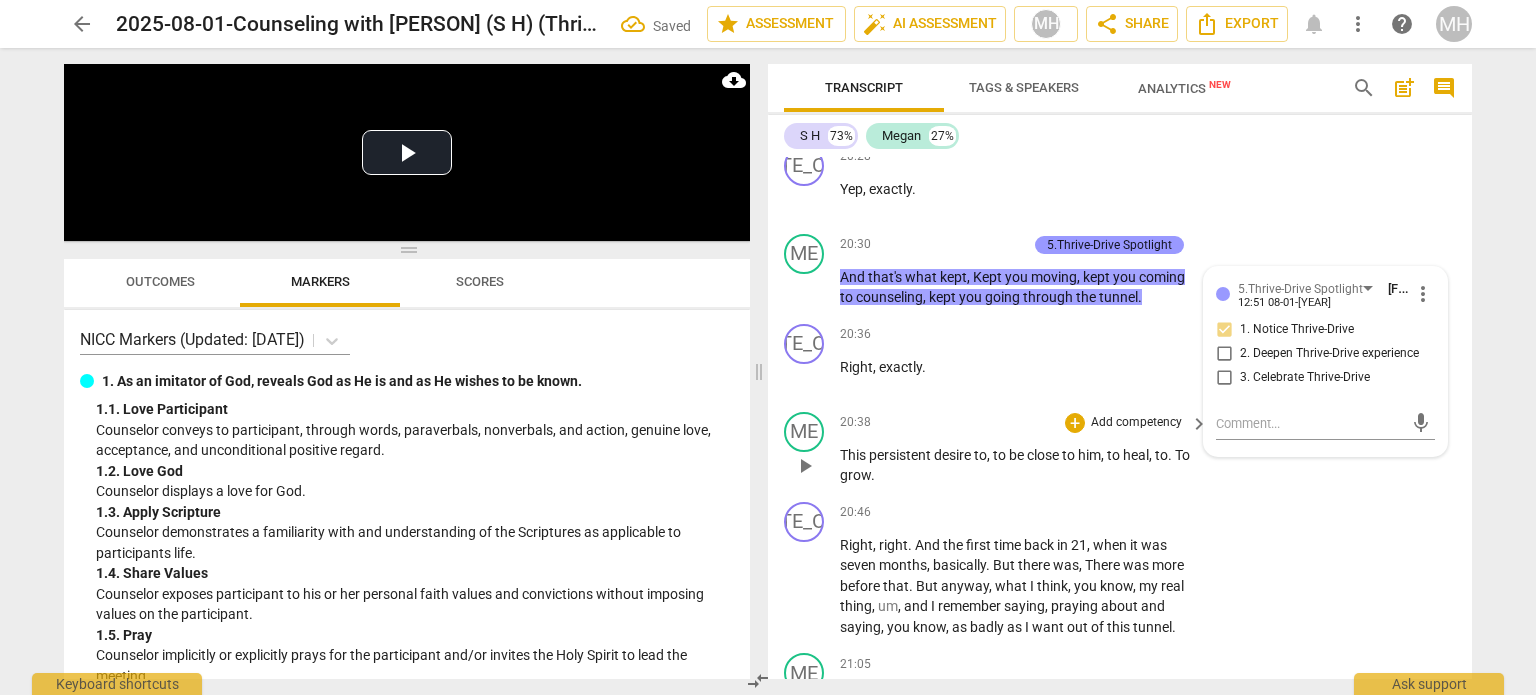 click on "Add competency" at bounding box center [1136, 423] 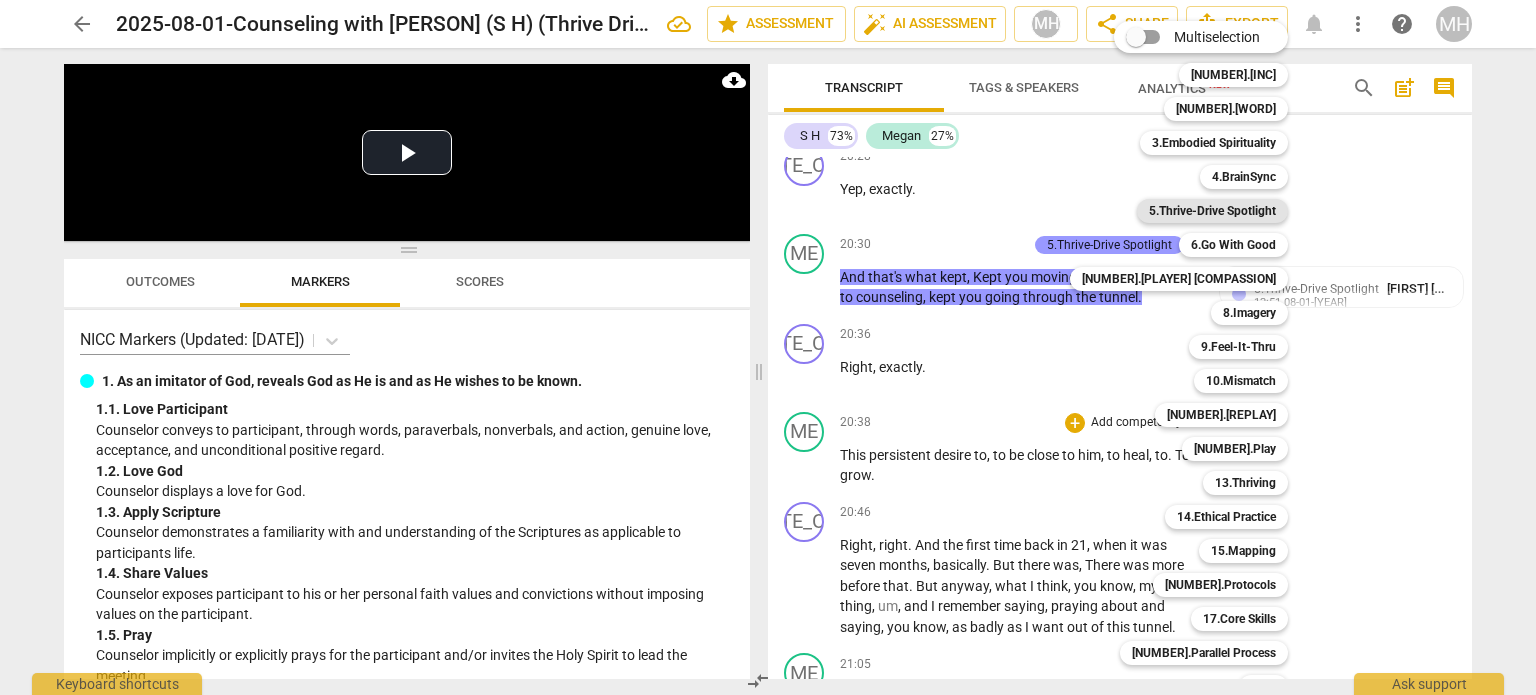 click on "5.Thrive-Drive Spotlight" at bounding box center (1212, 211) 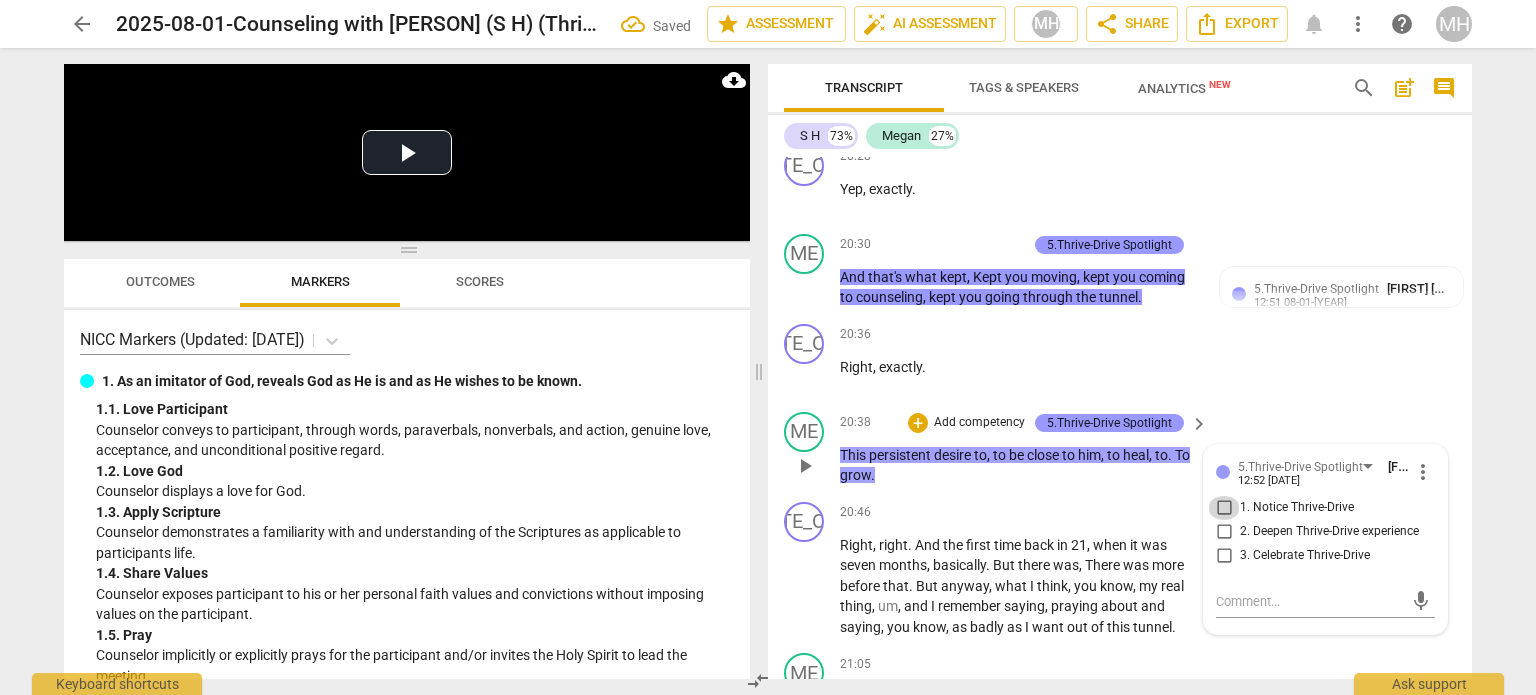 click on "1. Notice Thrive-Drive" at bounding box center (1224, 508) 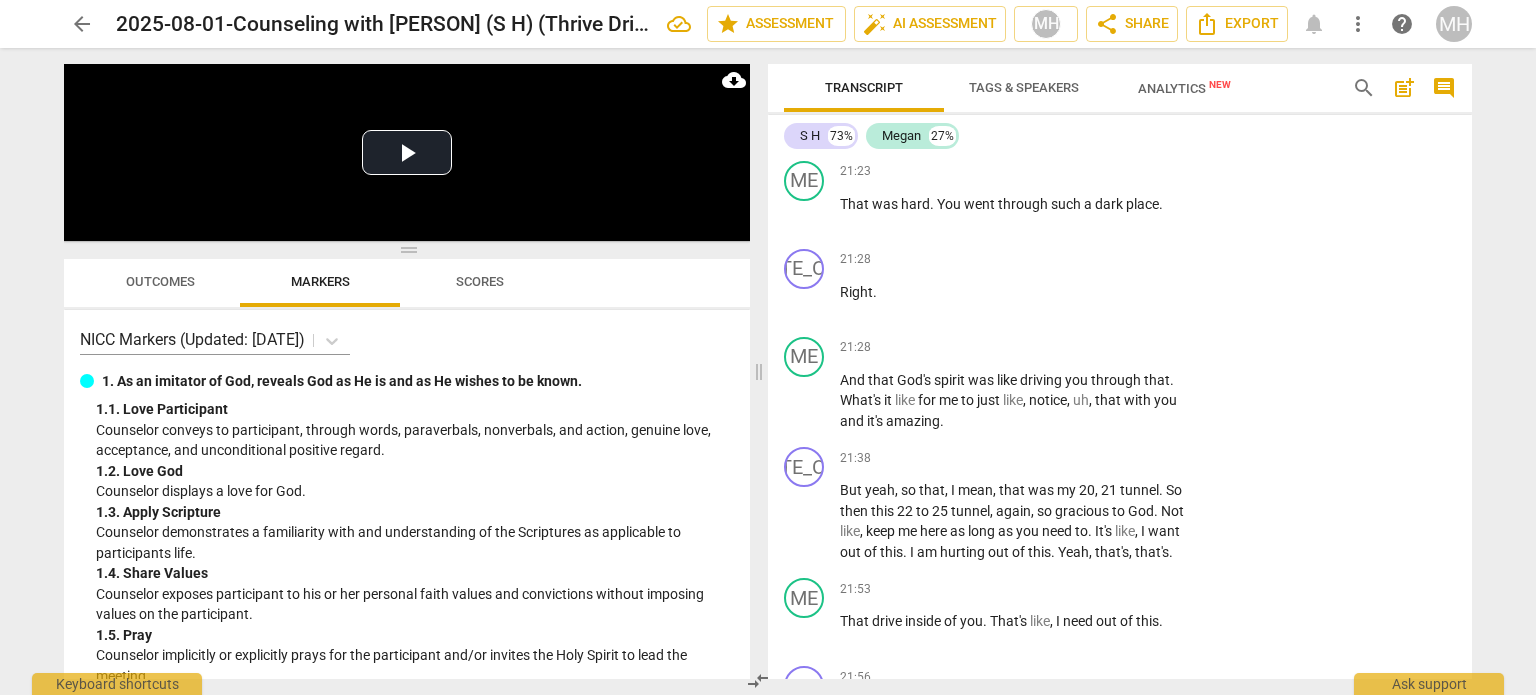scroll, scrollTop: 11536, scrollLeft: 0, axis: vertical 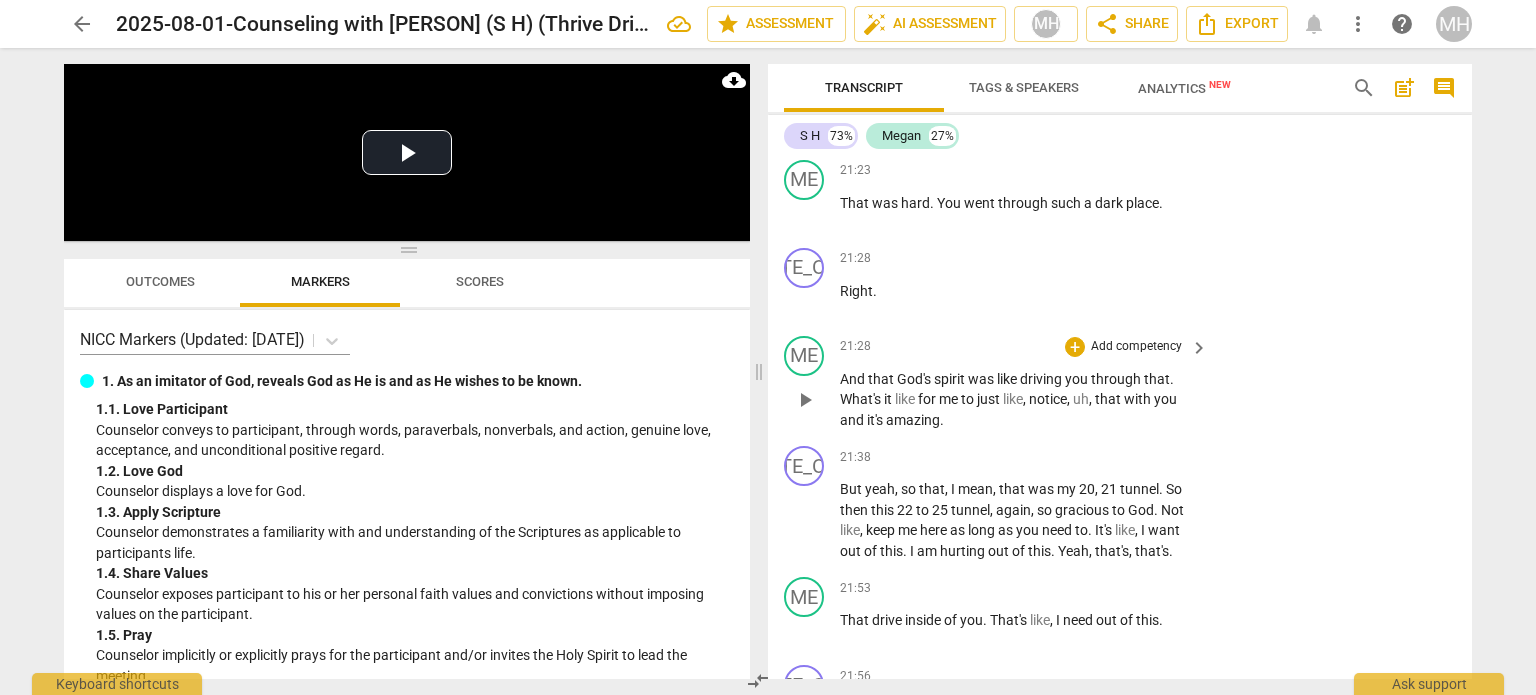 click on "Add competency" at bounding box center [1136, 347] 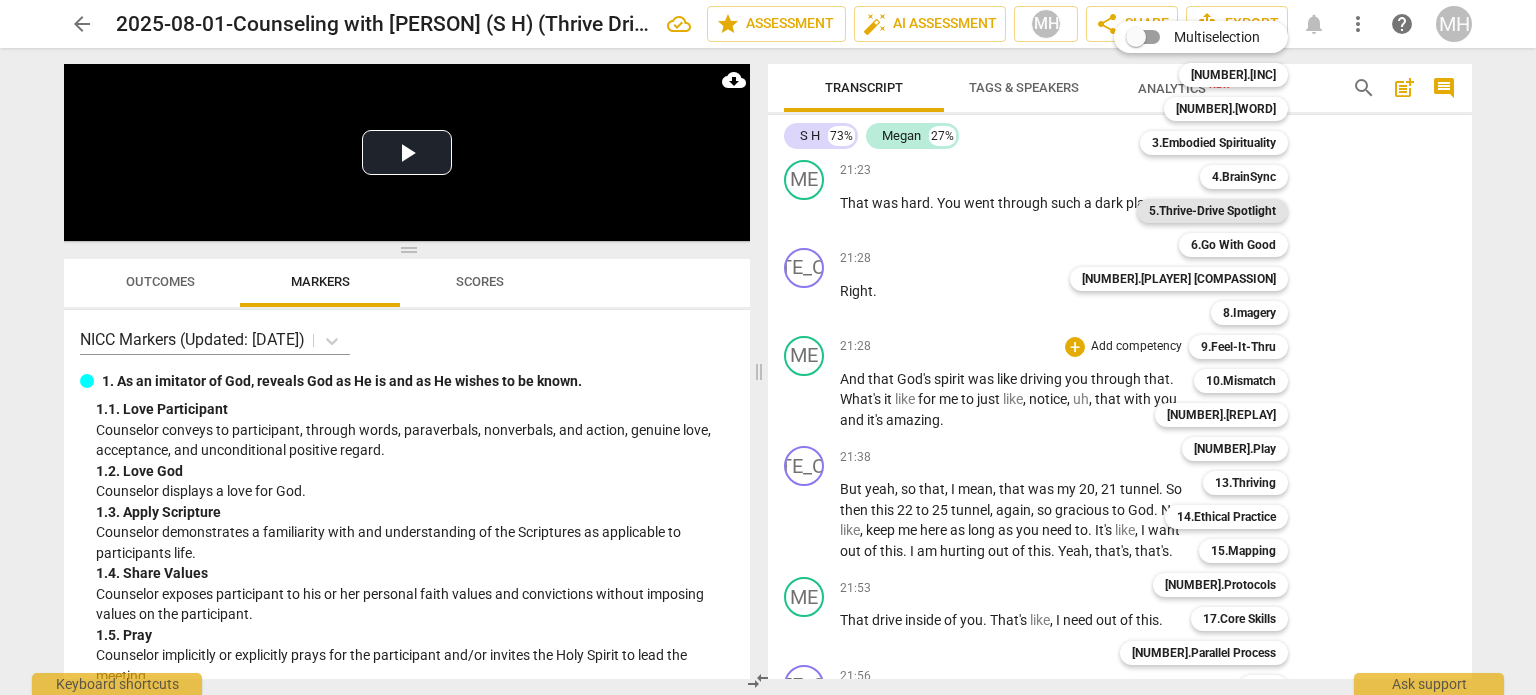 click on "5.Thrive-Drive Spotlight" at bounding box center [1212, 211] 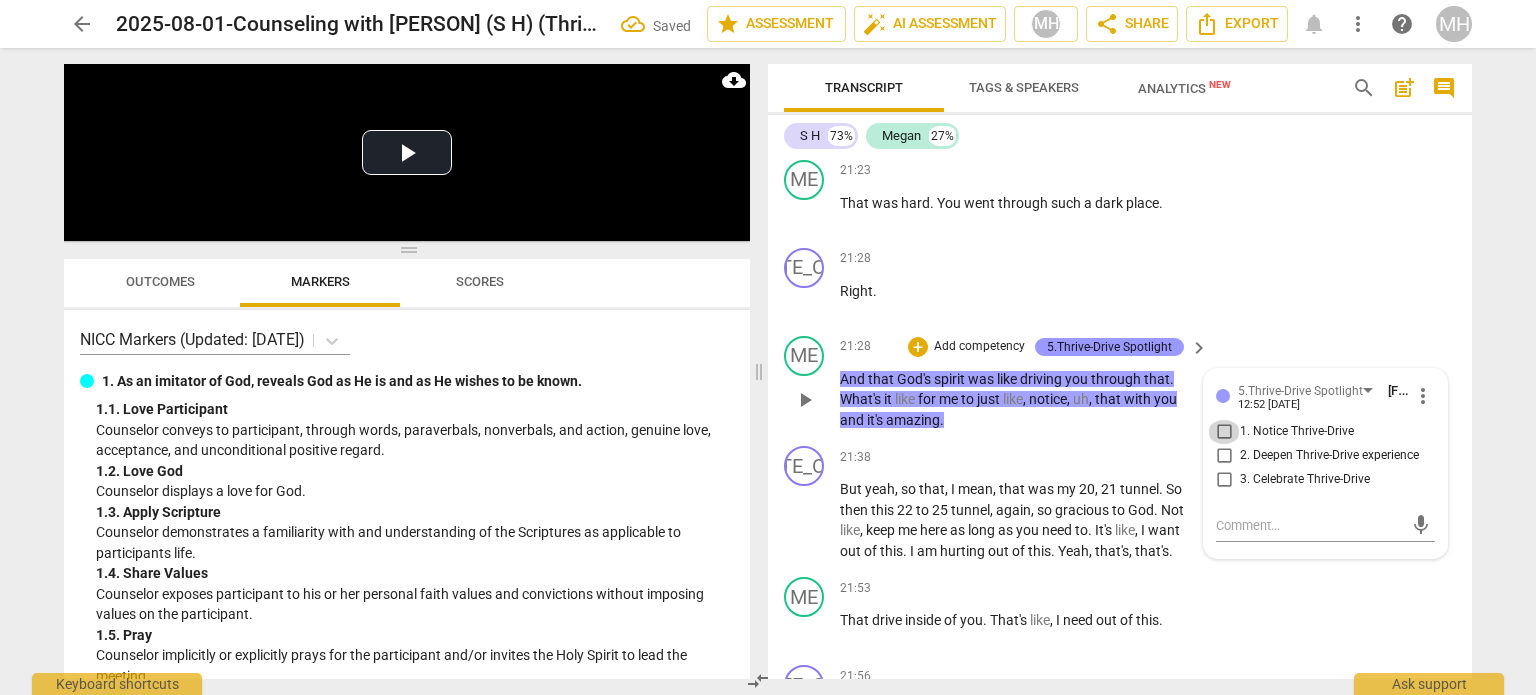 click on "1. Notice Thrive-Drive" at bounding box center (1224, 432) 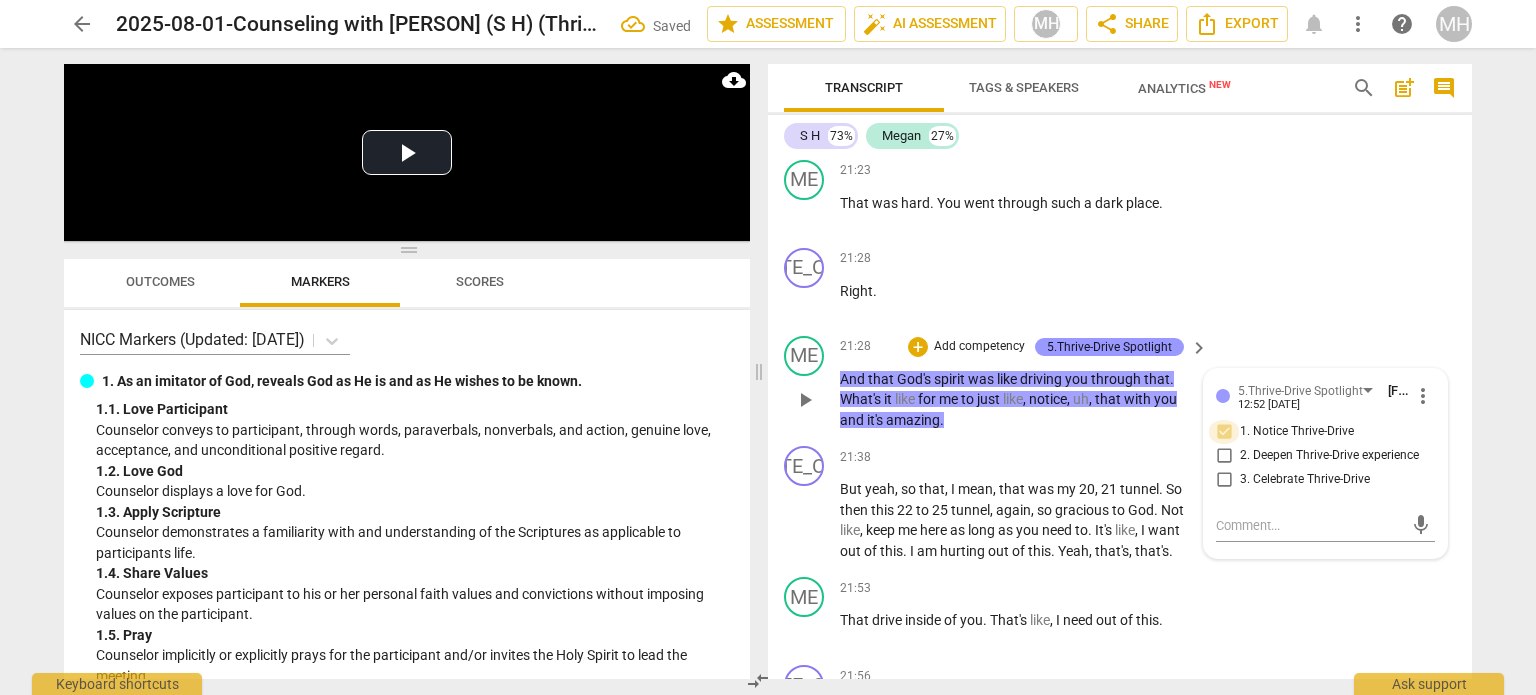 click on "1. Notice Thrive-Drive" at bounding box center [1224, 432] 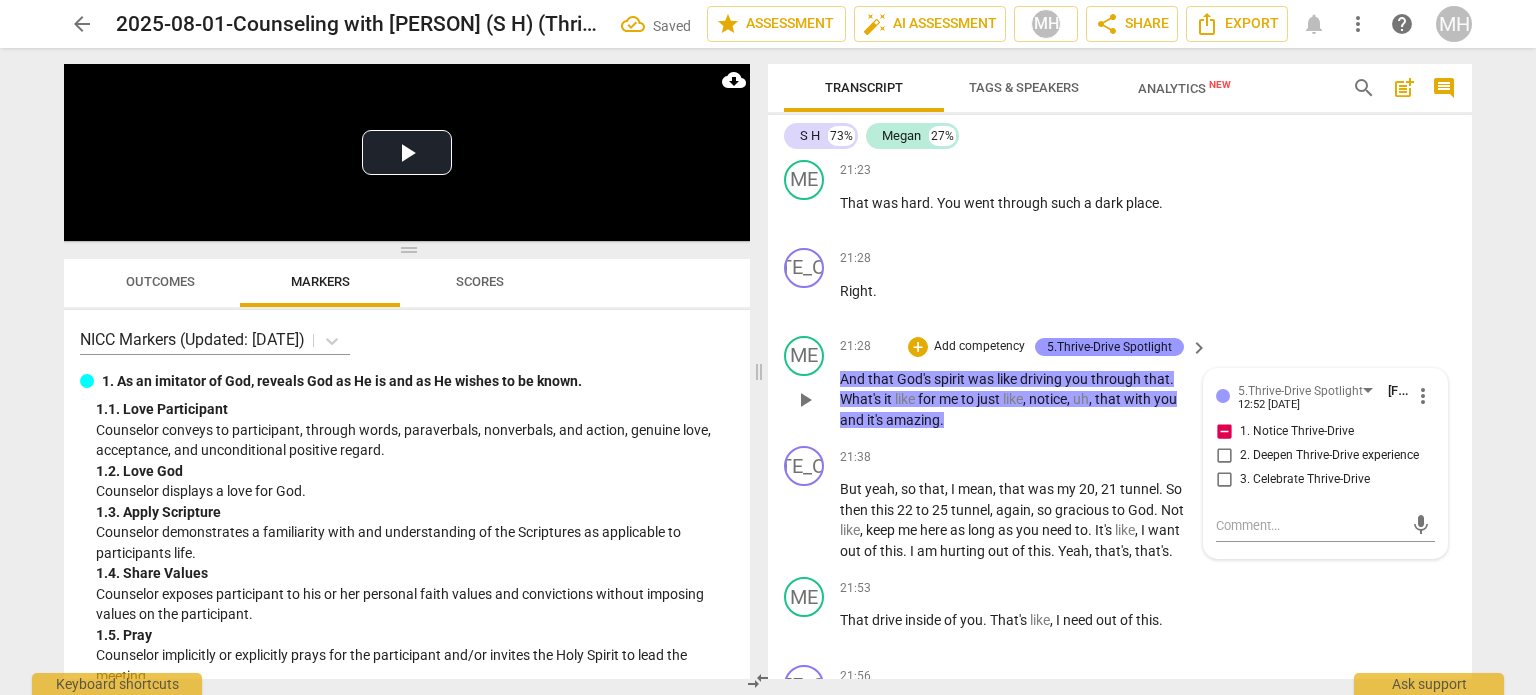 click on "1. Notice Thrive-Drive" at bounding box center [1224, 432] 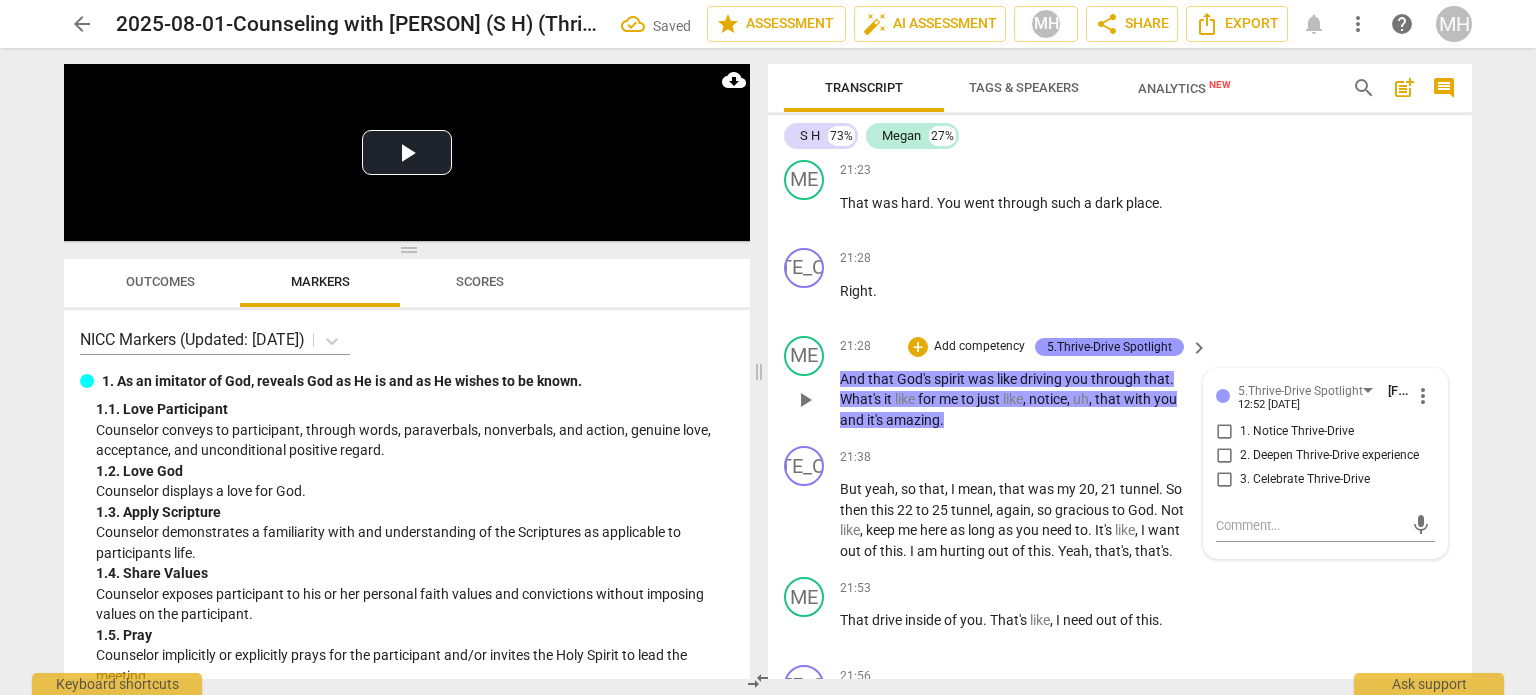 click on "2. Deepen Thrive-Drive experience" at bounding box center [1224, 456] 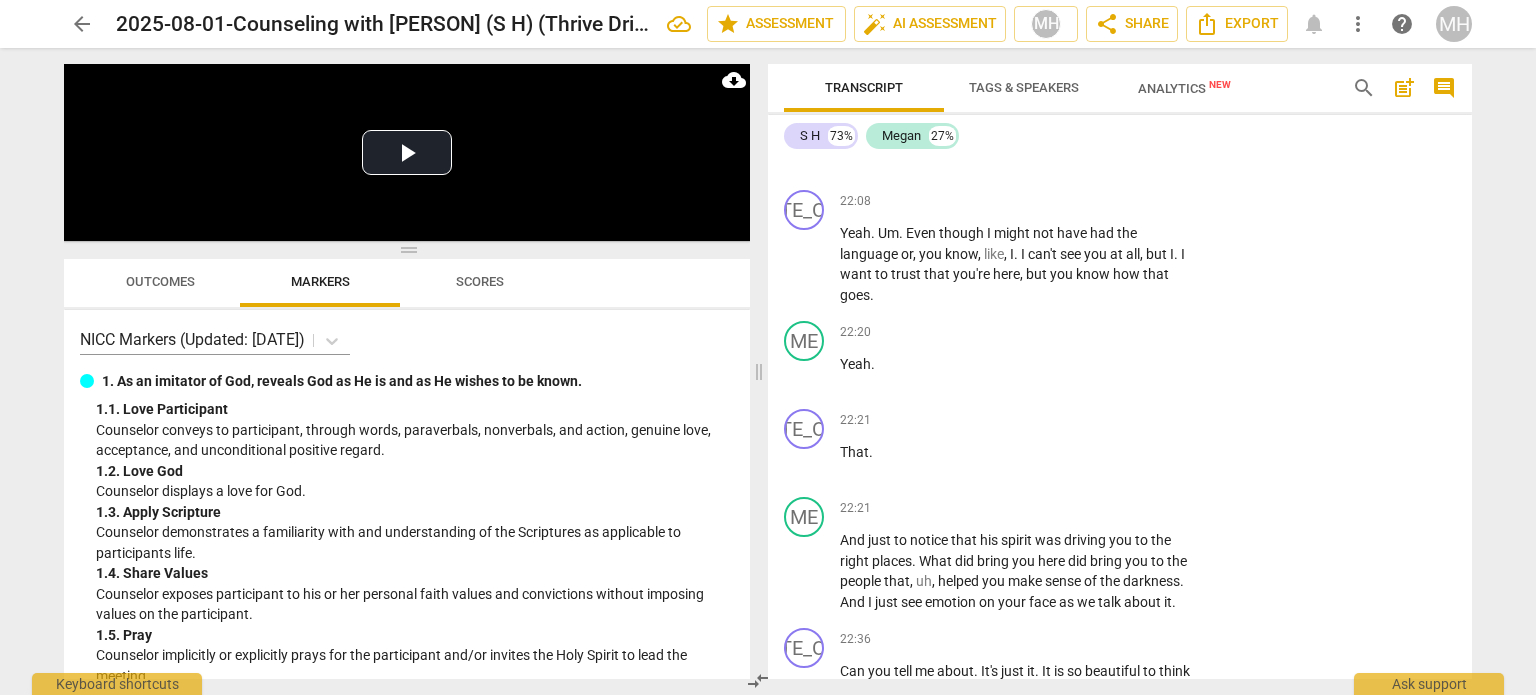 scroll, scrollTop: 12732, scrollLeft: 0, axis: vertical 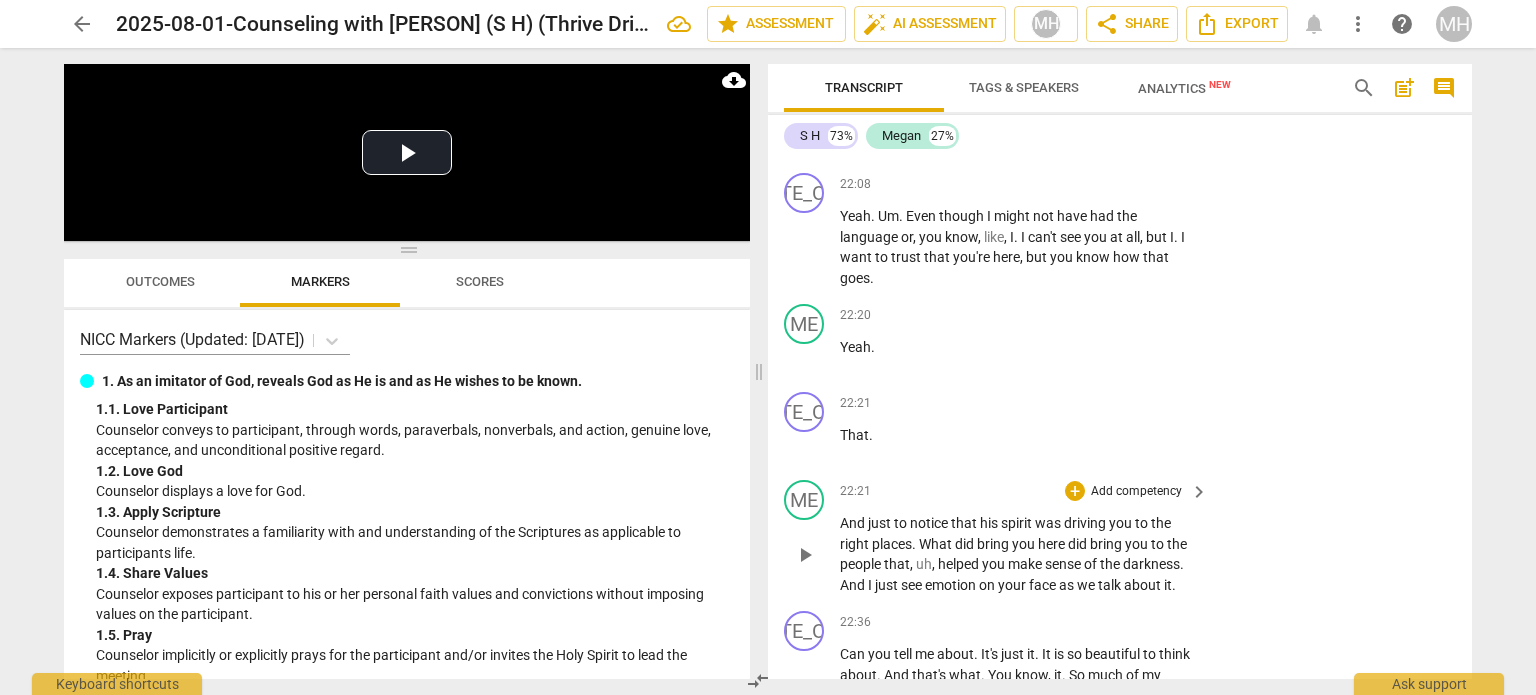 click on "Add competency" at bounding box center (1136, 492) 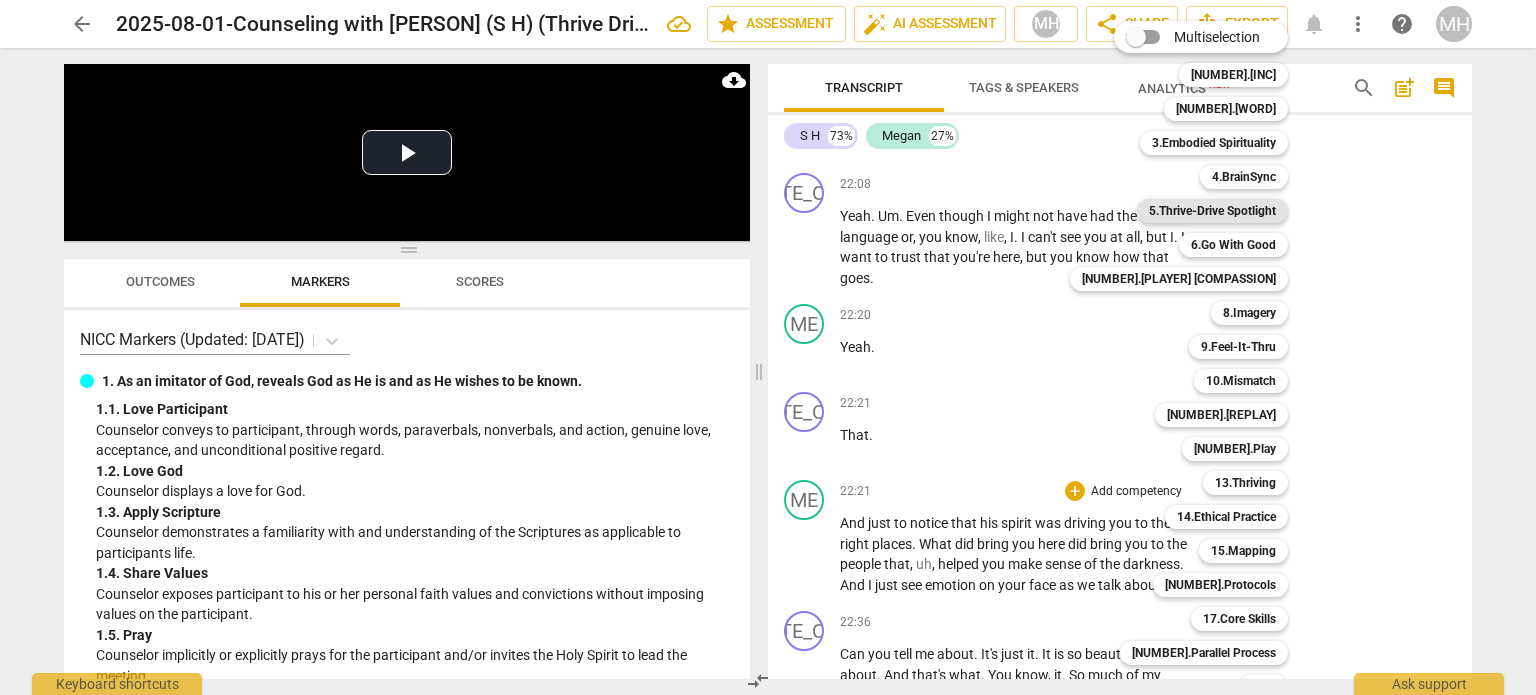 click on "5.Thrive-Drive Spotlight" at bounding box center (1212, 211) 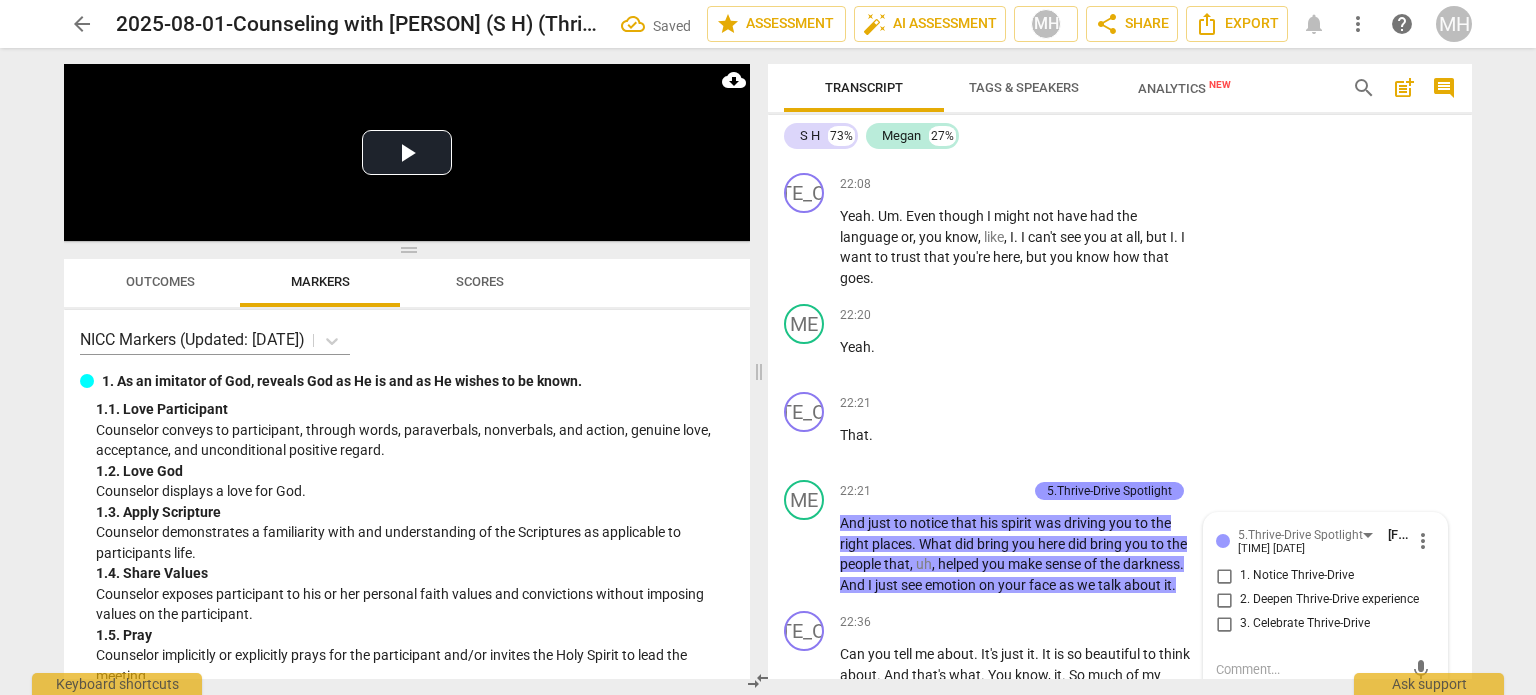 scroll, scrollTop: 13010, scrollLeft: 0, axis: vertical 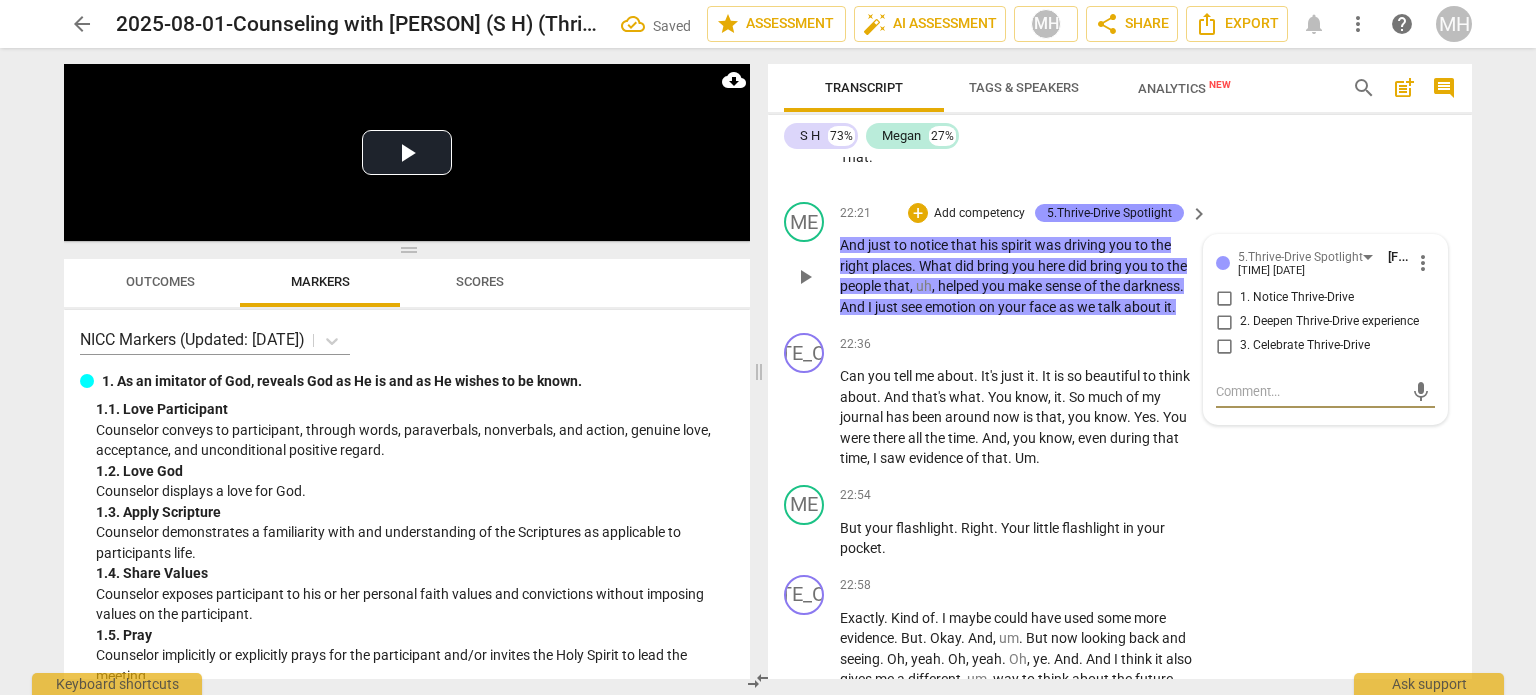 click on "2. Deepen Thrive-Drive experience" at bounding box center (1224, 322) 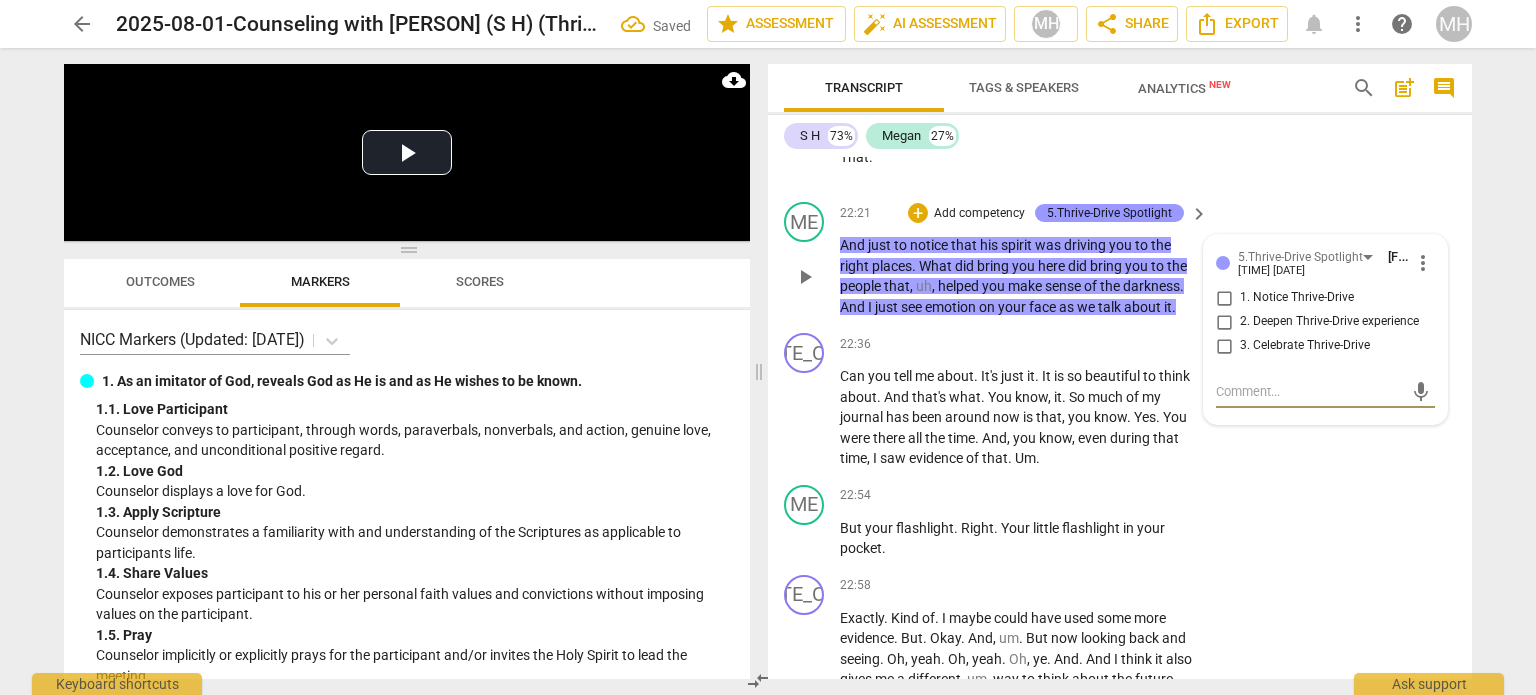 checkbox on "true" 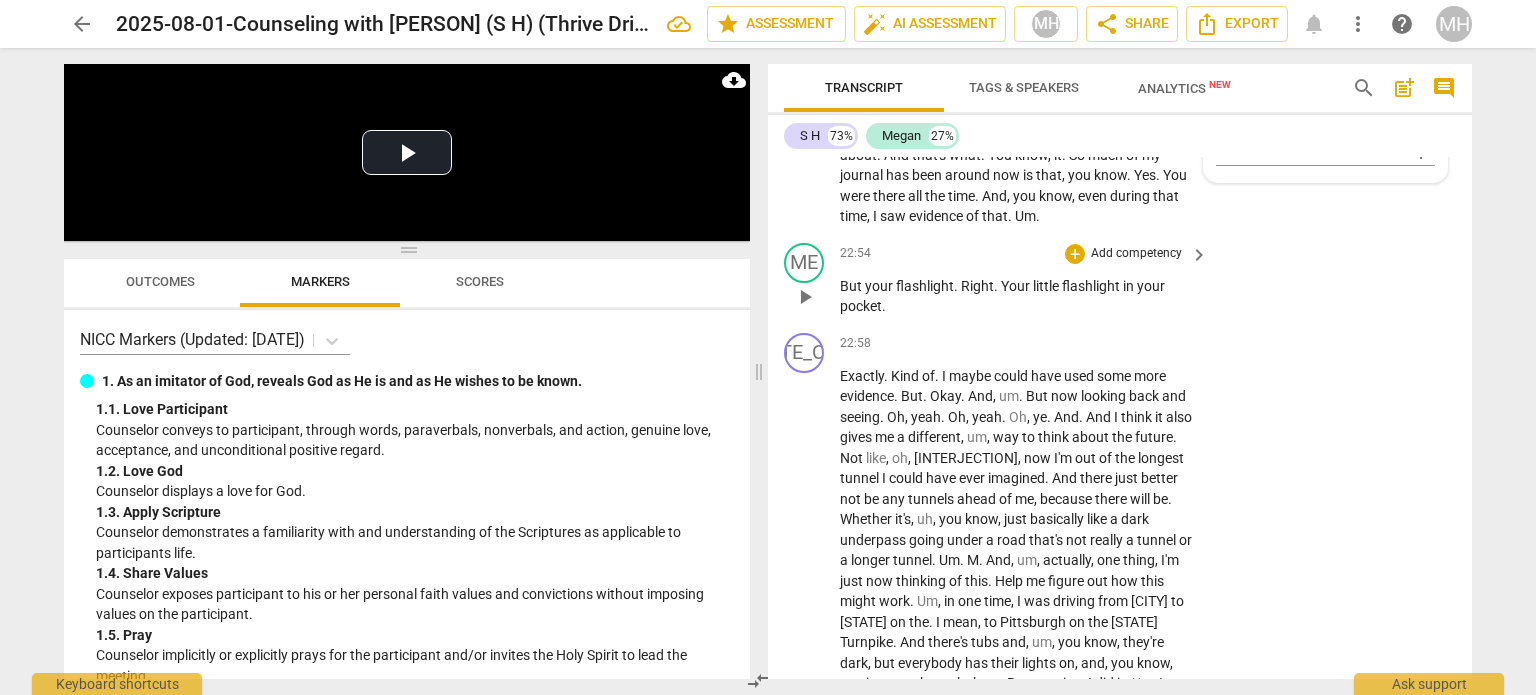 scroll, scrollTop: 13262, scrollLeft: 0, axis: vertical 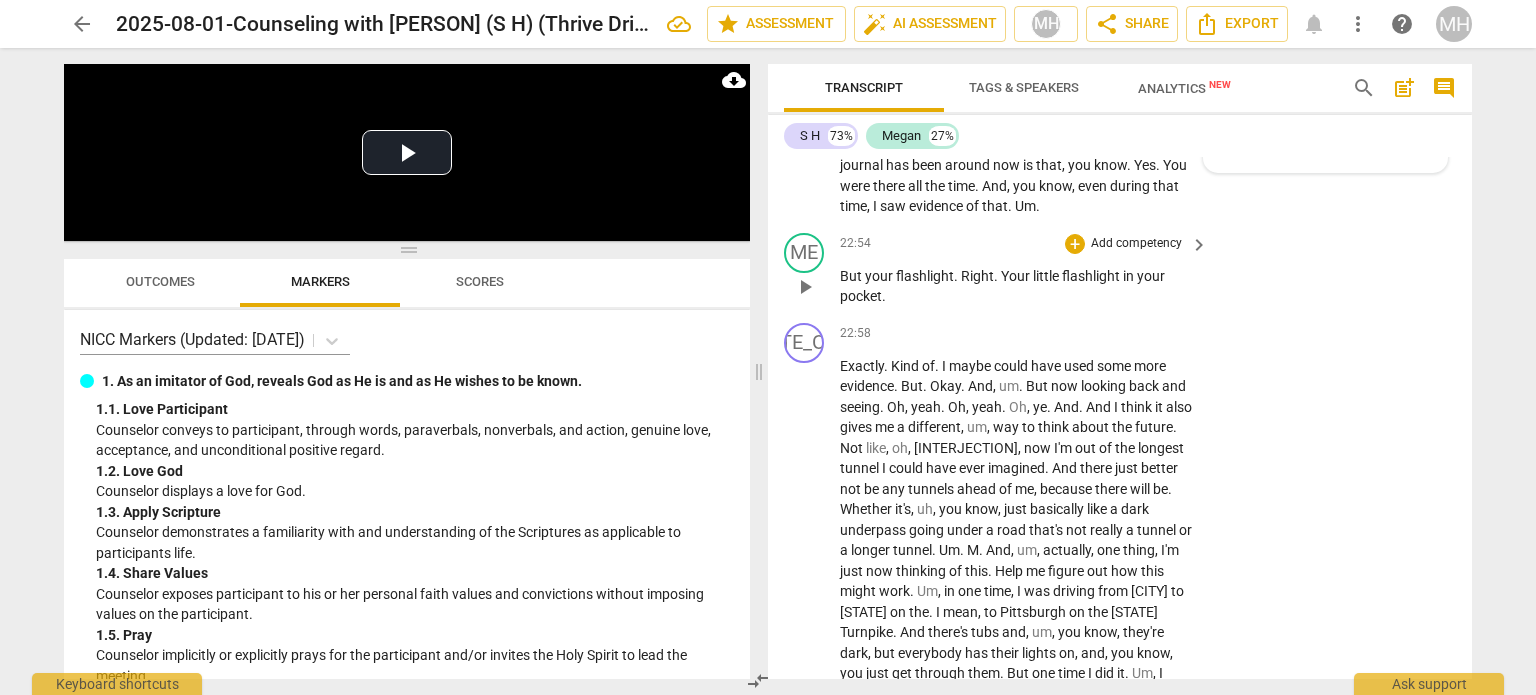 click on "Add competency" at bounding box center (1136, 244) 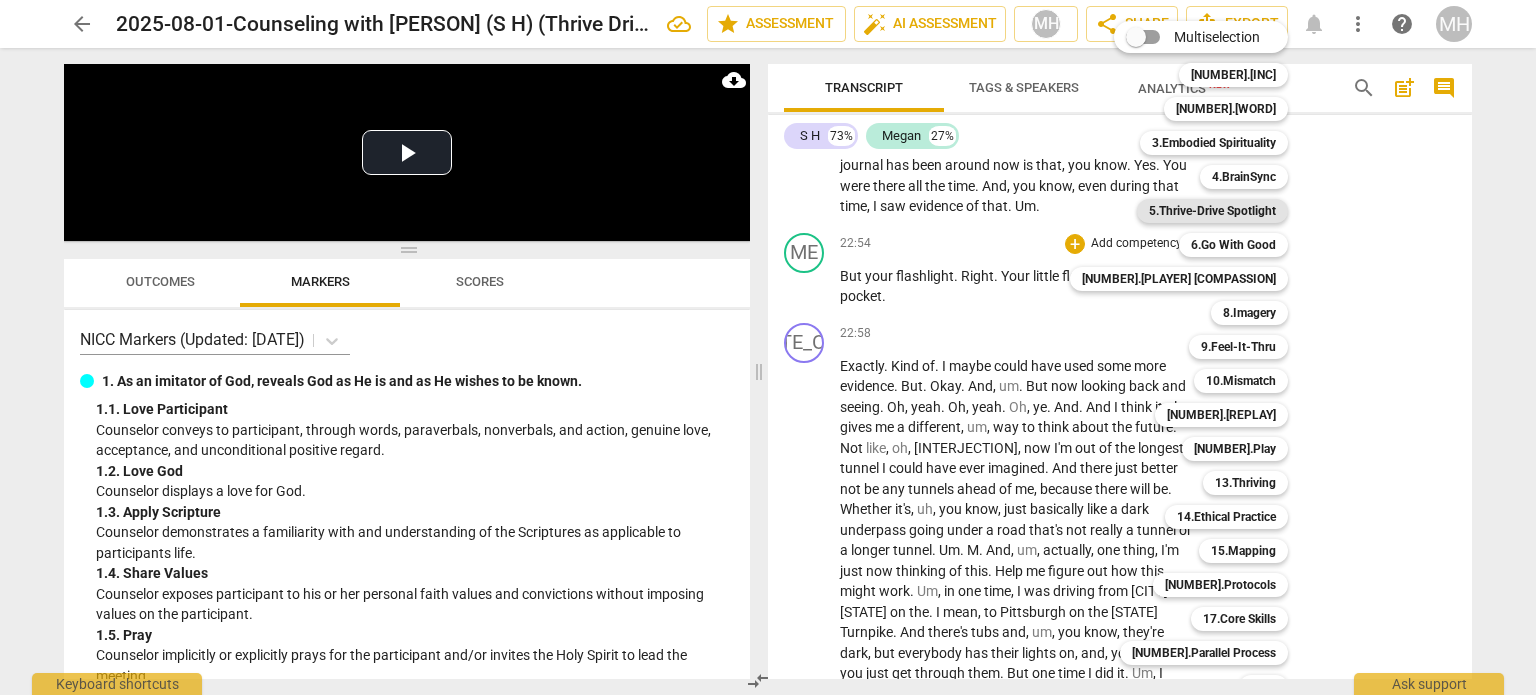 click on "5.Thrive-Drive Spotlight" at bounding box center [1212, 211] 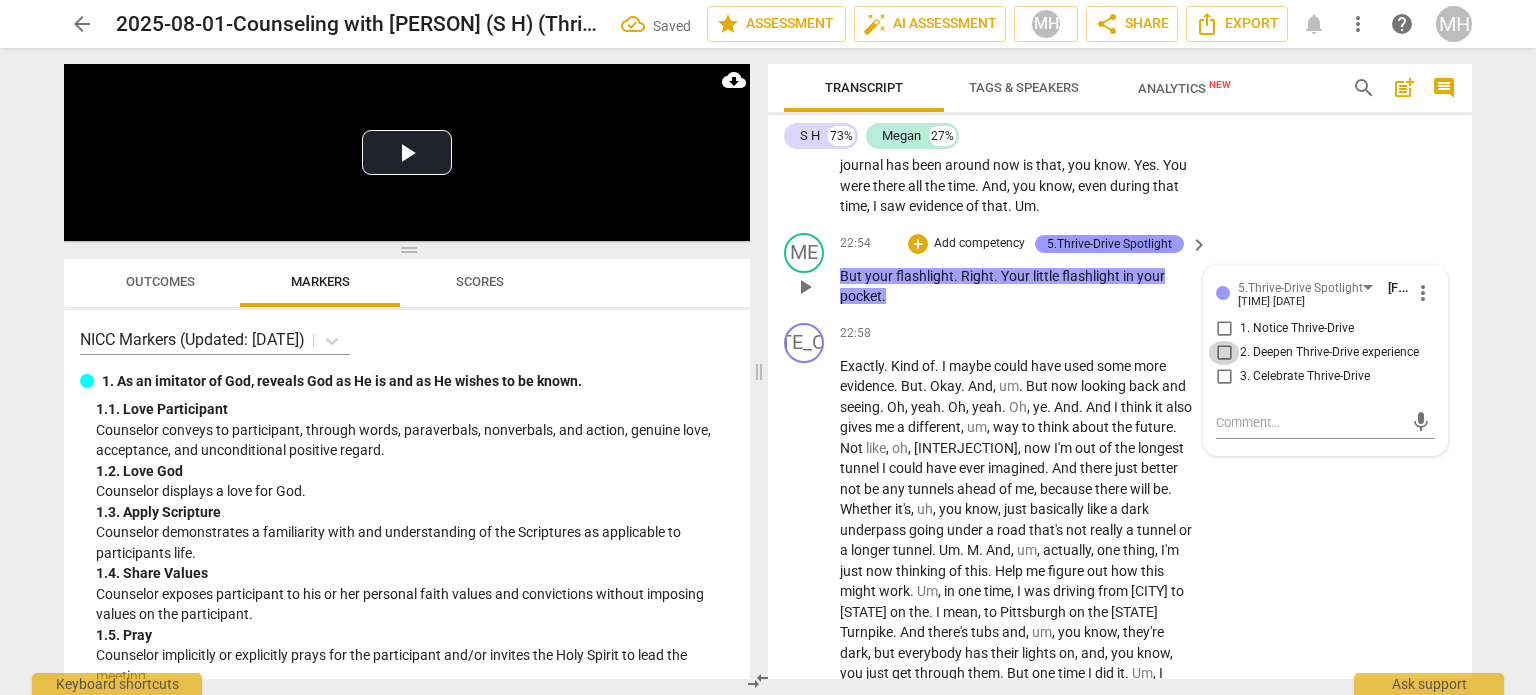 click on "2. Deepen Thrive-Drive experience" at bounding box center [1224, 353] 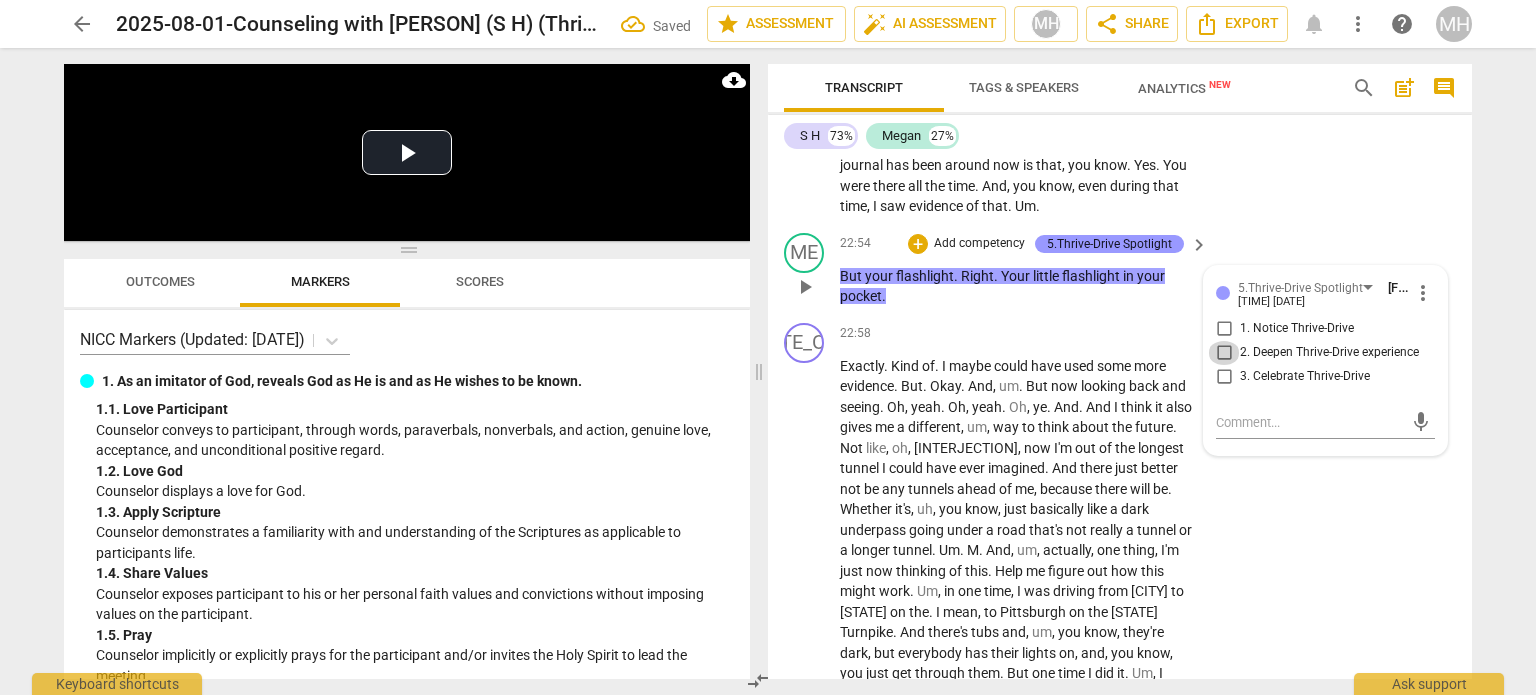 checkbox on "true" 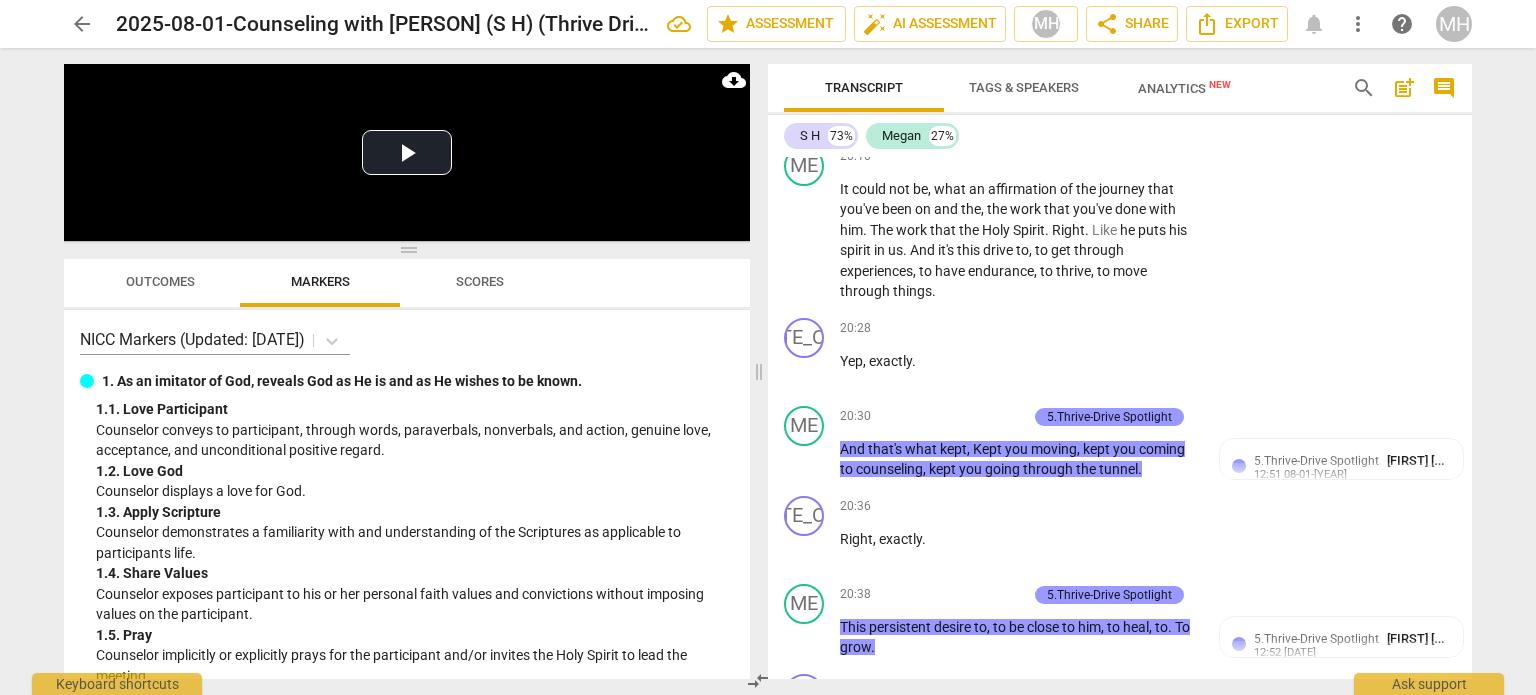 scroll, scrollTop: 10591, scrollLeft: 0, axis: vertical 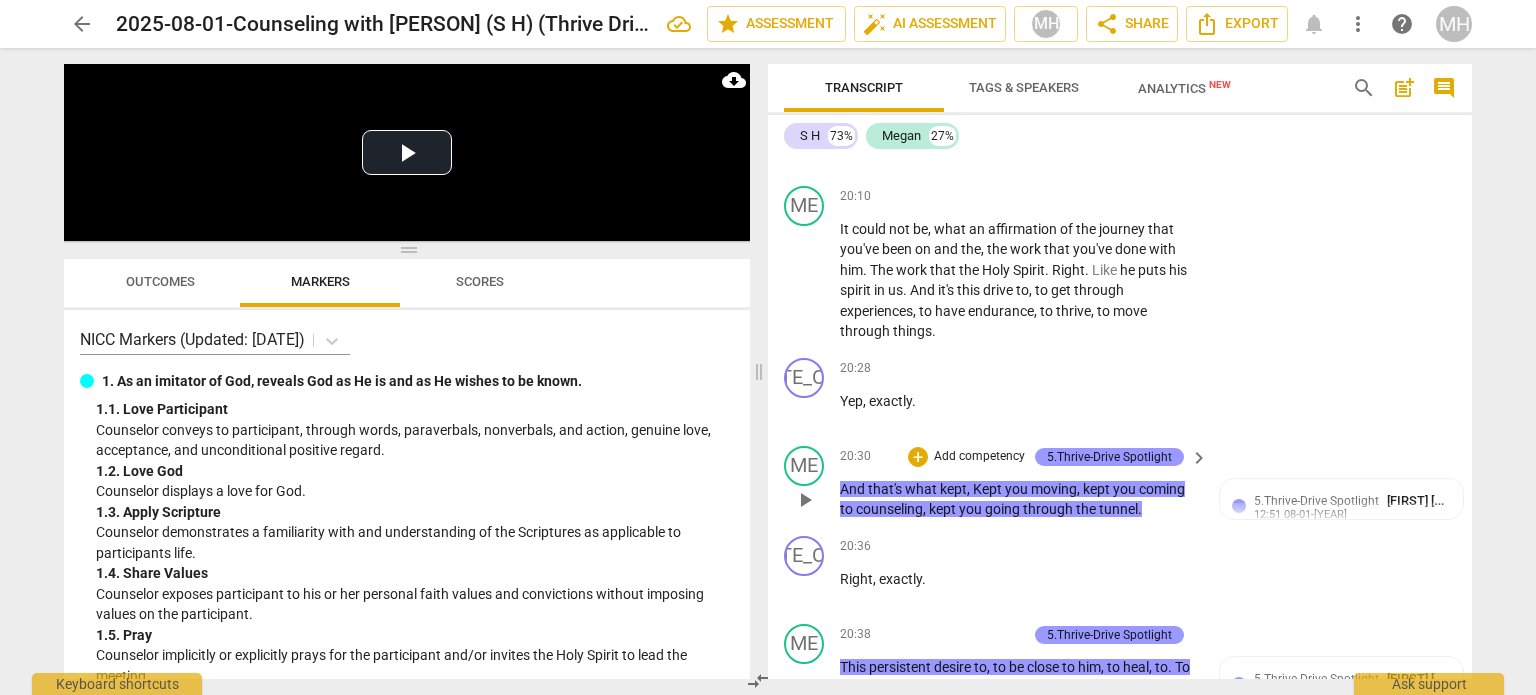 click on "play_arrow" at bounding box center (805, 500) 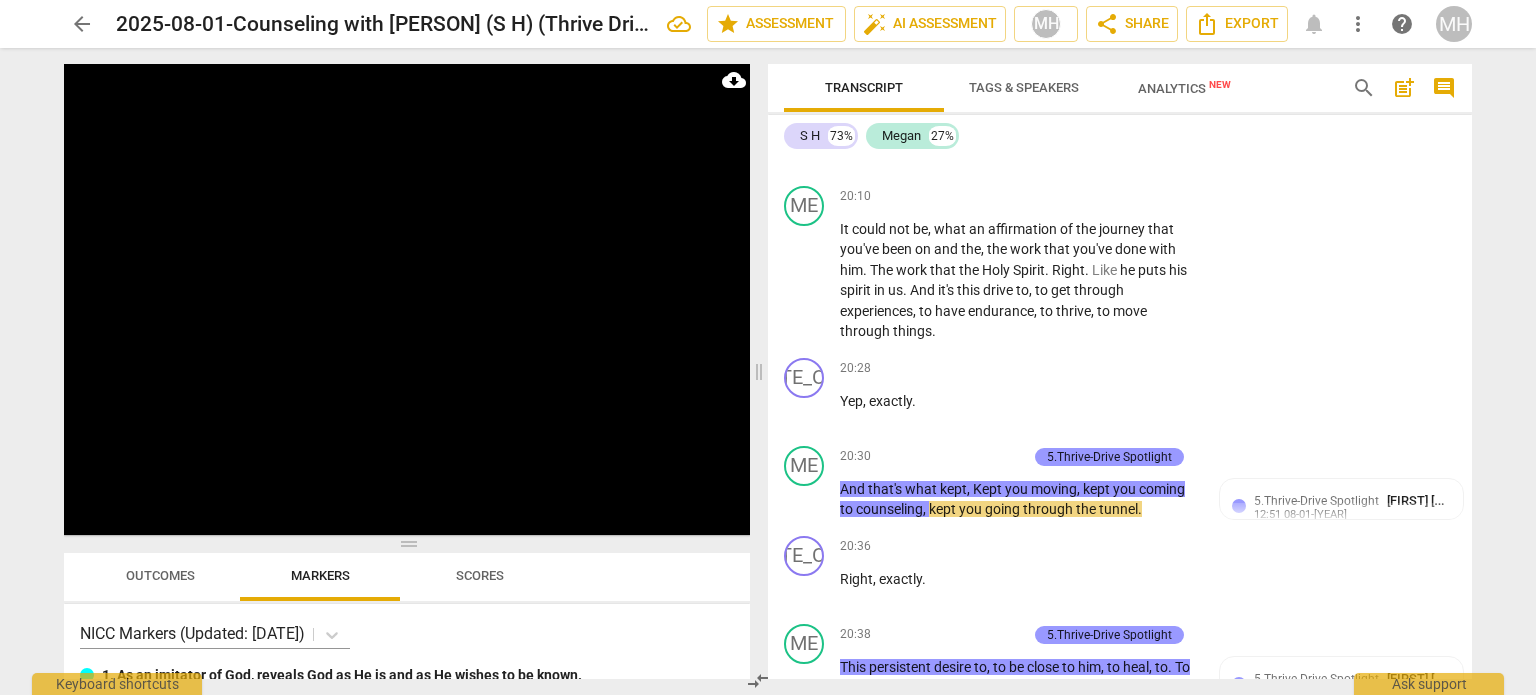 drag, startPoint x: 406, startPoint y: 247, endPoint x: 431, endPoint y: 541, distance: 295.061 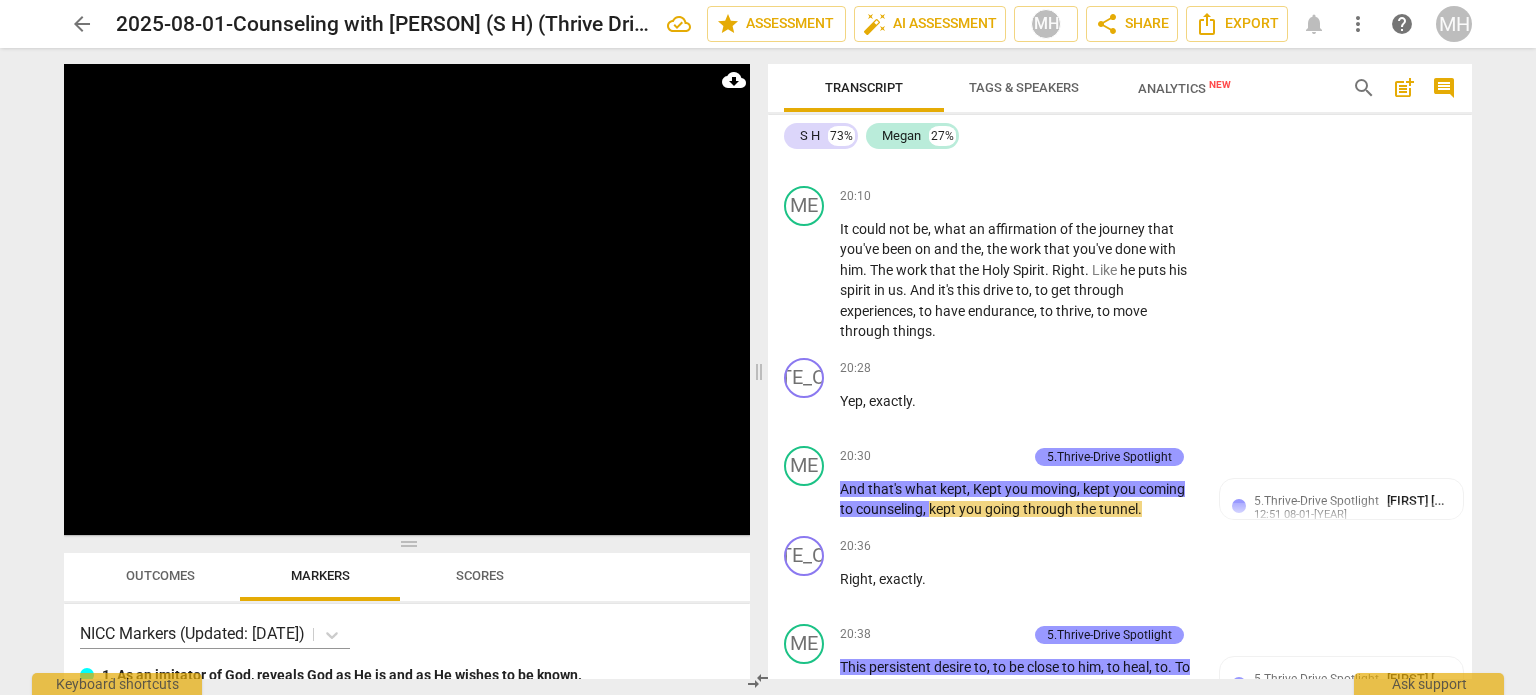 click at bounding box center (407, 544) 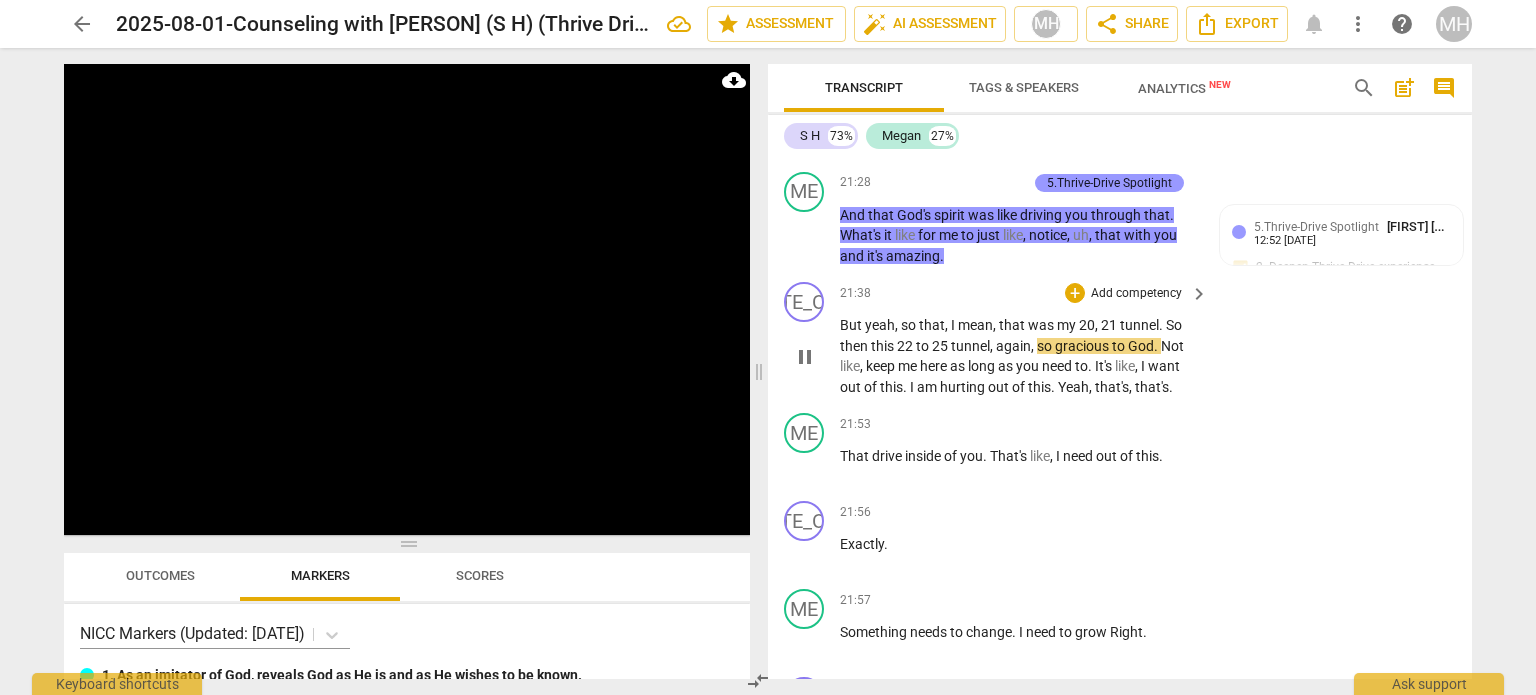 scroll, scrollTop: 11700, scrollLeft: 0, axis: vertical 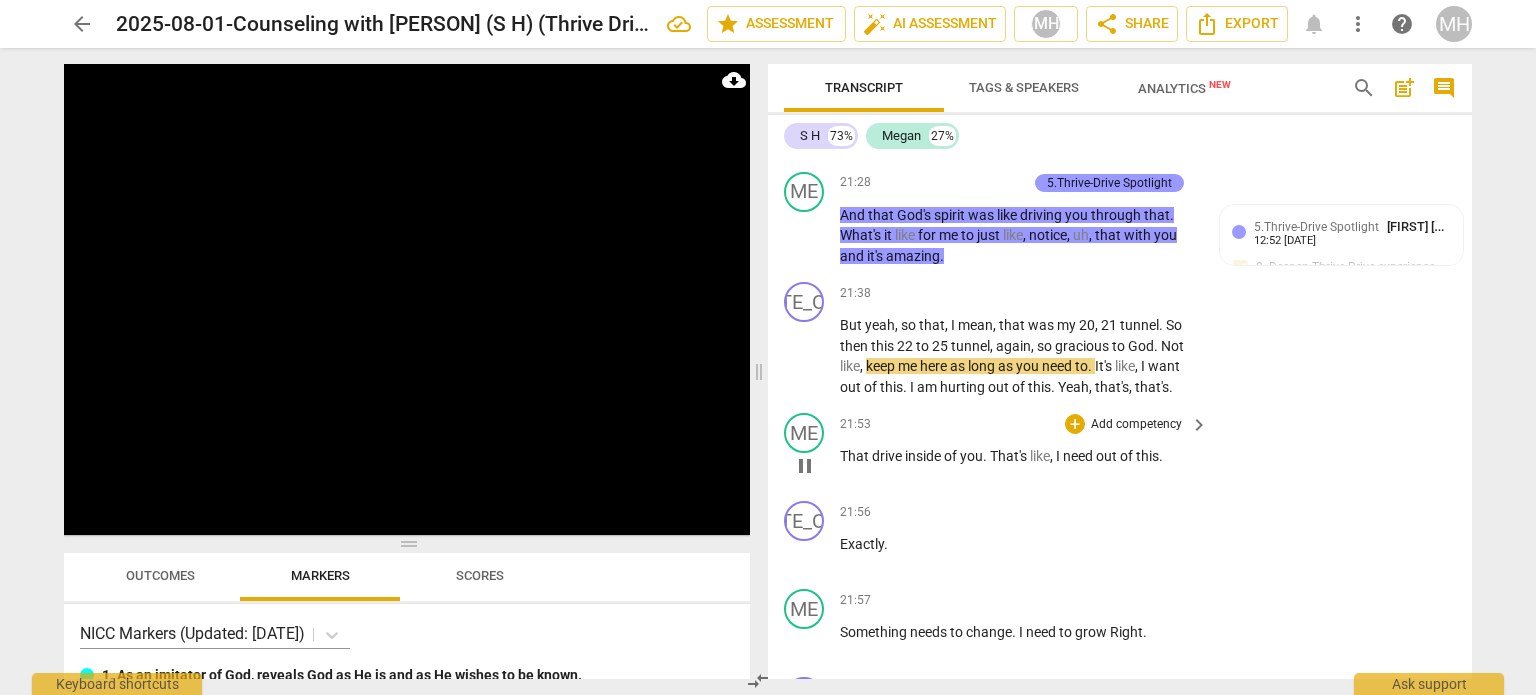 click on "Add competency" at bounding box center [1136, 425] 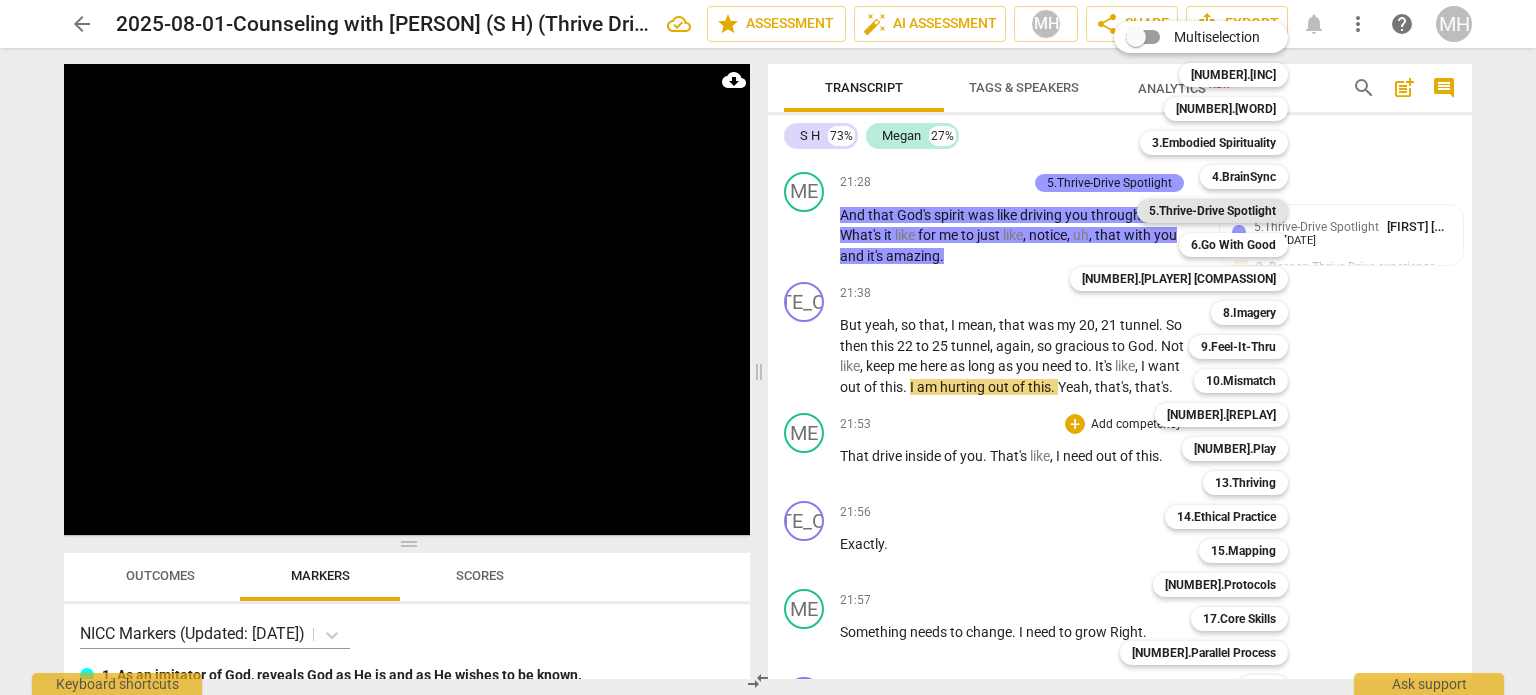click on "5.Thrive-Drive Spotlight" at bounding box center (1212, 211) 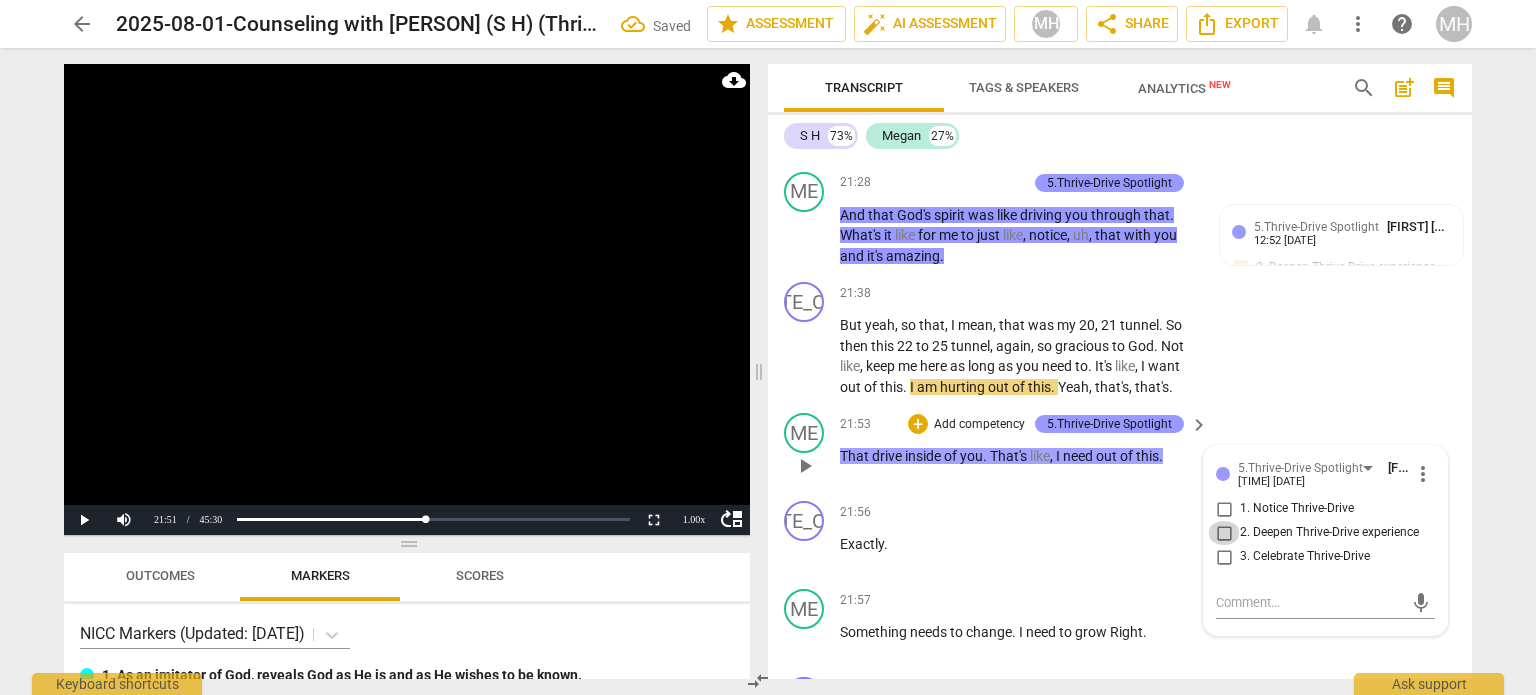 click on "2. Deepen Thrive-Drive experience" at bounding box center (1224, 533) 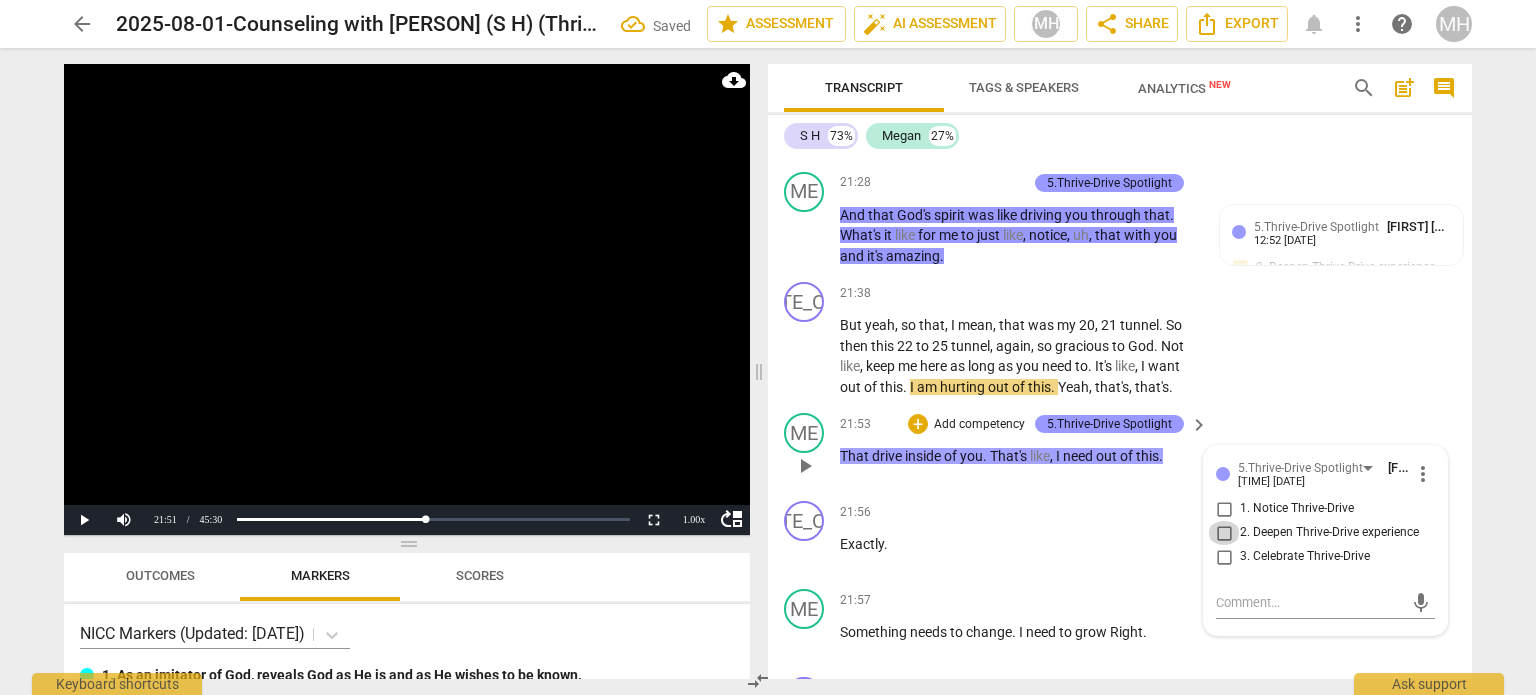 checkbox on "true" 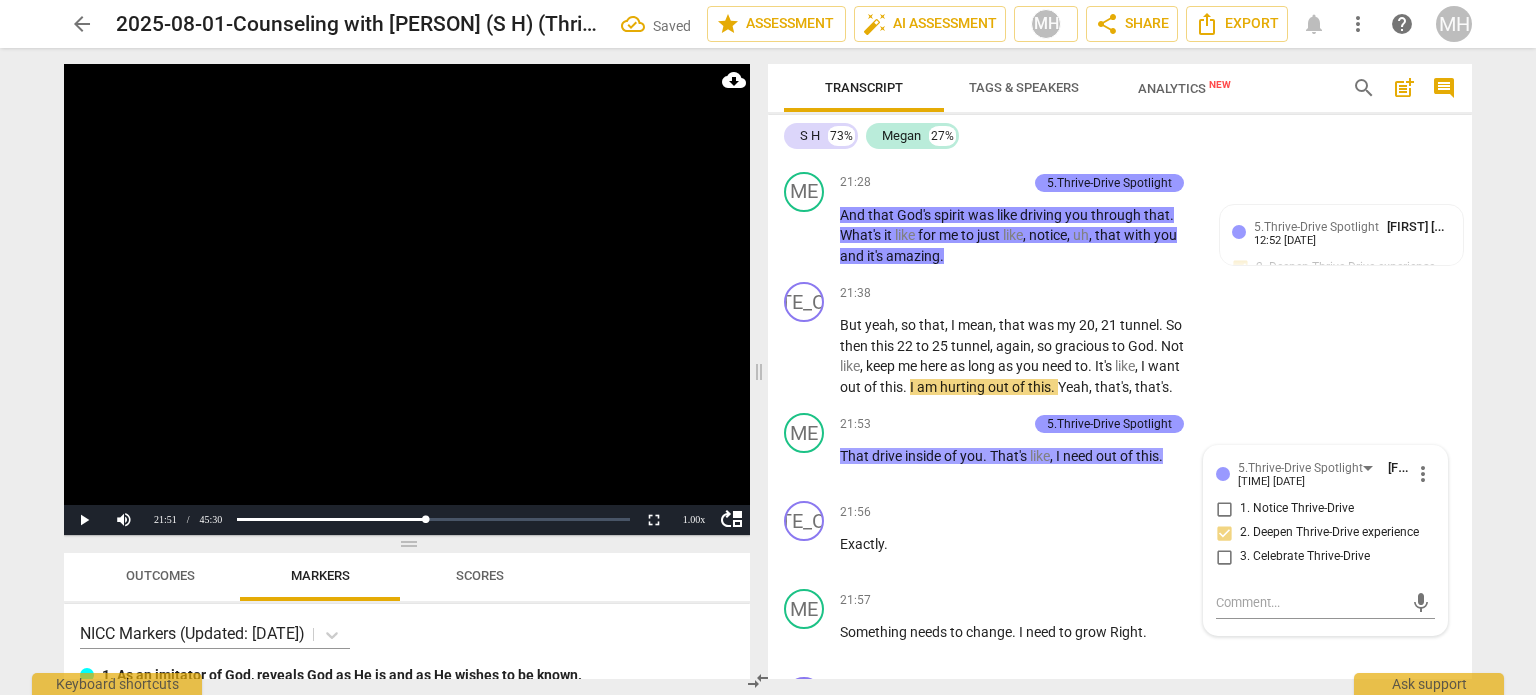 click at bounding box center [407, 299] 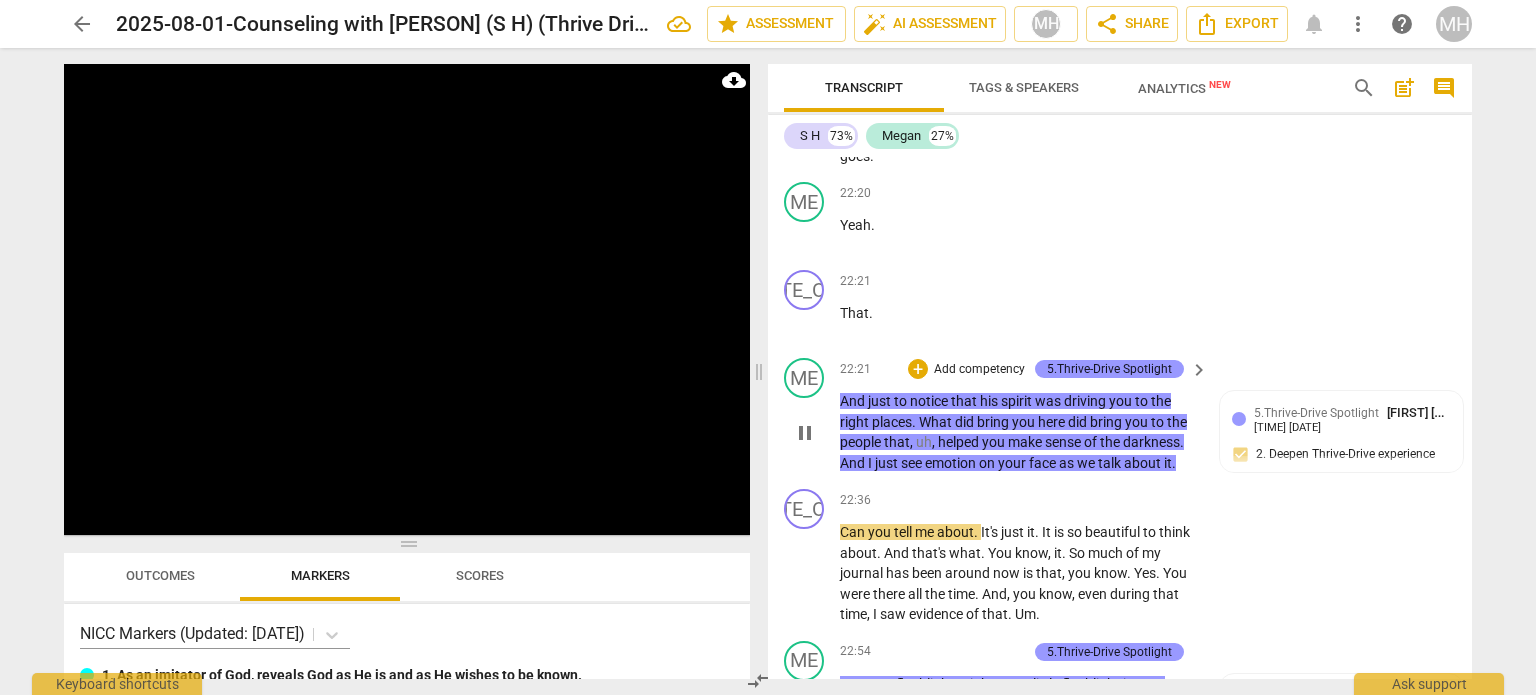 scroll, scrollTop: 12824, scrollLeft: 0, axis: vertical 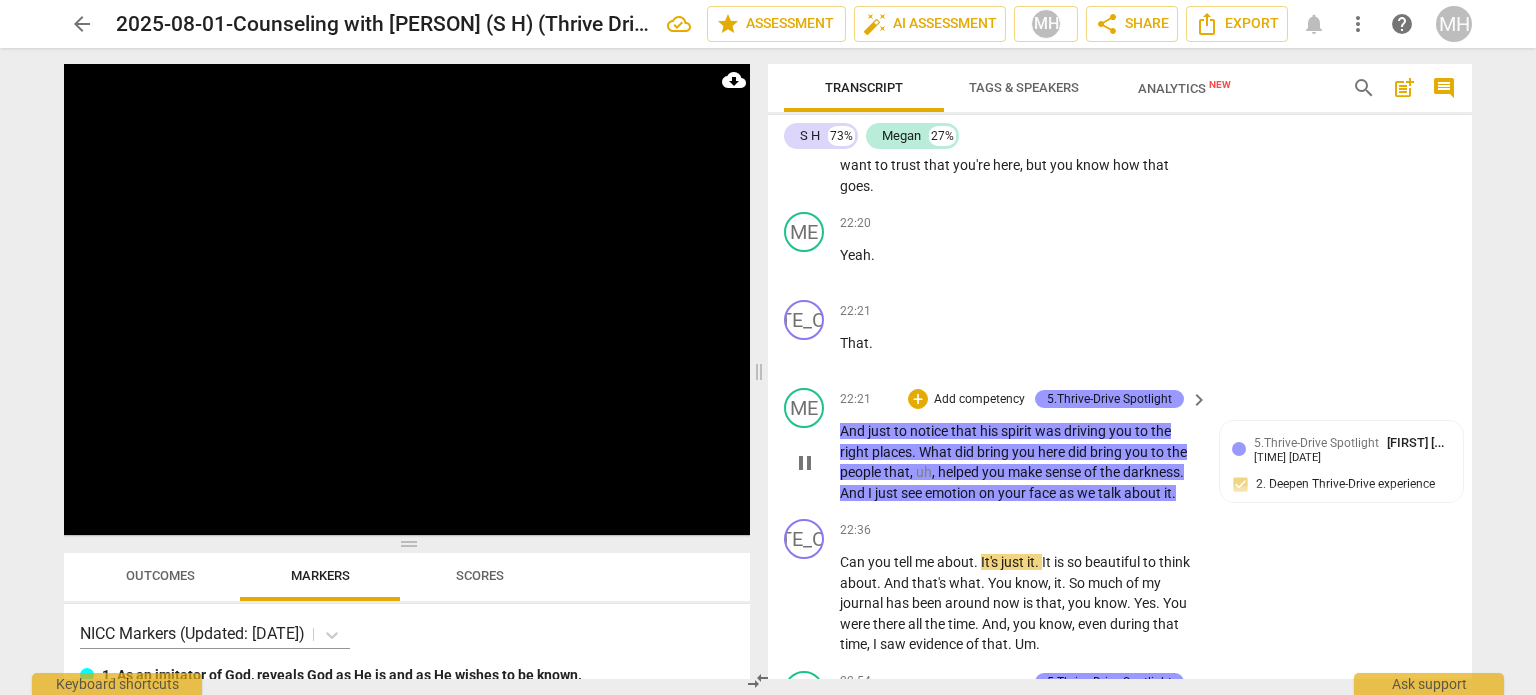 click on "Add competency" at bounding box center [979, 400] 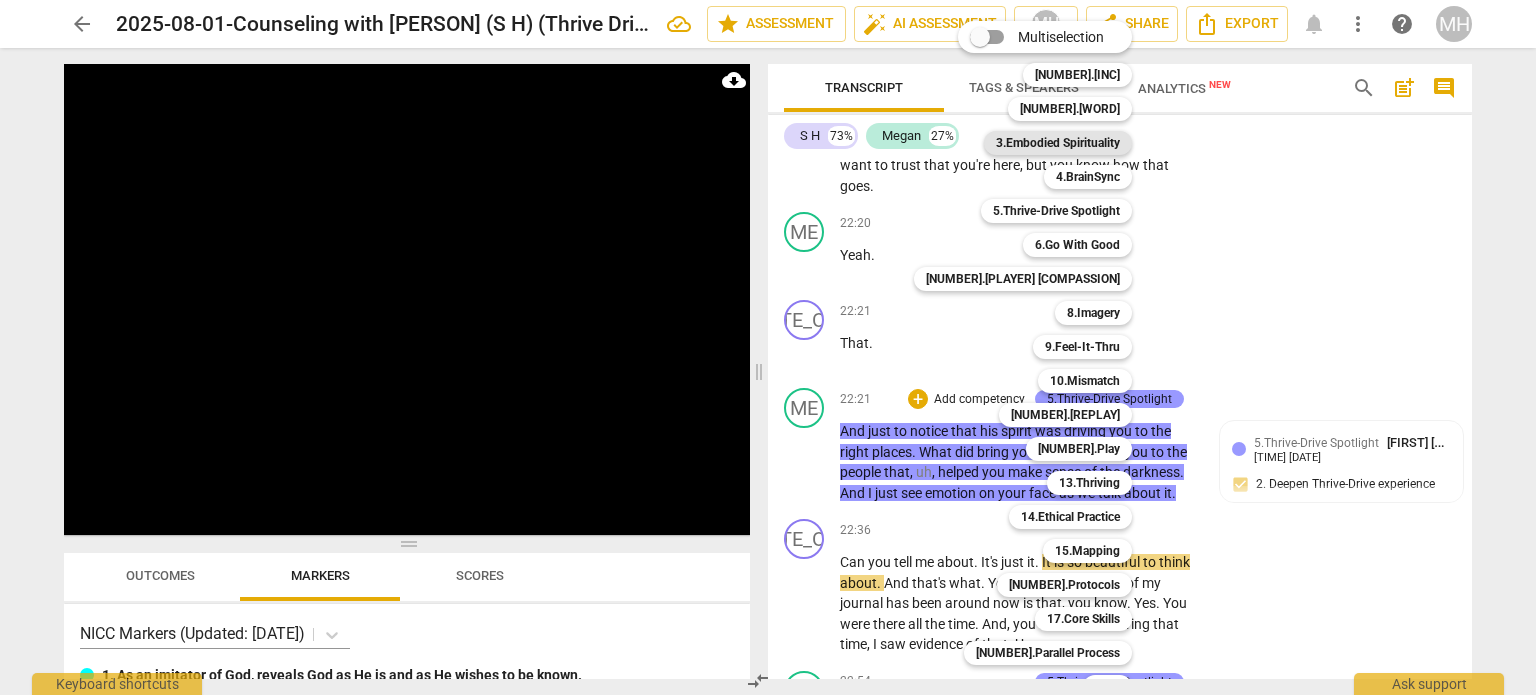 click on "3.Embodied Spirituality" at bounding box center [1058, 143] 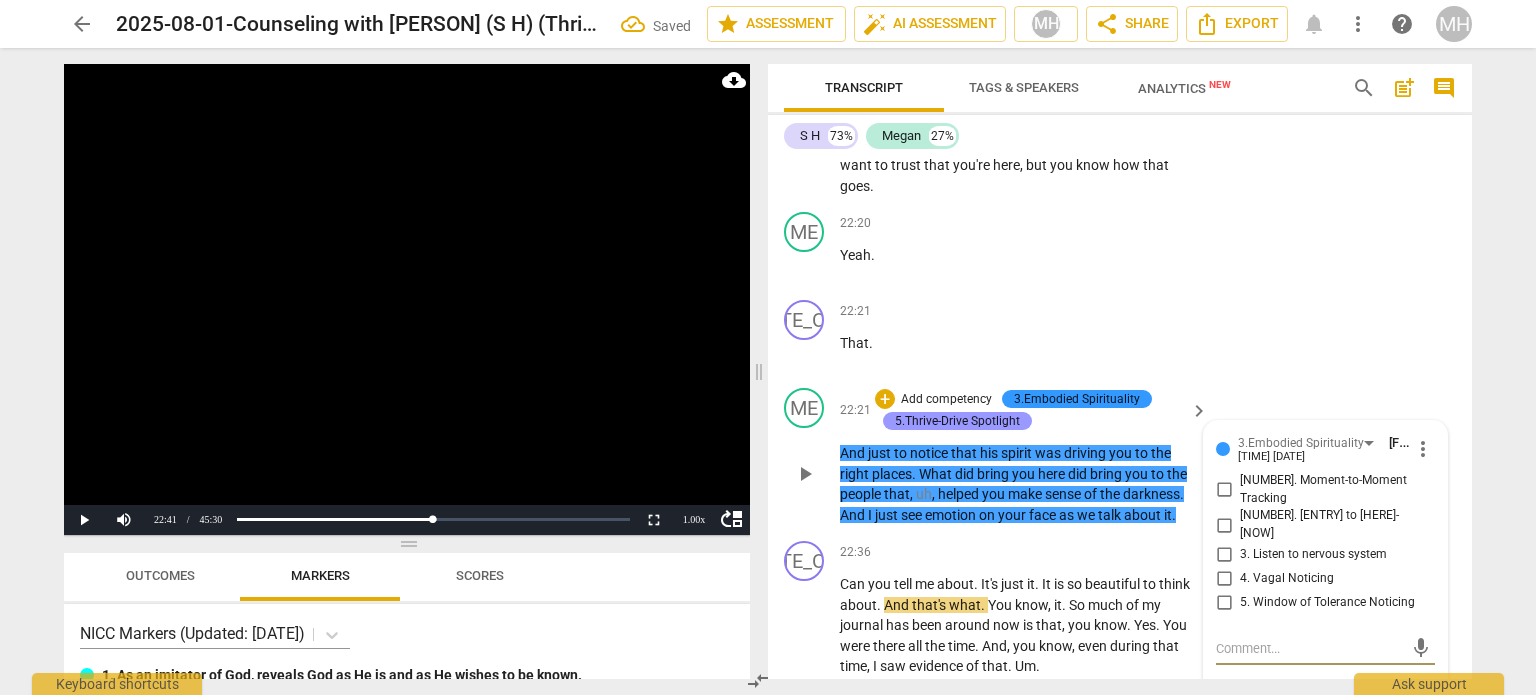 click on "1. Moment-to-Moment Tracking" at bounding box center (1224, 490) 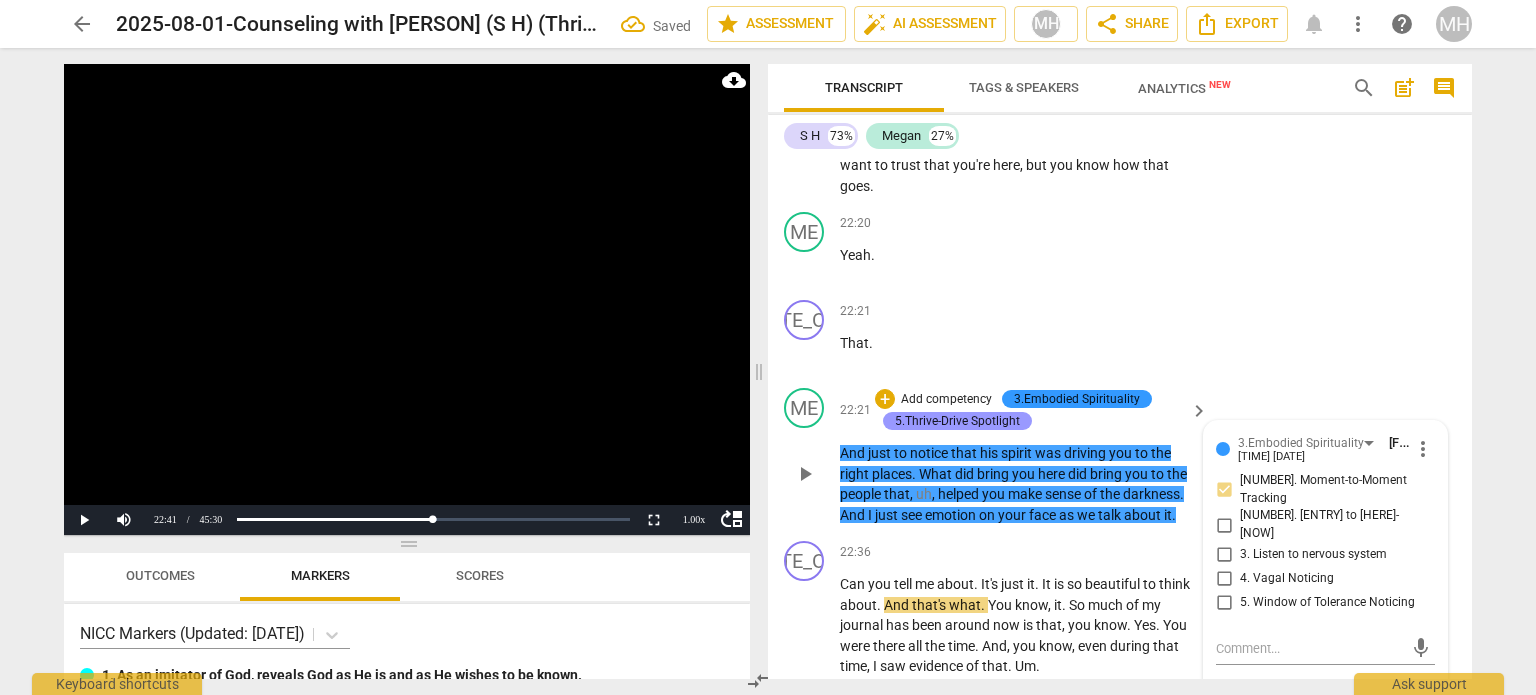 drag, startPoint x: 1225, startPoint y: 506, endPoint x: 806, endPoint y: 500, distance: 419.04297 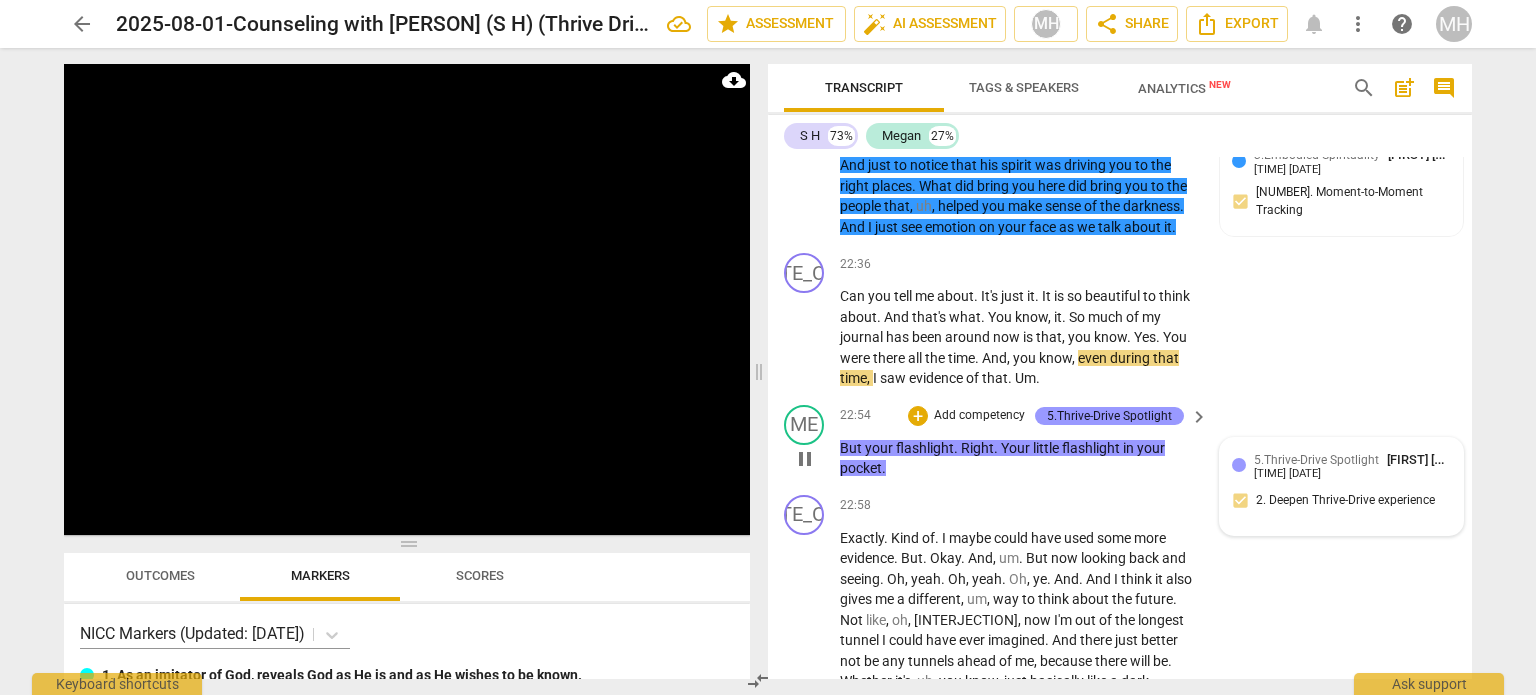 scroll, scrollTop: 13104, scrollLeft: 0, axis: vertical 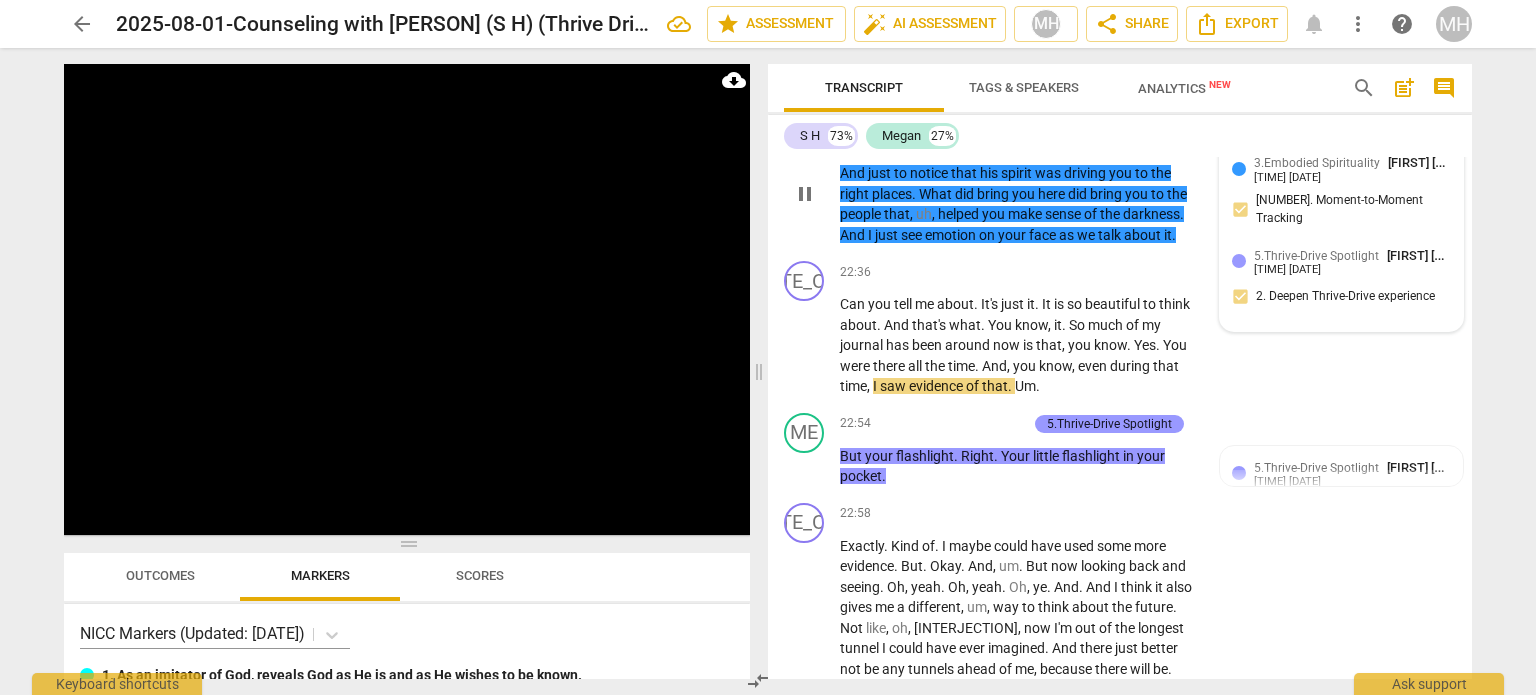 click on "3.Embodied Spirituality Megan Hughes 12:57 08-01-2025" at bounding box center (1352, 168) 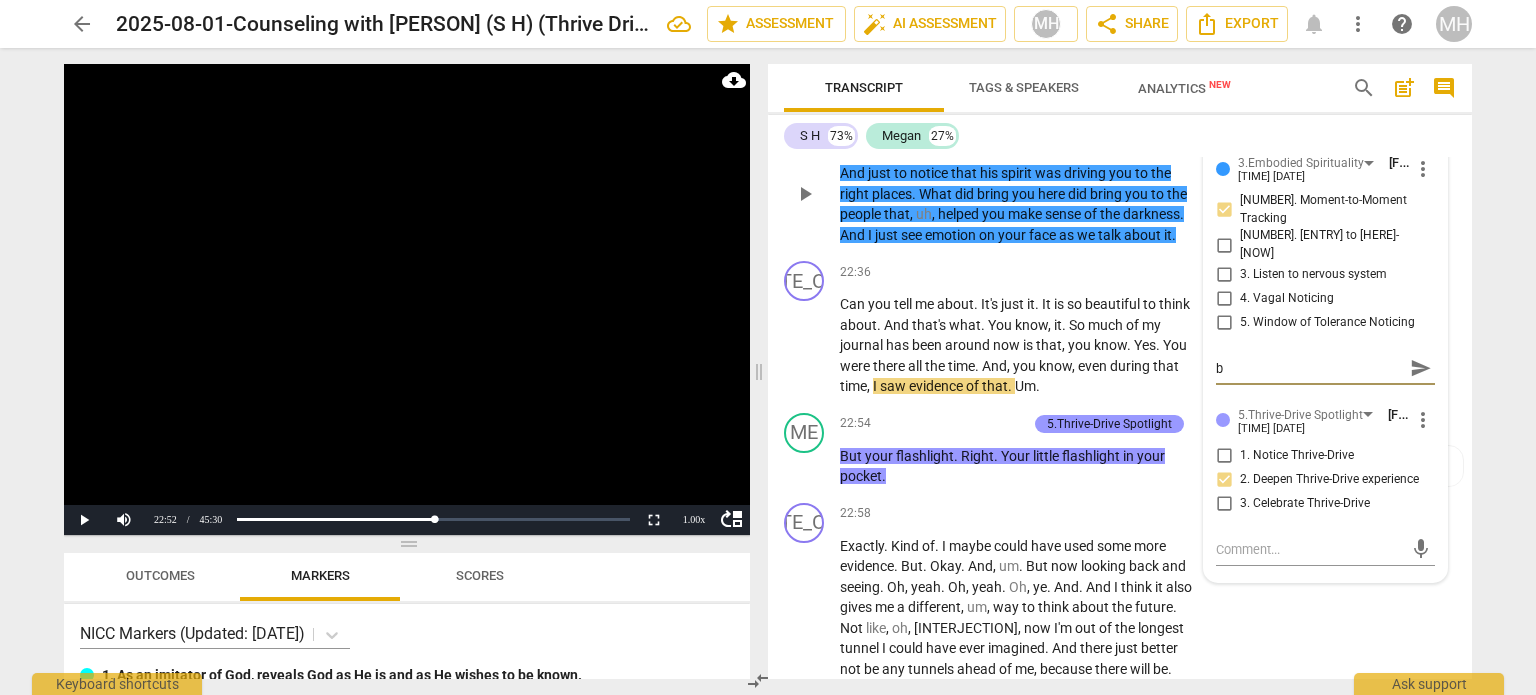type on "b" 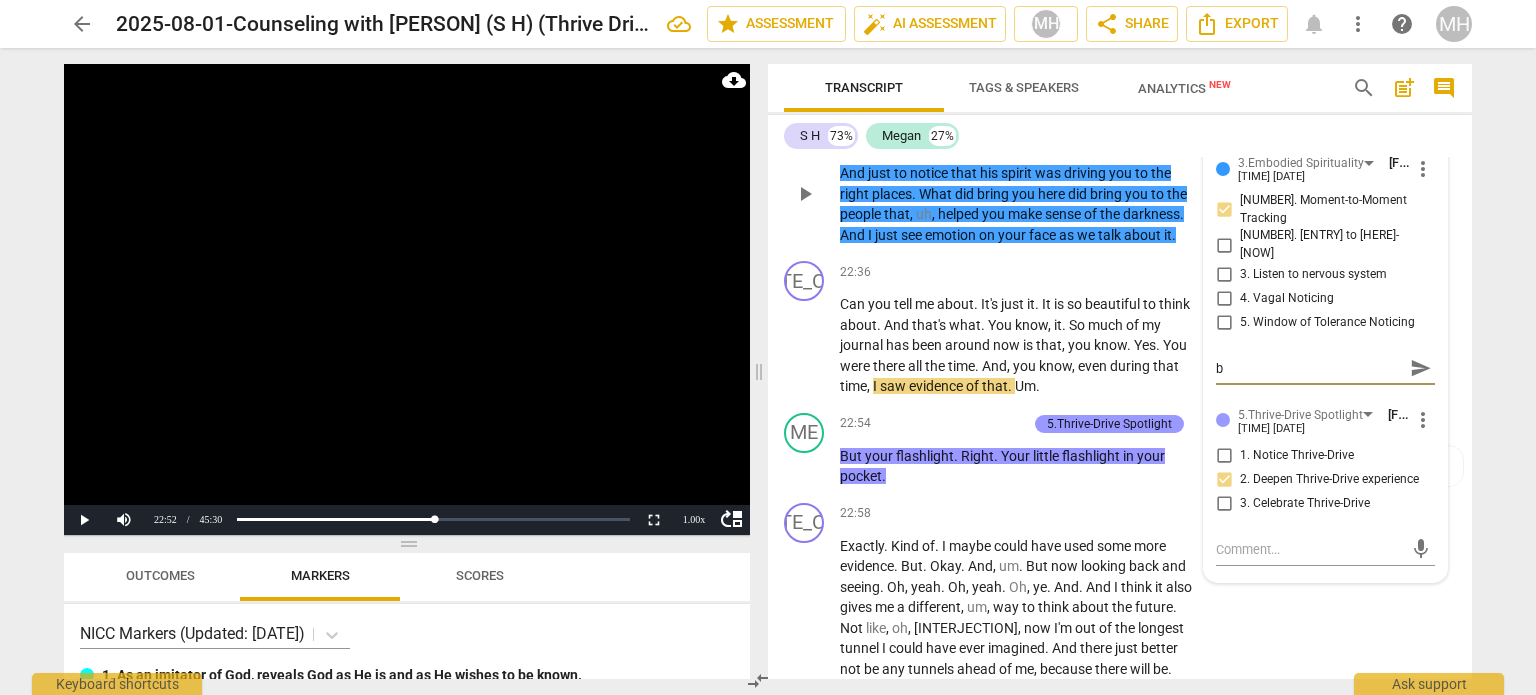 type on "b" 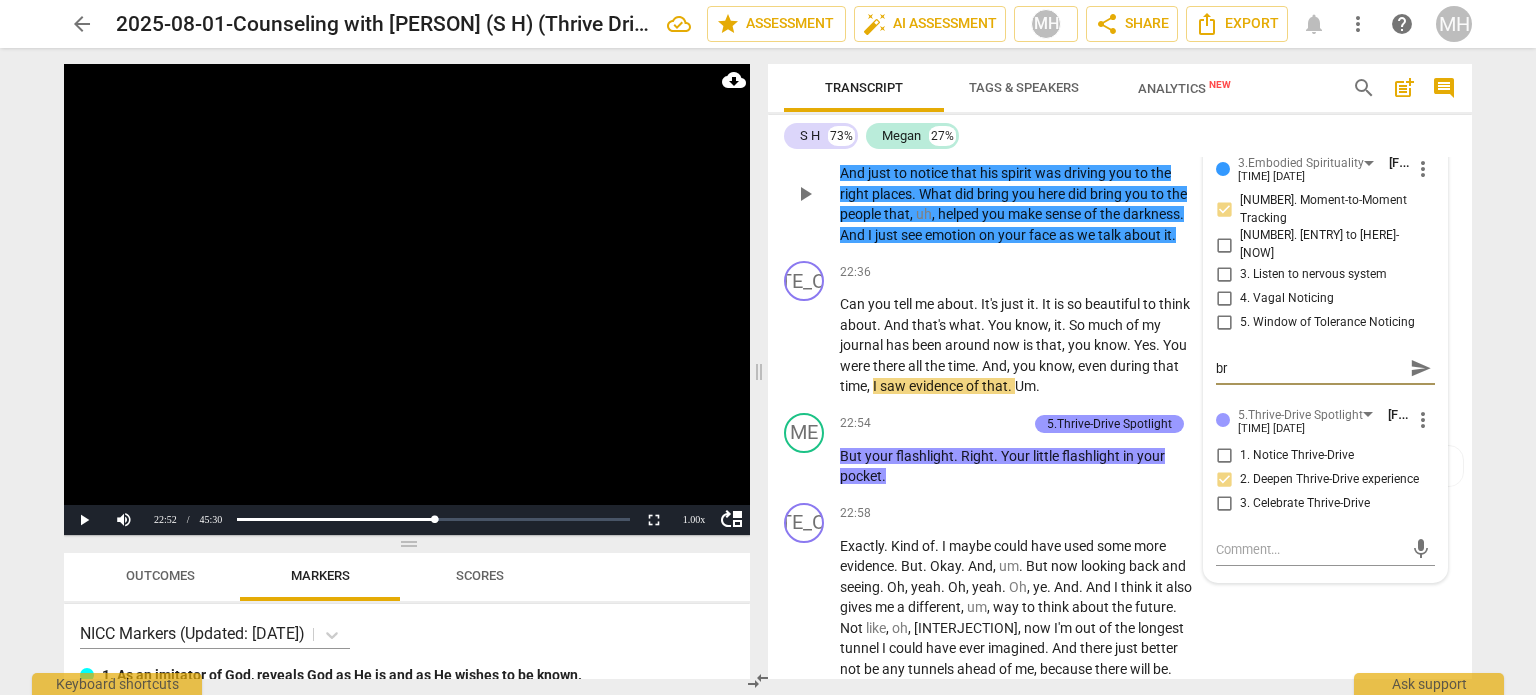 type on "bri" 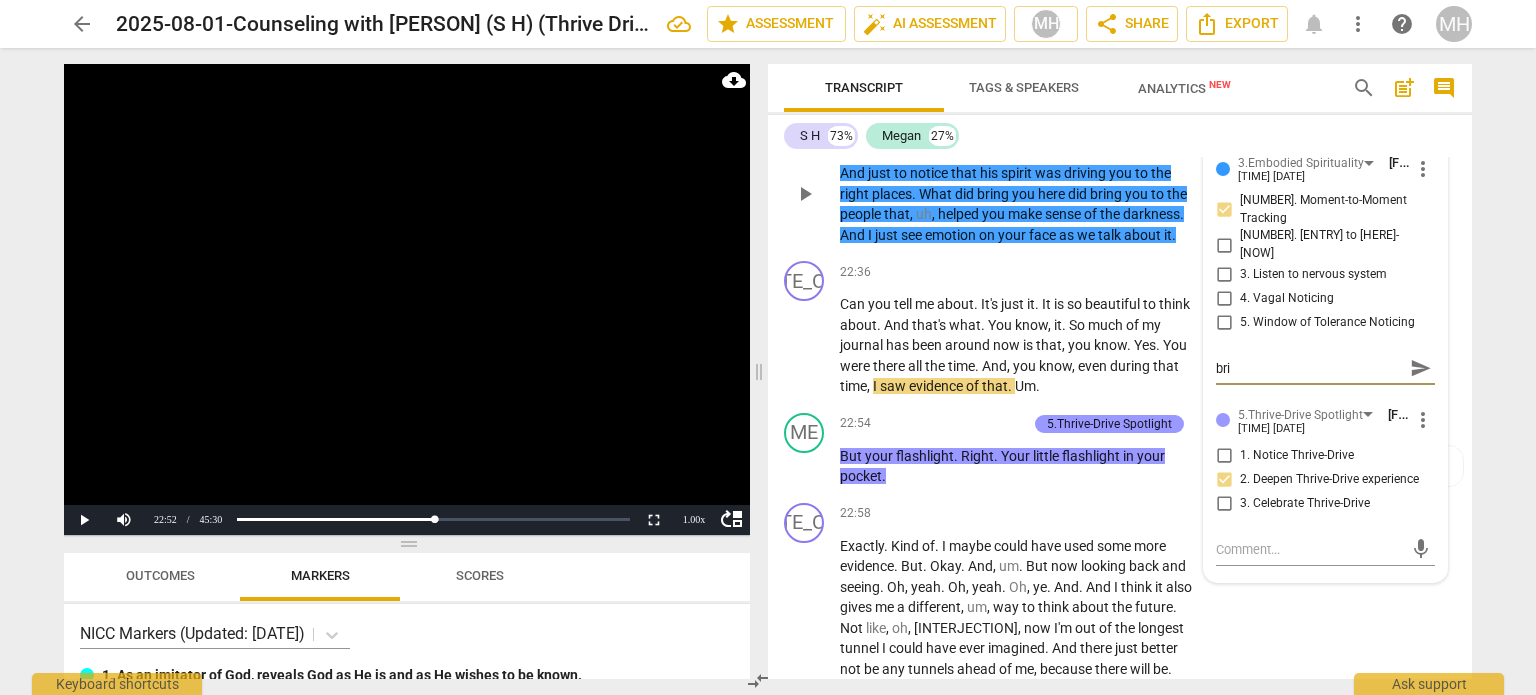 type on "brin" 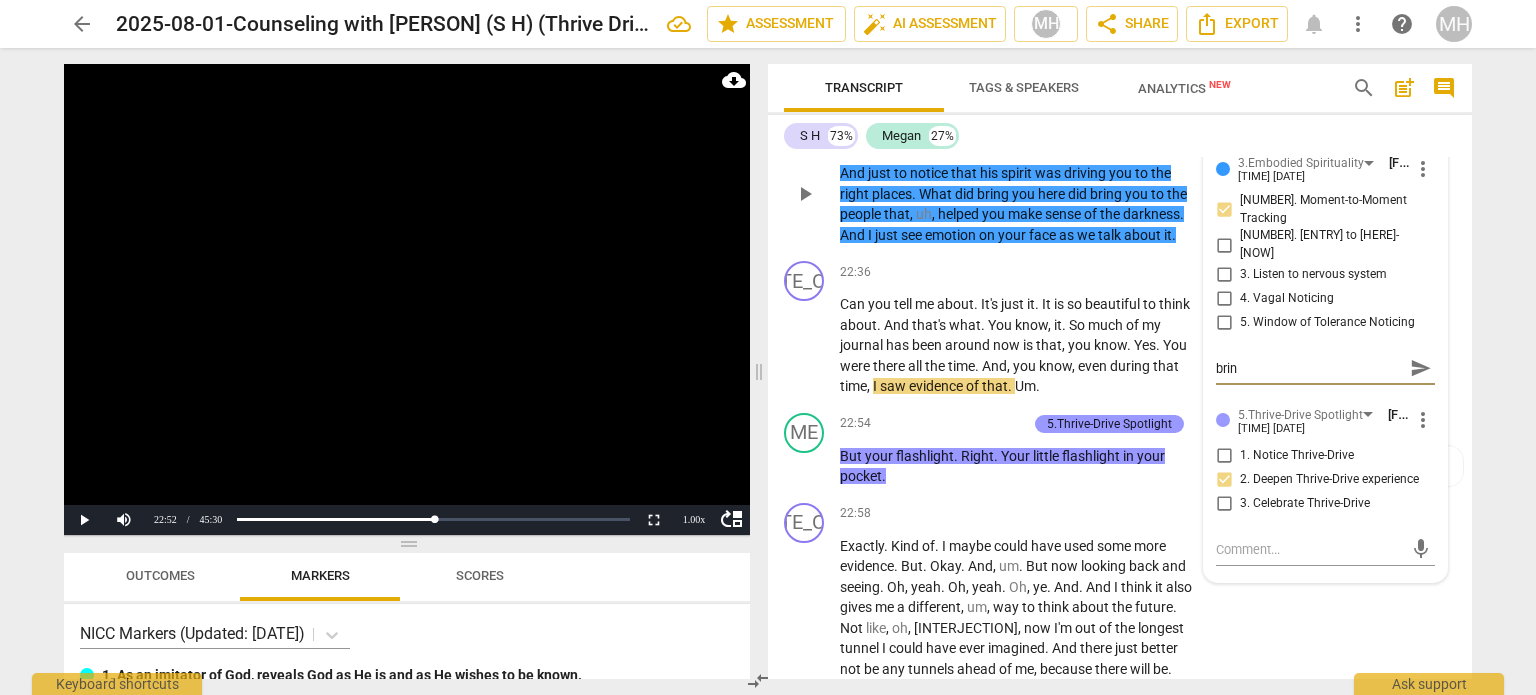 type on "bring" 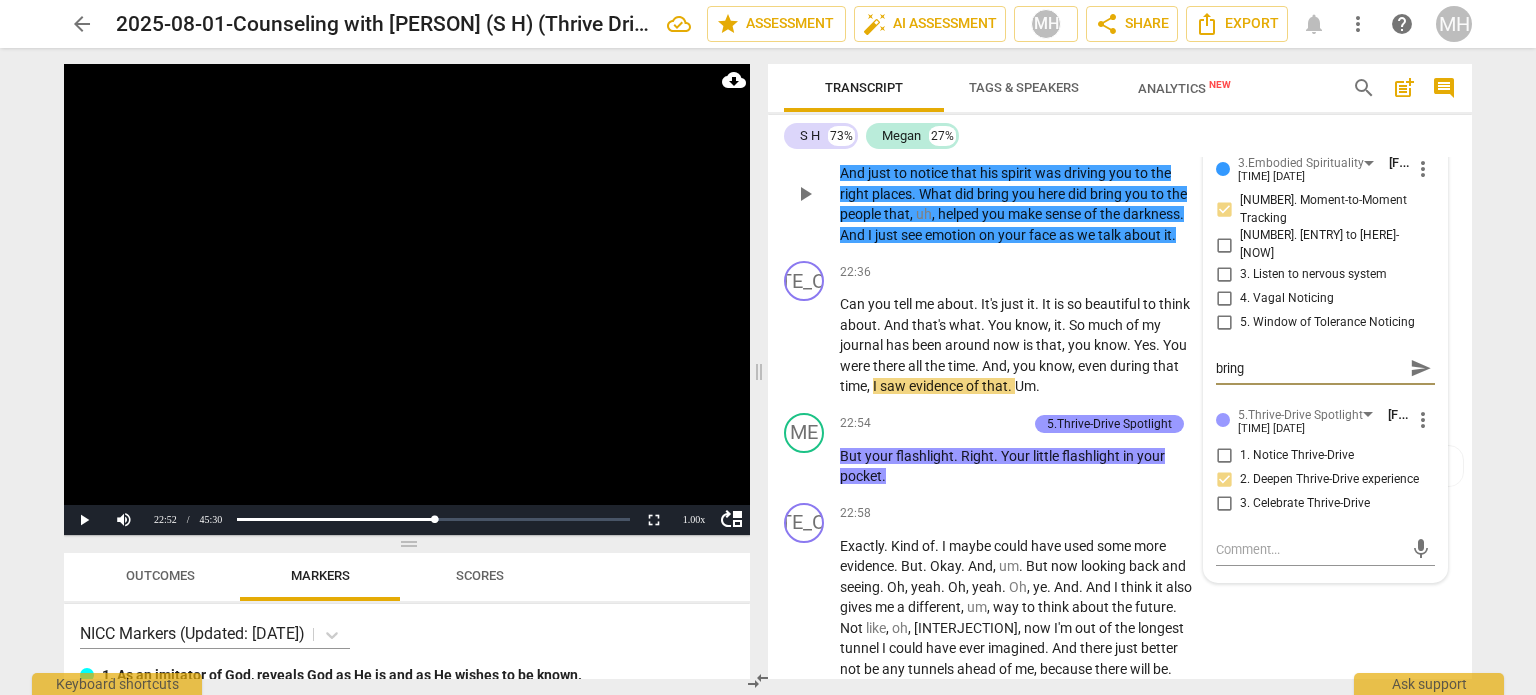 type on "bringi" 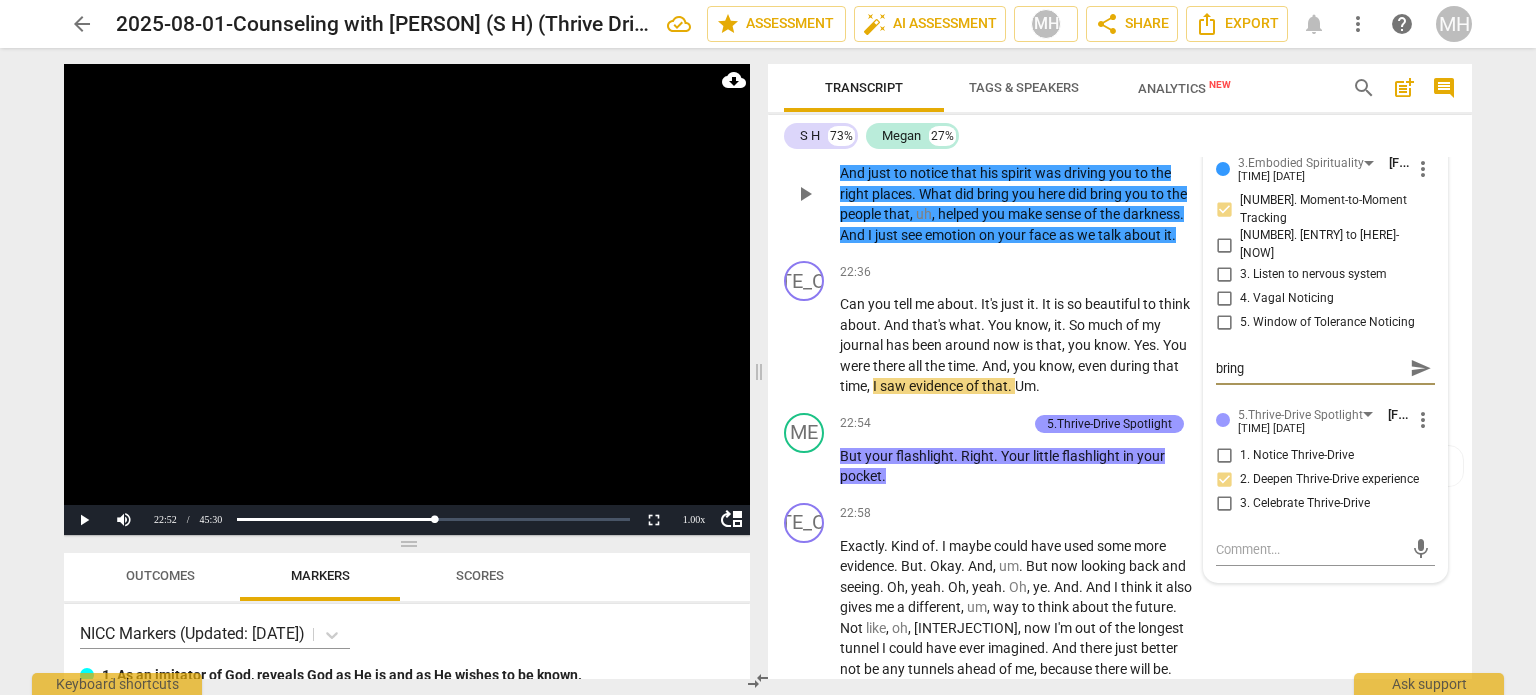 type on "bringi" 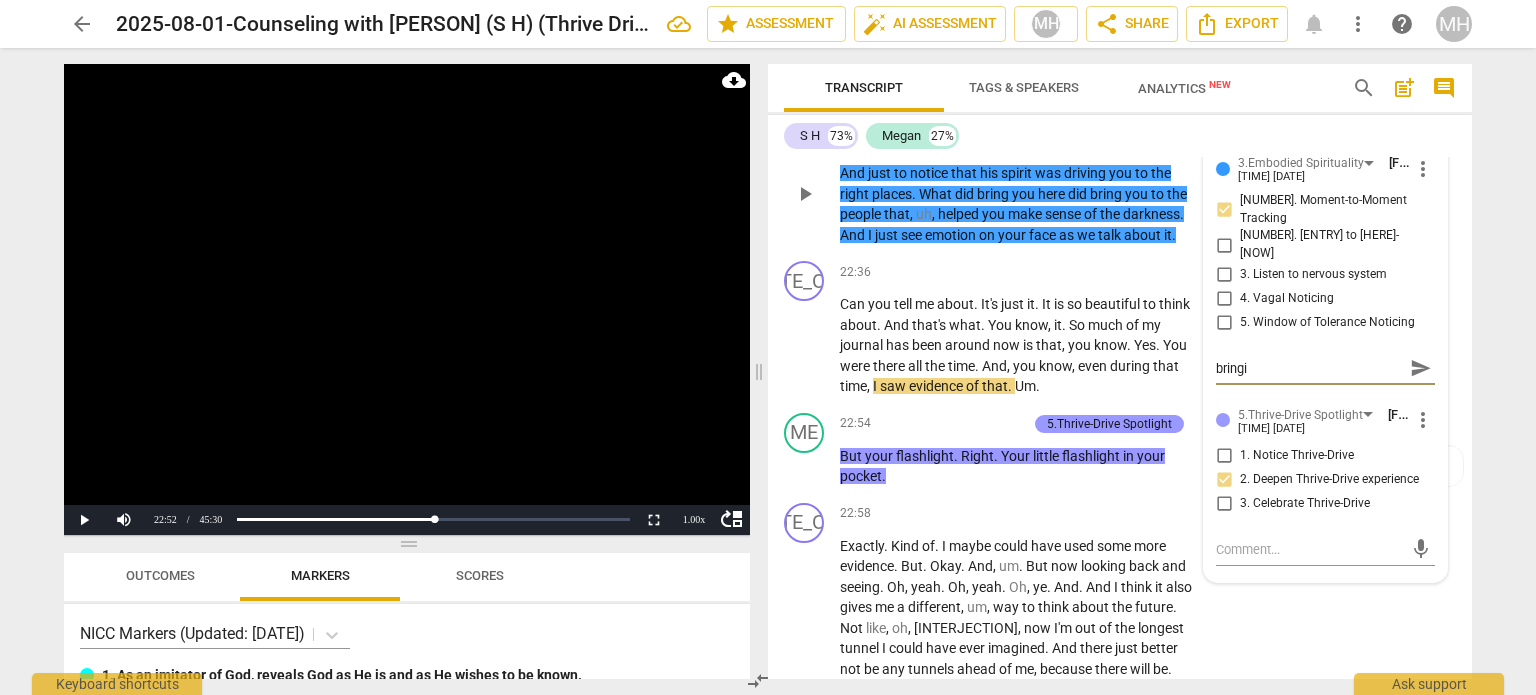 type on "bringin" 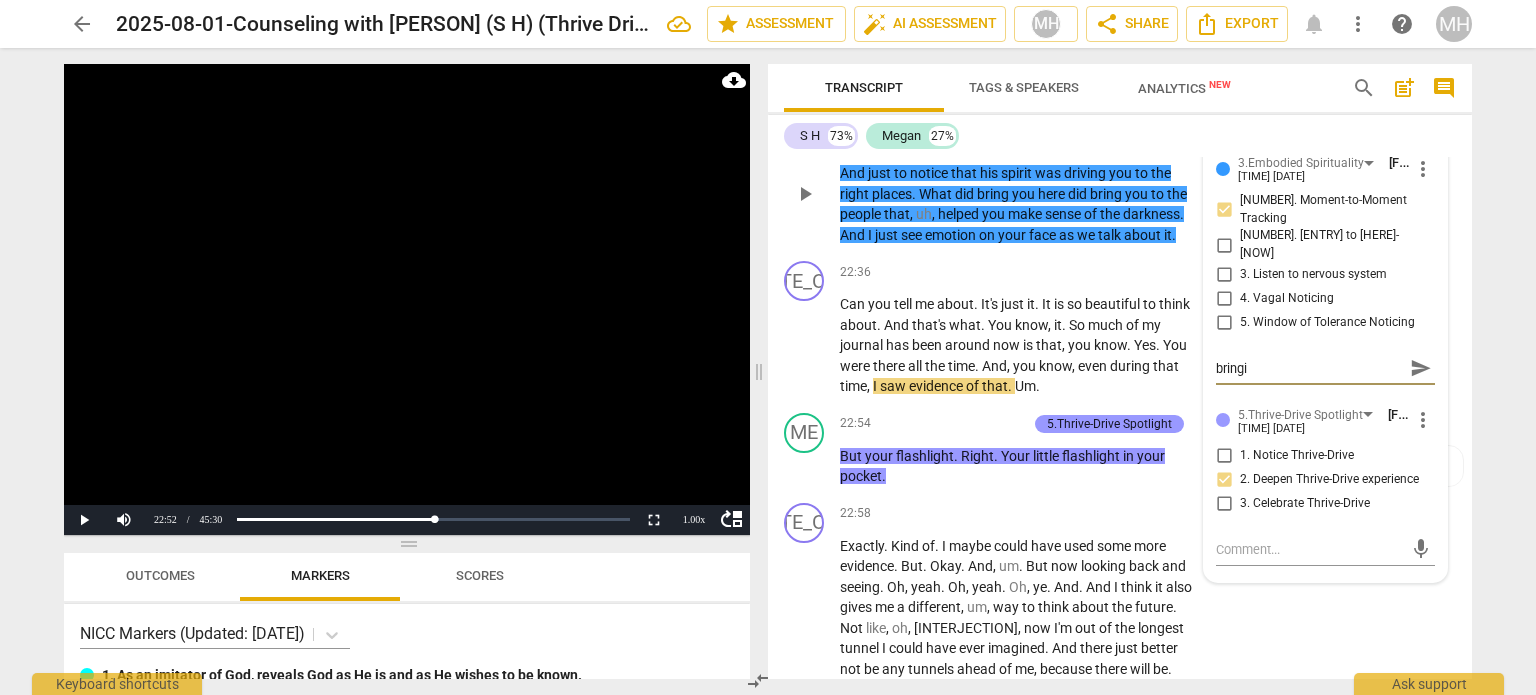 type on "bringin" 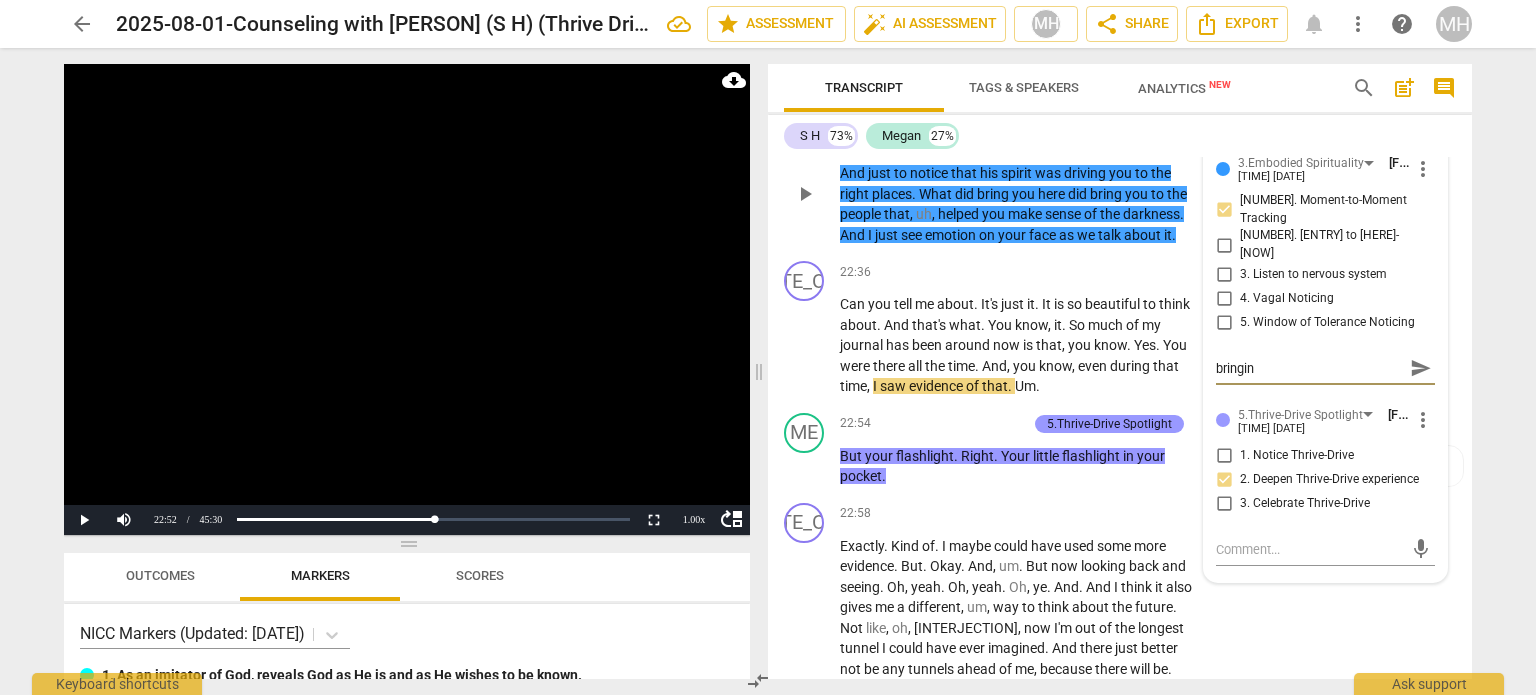 type on "bringing" 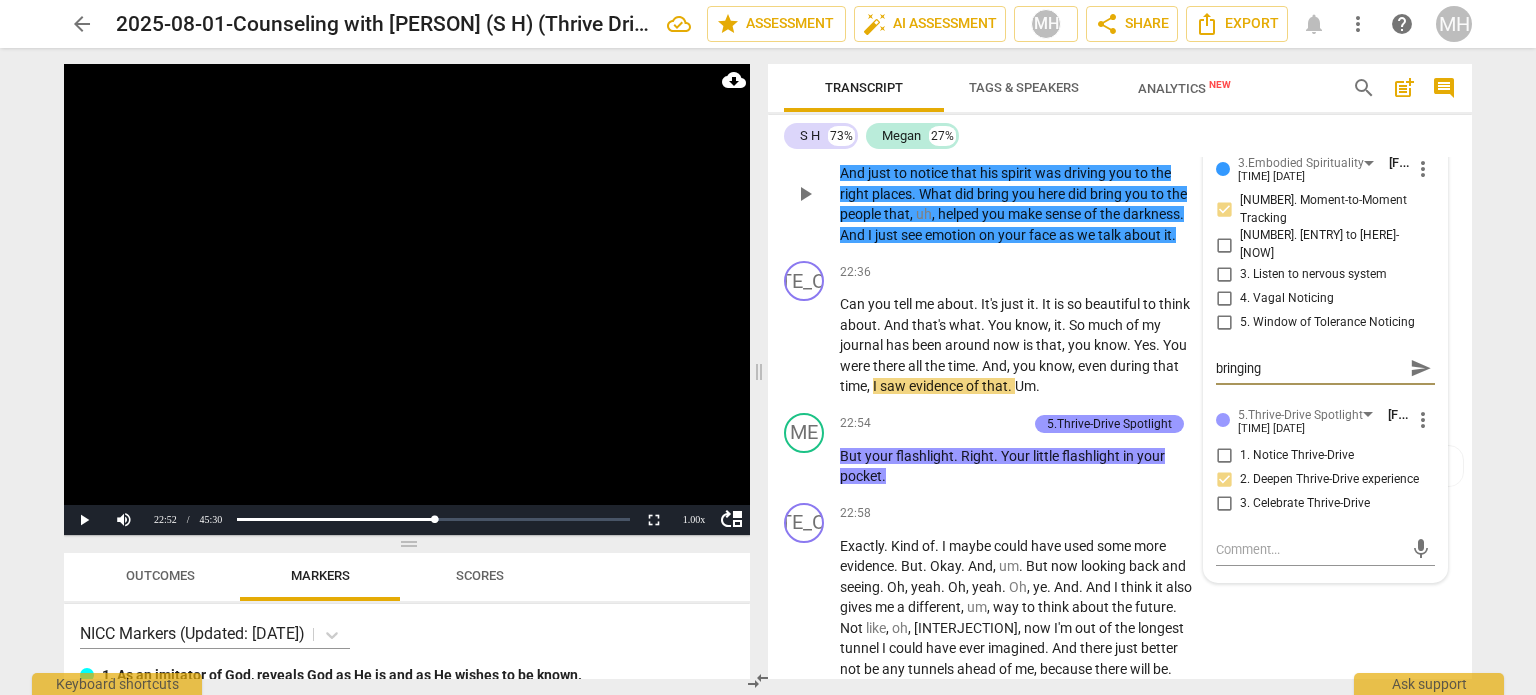 type on "bringing" 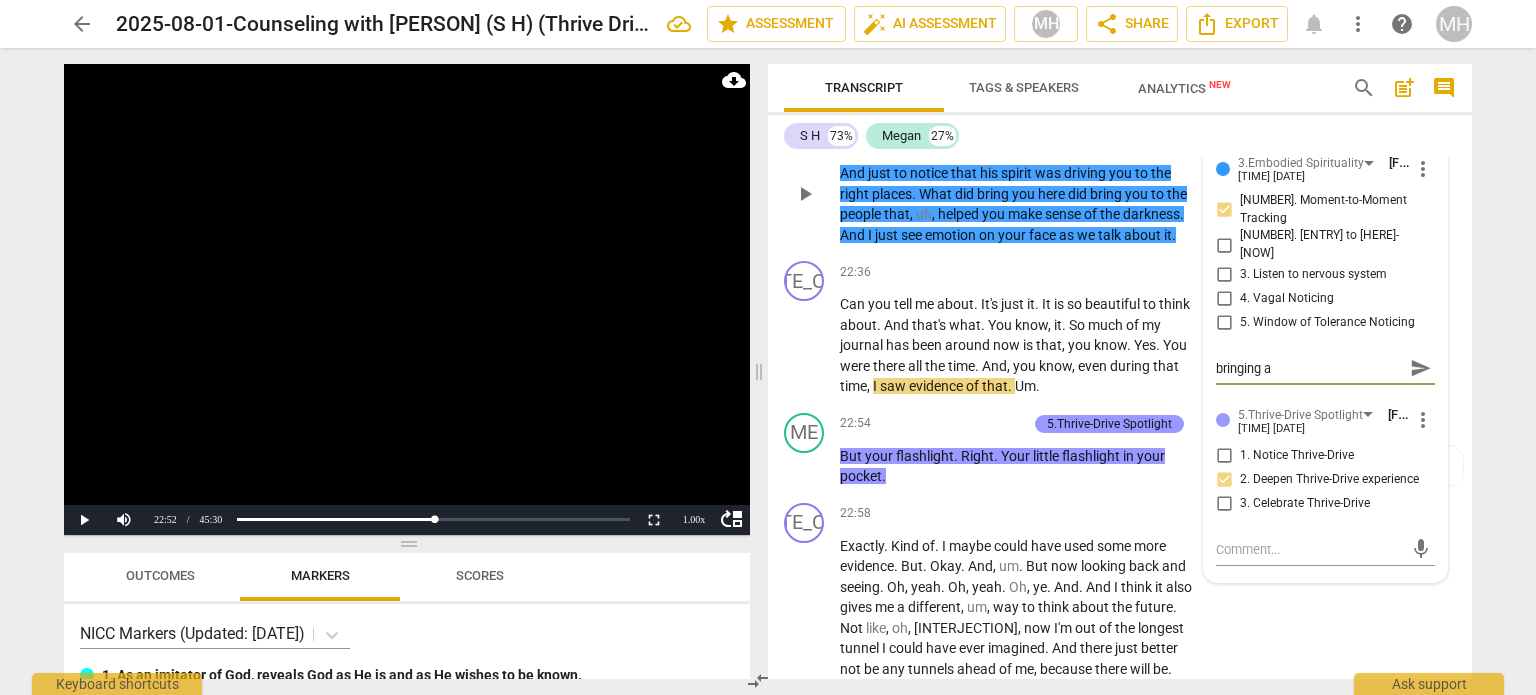 type on "bringing at" 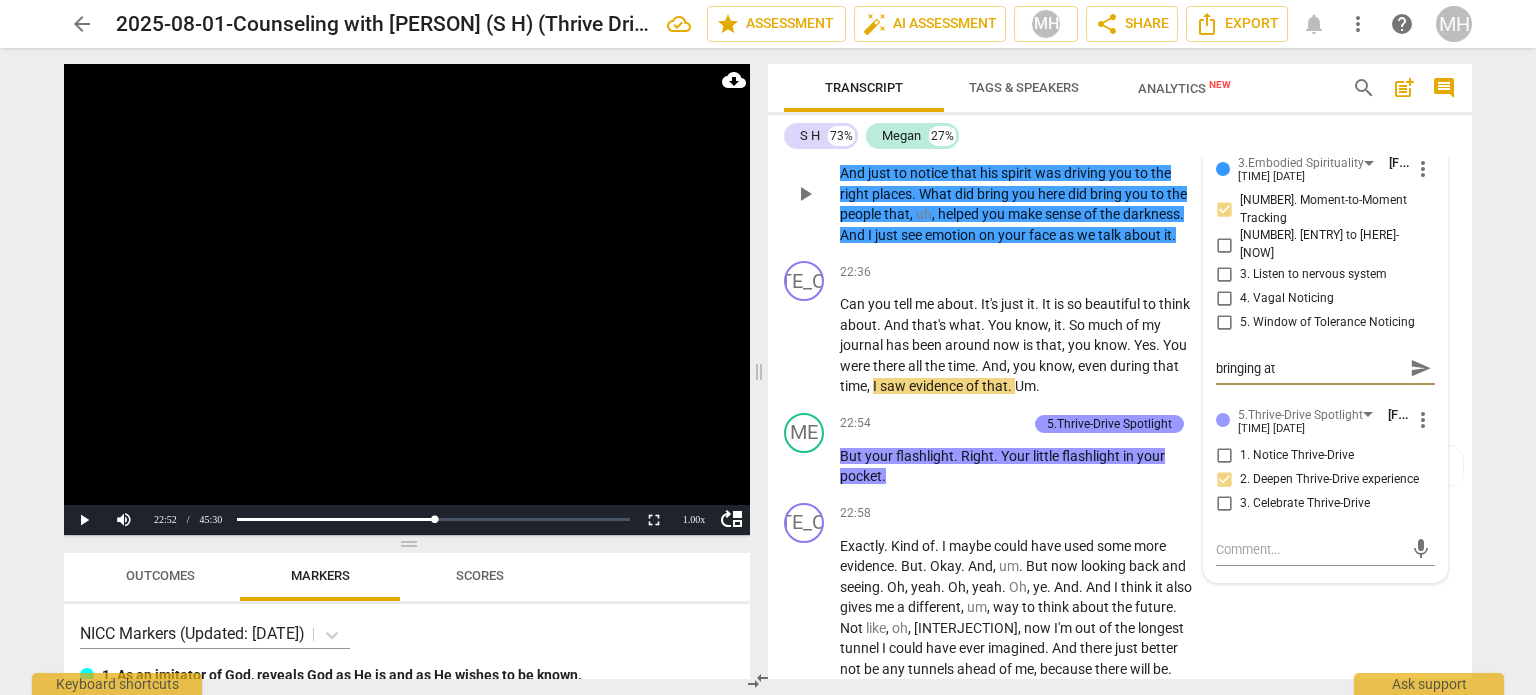 type on "bringing att" 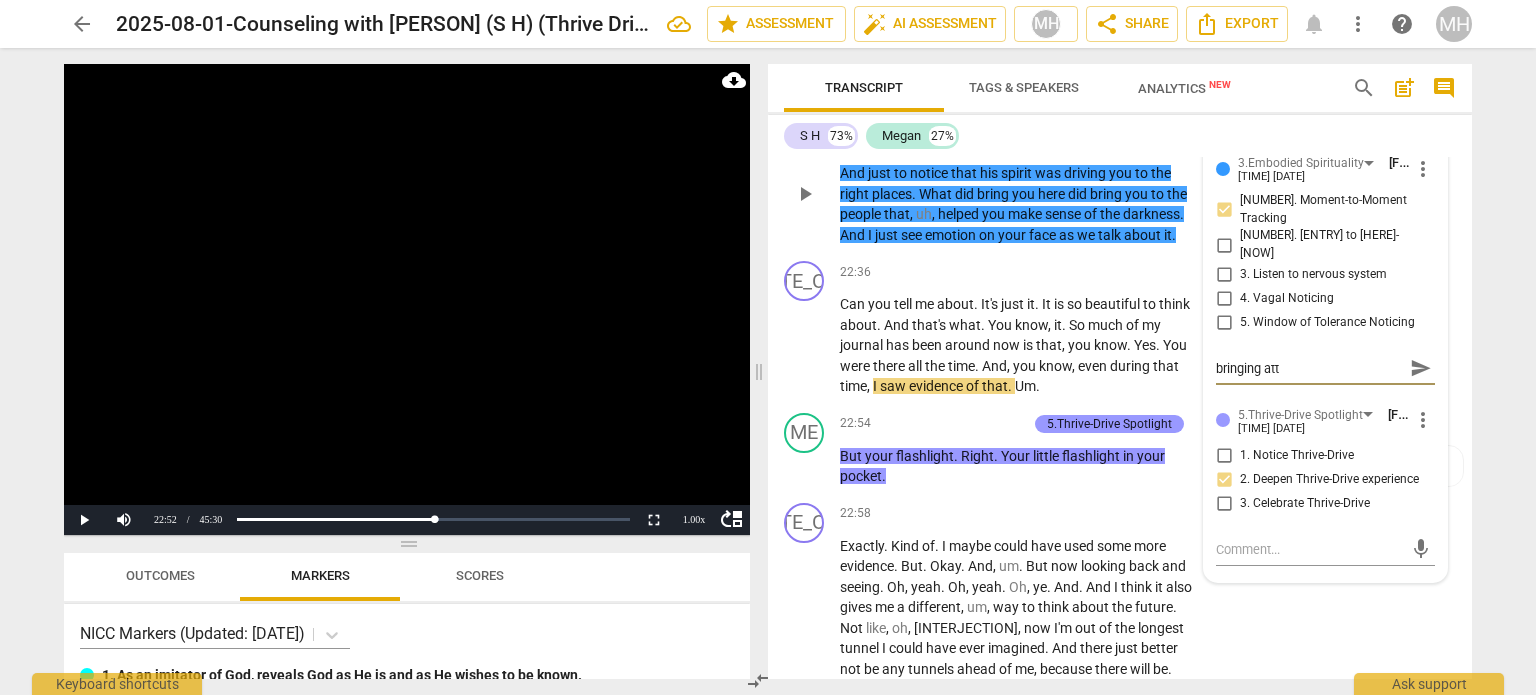 type on "bringing atte" 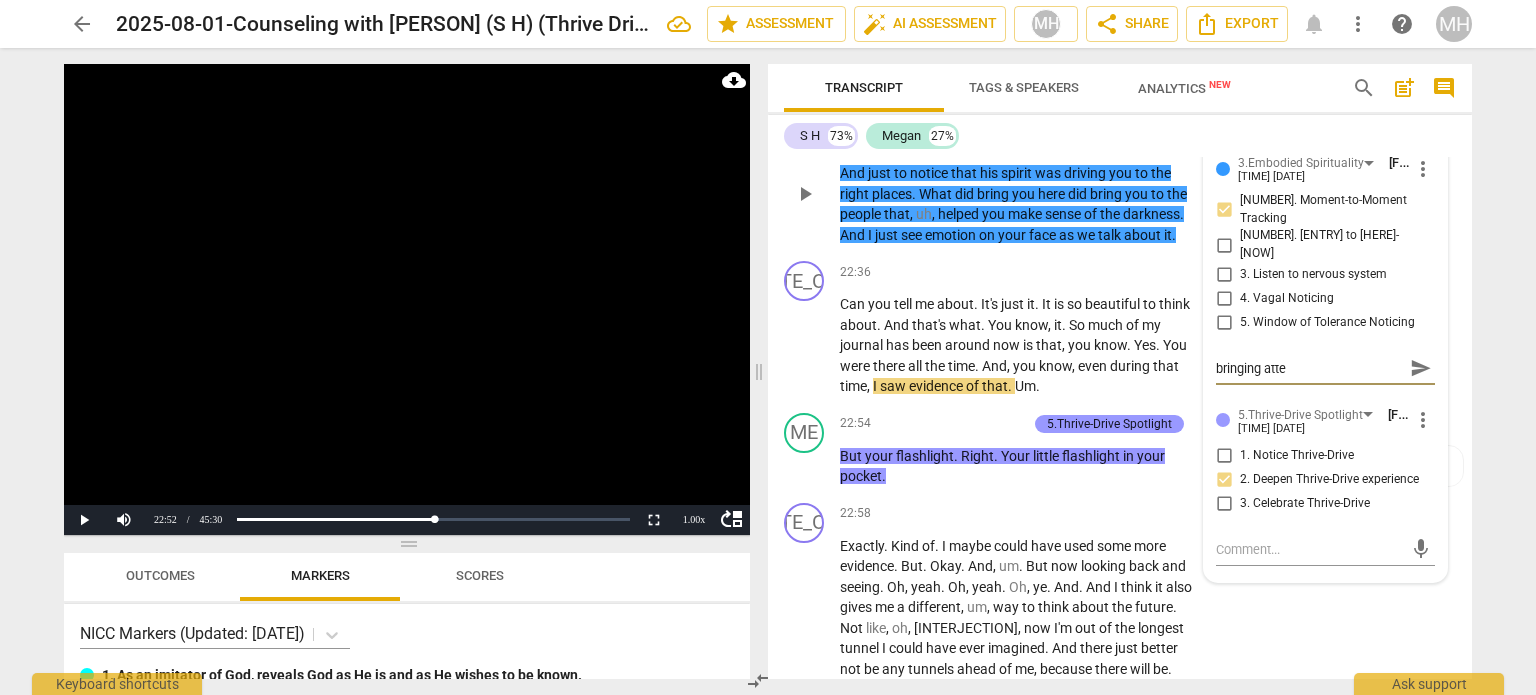 type on "bringing atten" 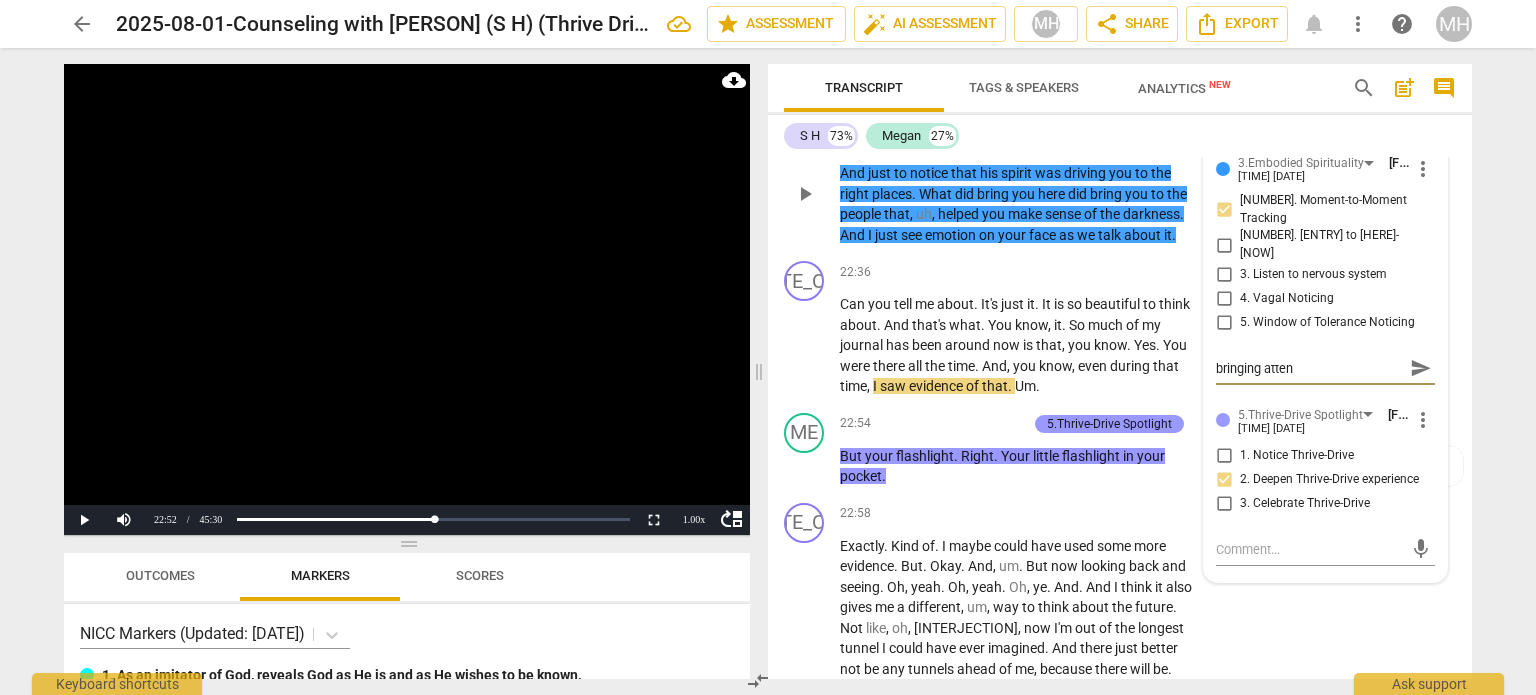 type on "bringing attent" 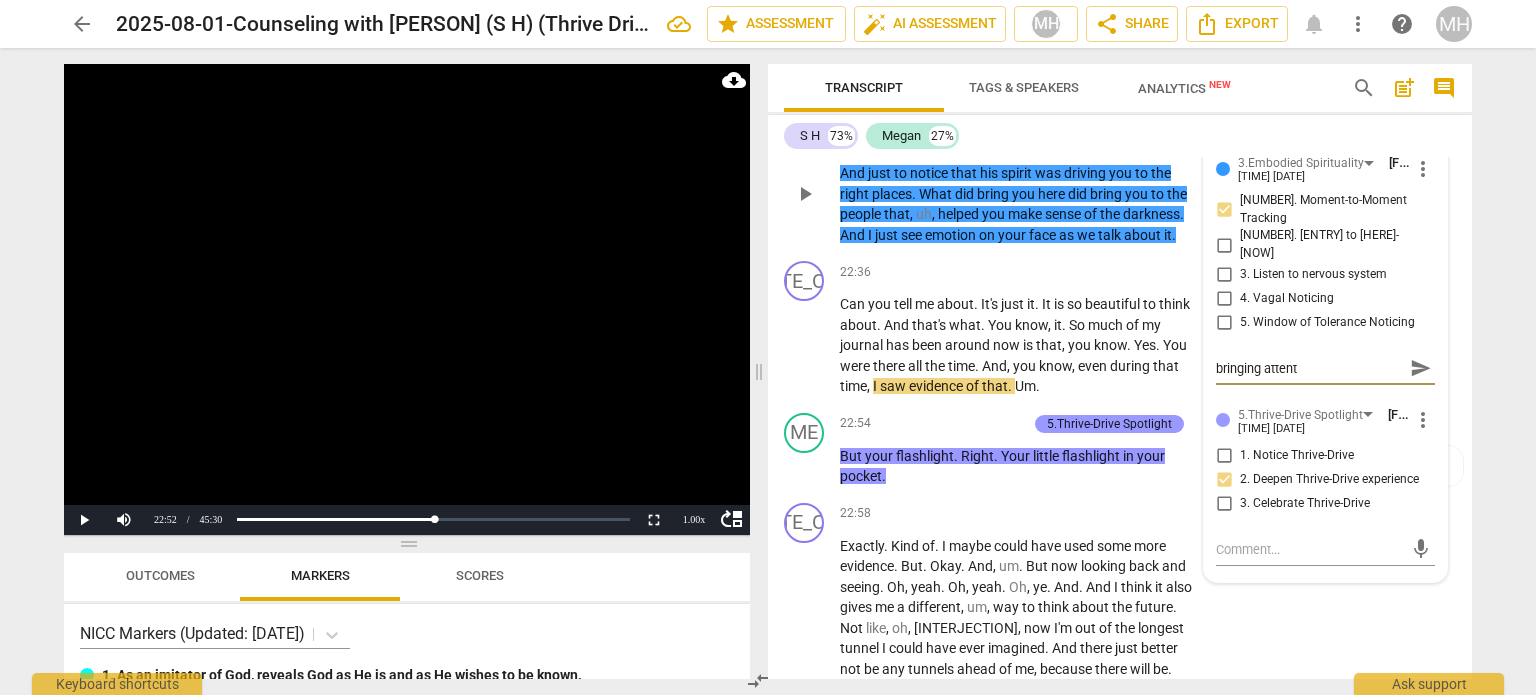 type on "bringing attenti" 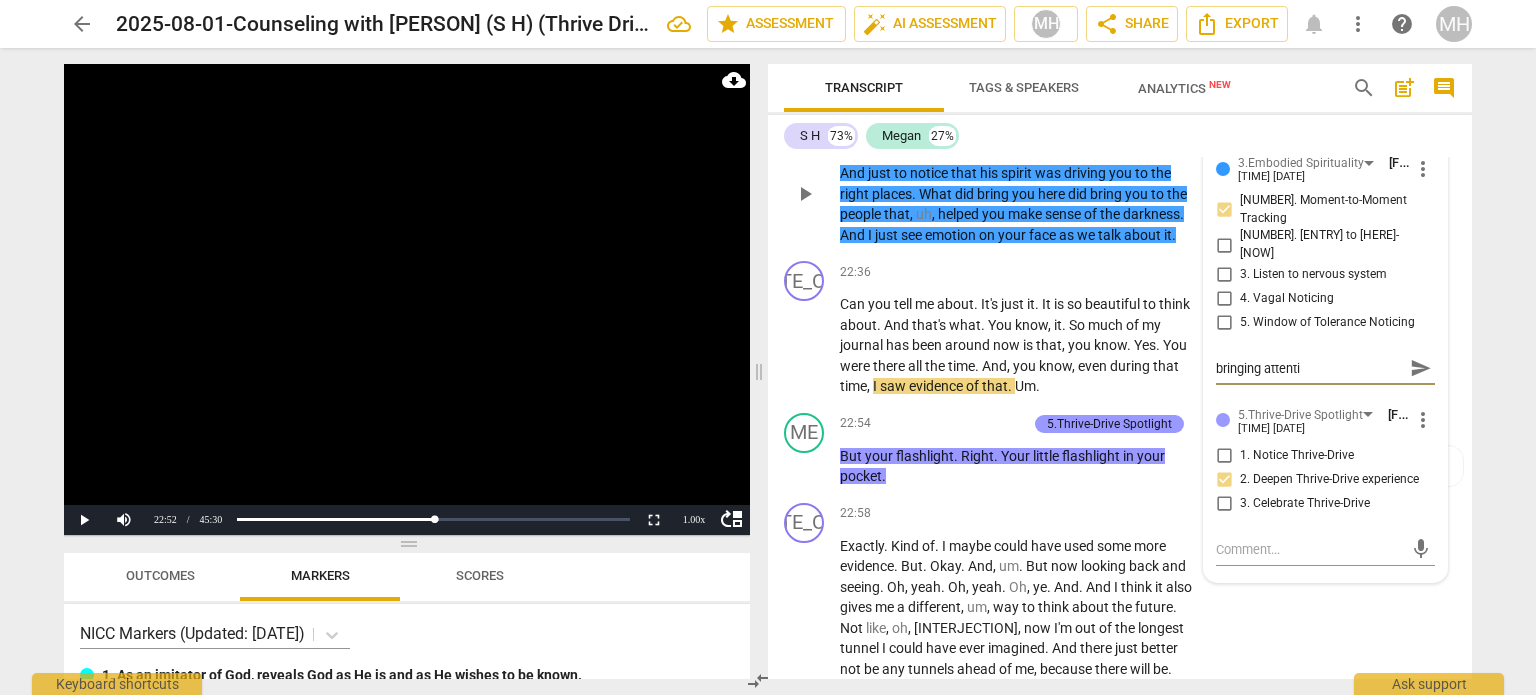 type on "bringing attentio" 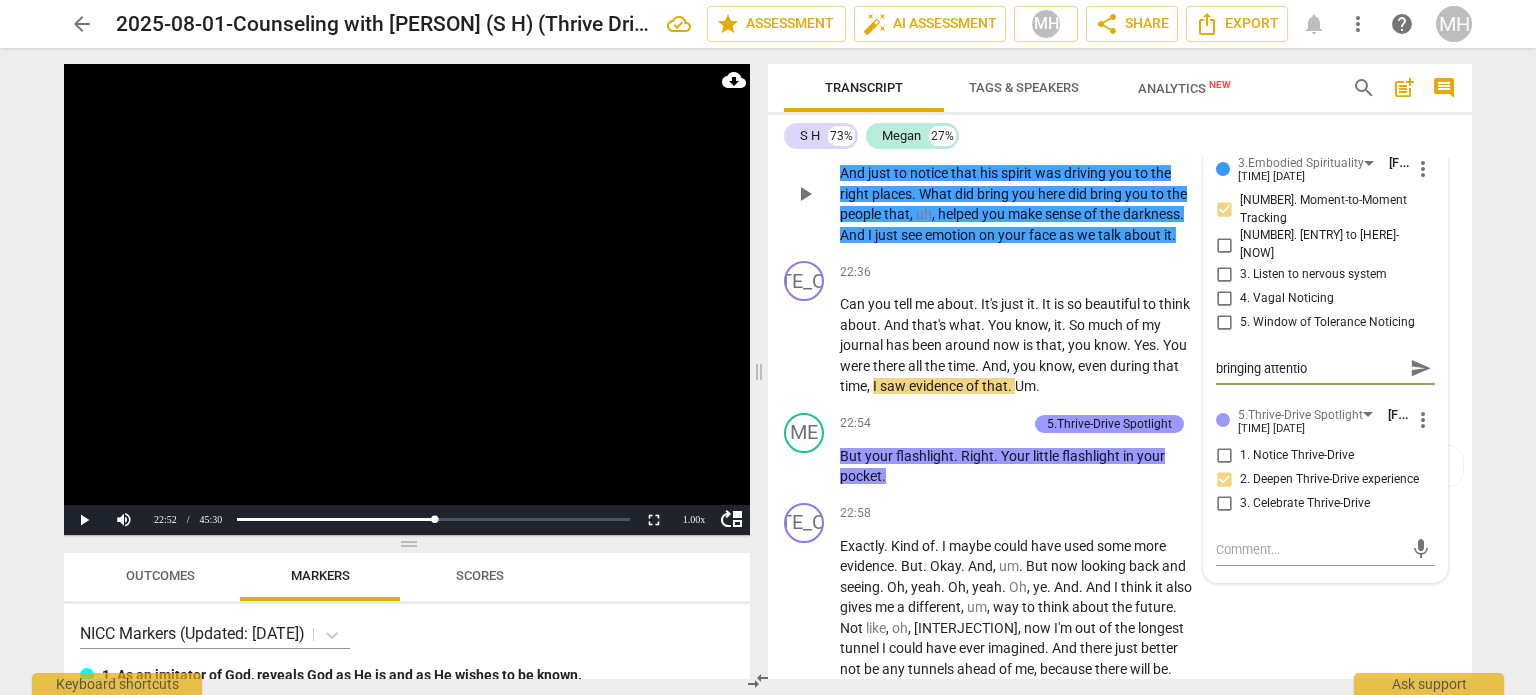 type on "bringing attention" 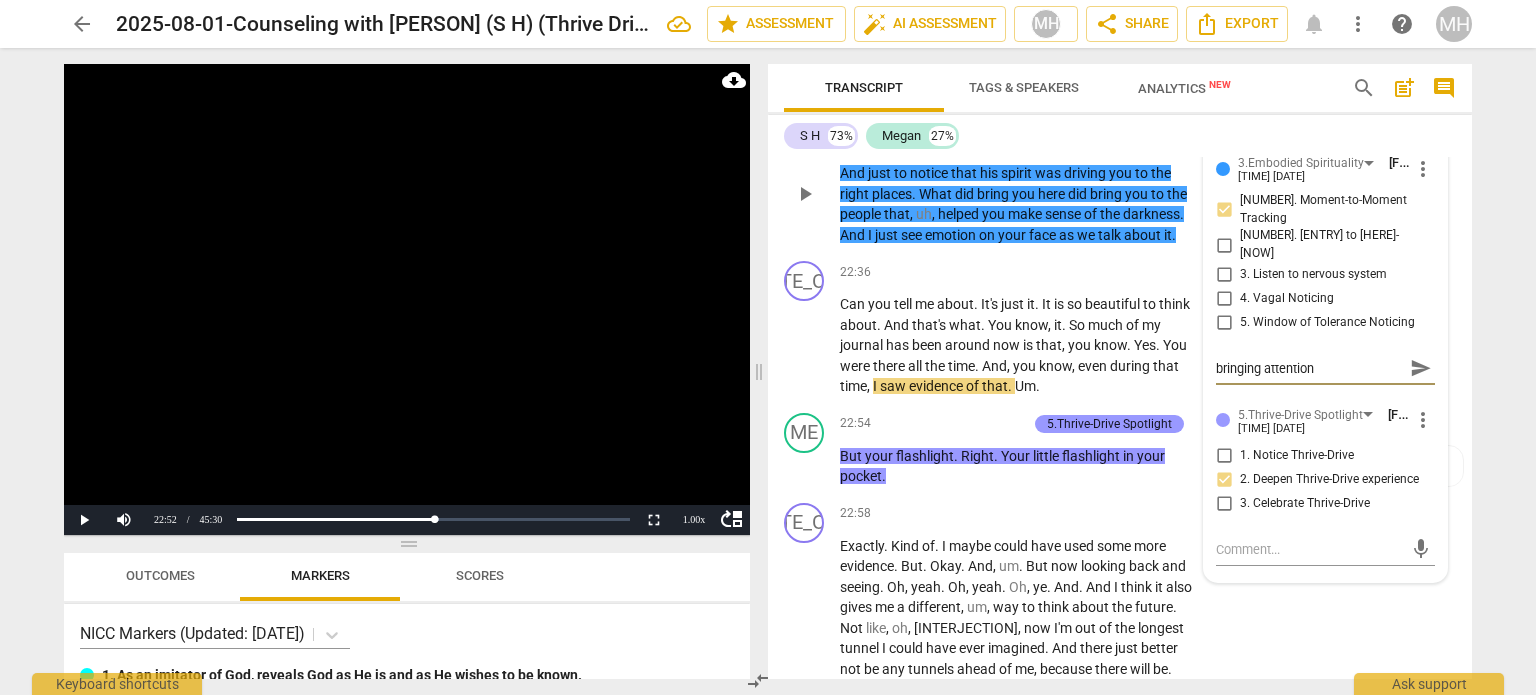 type on "bringing attentiont" 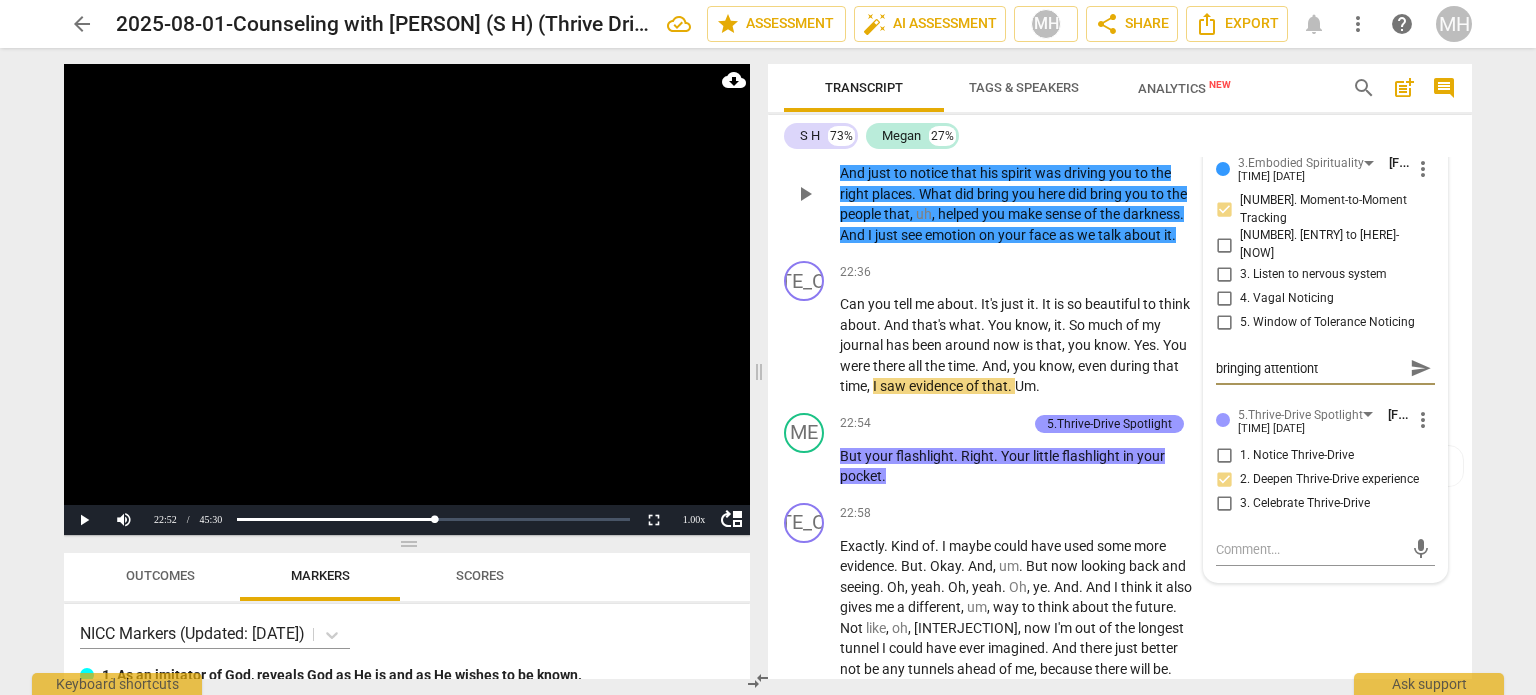 type on "bringing attentionto" 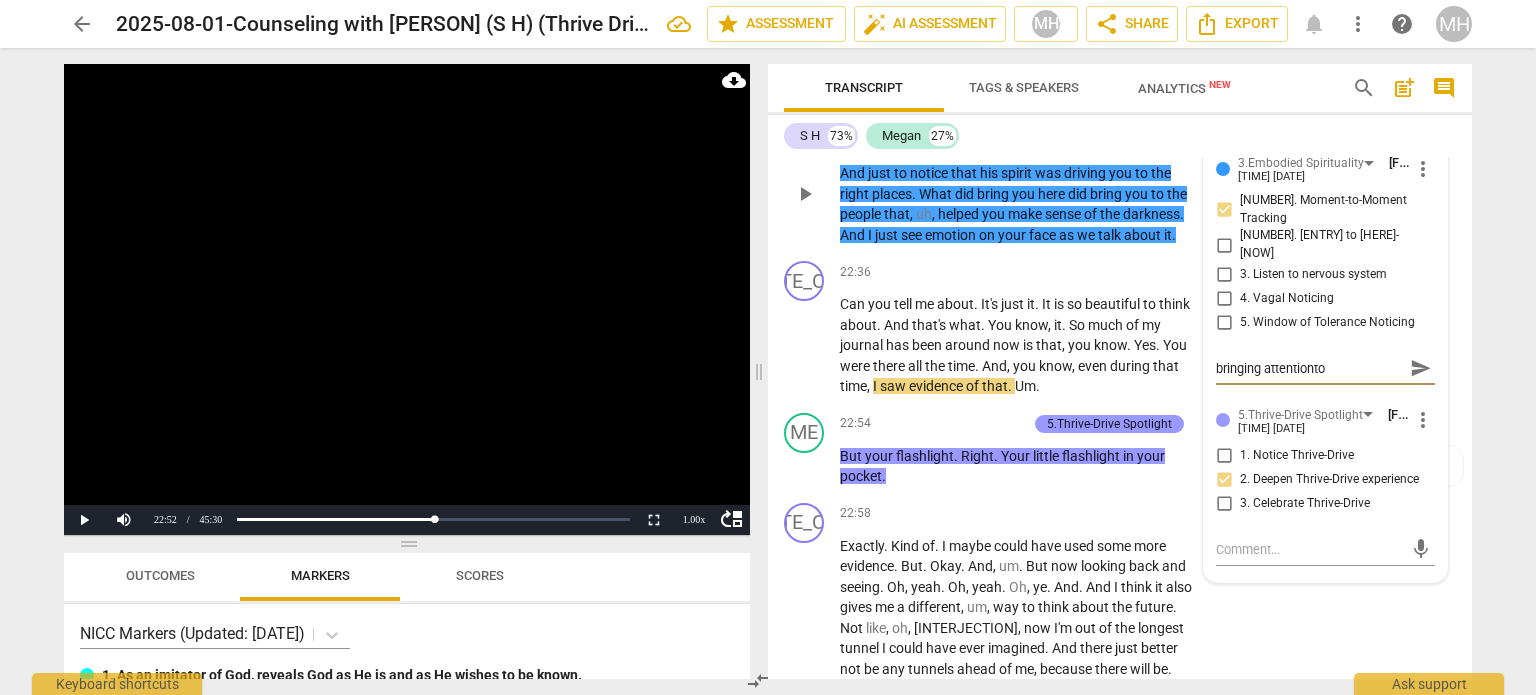 type on "bringing attentiont" 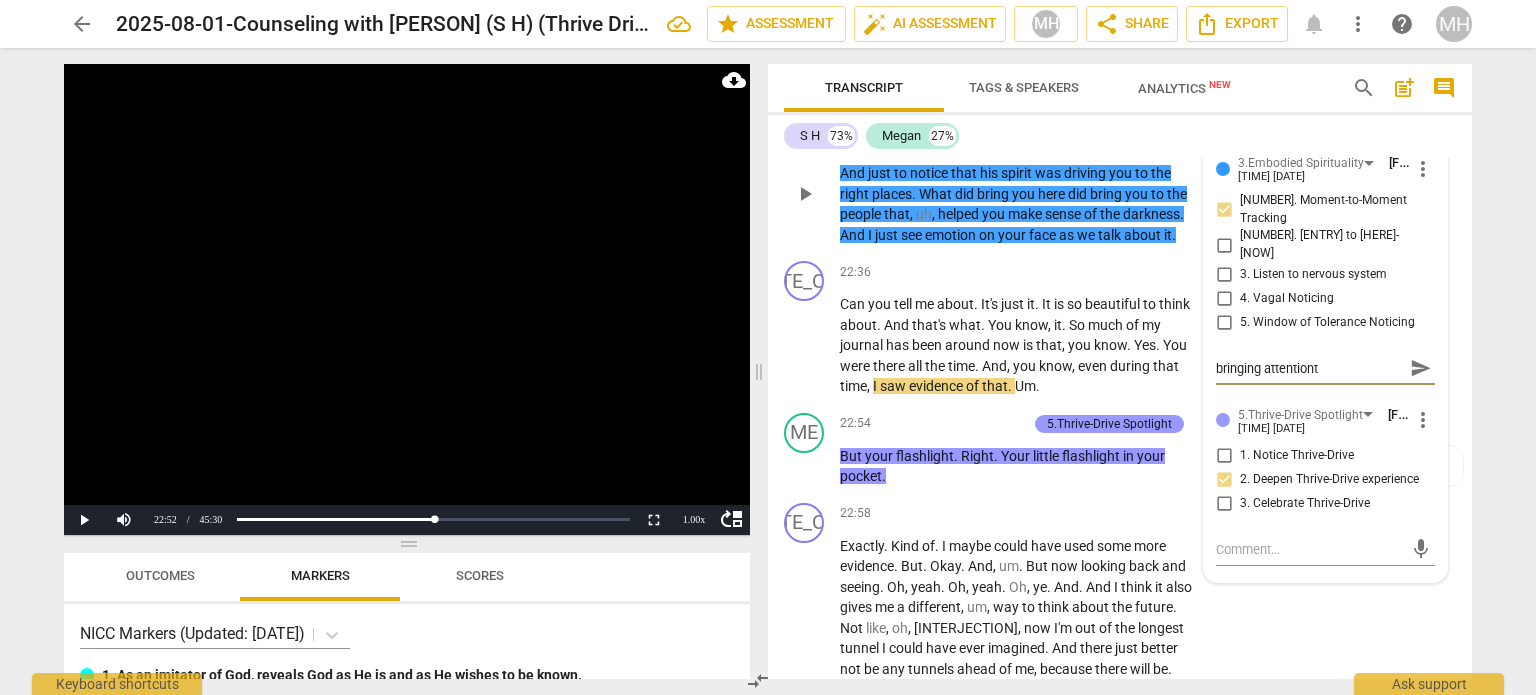 type on "bringing attention" 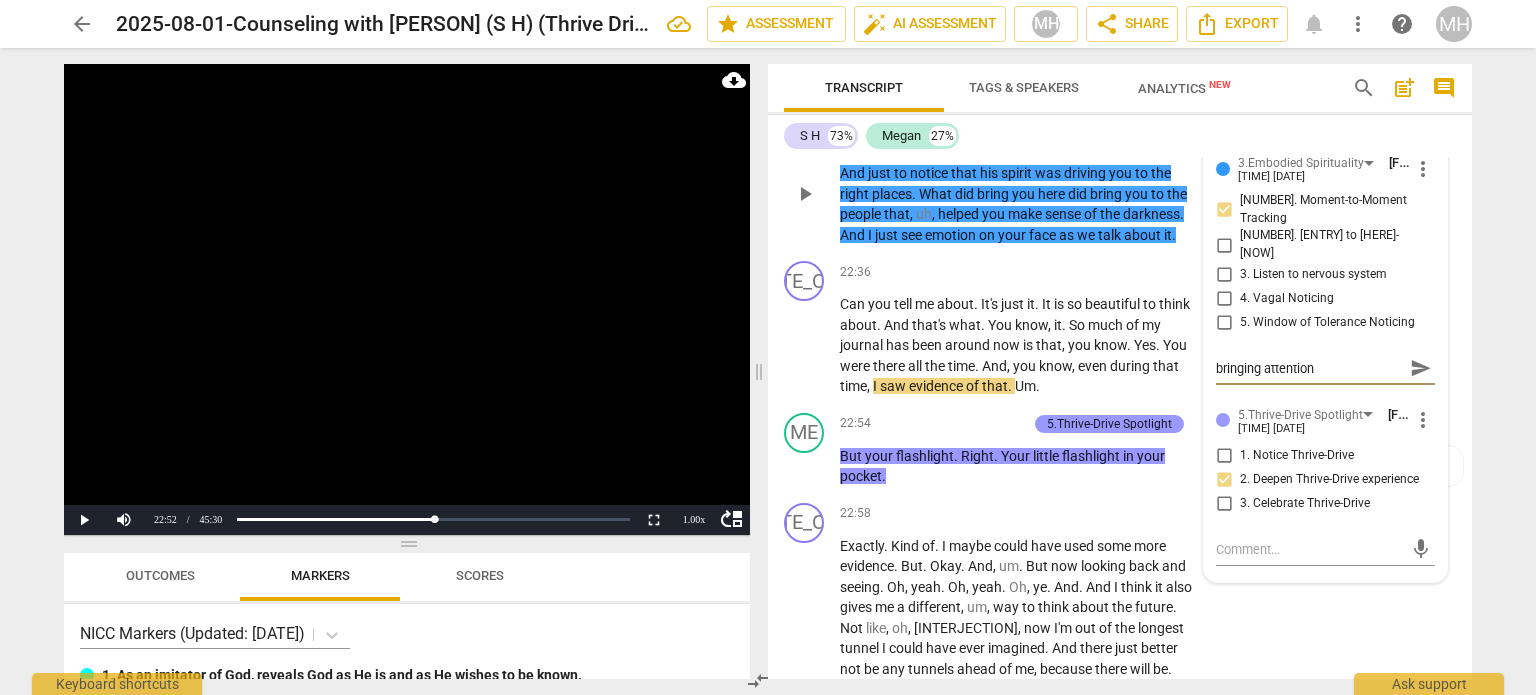 type on "bringing attention" 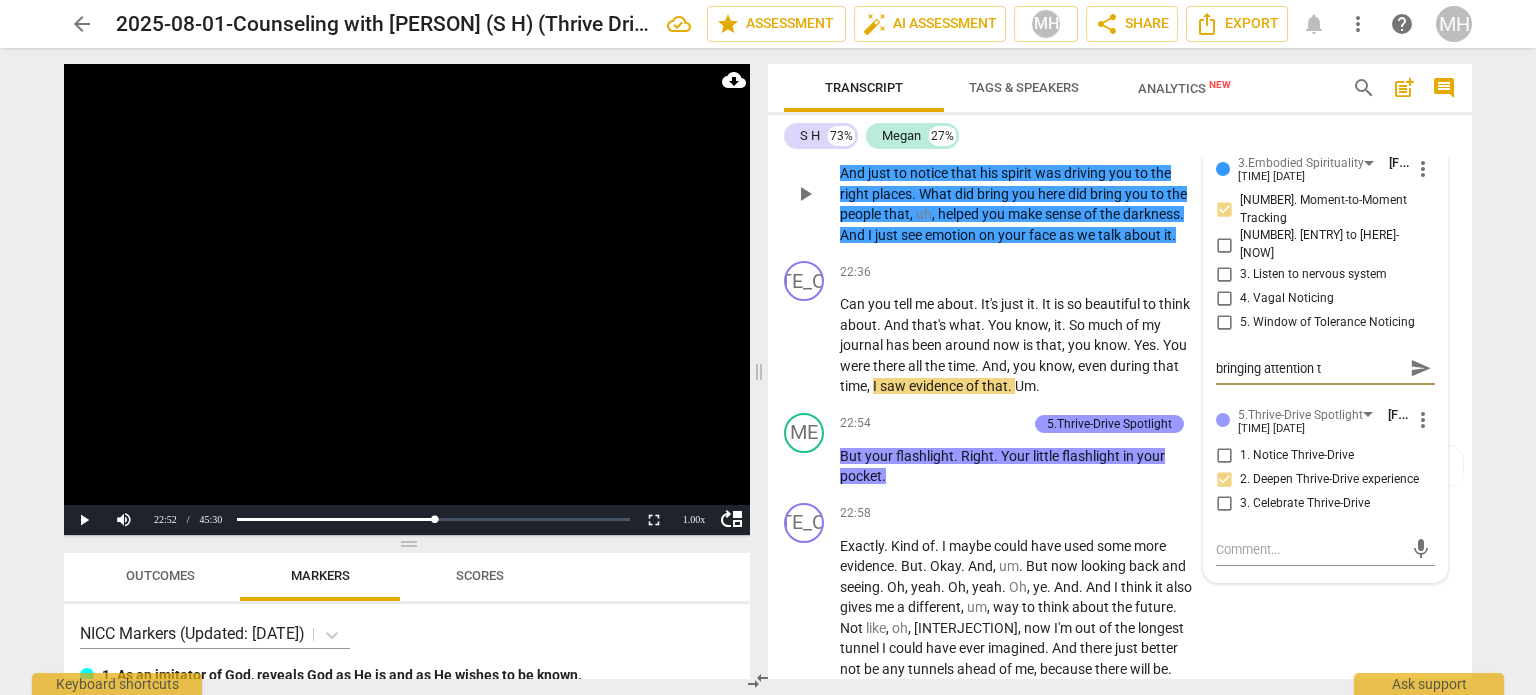 type on "bringing attention to" 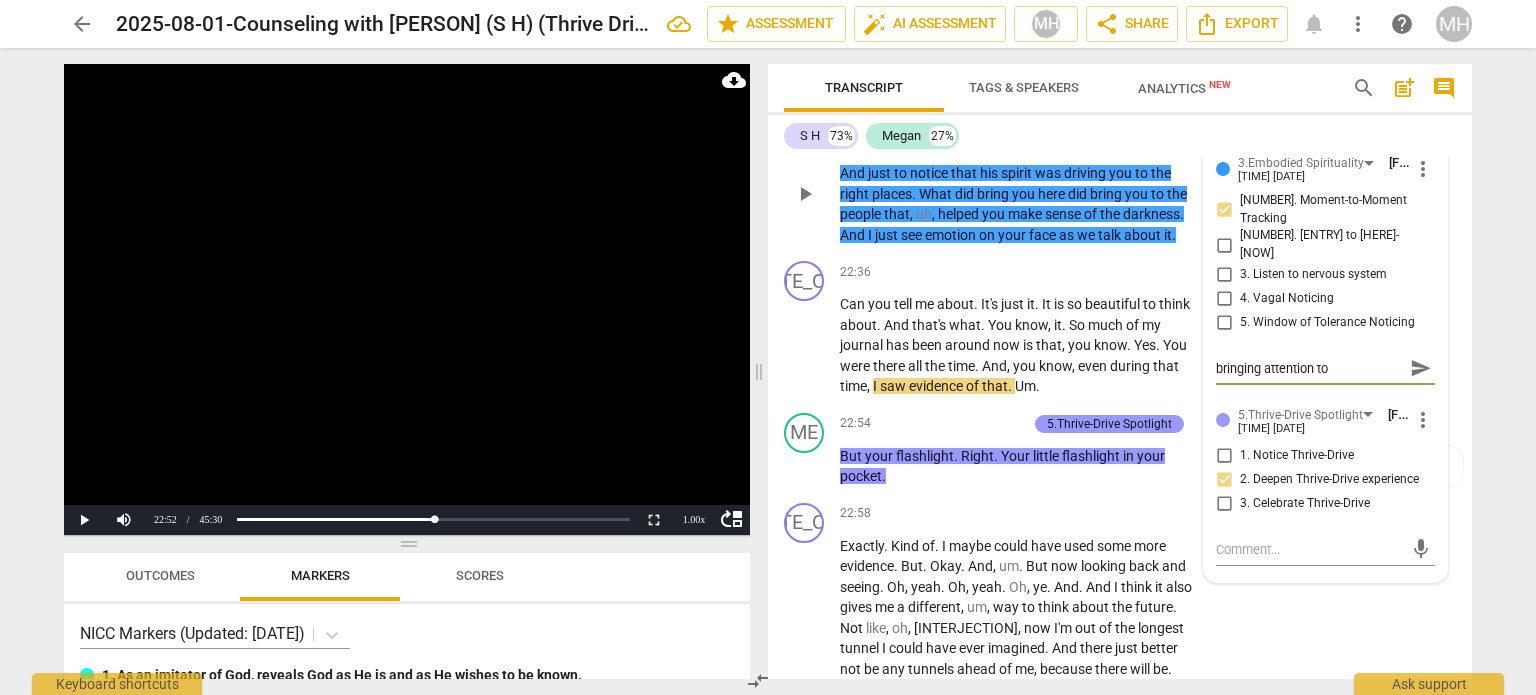 type on "bringing attention to" 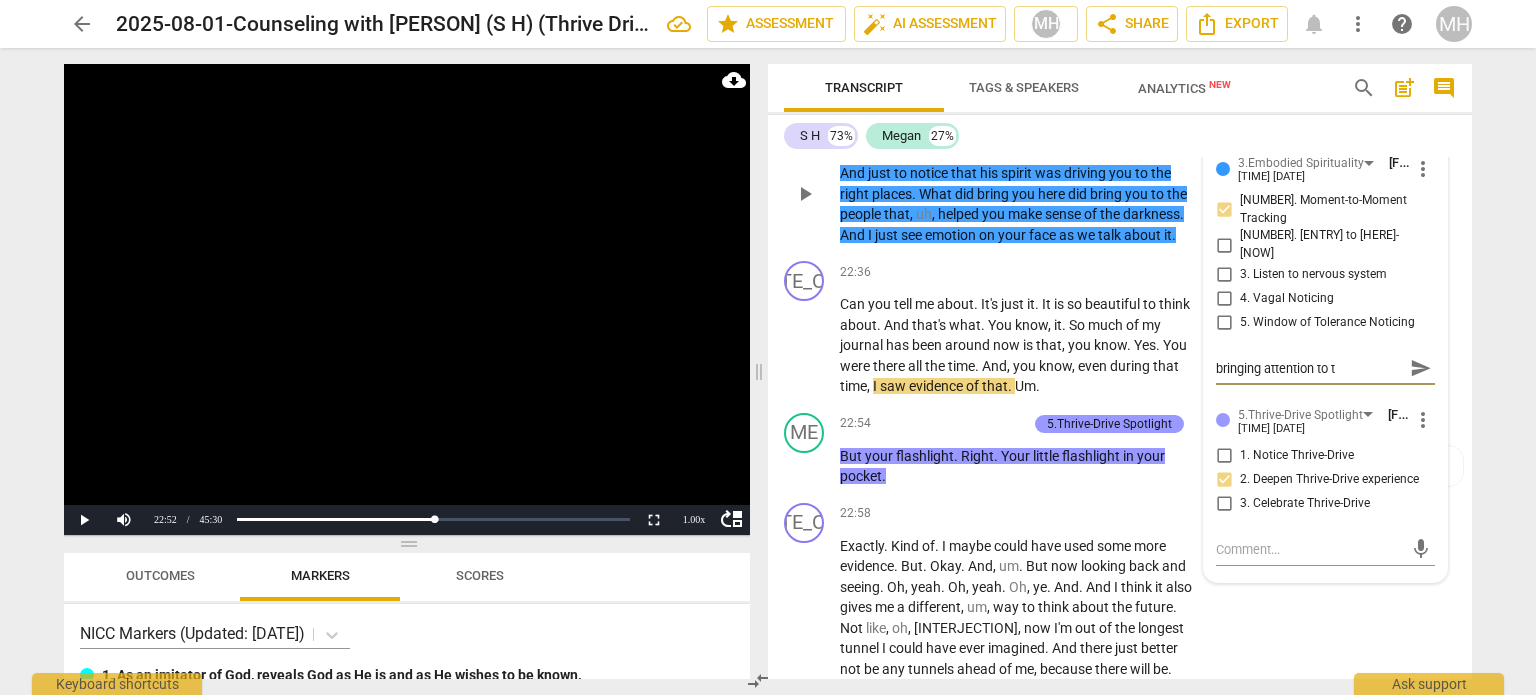 type on "bringing attention to th" 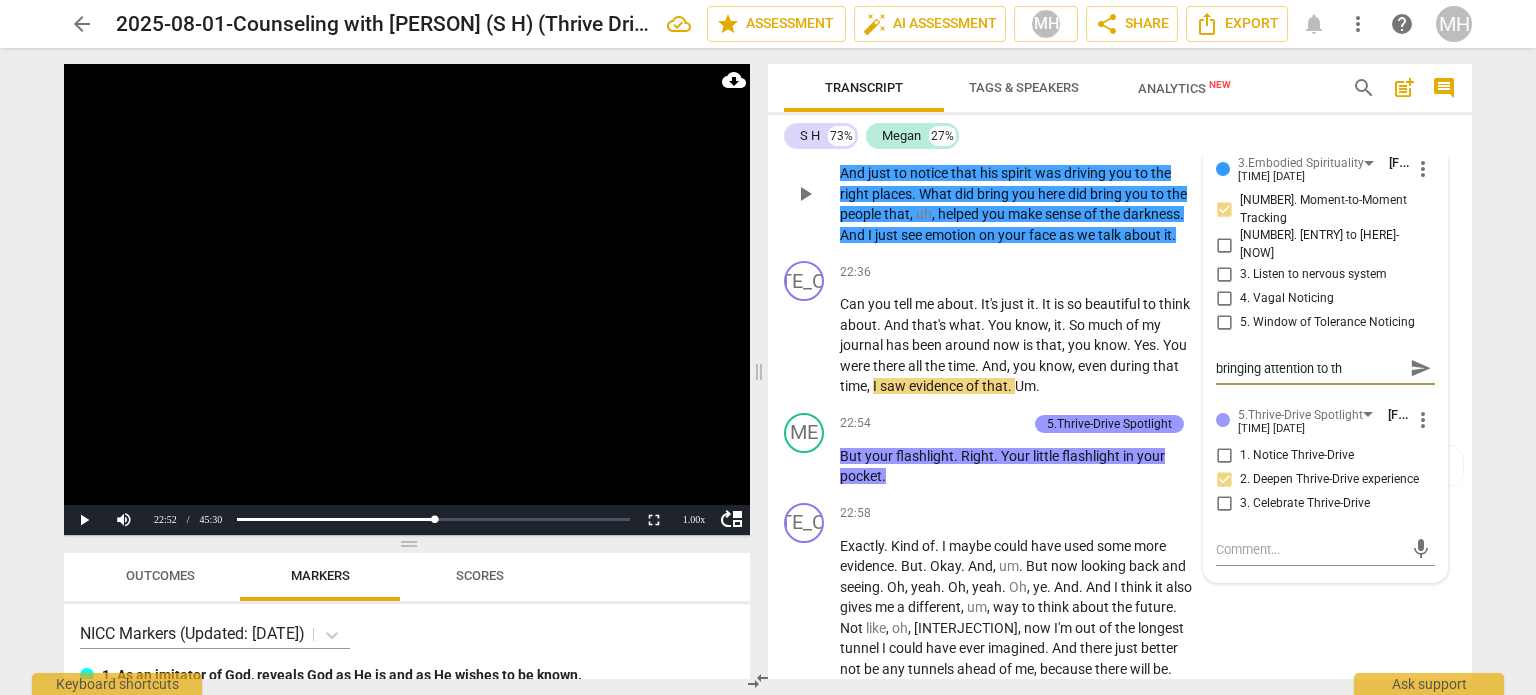 type on "bringing attention to the" 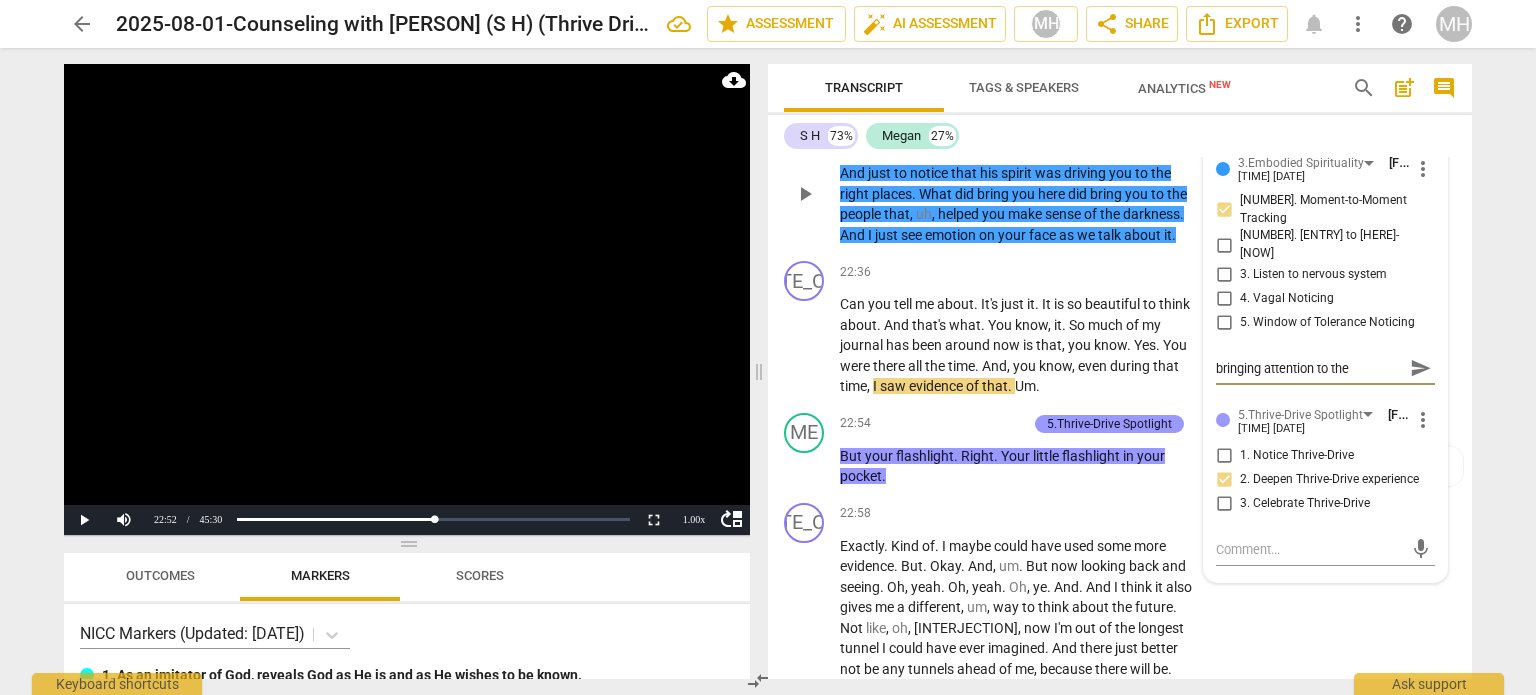 type on "bringing attention to the" 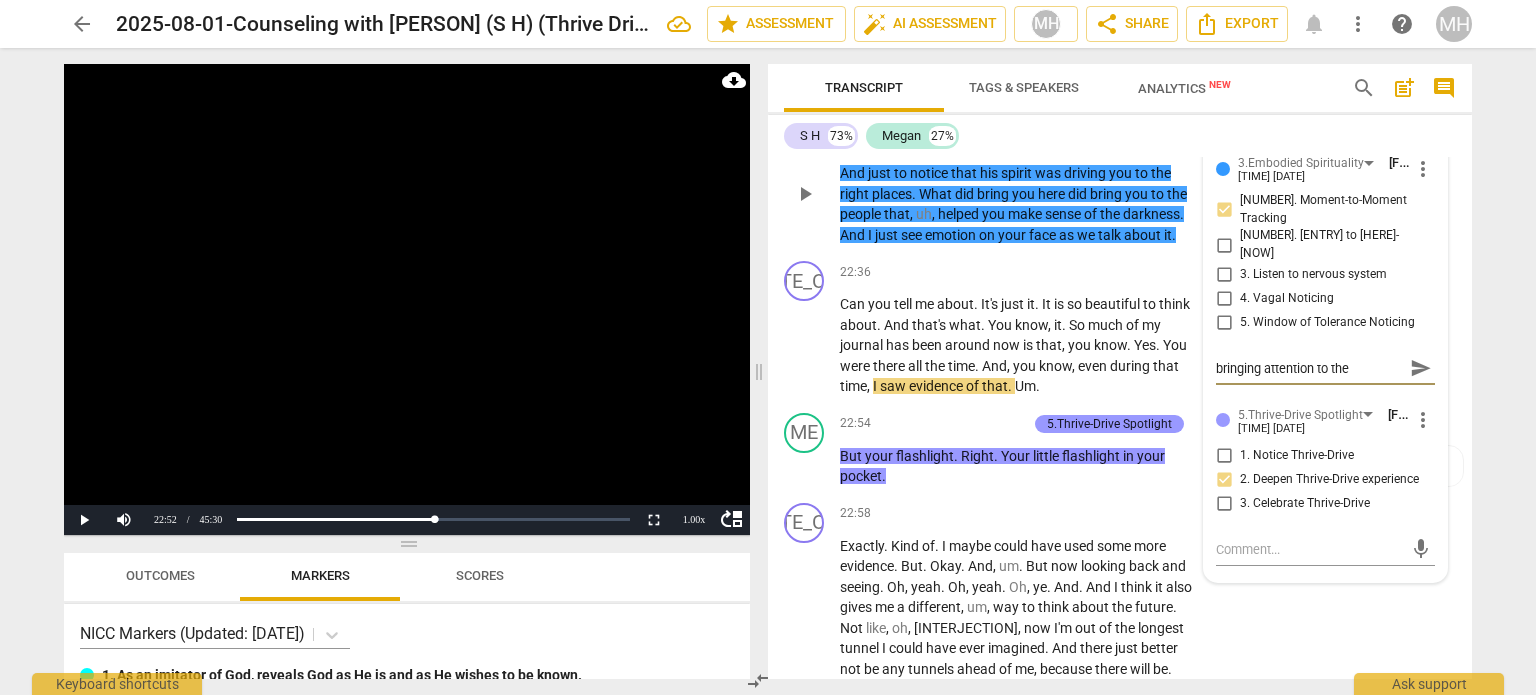 type on "bringing attention to the" 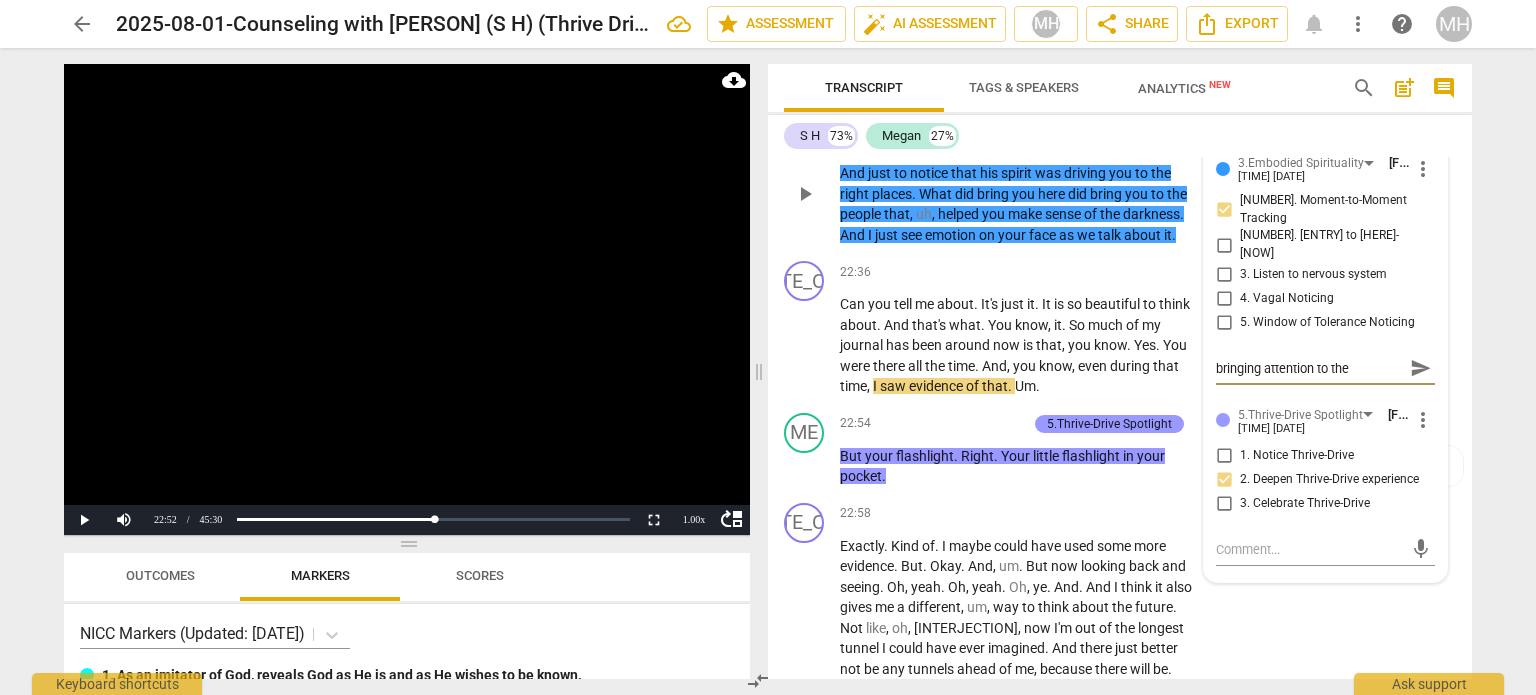 type on "bringing attention to the e" 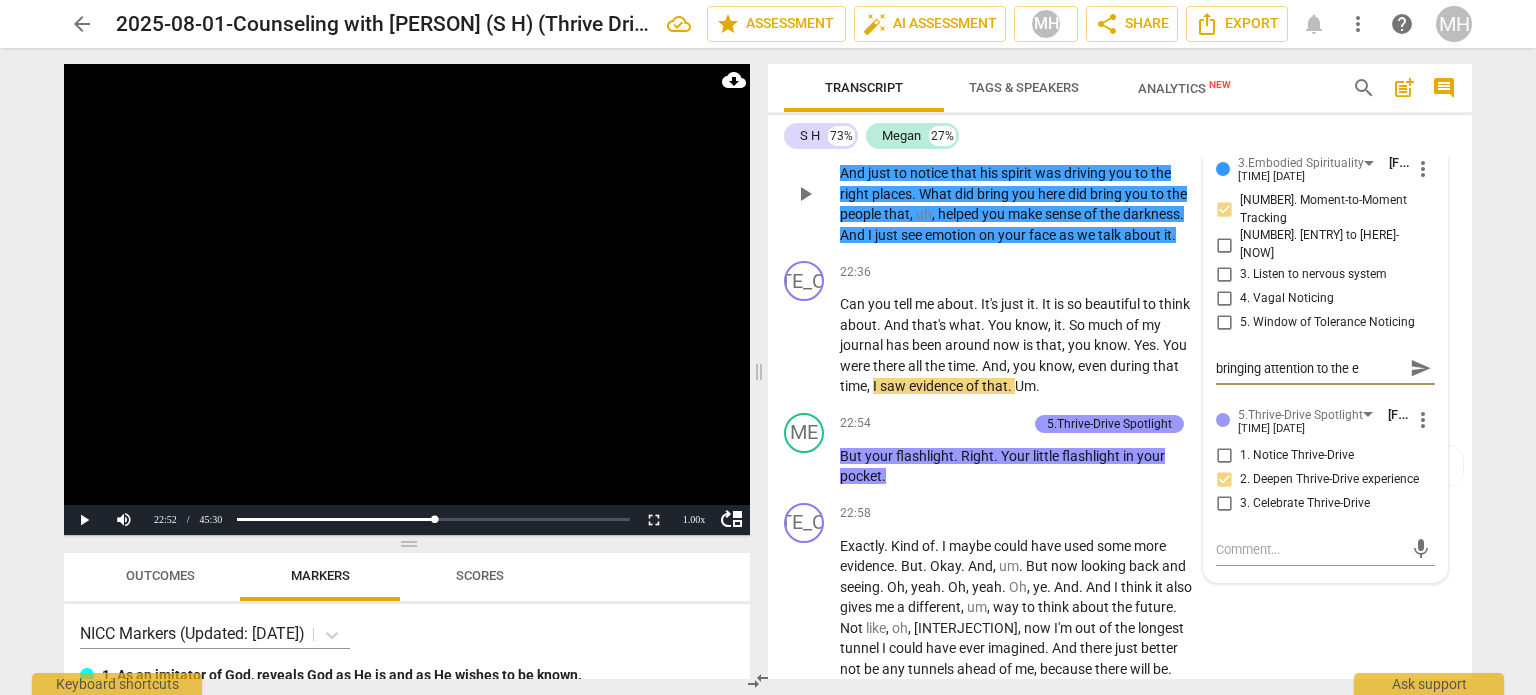 type on "bringing attention to the em" 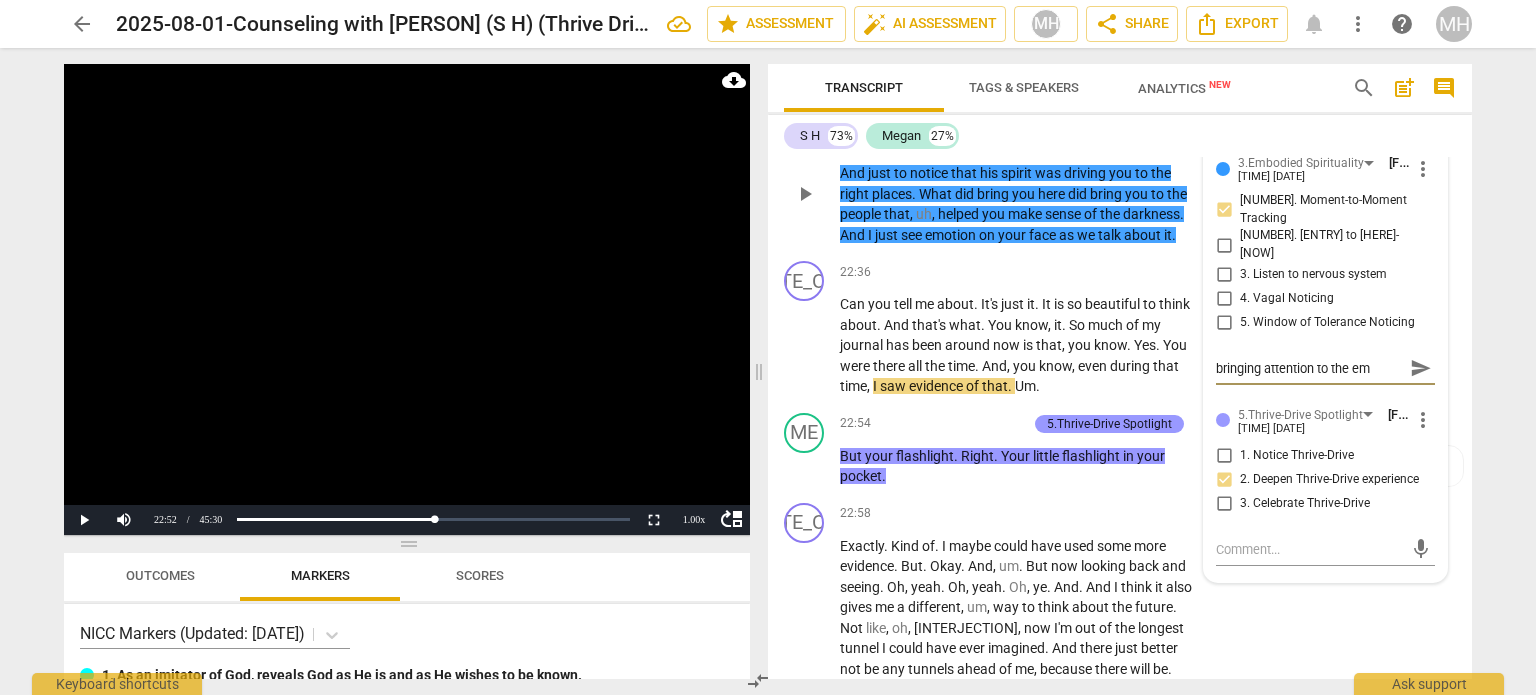 type on "bringing attention to the emo" 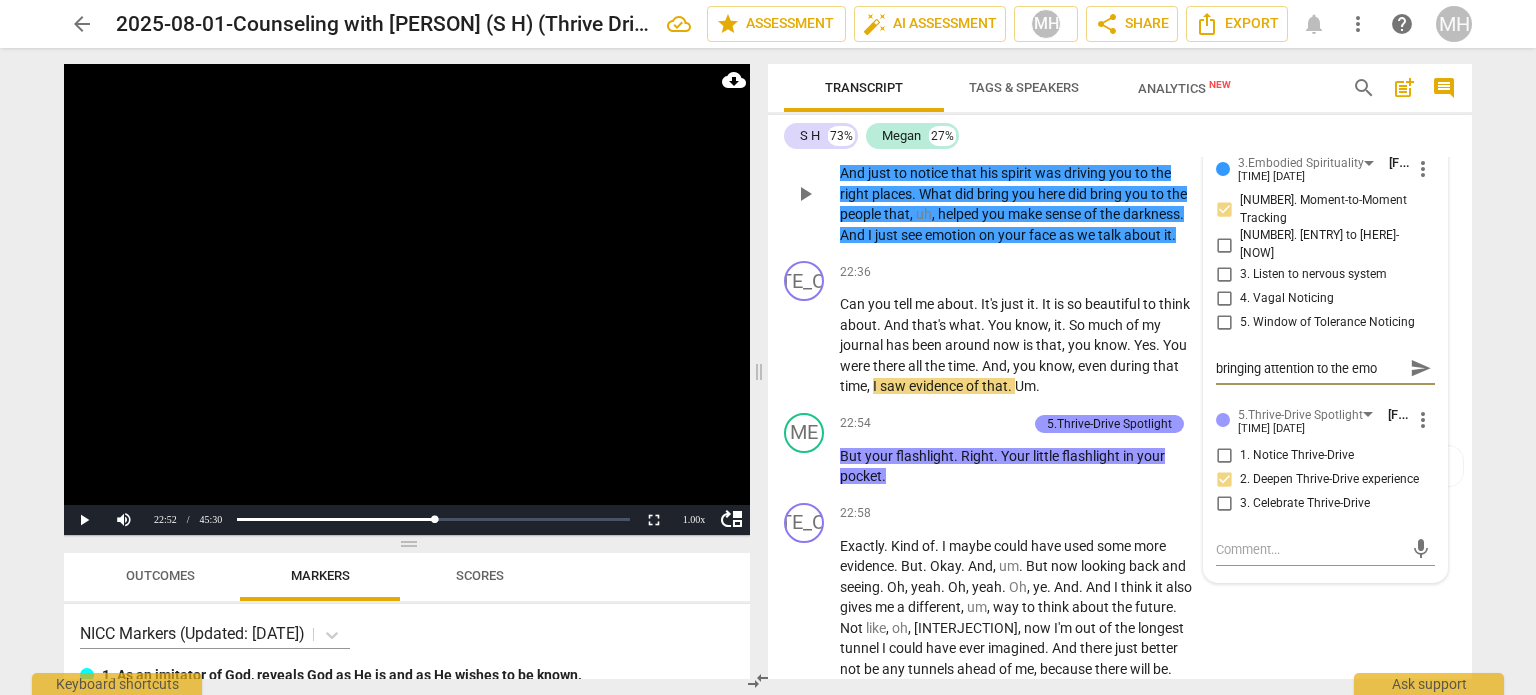 type on "bringing attention to the emot" 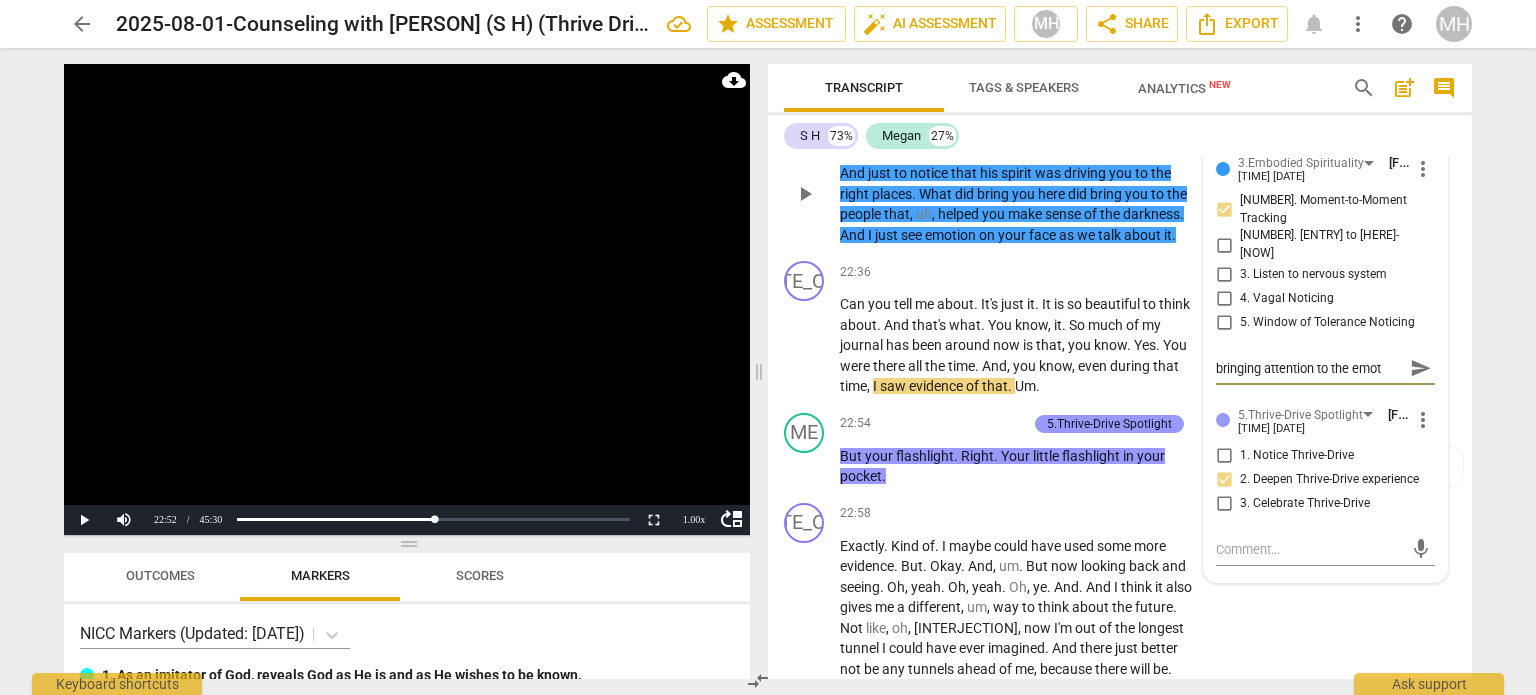 type on "bringing attention to the emoti" 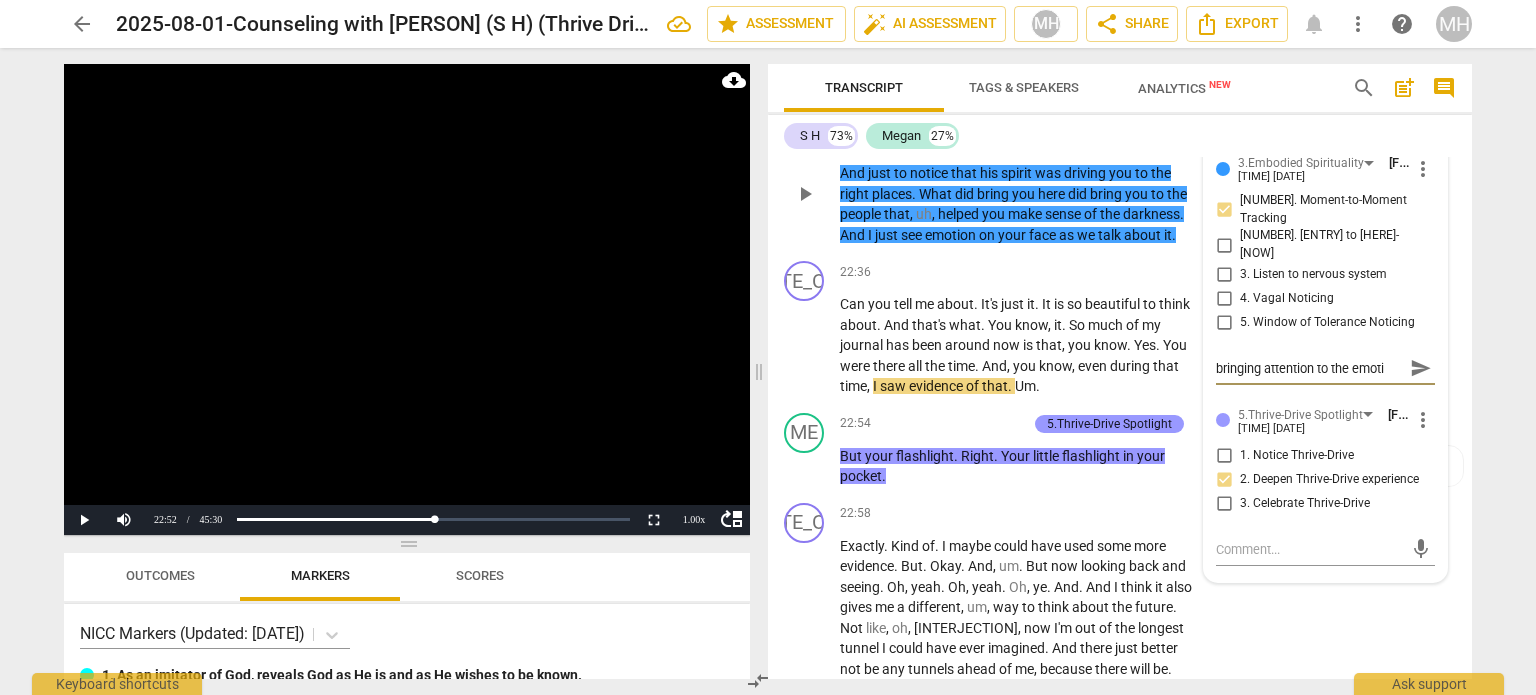type on "bringing attention to the emotio" 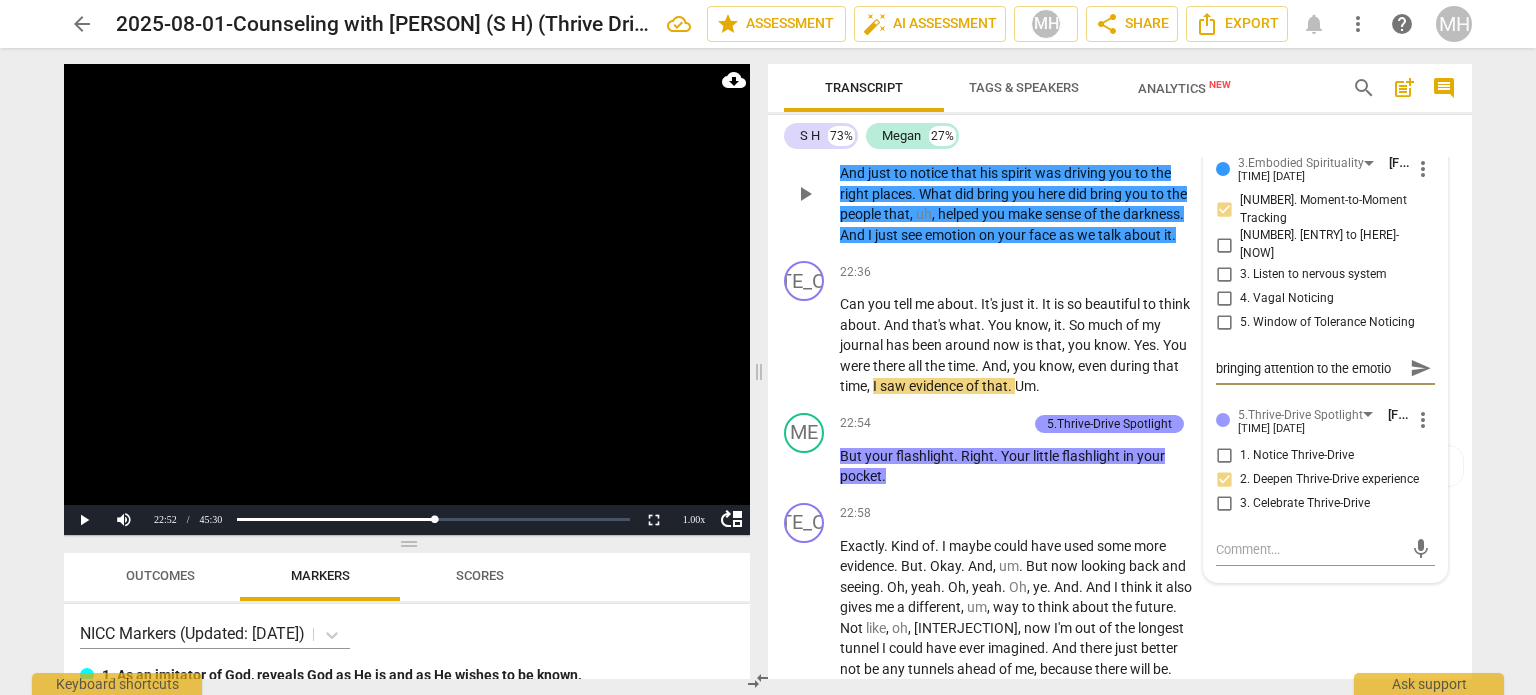 type on "bringing attention to the emotion" 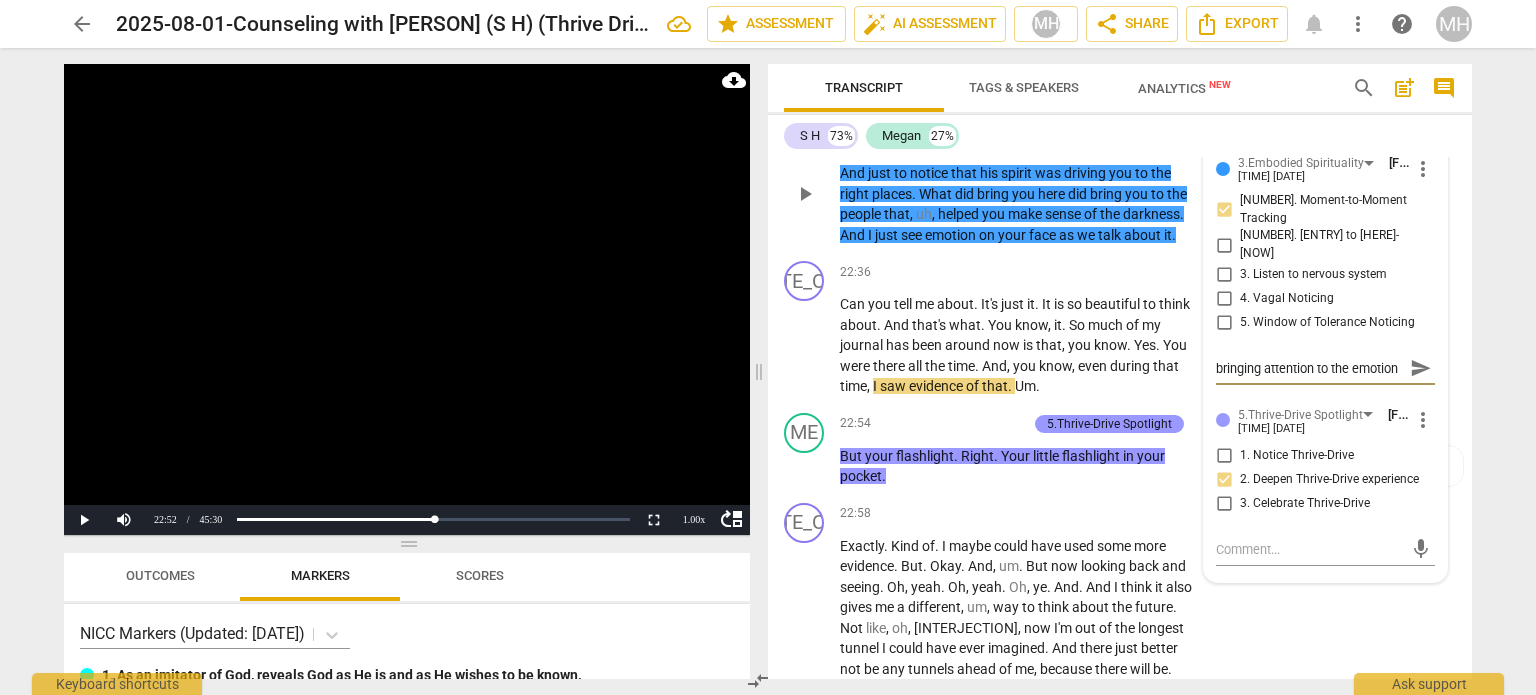scroll, scrollTop: 17, scrollLeft: 0, axis: vertical 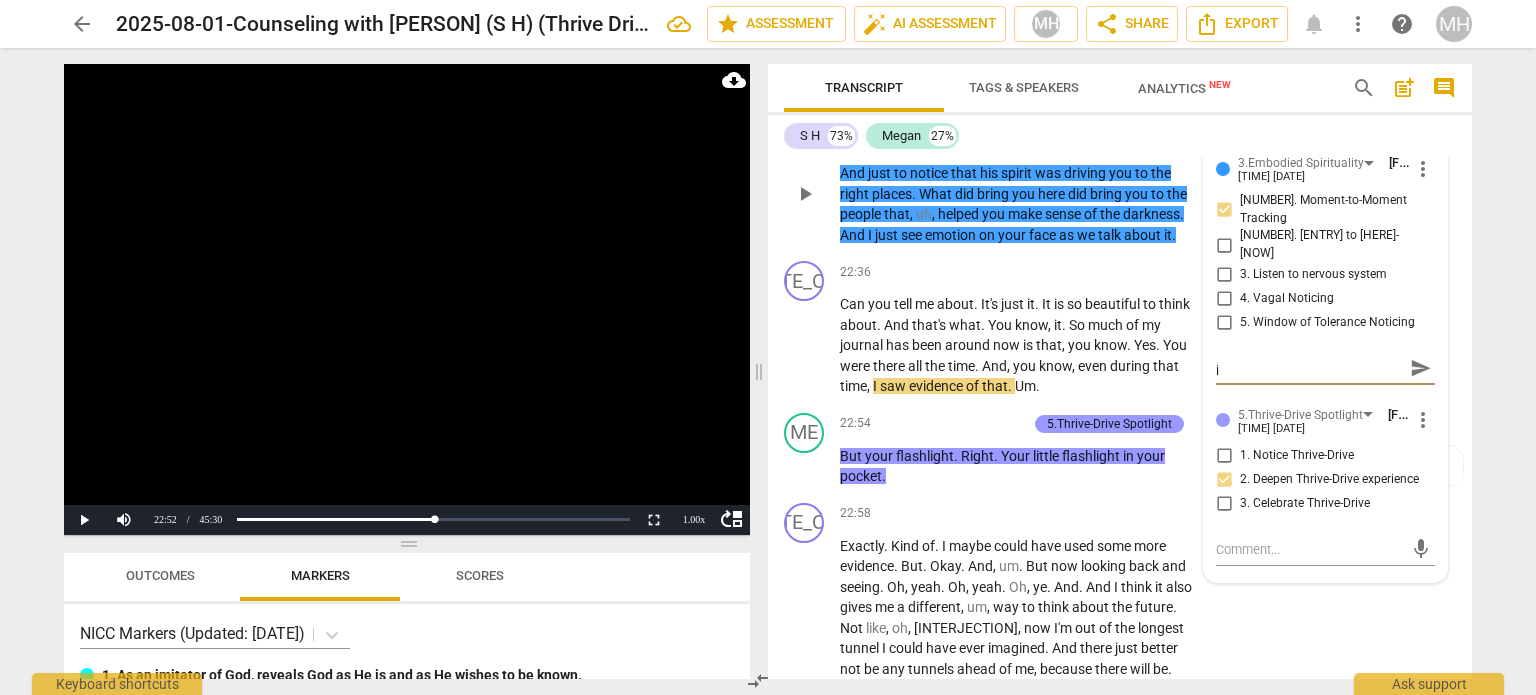 type on "bringing attention to the emotion in" 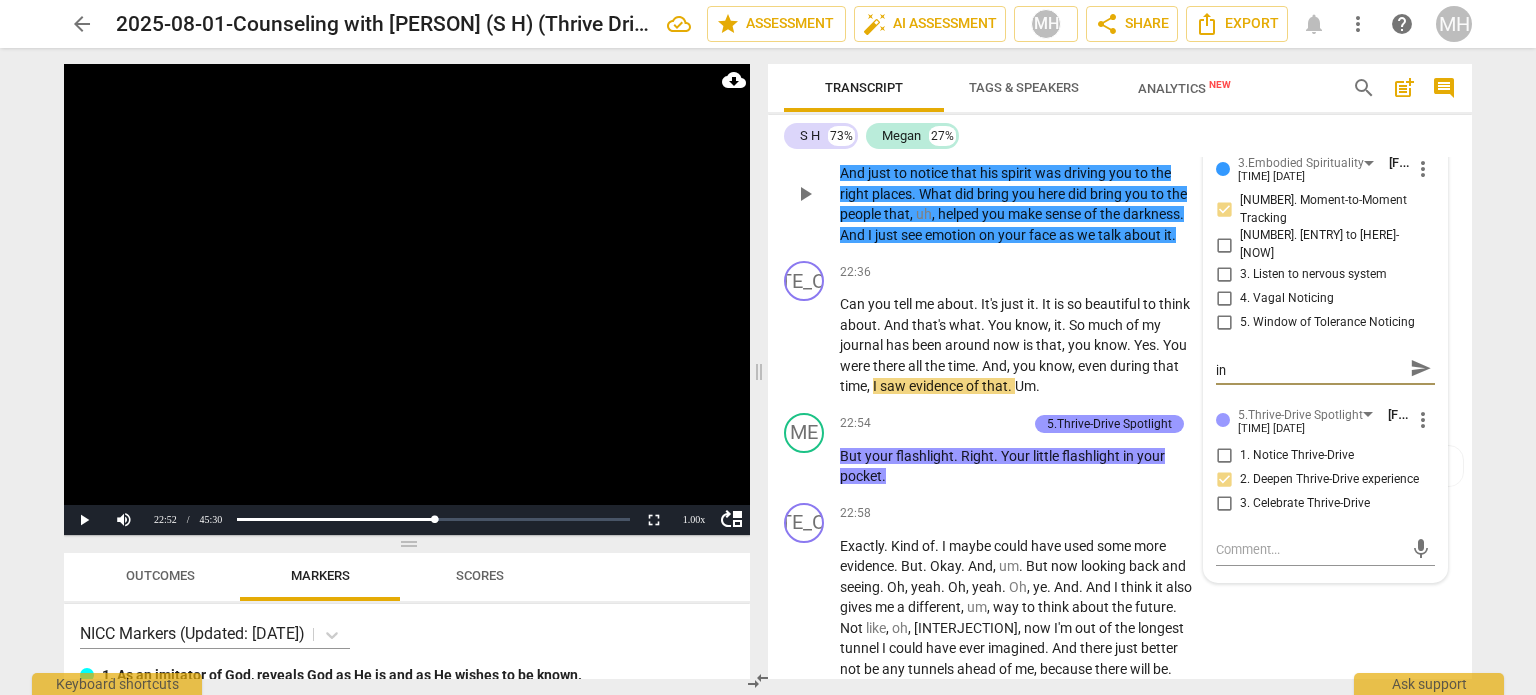 type on "bringing attention to the emotion in" 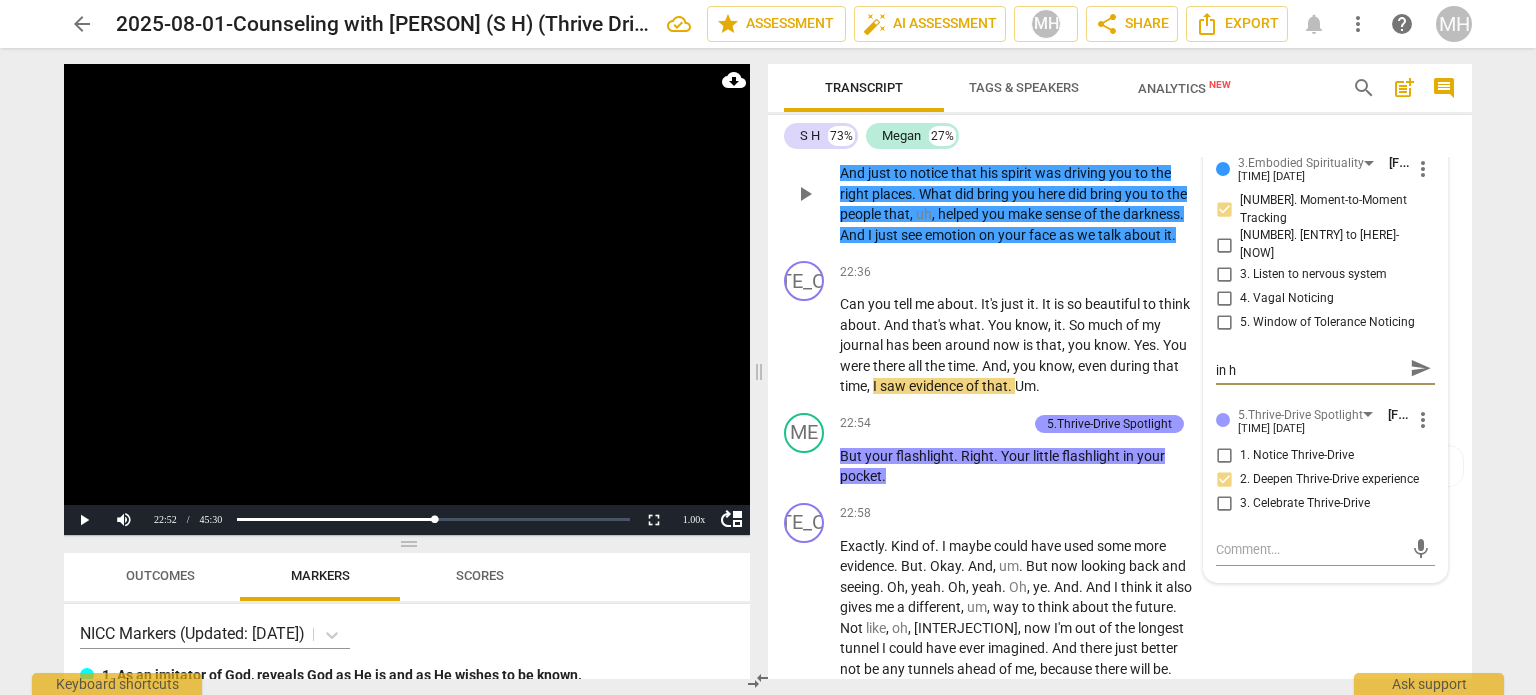 type on "bringing attention to the emotion in he" 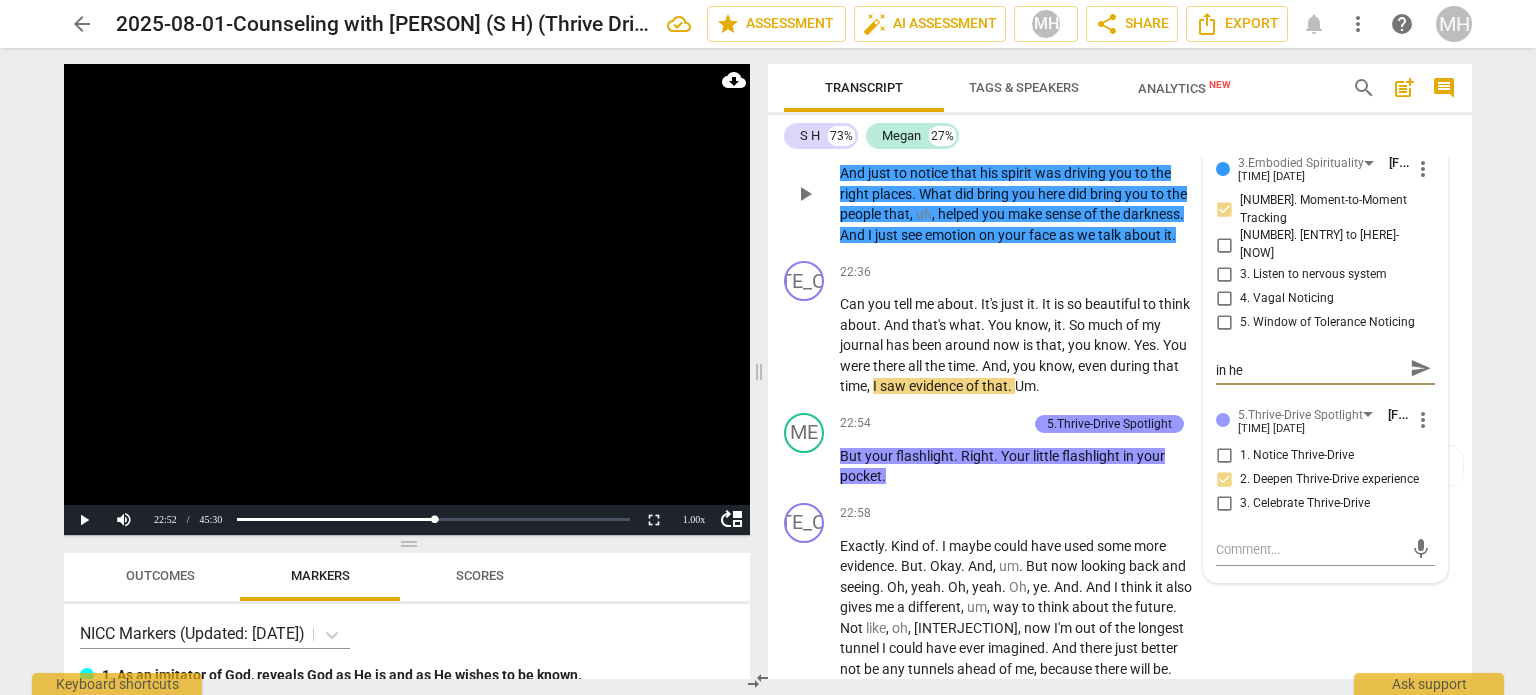 type on "bringing attention to the emotion in her" 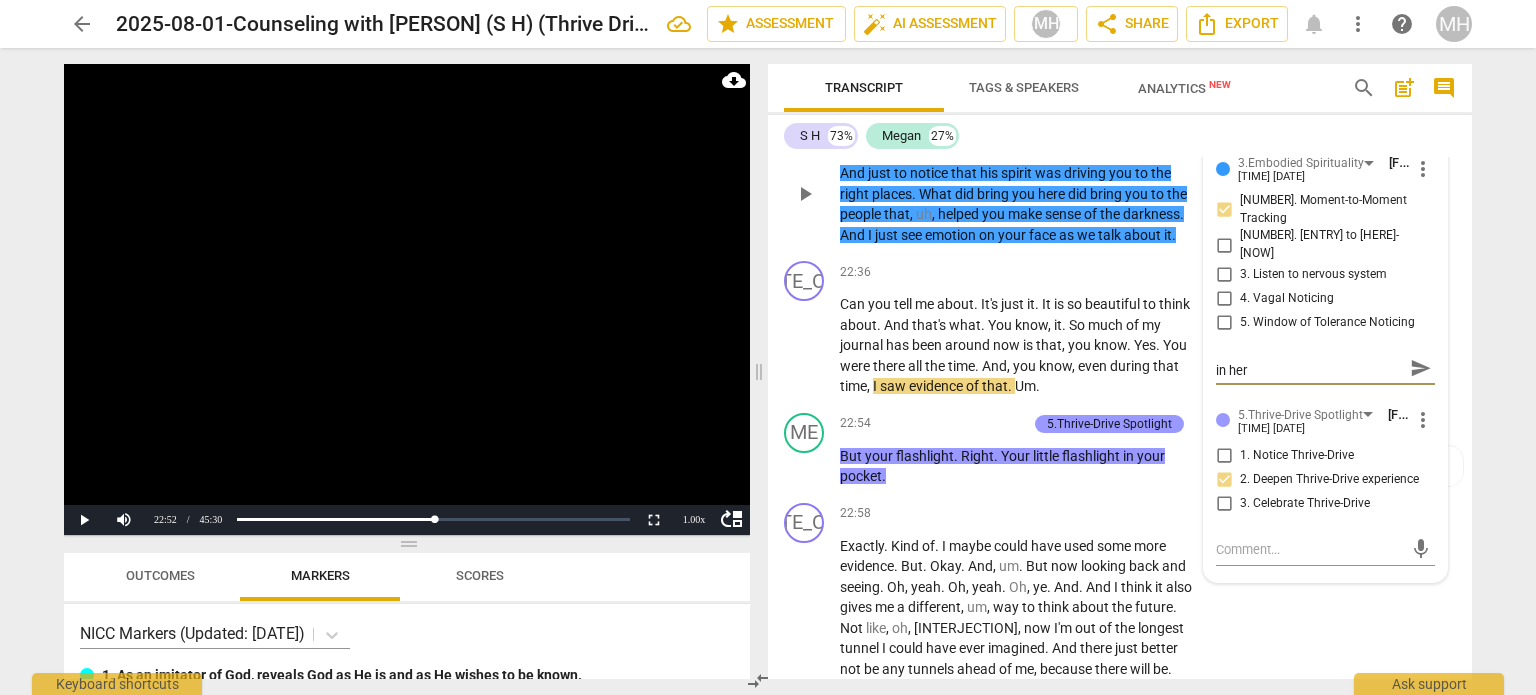 scroll, scrollTop: 0, scrollLeft: 0, axis: both 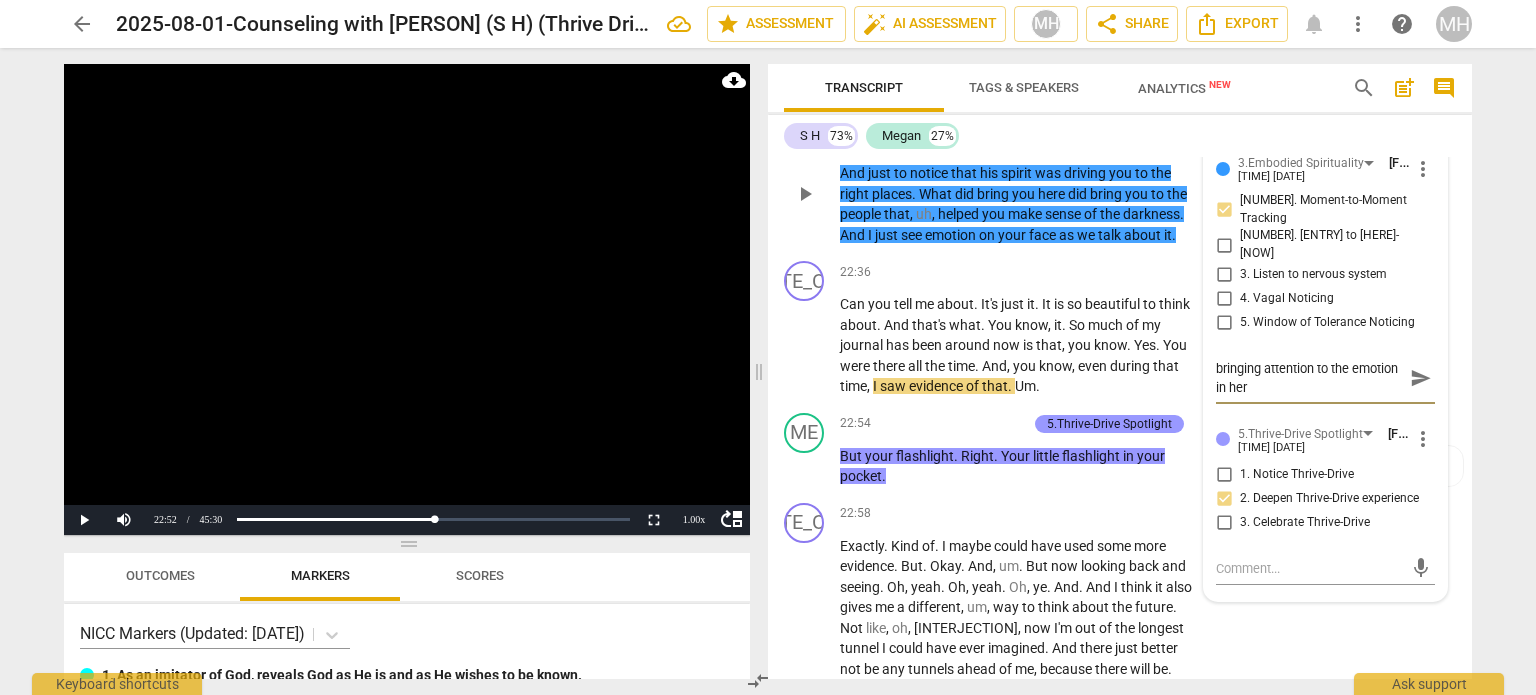 type on "bringing attention to the emotion in her" 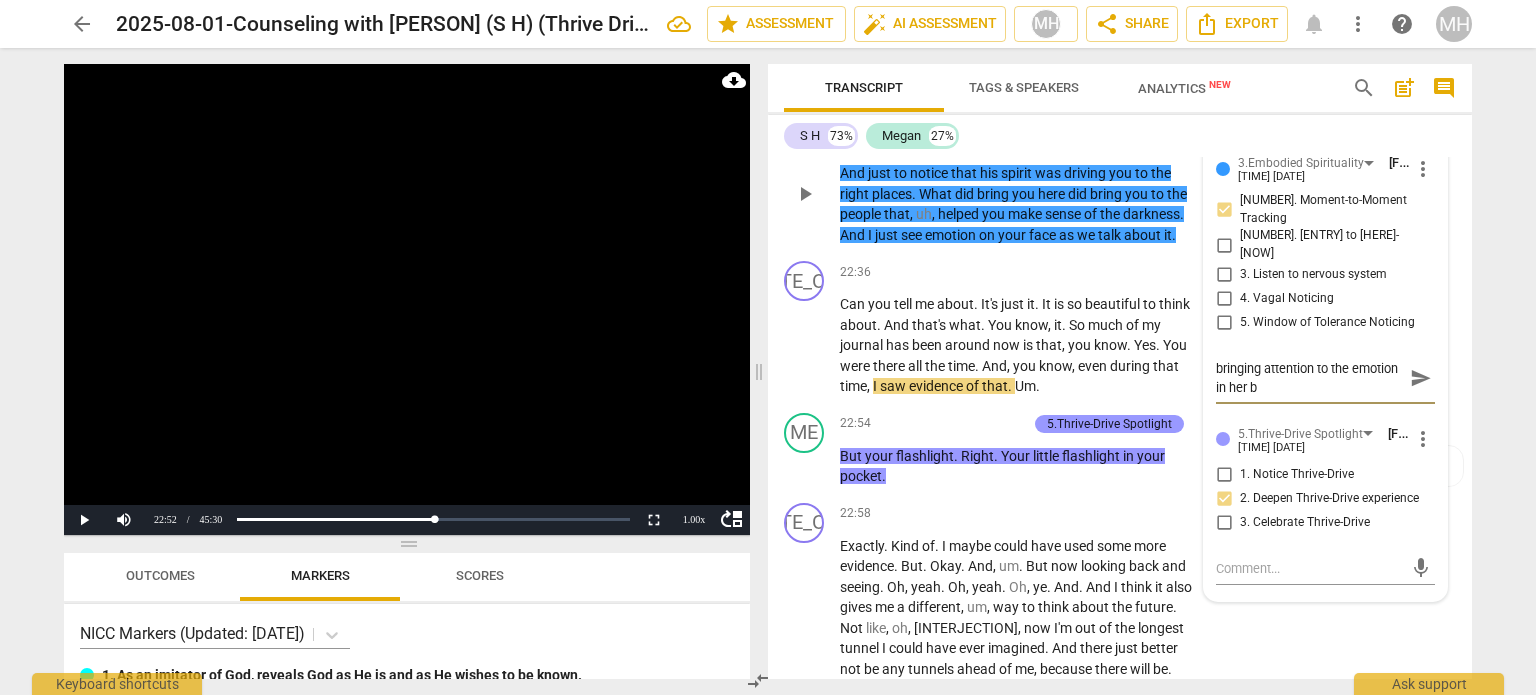 type on "bringing attention to the emotion in her bo" 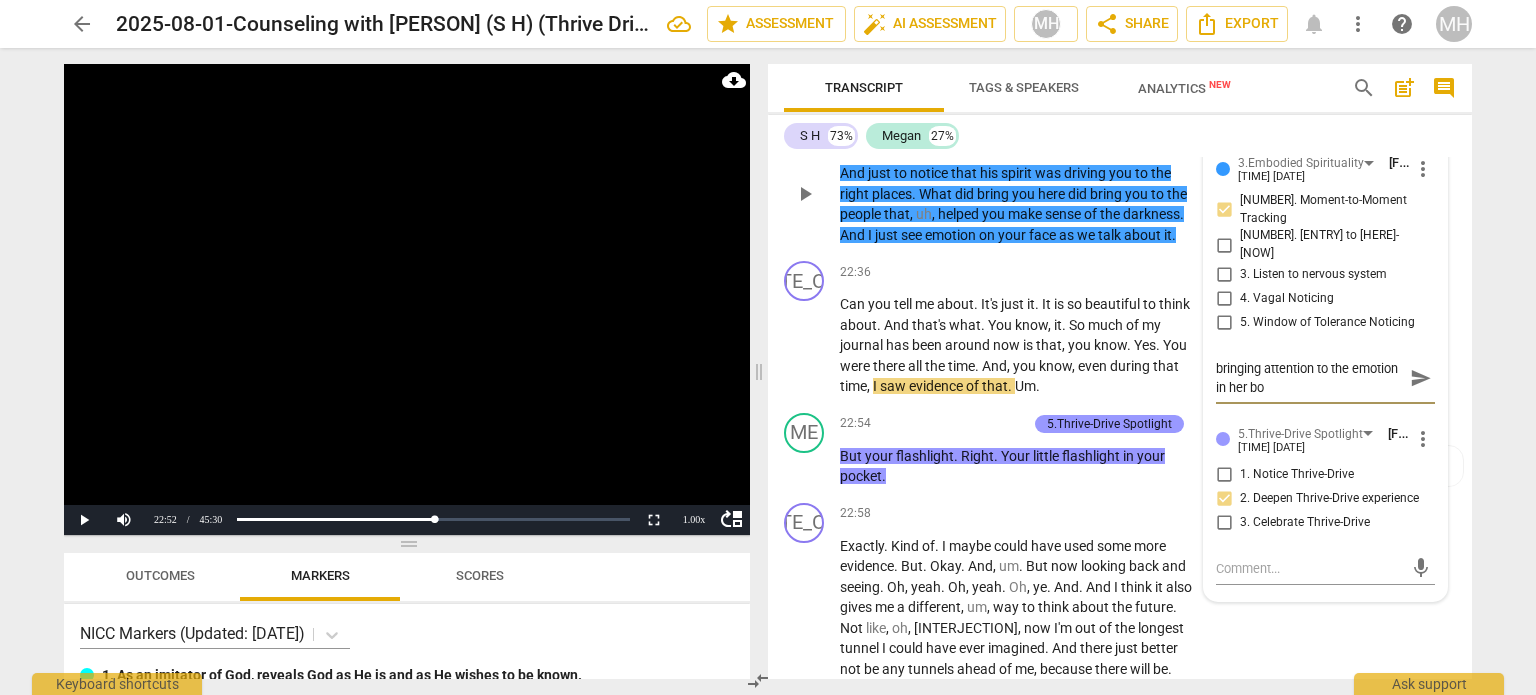 type on "bringing attention to the emotion in her bod" 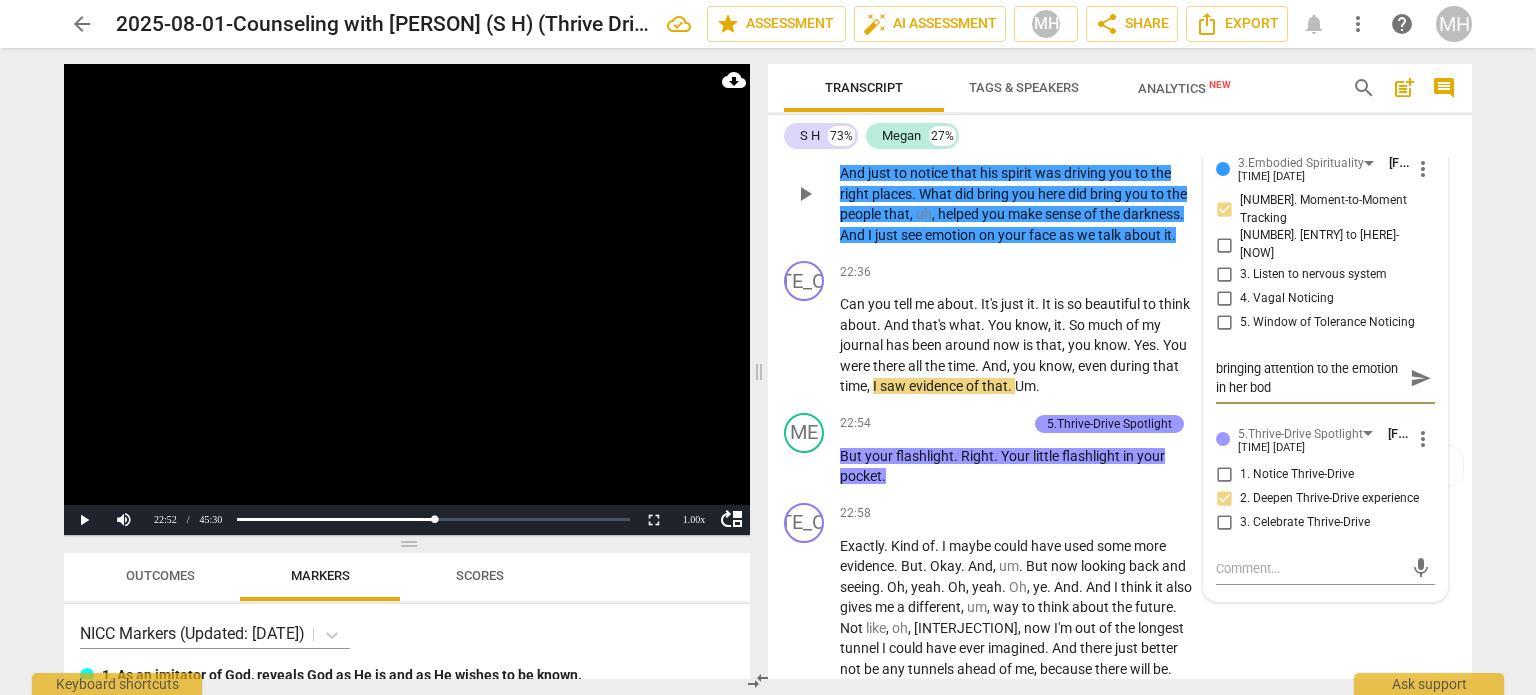 type on "bringing attention to the emotion in her body" 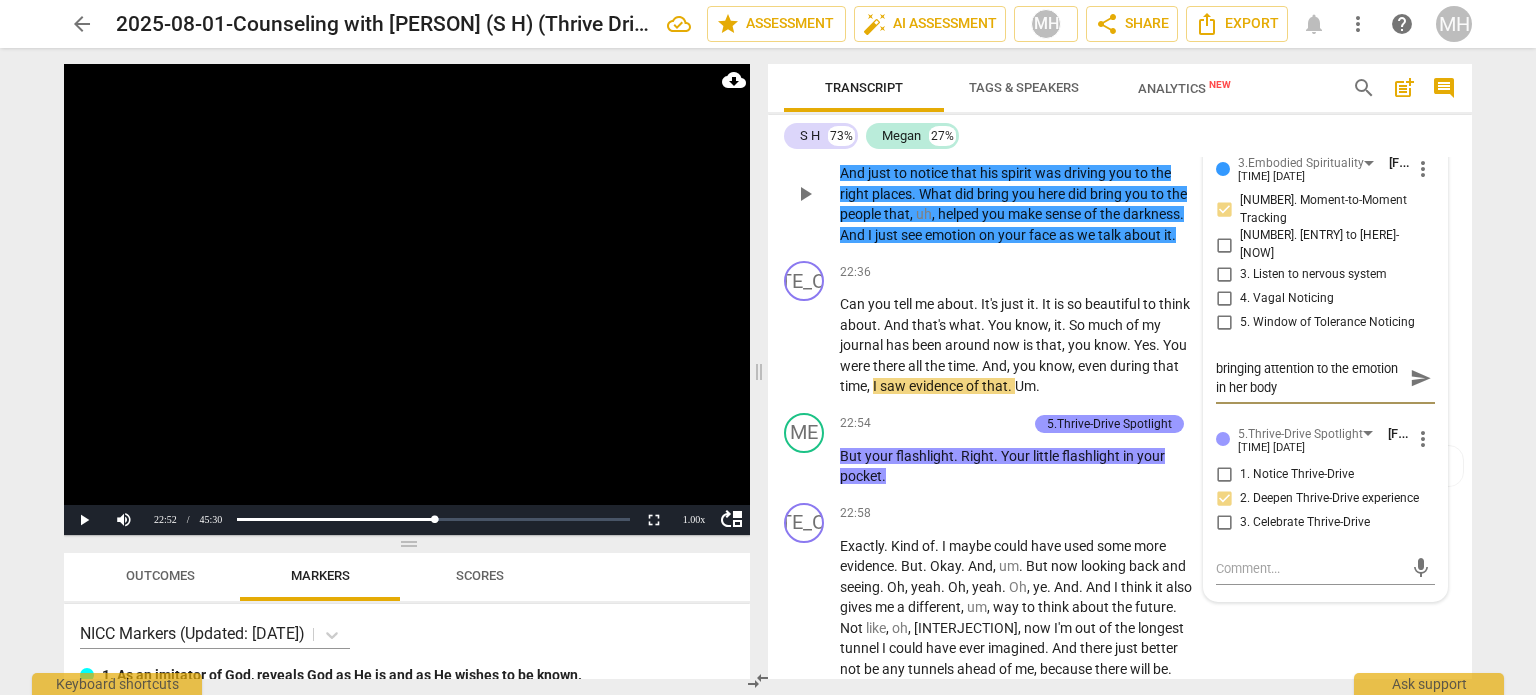 type on "bringing attention to the emotion in her body" 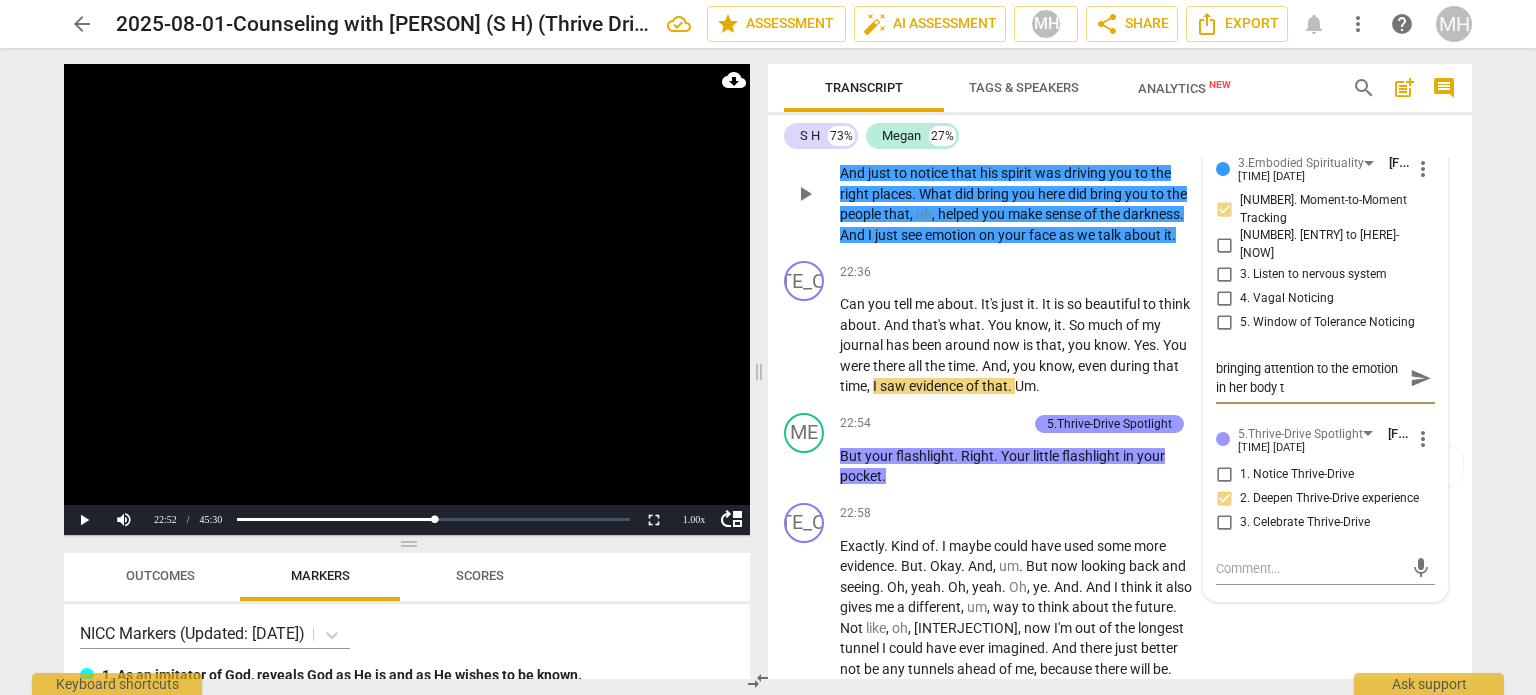 type on "bringing attention to the emotion in her body to" 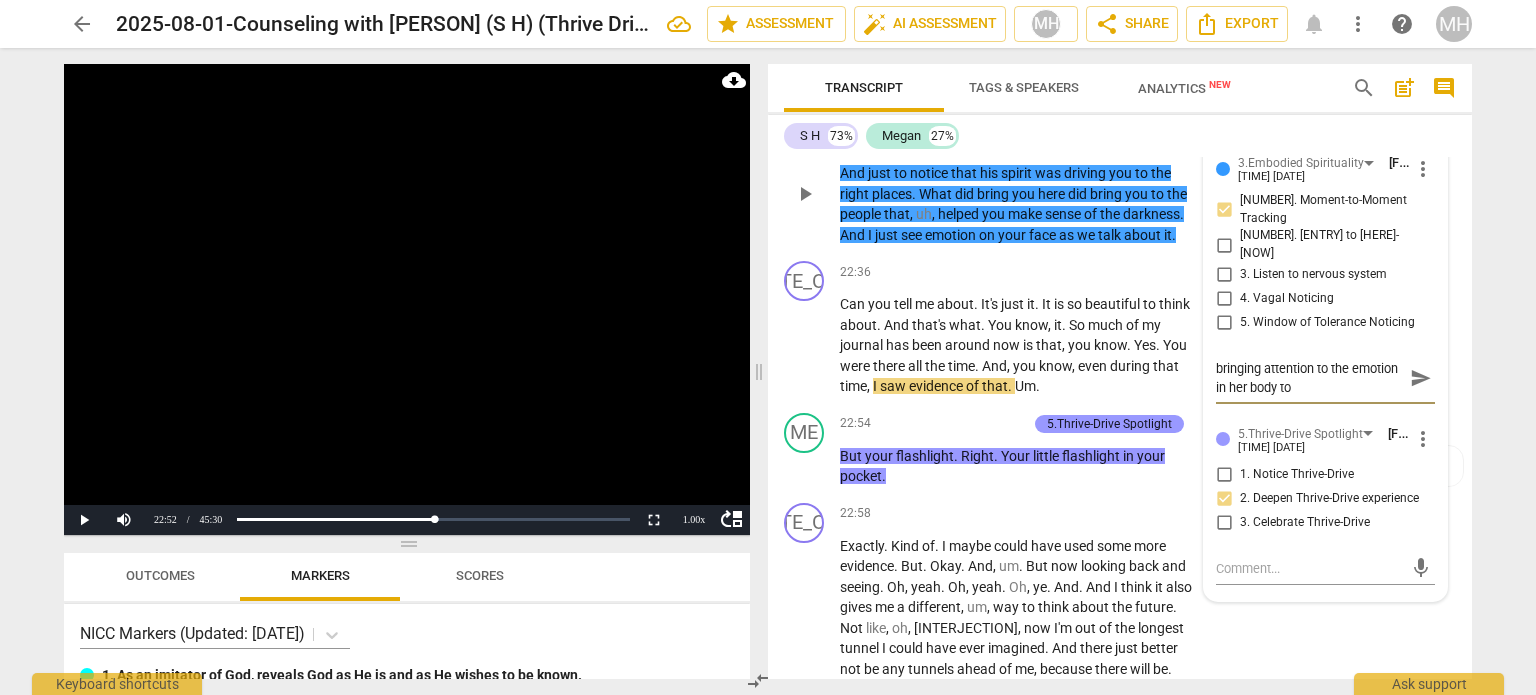 type on "bringing attention to the emotion in her body to" 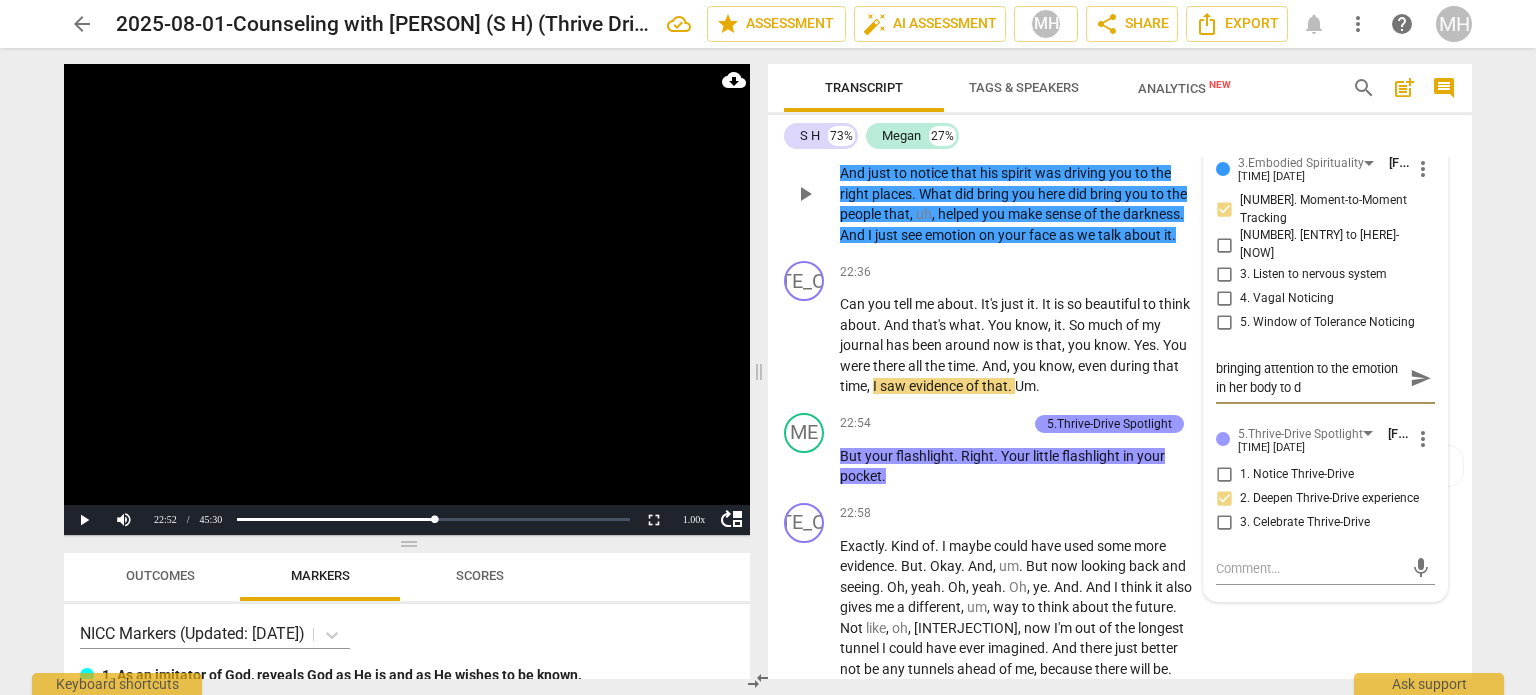 type on "bringing attention to the emotion in her body to de" 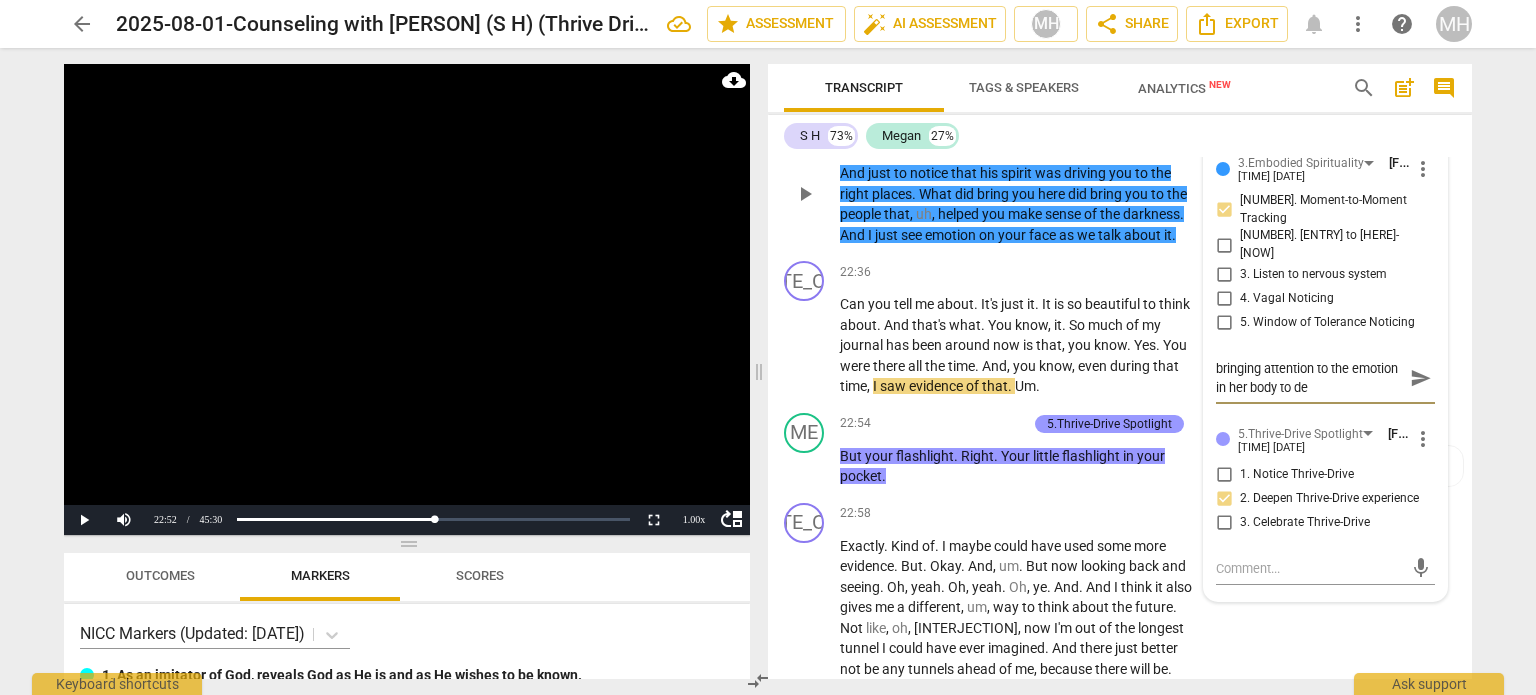 type on "bringing attention to the emotion in her body to dee" 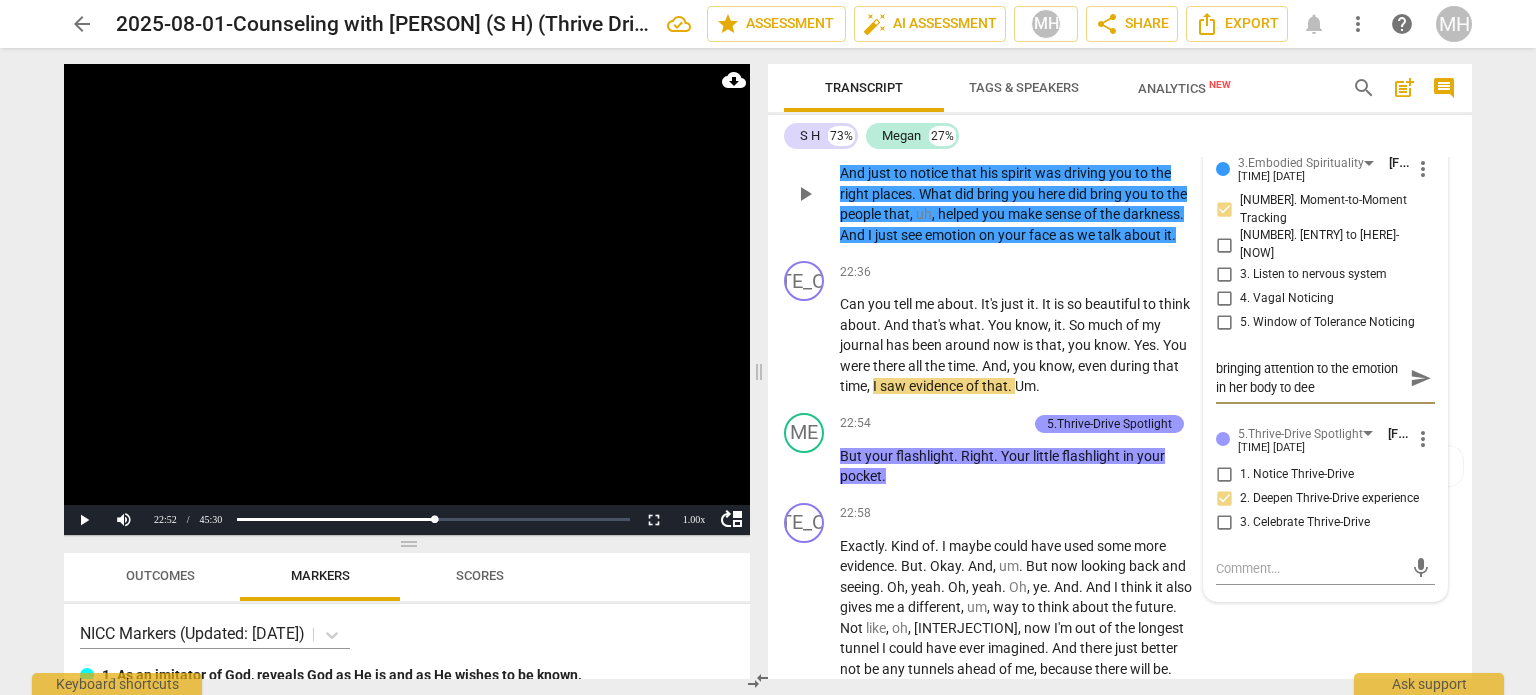type on "bringing attention to the emotion in her body to deep" 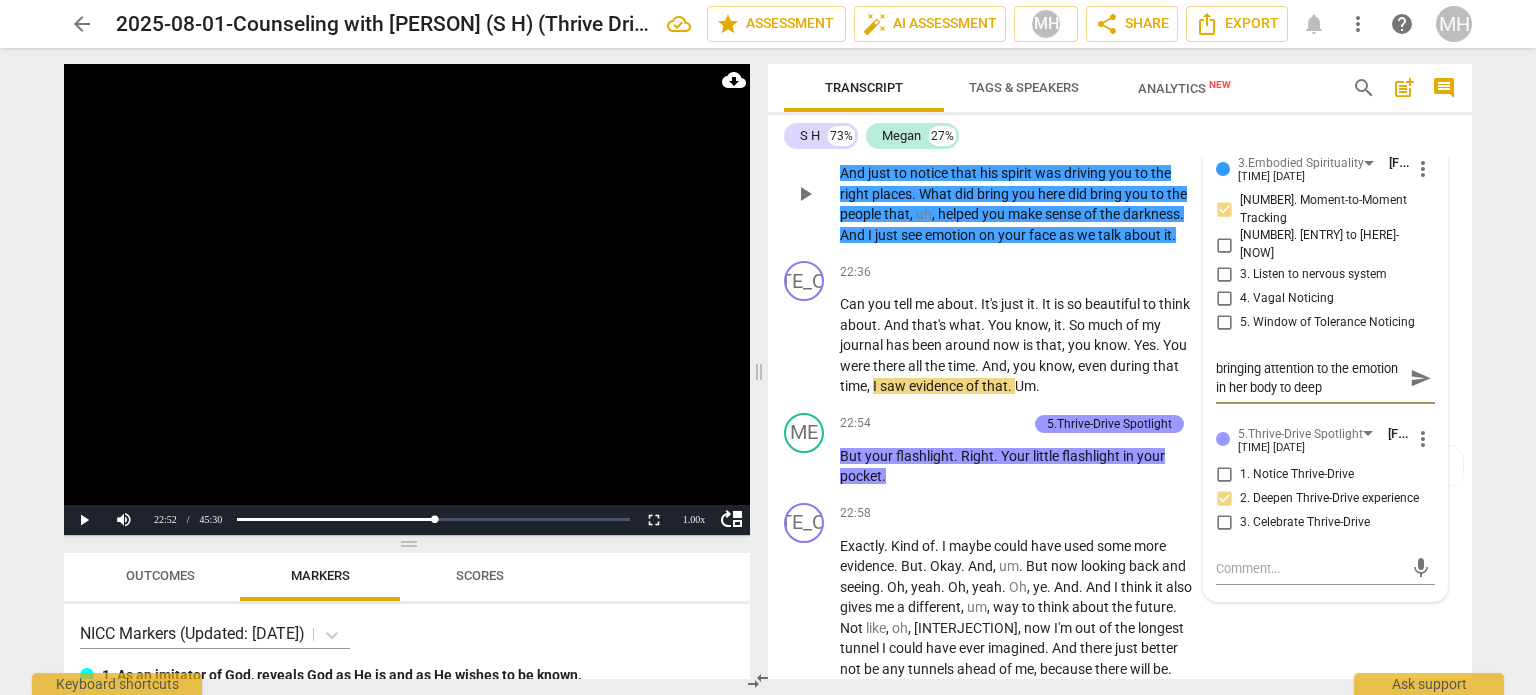 type on "bringing attention to the emotion in her body to deepe" 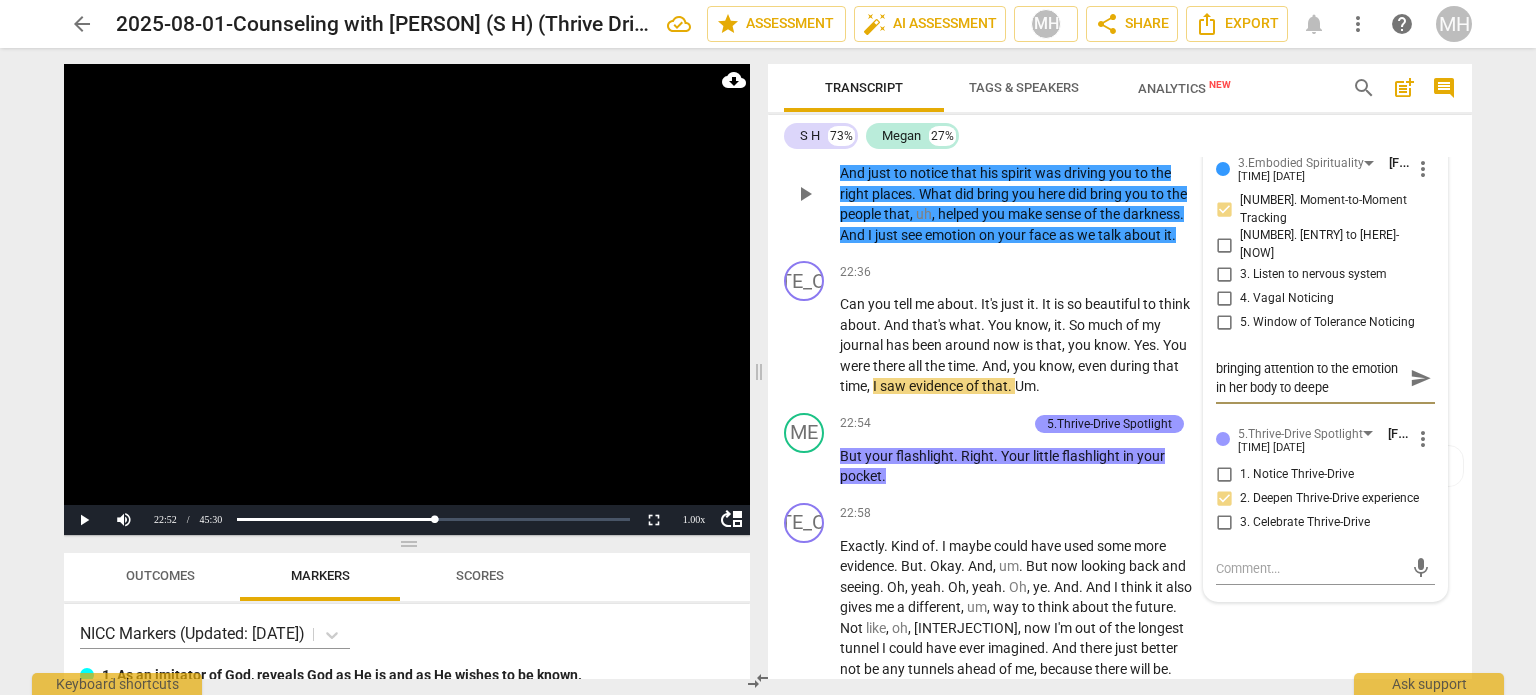 type on "bringing attention to the emotion in her body to deepen" 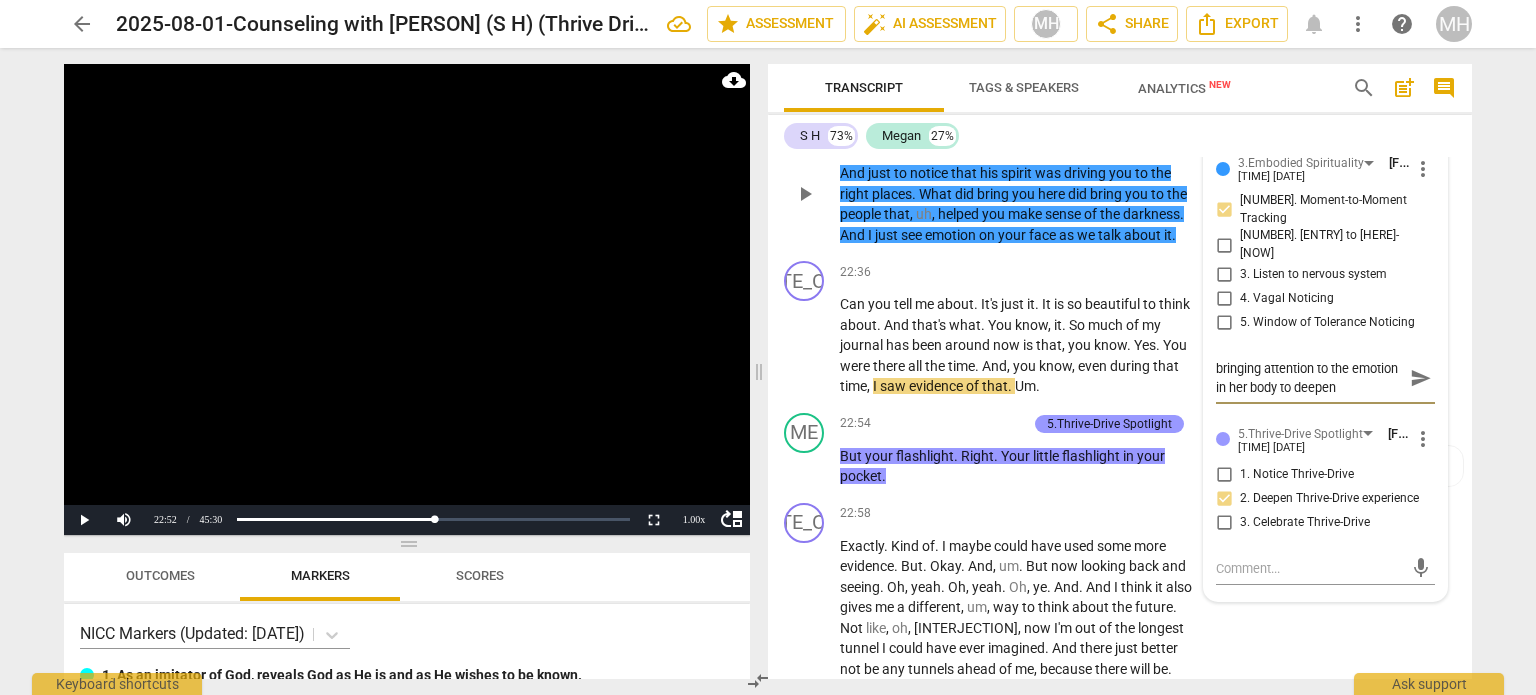 type on "bringing attention to the emotion in her body to deepen" 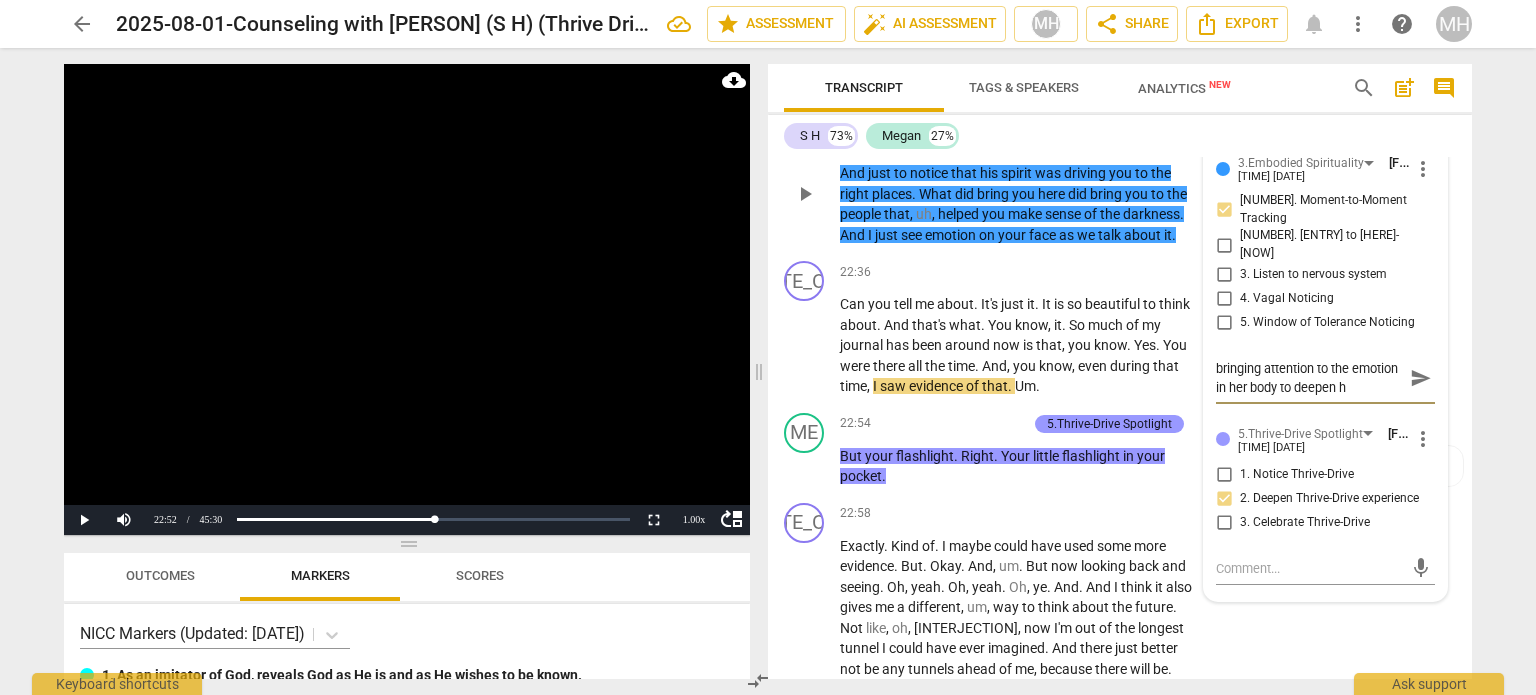 type on "bringing attention to the emotion in her body to deepen he" 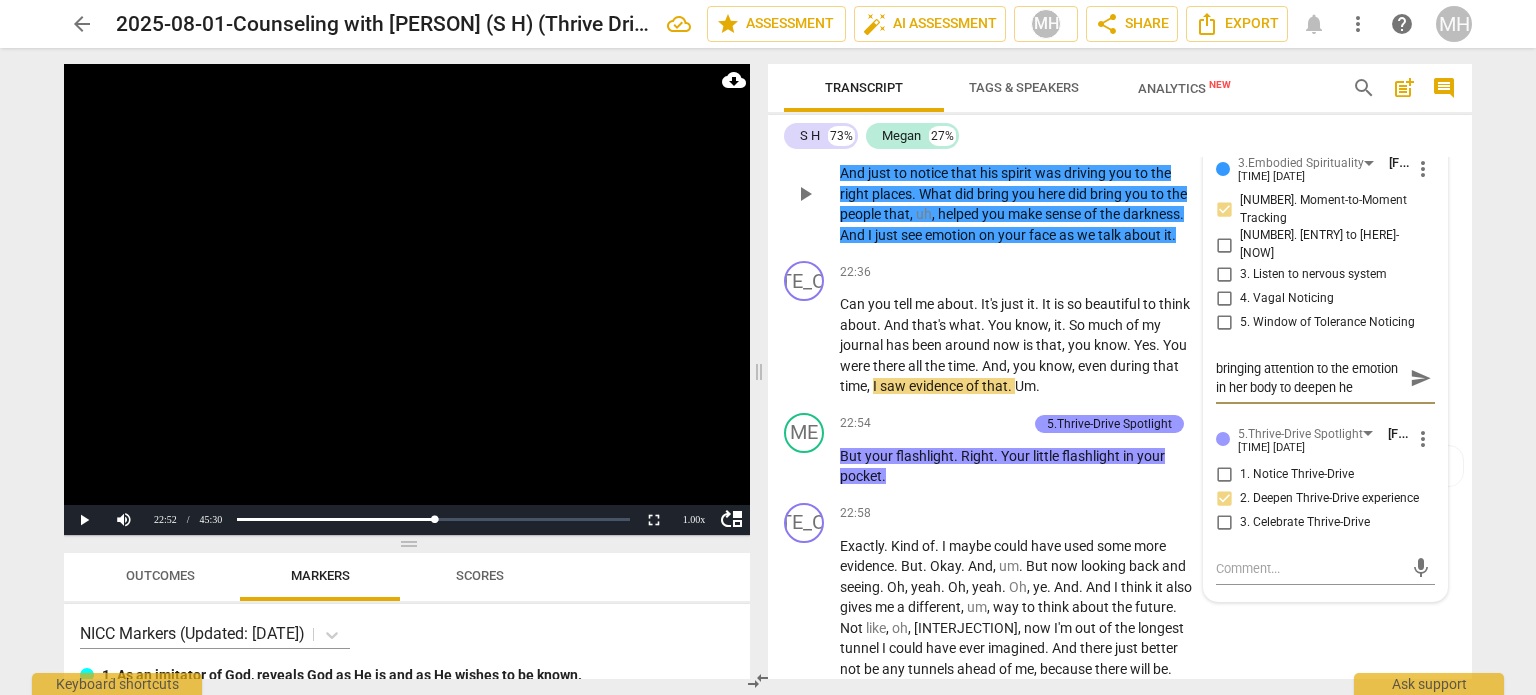 type on "bringing attention to the emotion in her body to deepen her" 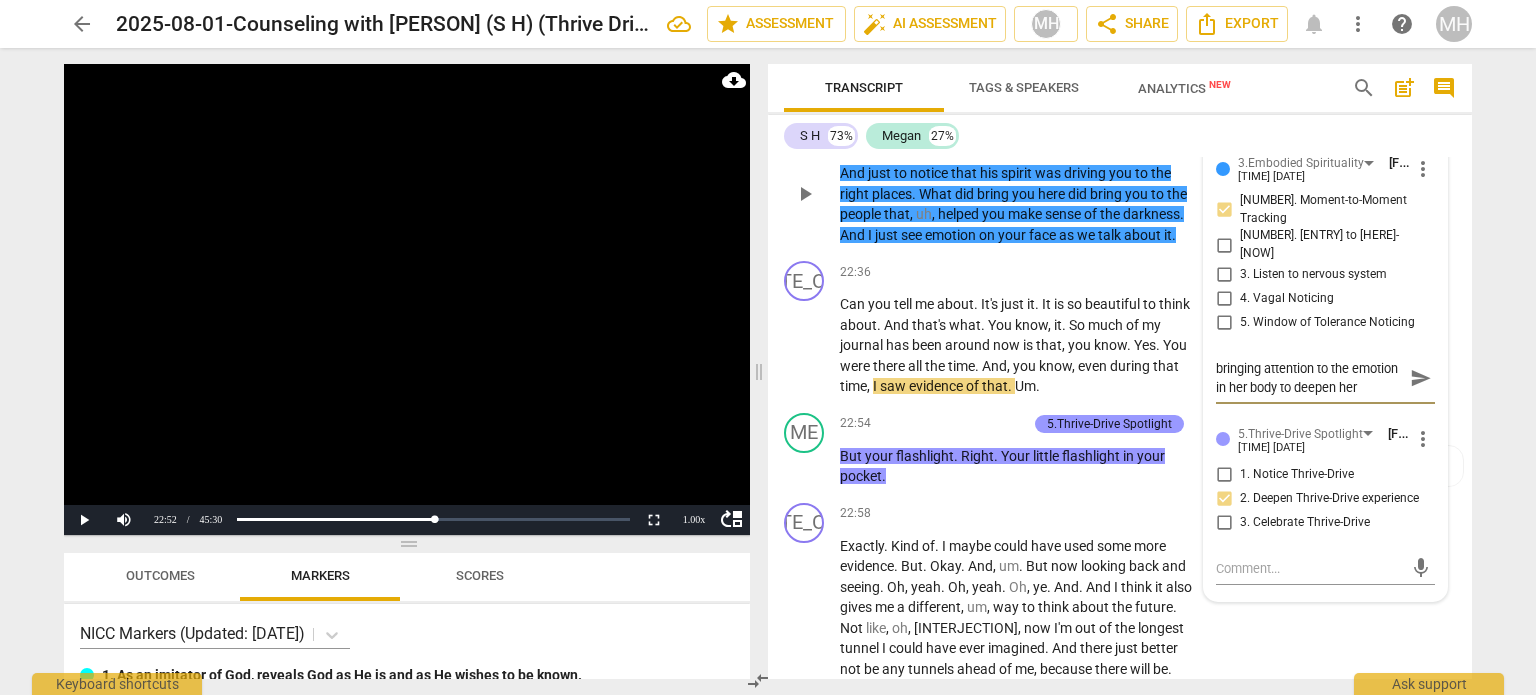 scroll, scrollTop: 17, scrollLeft: 0, axis: vertical 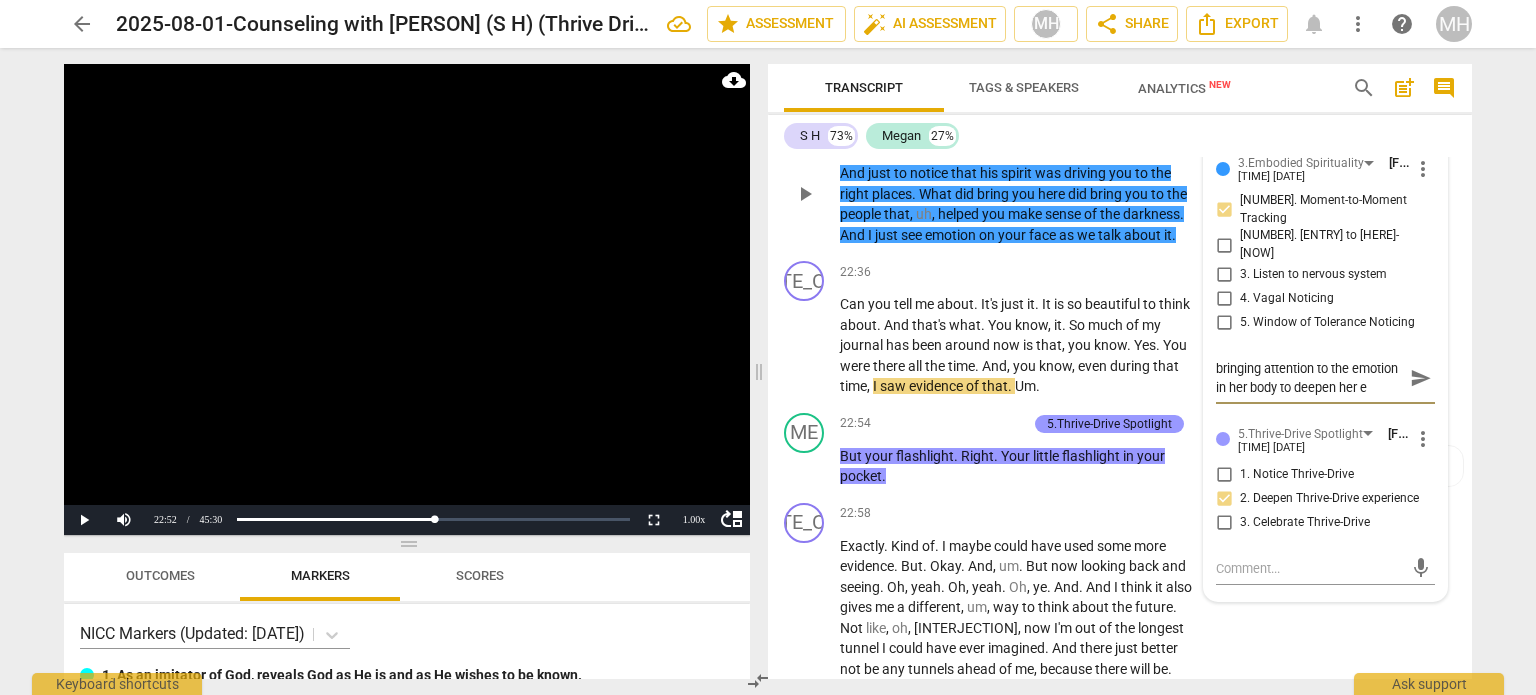 type on "bringing attention to the emotion in her body to deepen her ex" 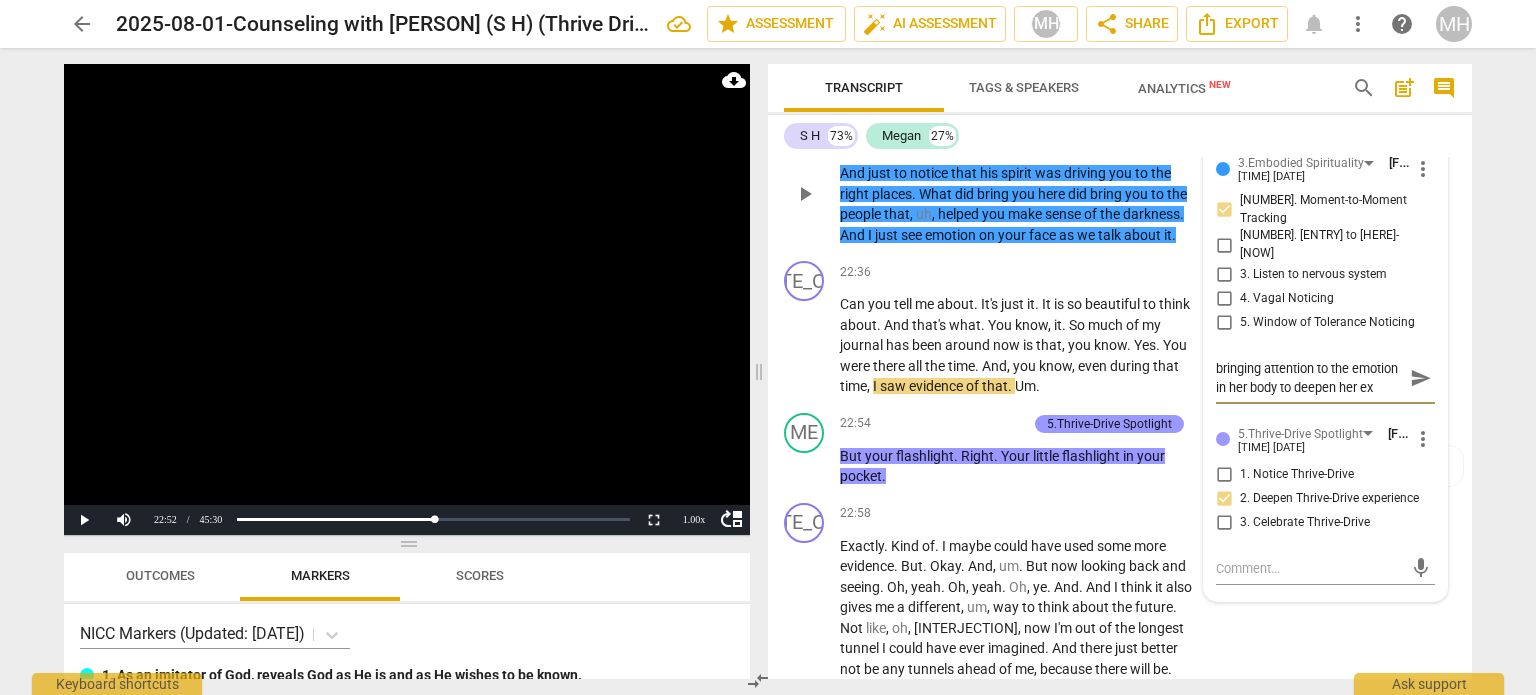 type on "bringing attention to the emotion in her body to deepen her exp" 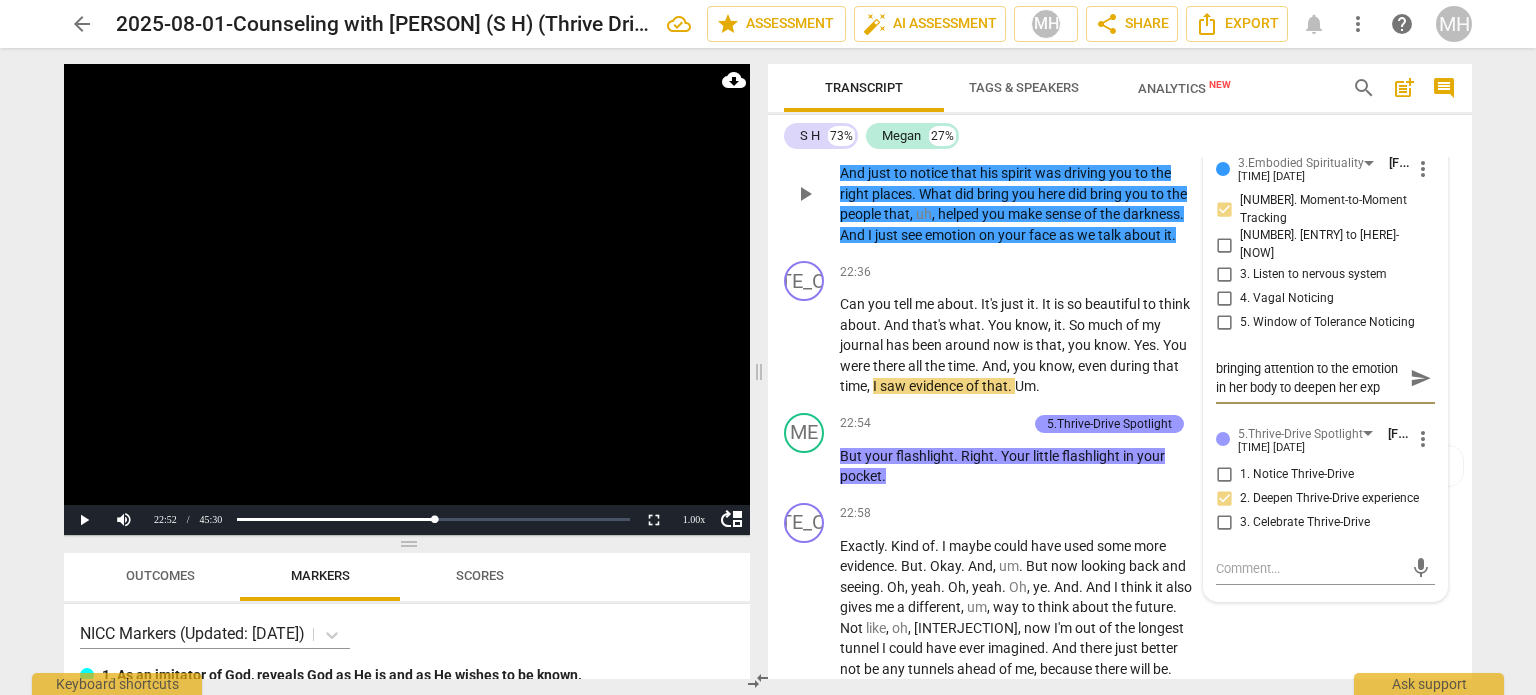 type on "bringing attention to the emotion in her body to deepen her expe" 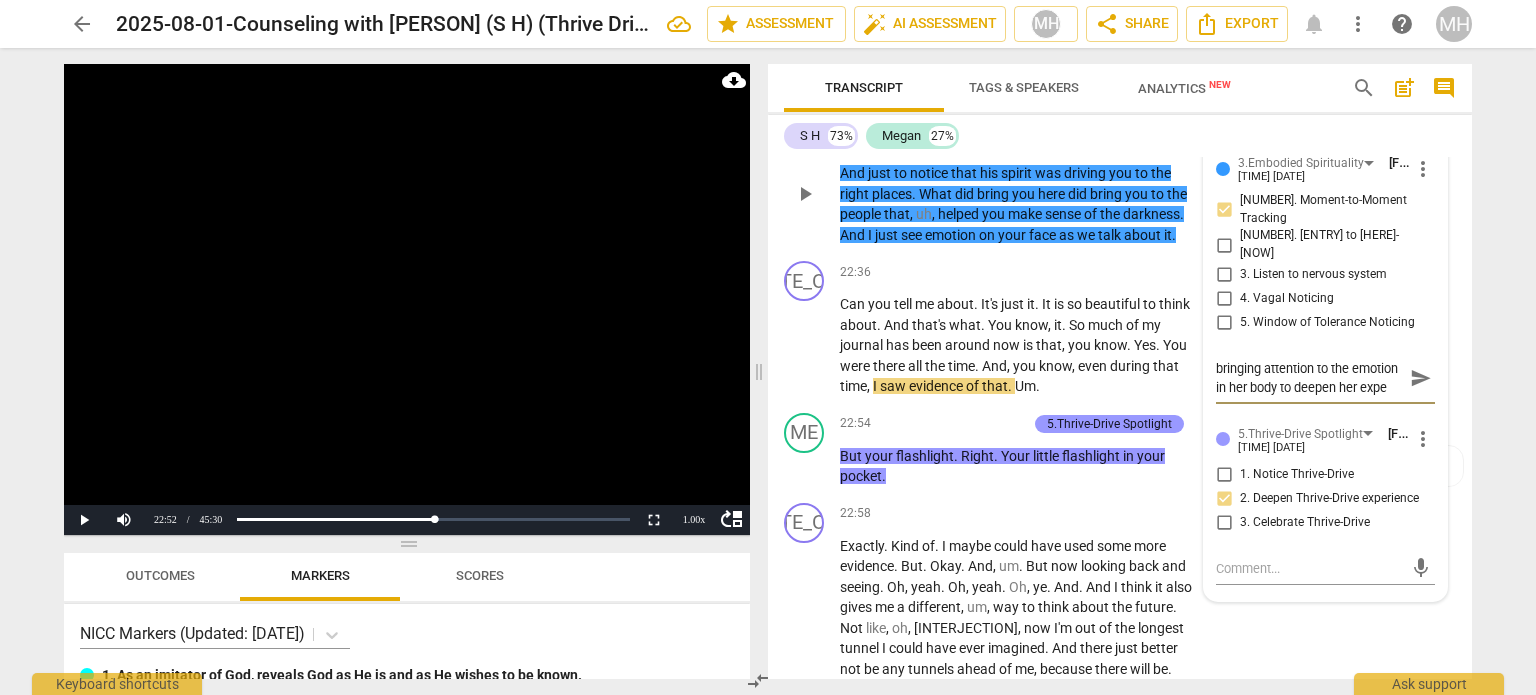 type on "bringing attention to the emotion in her body to deepen her exper" 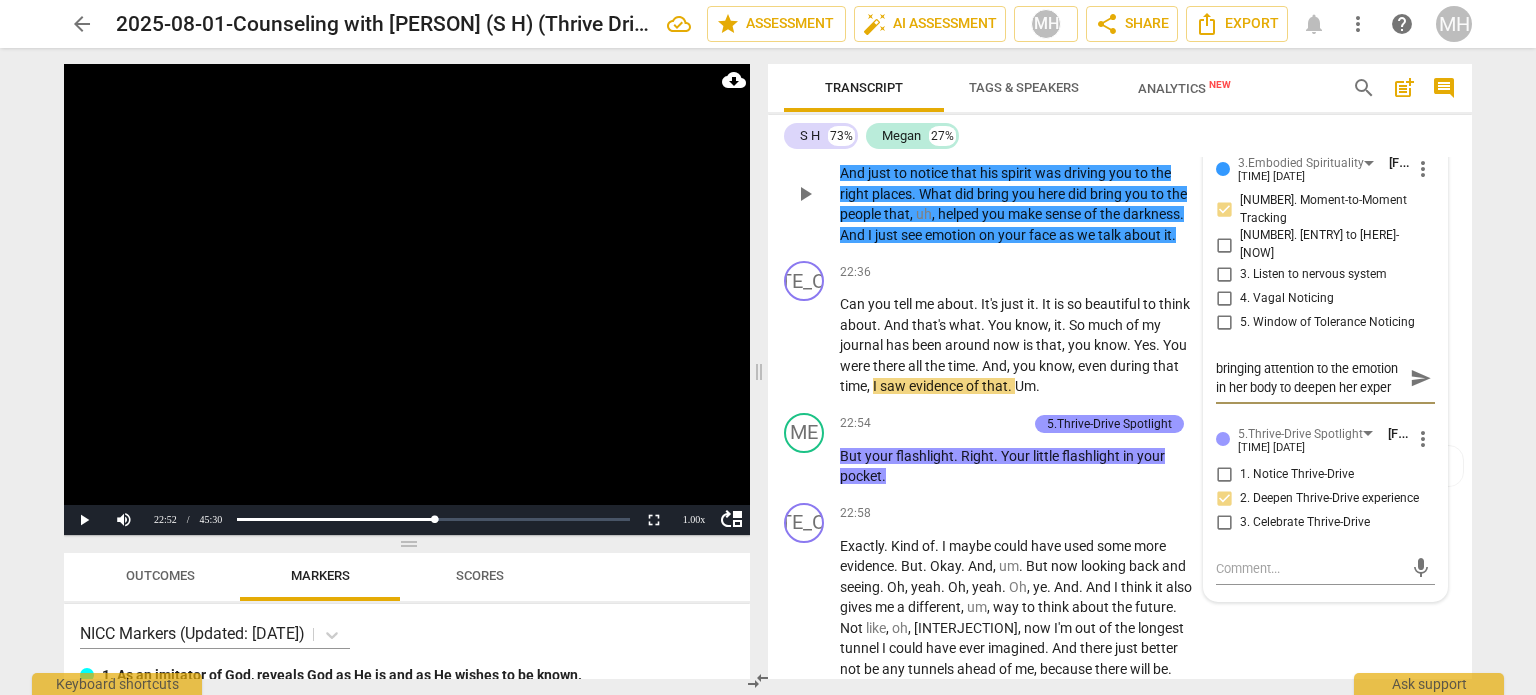type on "bringing attention to the emotion in her body to deepen her experi" 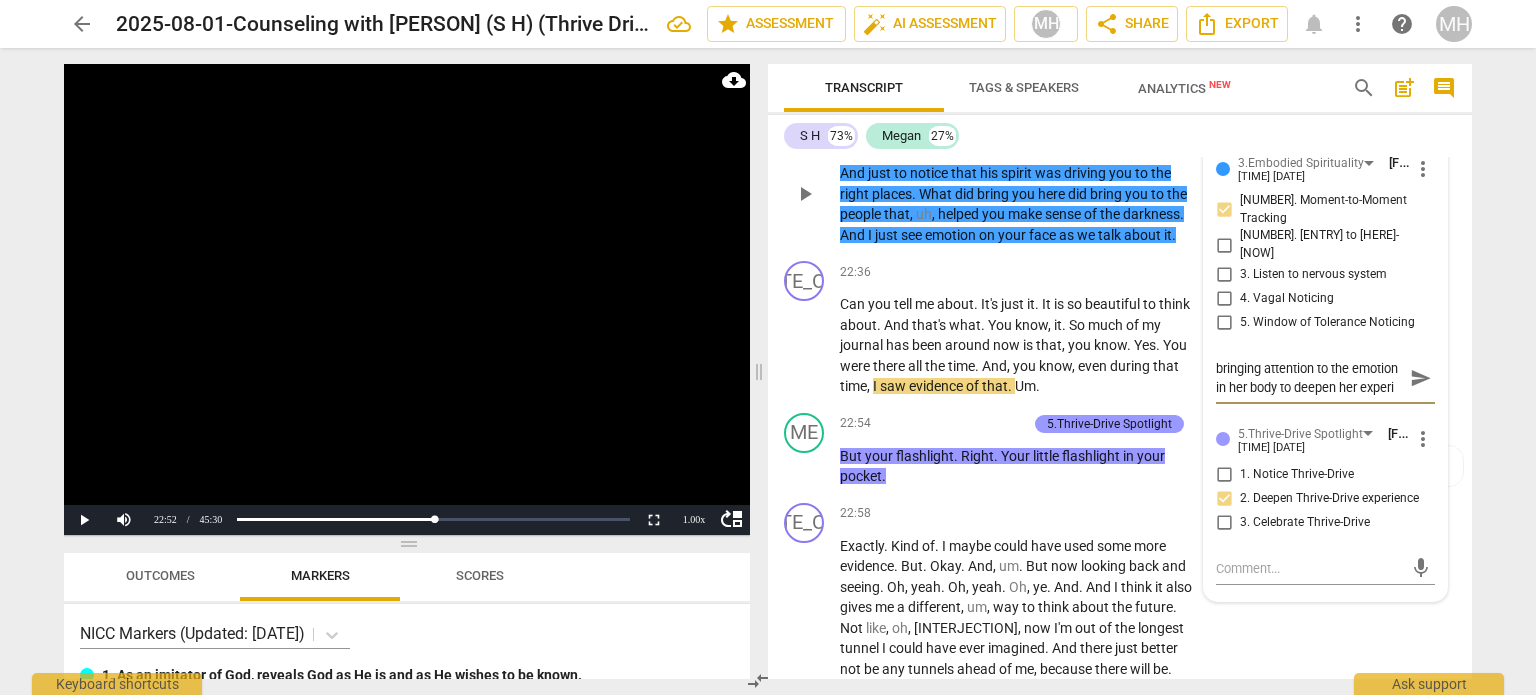 type on "bringing attention to the emotion in her body to deepen her experie" 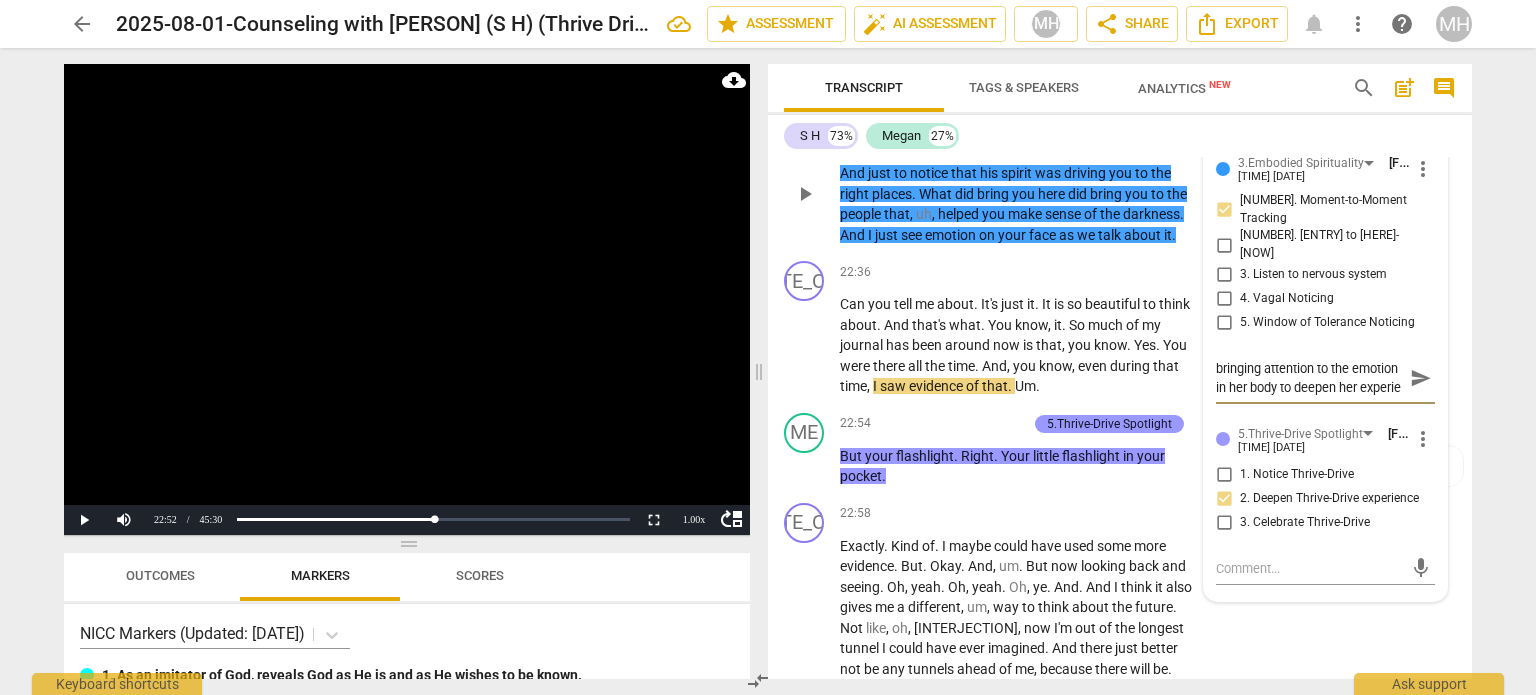type on "bringing attention to the emotion in her body to deepen her experien" 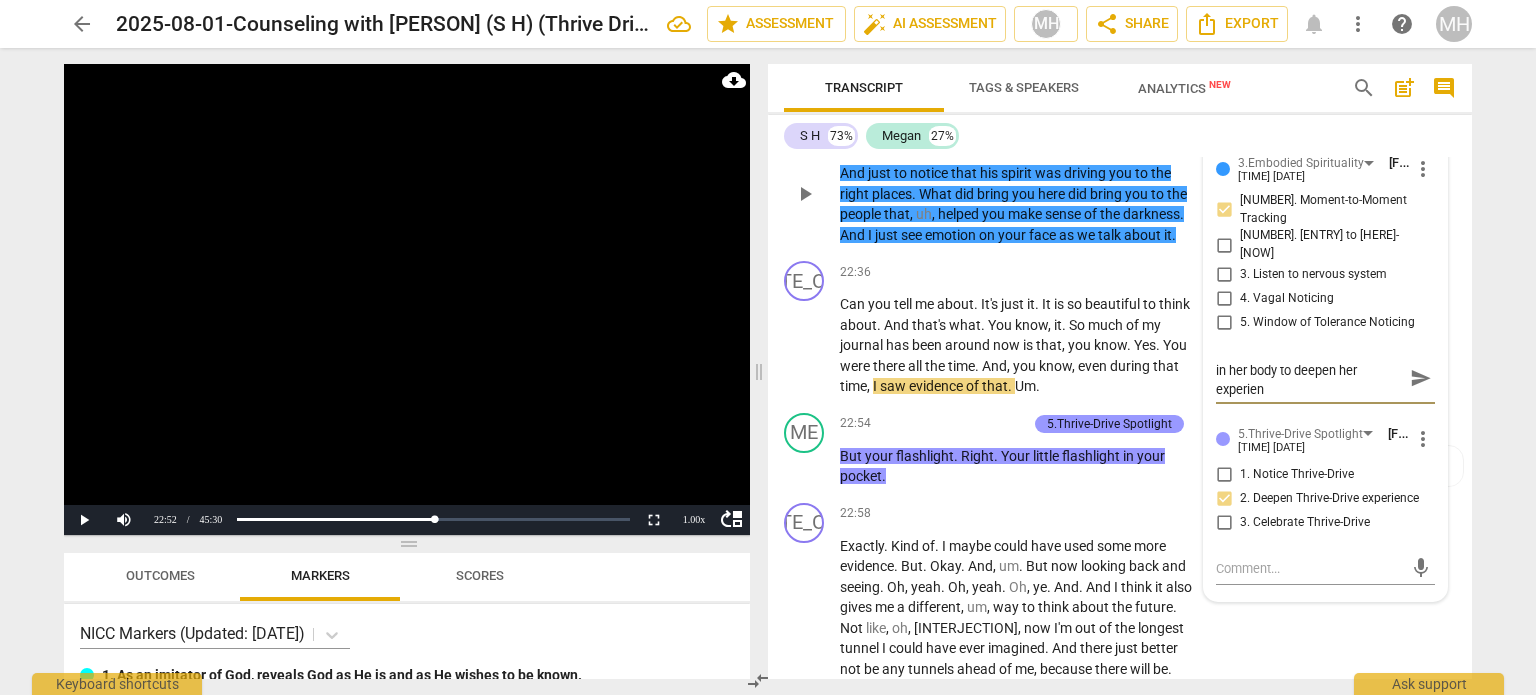 type on "bringing attention to the emotion in her body to deepen her experienc" 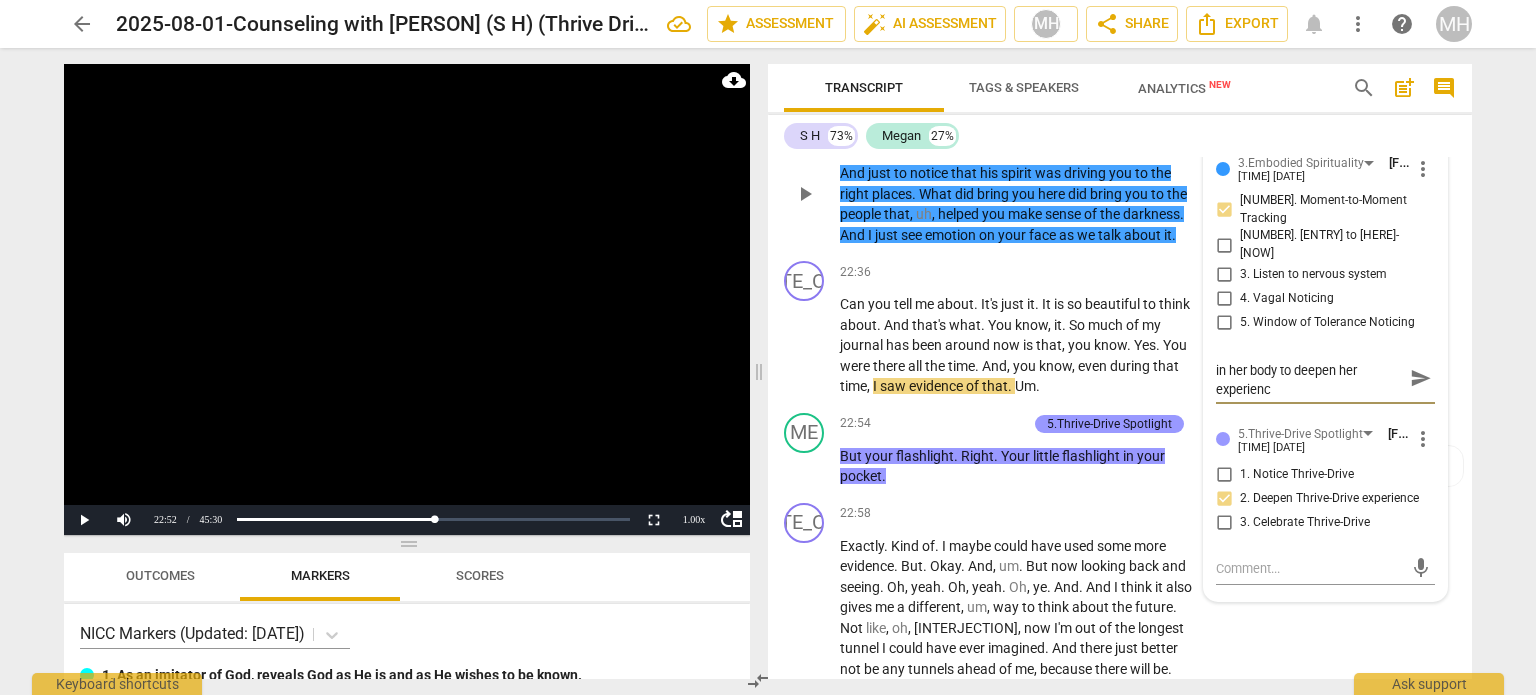 type on "bringing attention to the emotion in her body to deepen her experience" 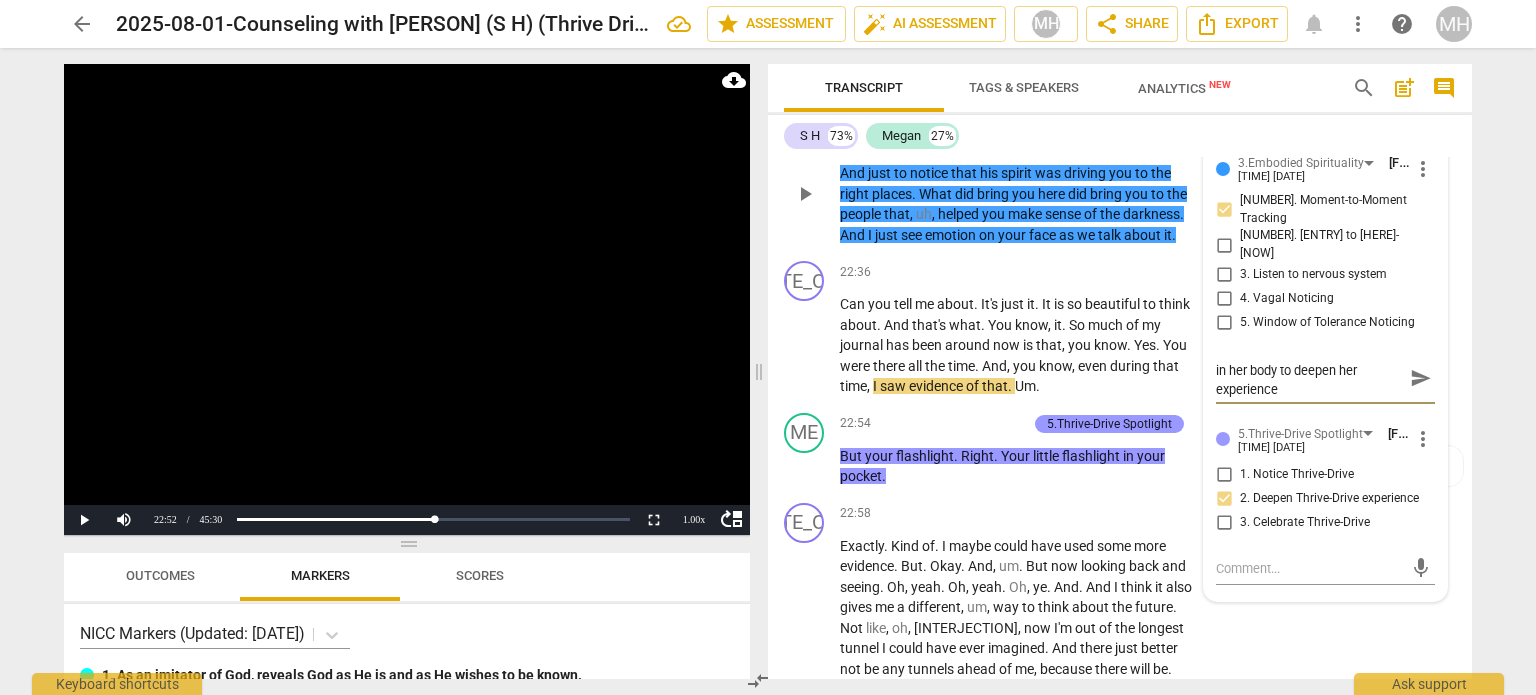type on "bringing attention to the emotion in her body to deepen her experience" 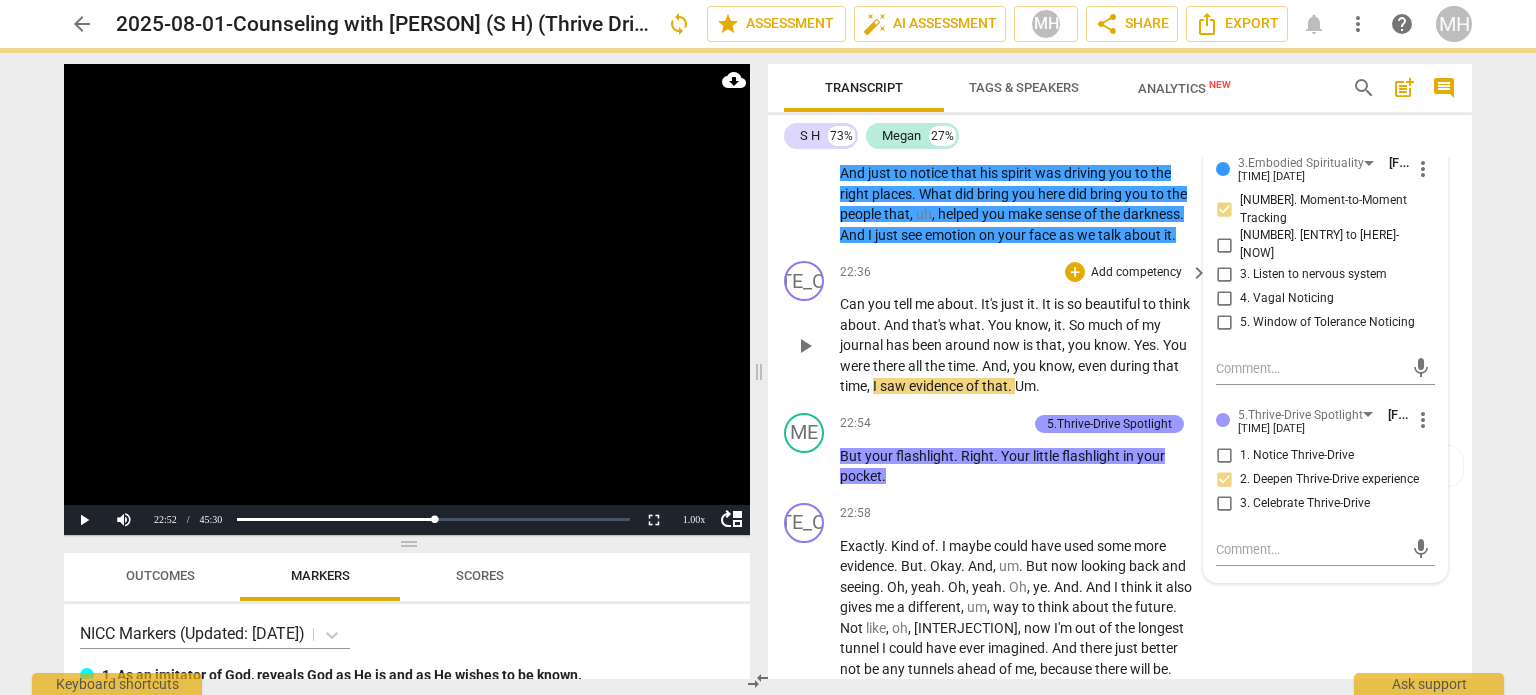 scroll, scrollTop: 0, scrollLeft: 0, axis: both 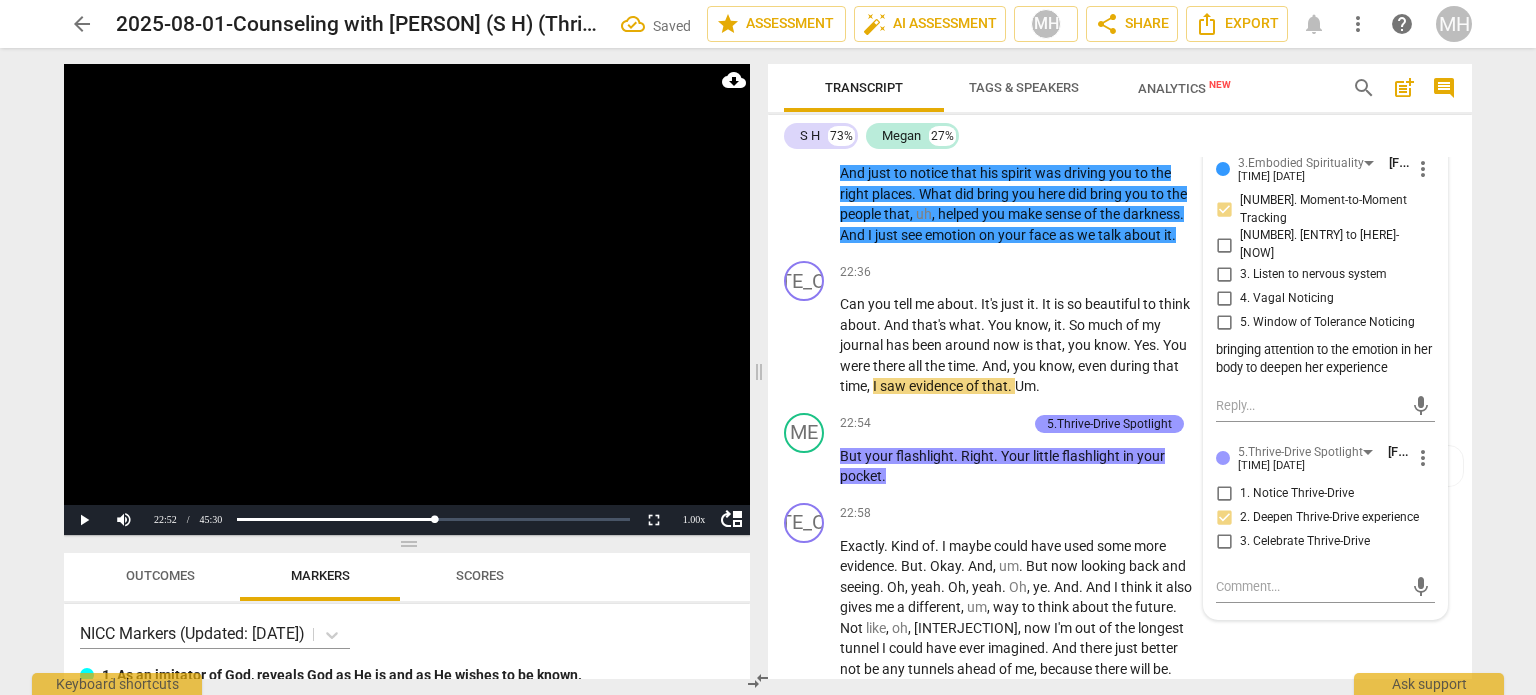 click at bounding box center [407, 299] 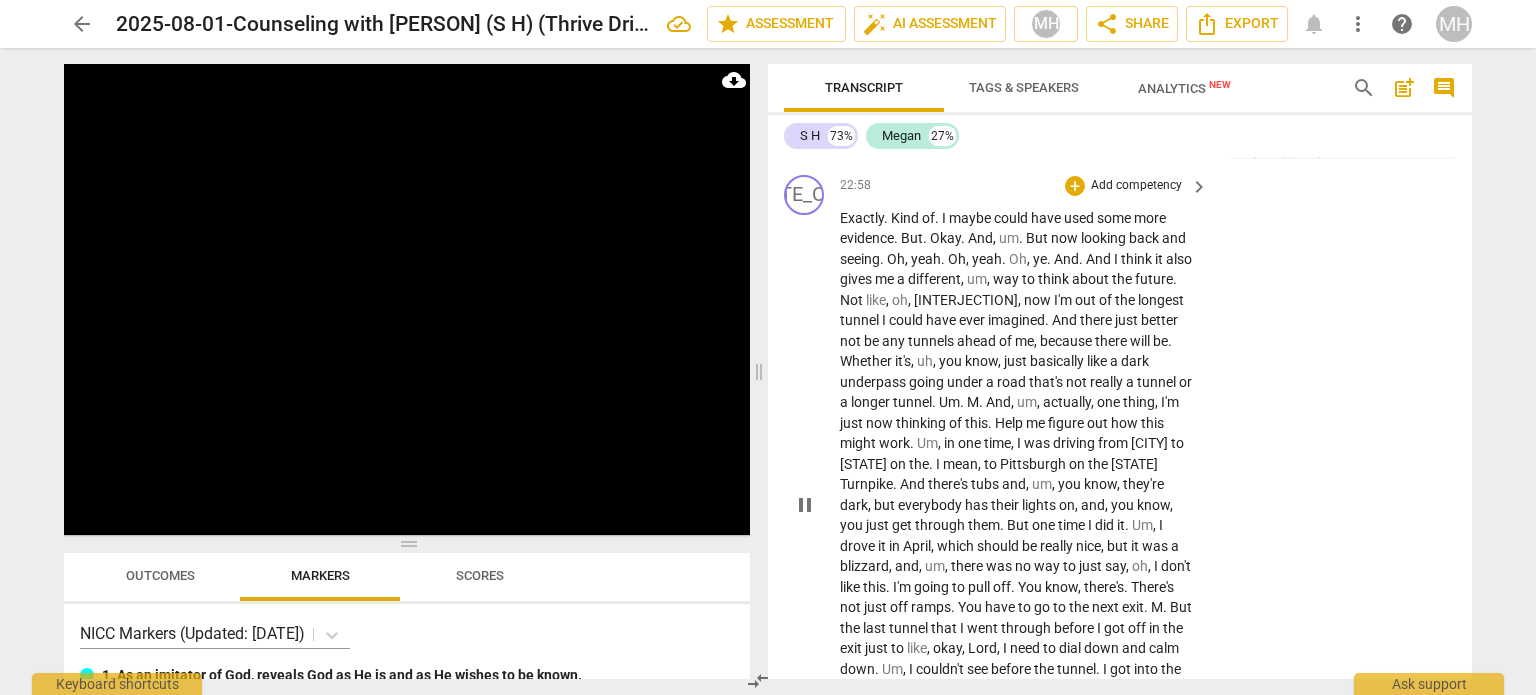 scroll, scrollTop: 13444, scrollLeft: 0, axis: vertical 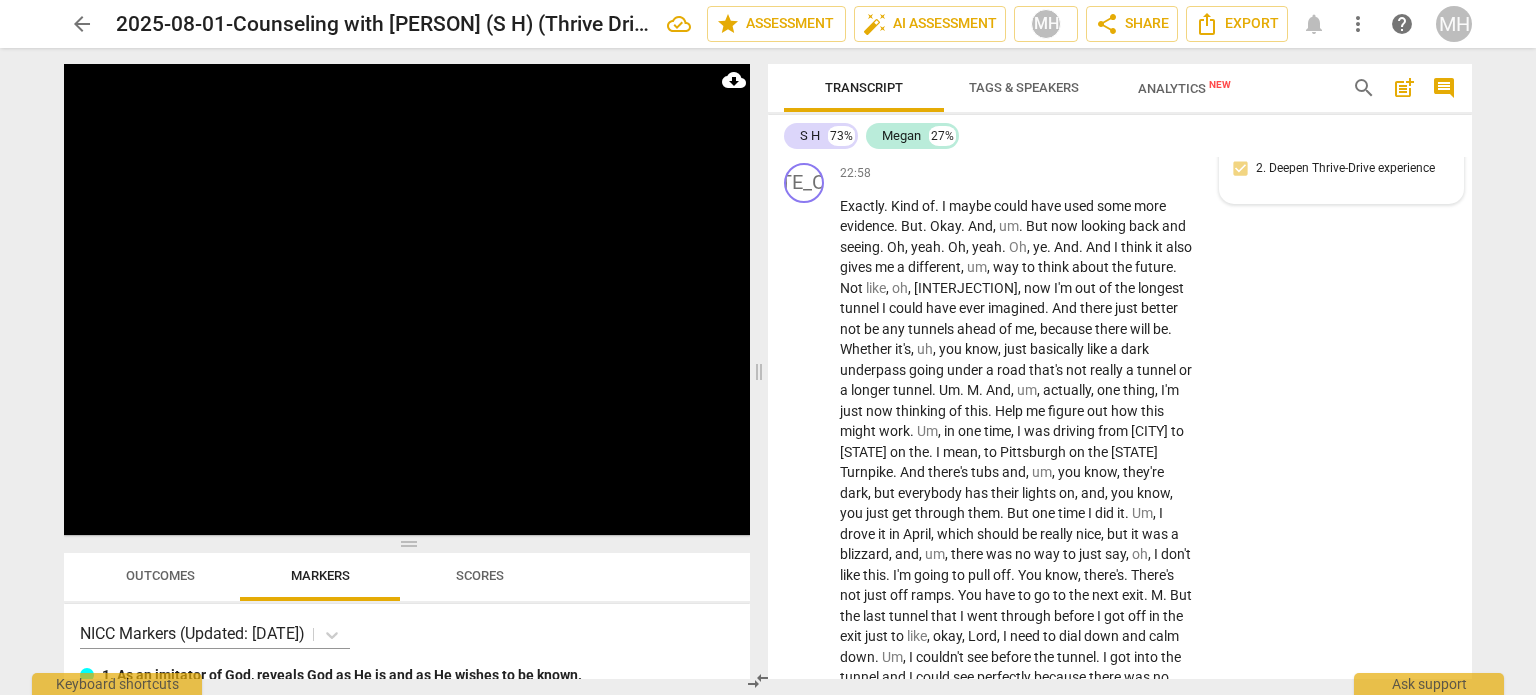 click on "12:54 08-01-2025" at bounding box center (1287, 142) 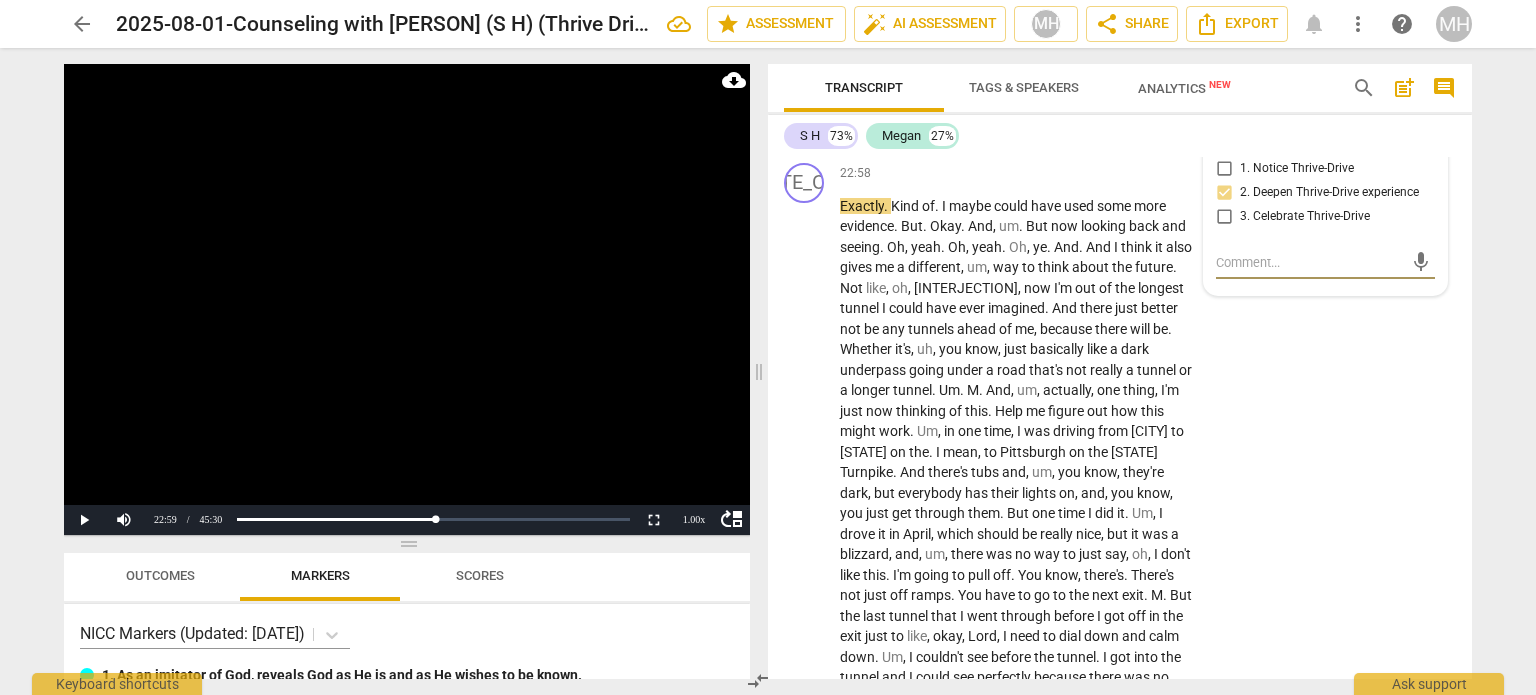 type on "a" 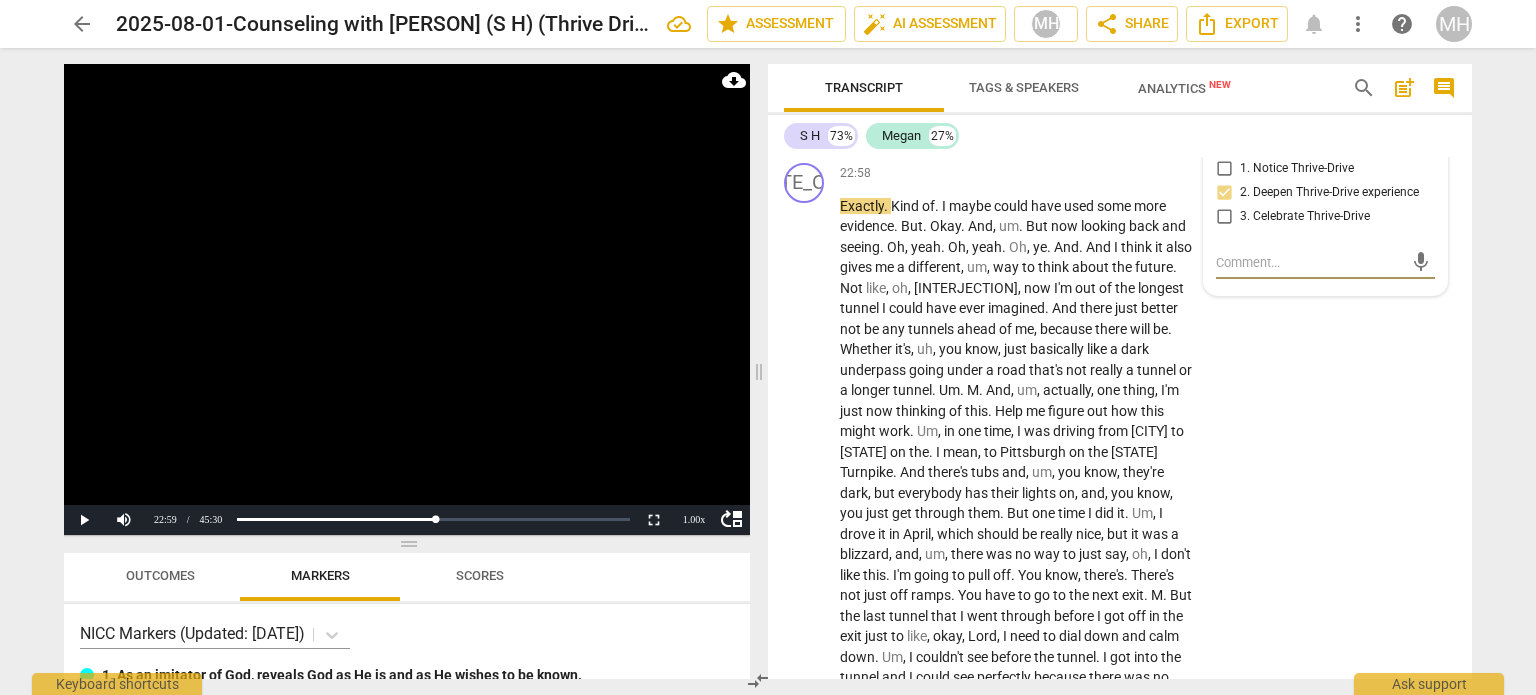 type on "a" 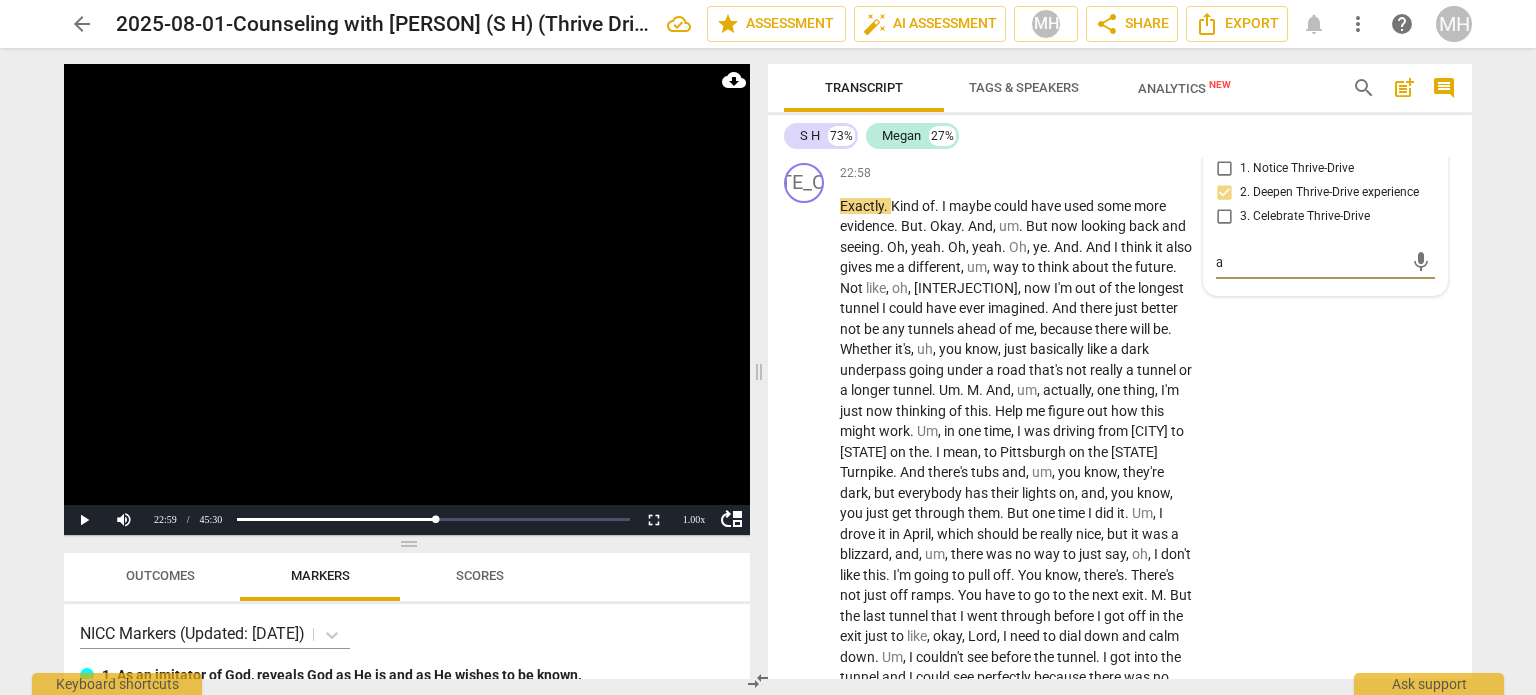 type on "a" 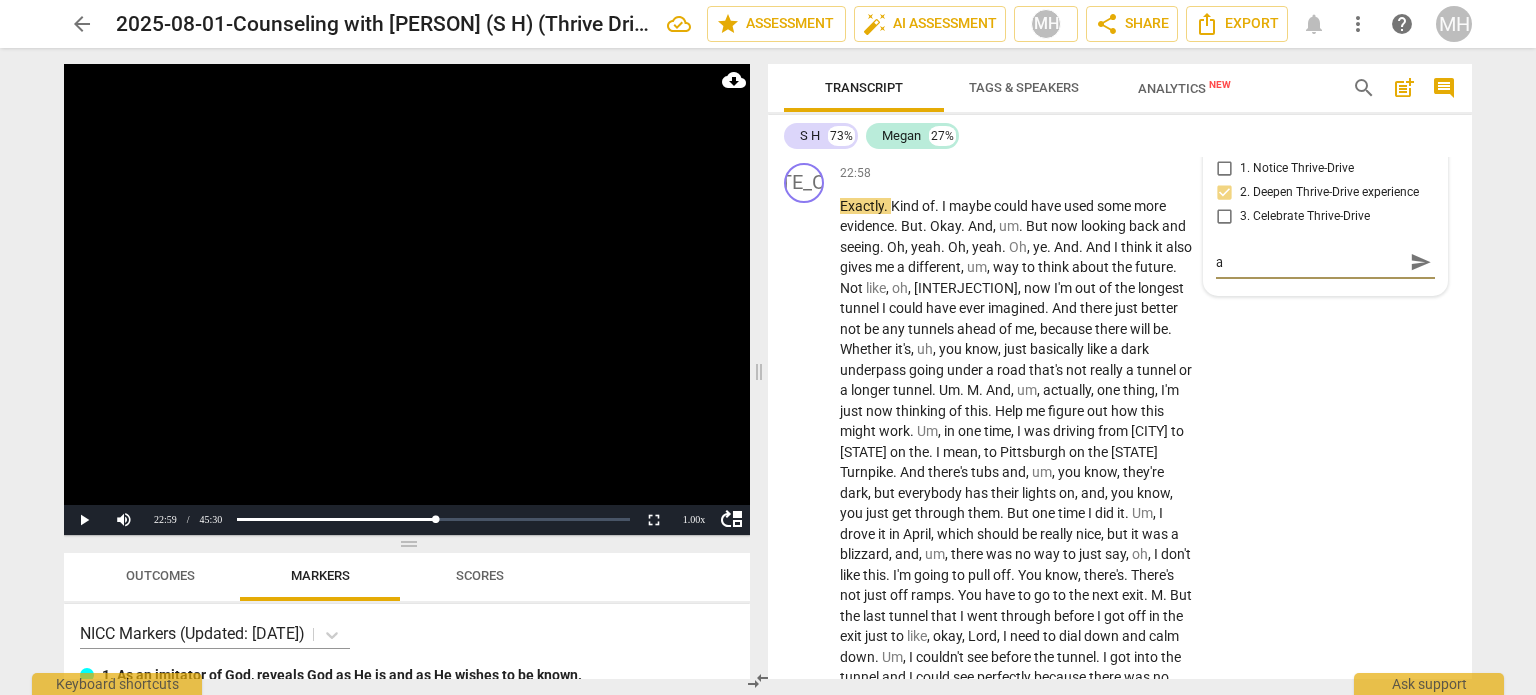 type on "a" 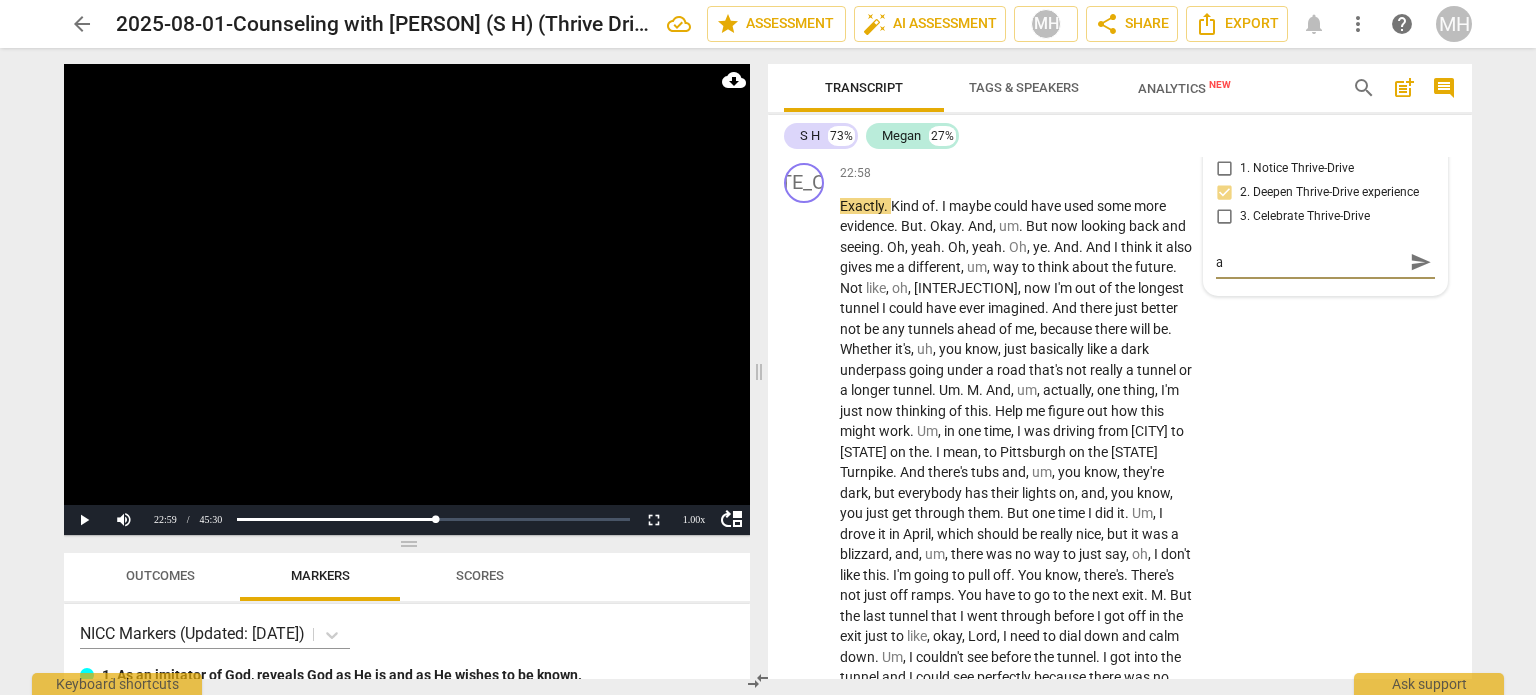 type on "a" 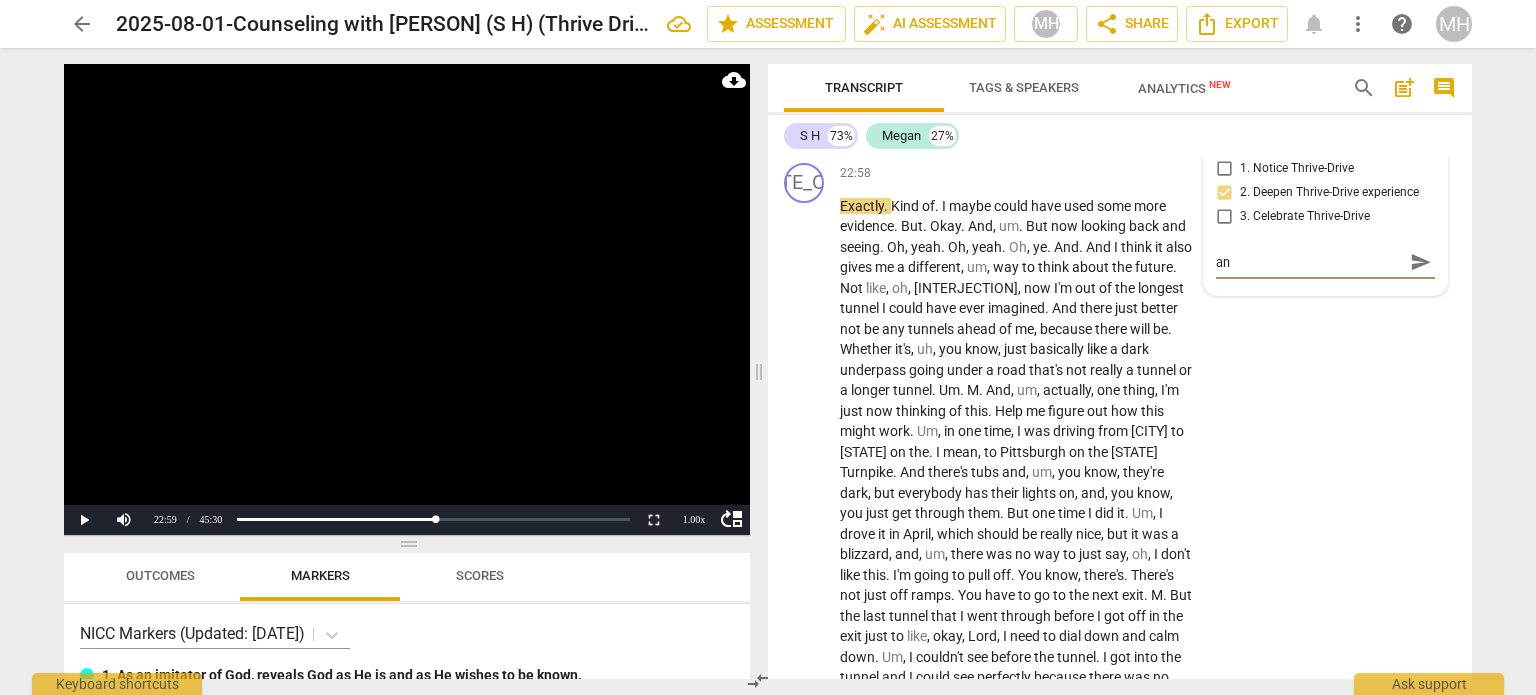 type on "an" 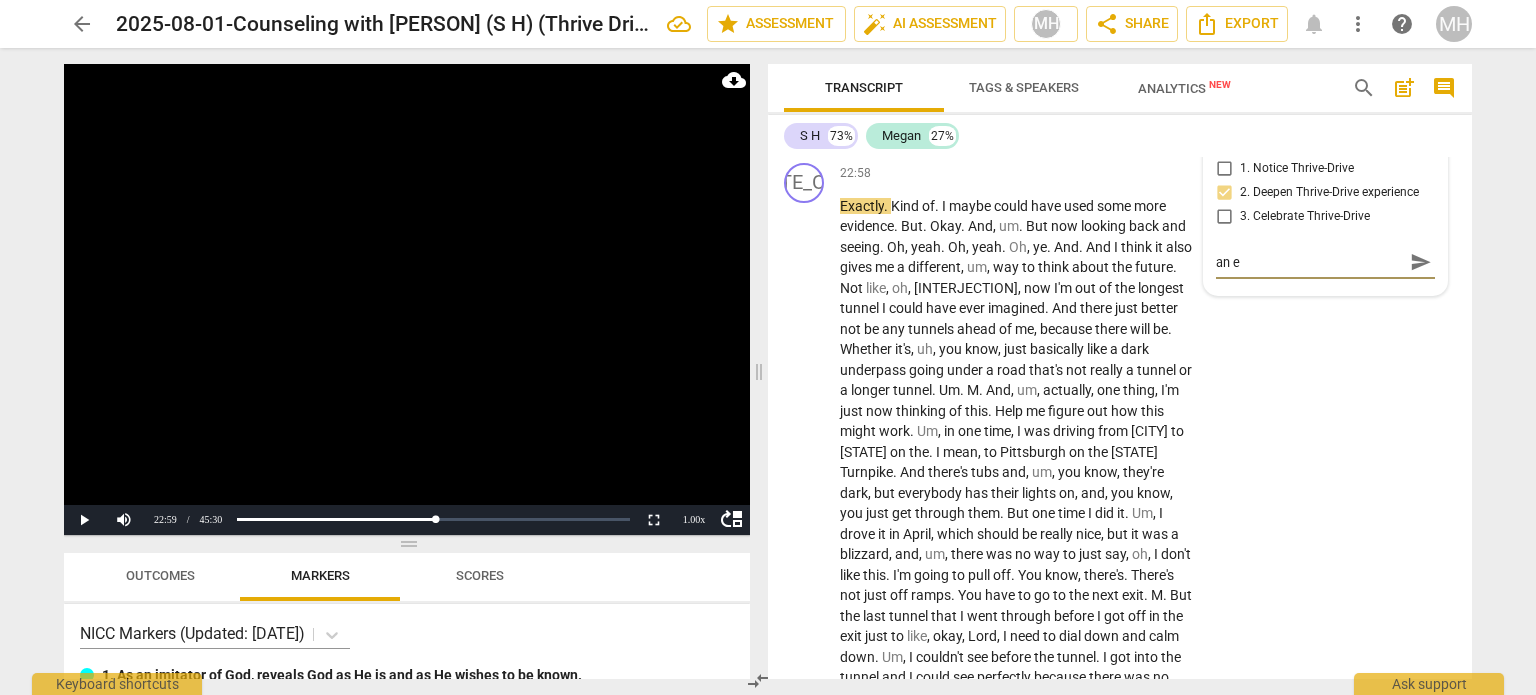type on "an ex" 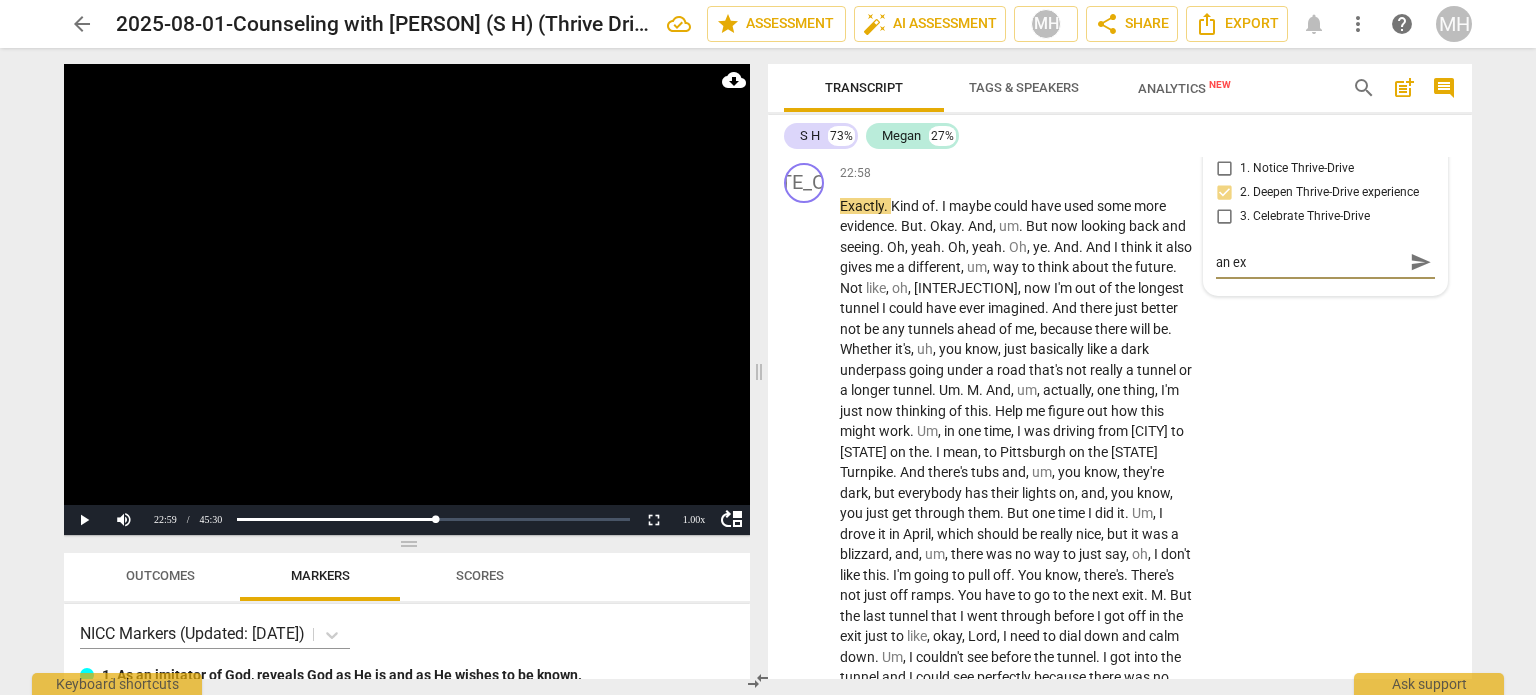 type on "an exp" 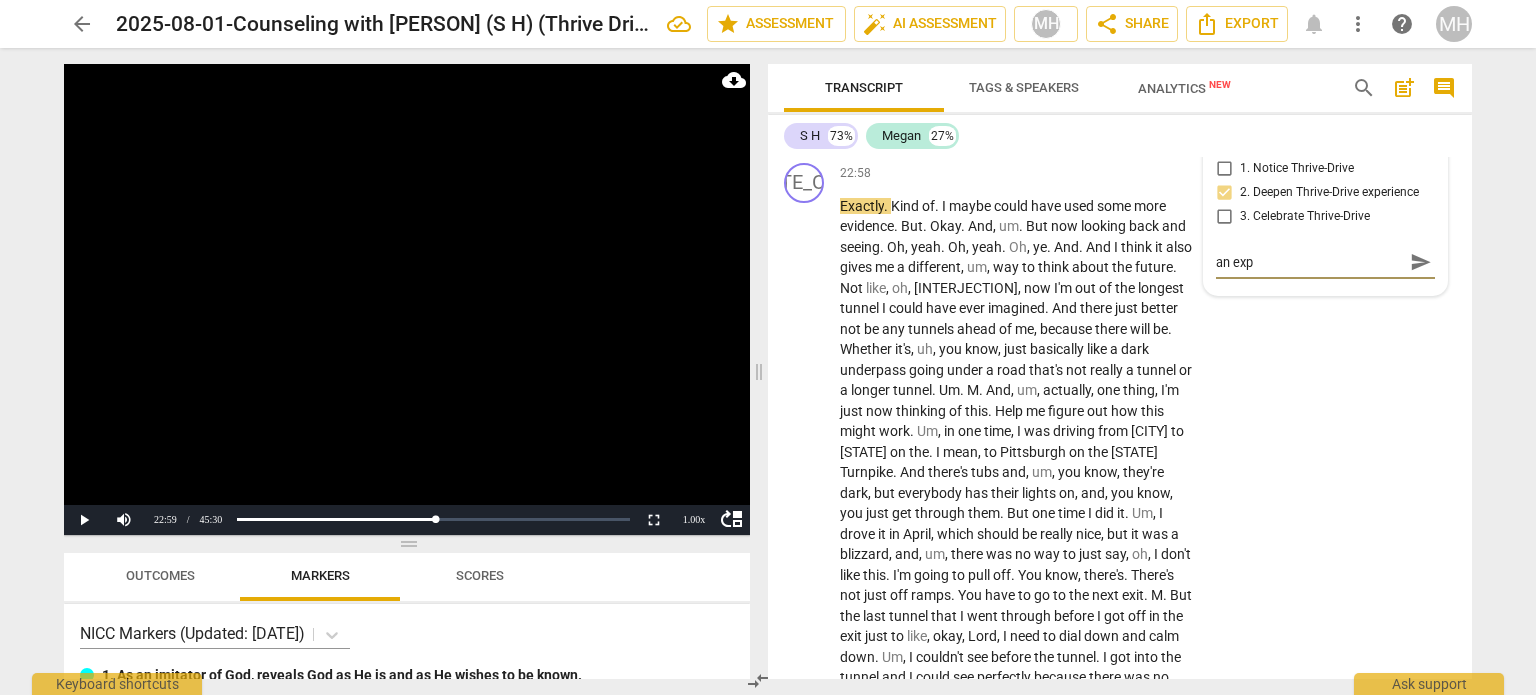 type on "an expe" 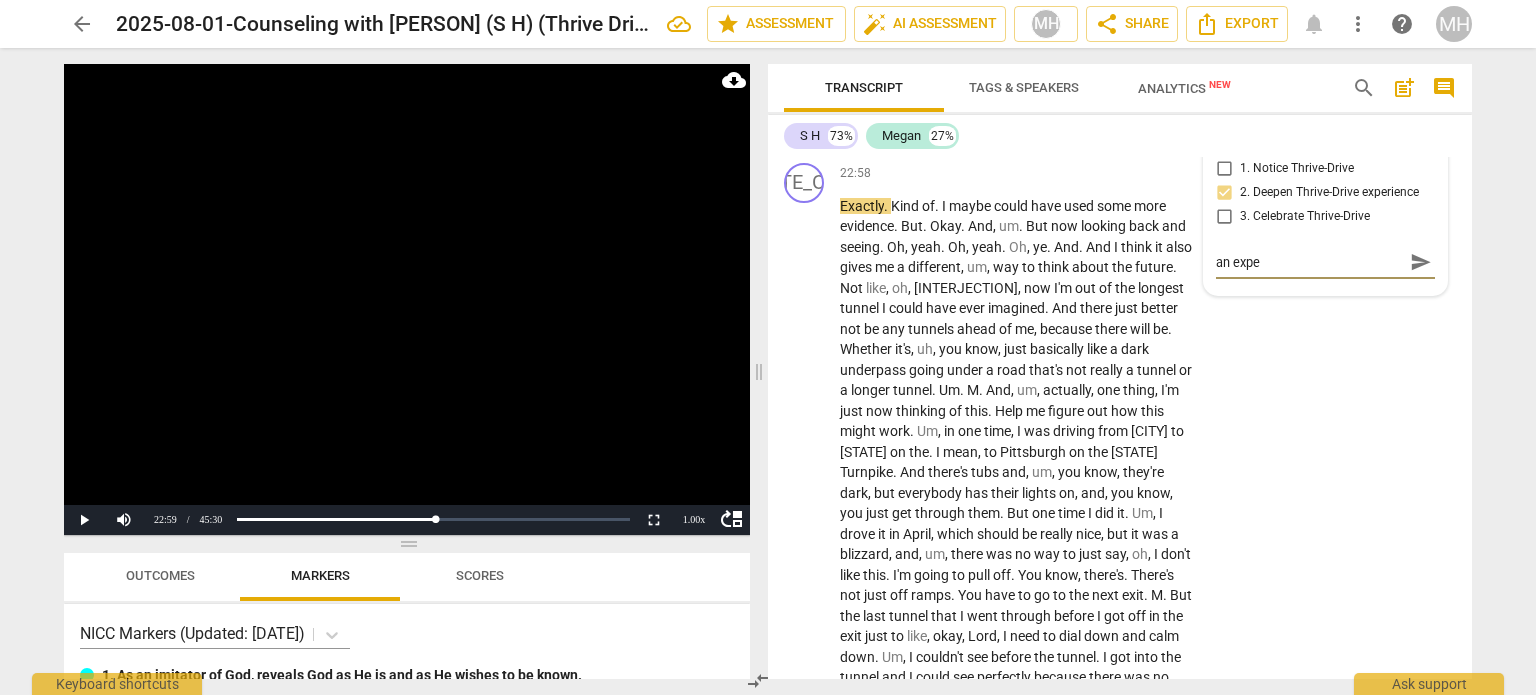 type on "an exper" 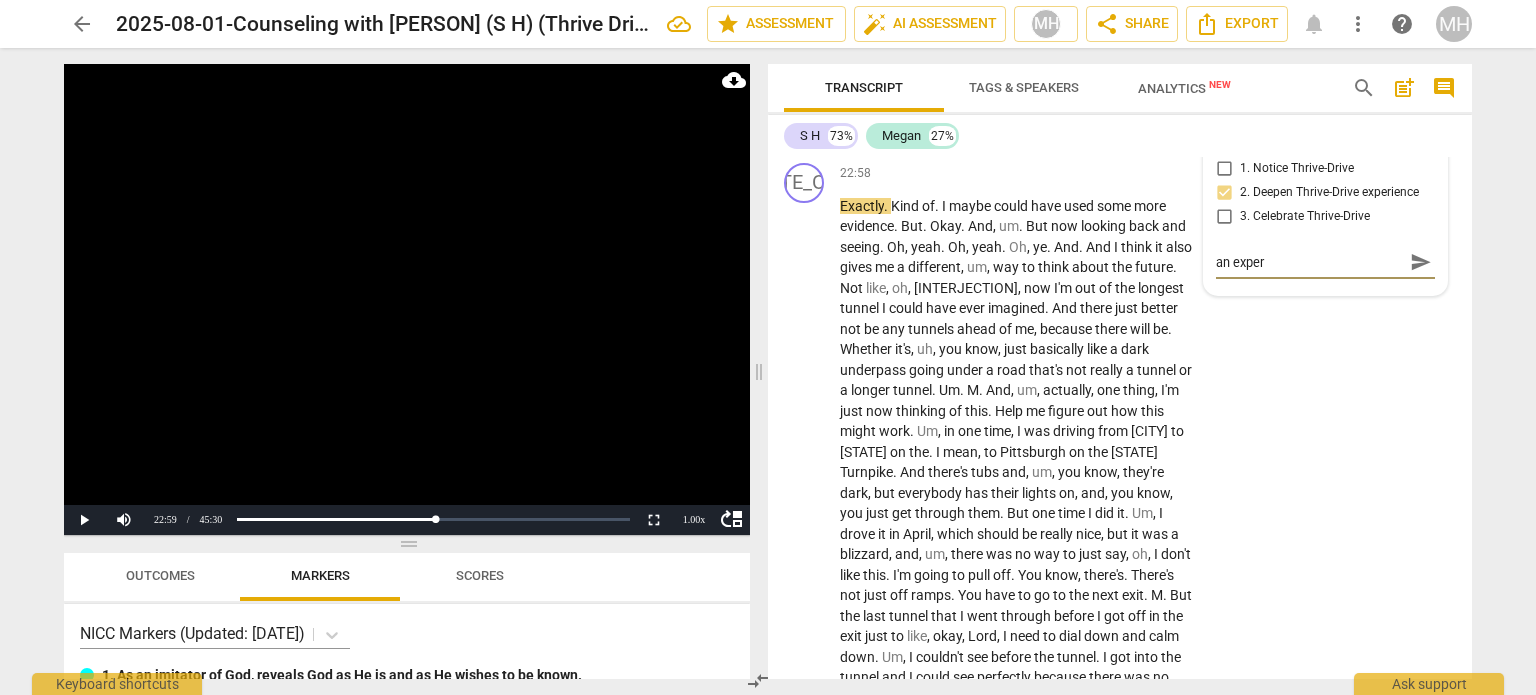 type on "an experi" 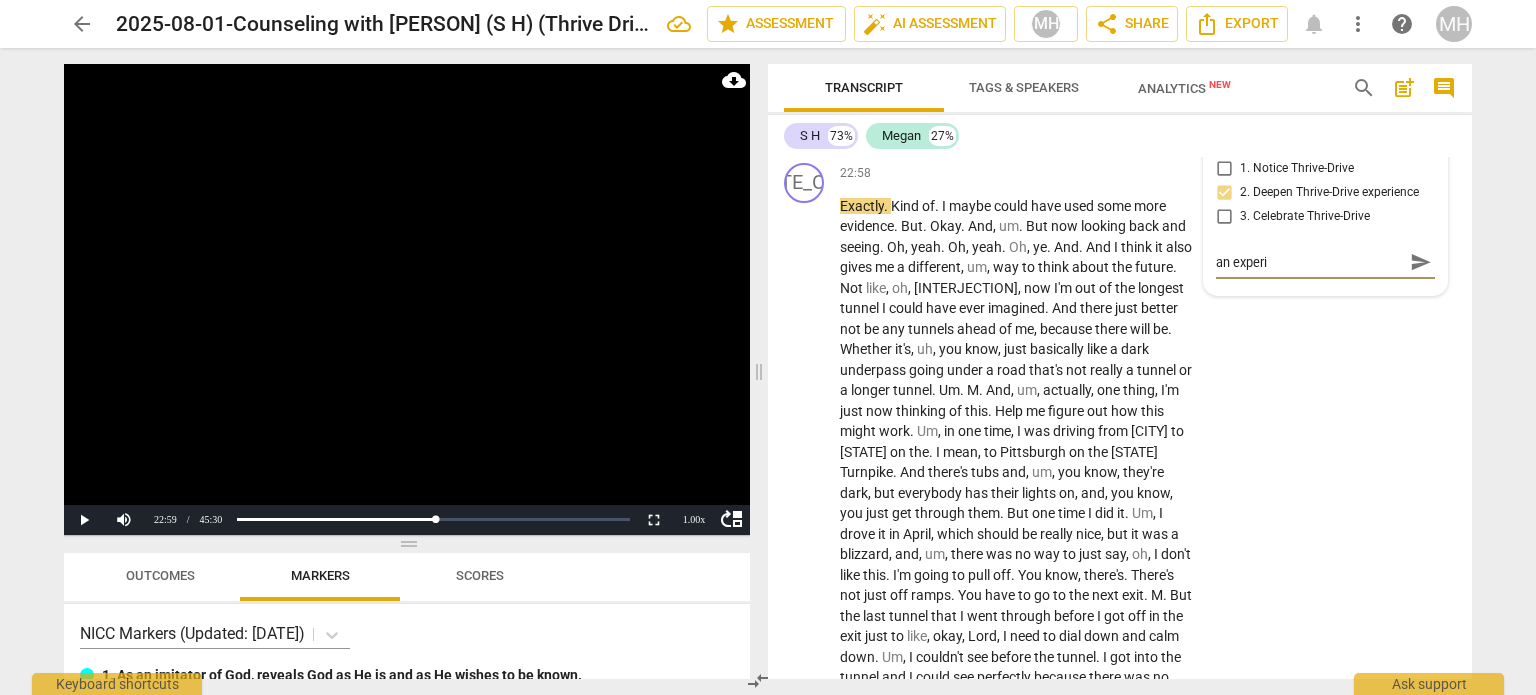 type on "an experie" 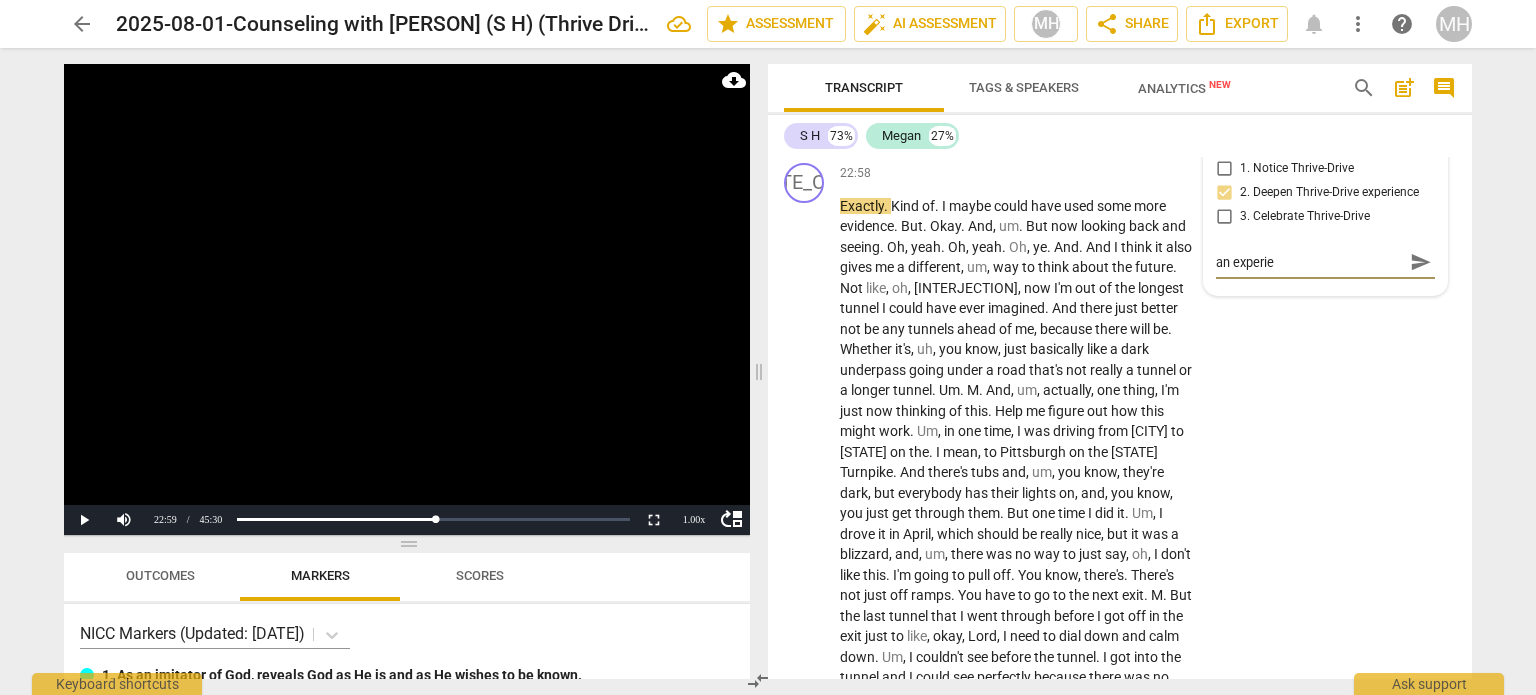 type on "an experien" 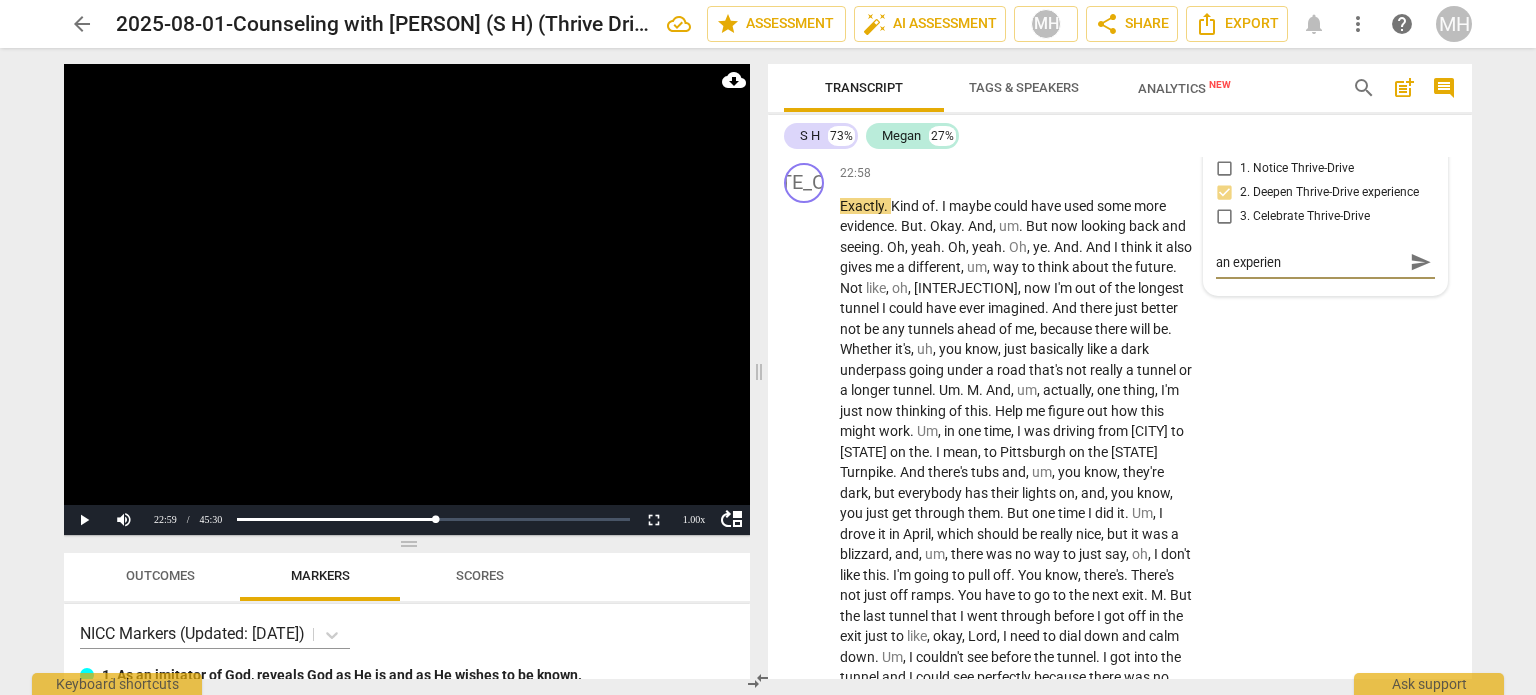 type on "an experienc" 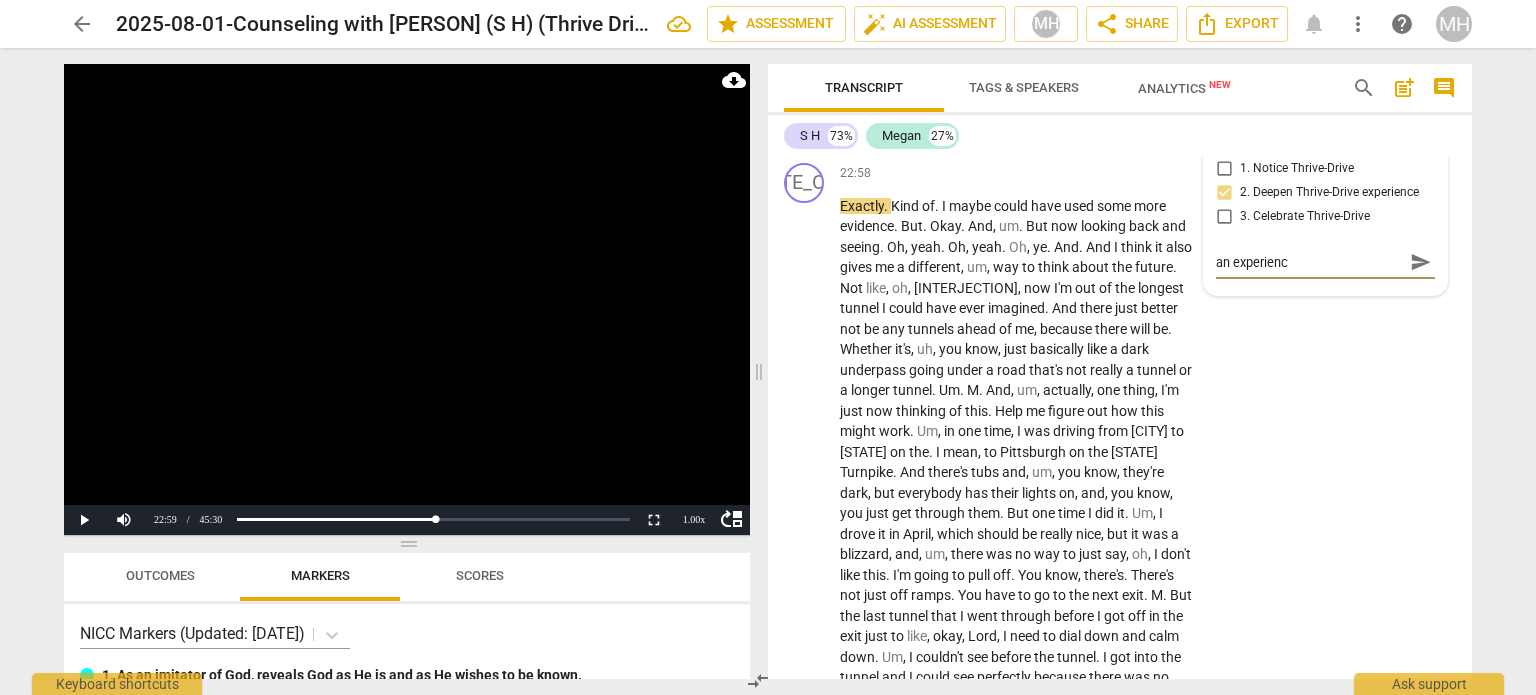 type on "an experience" 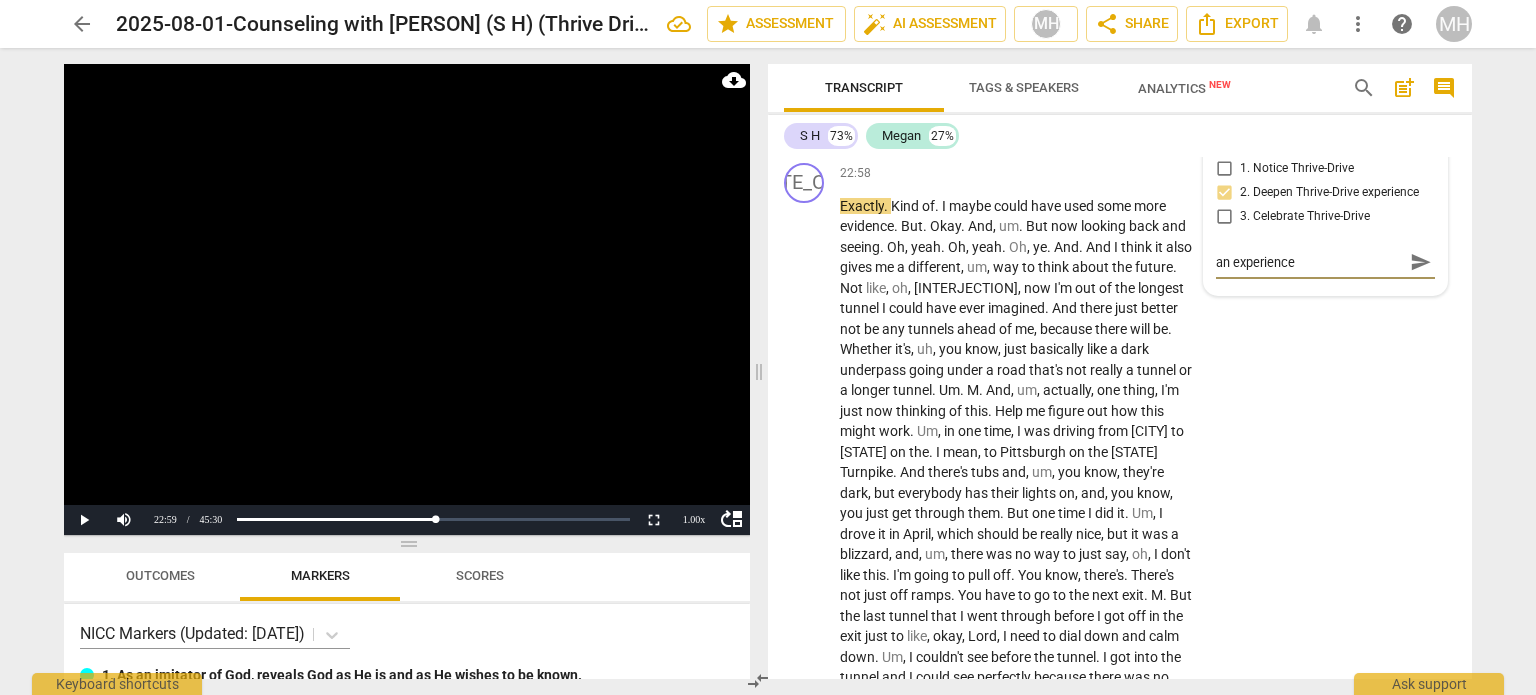 type on "an experience" 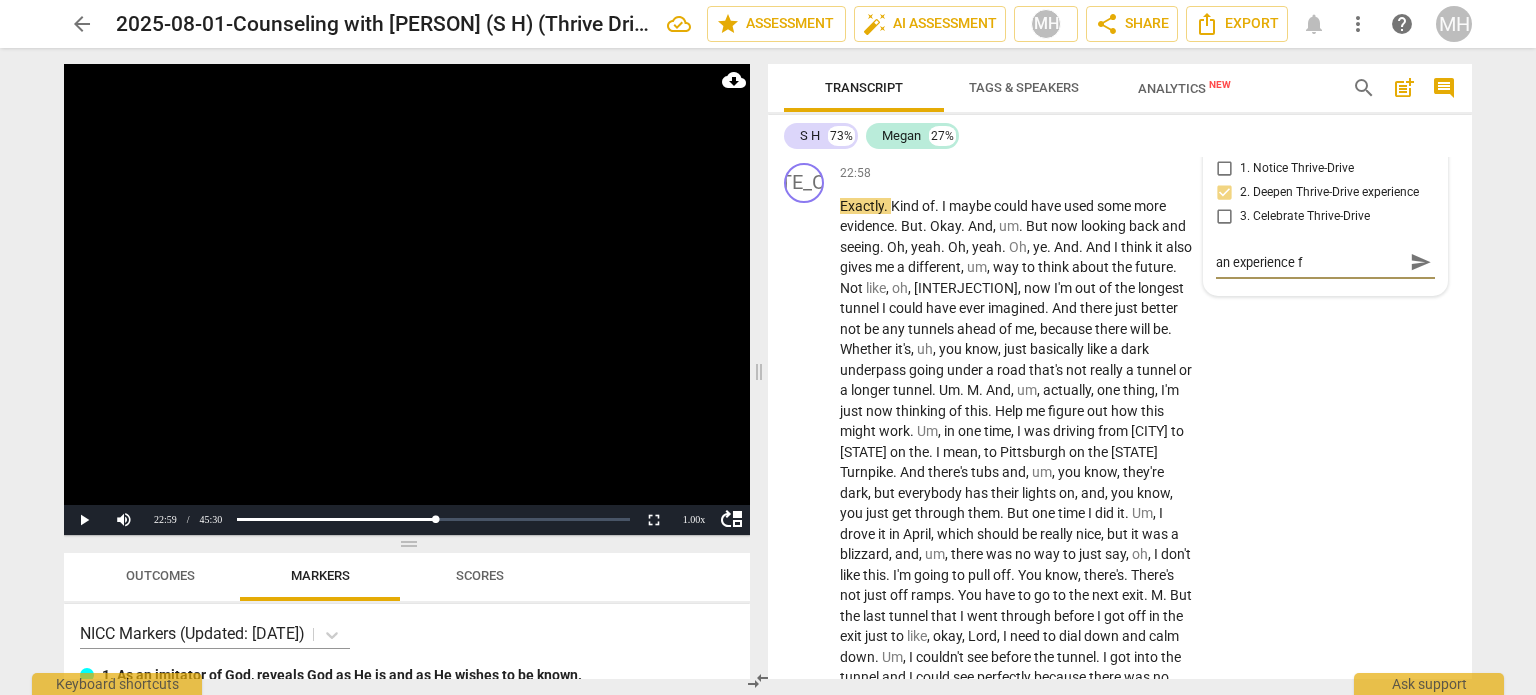 type on "an experience fr" 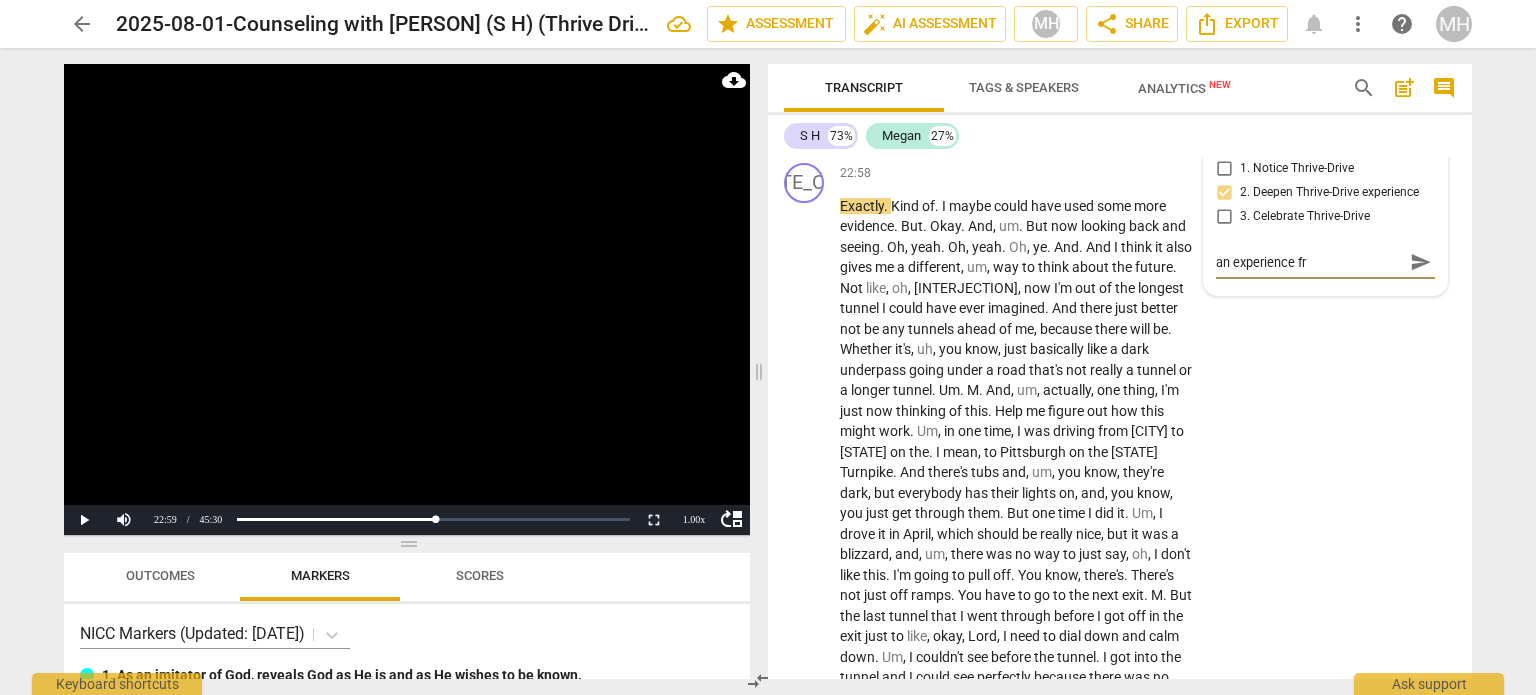 type on "an experience fro" 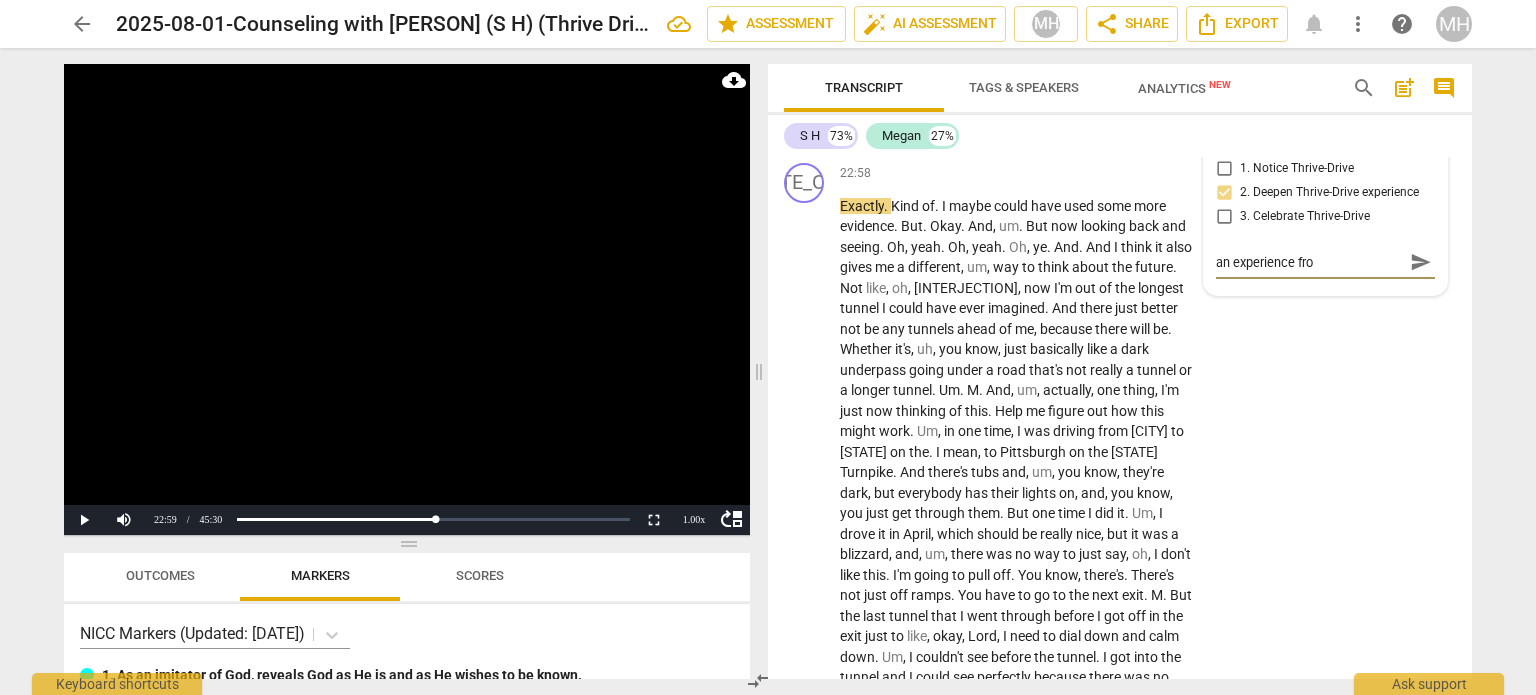 type on "an experience from" 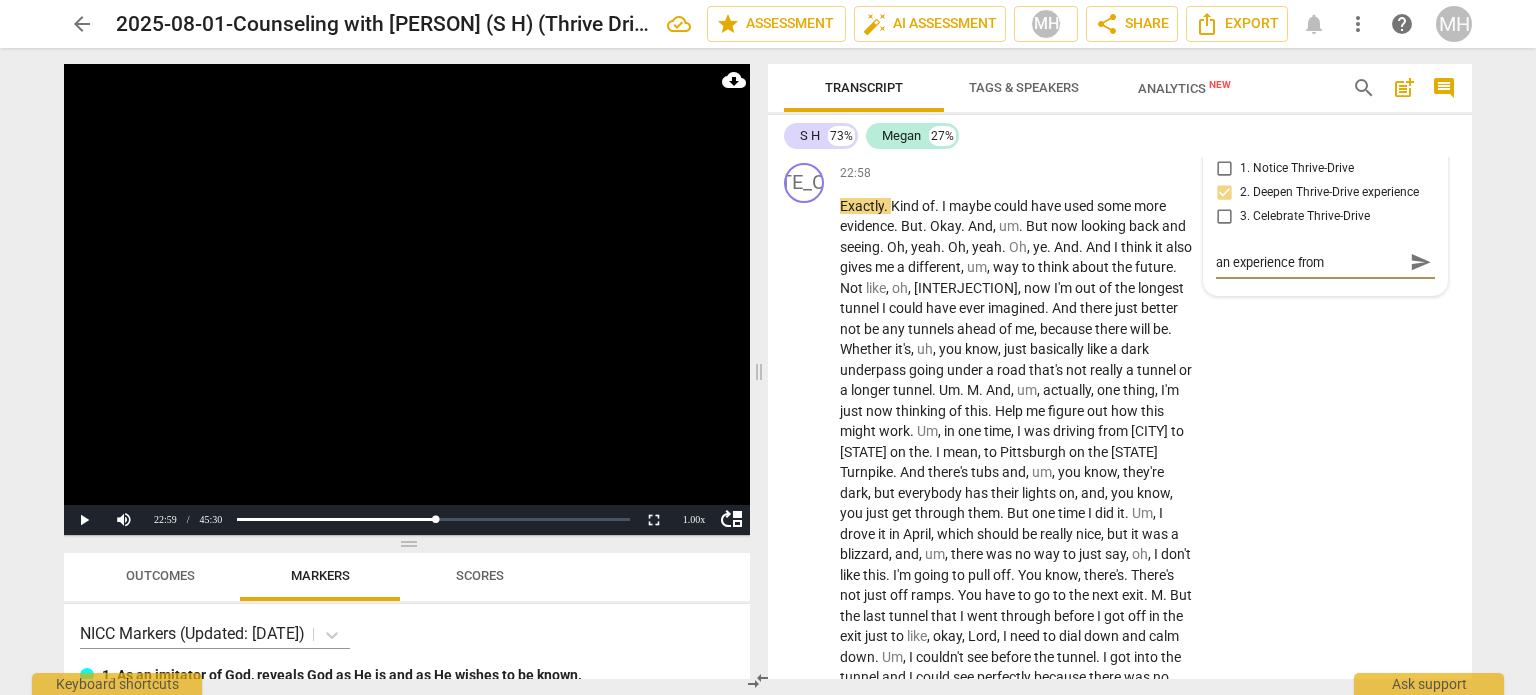 type on "an experience from" 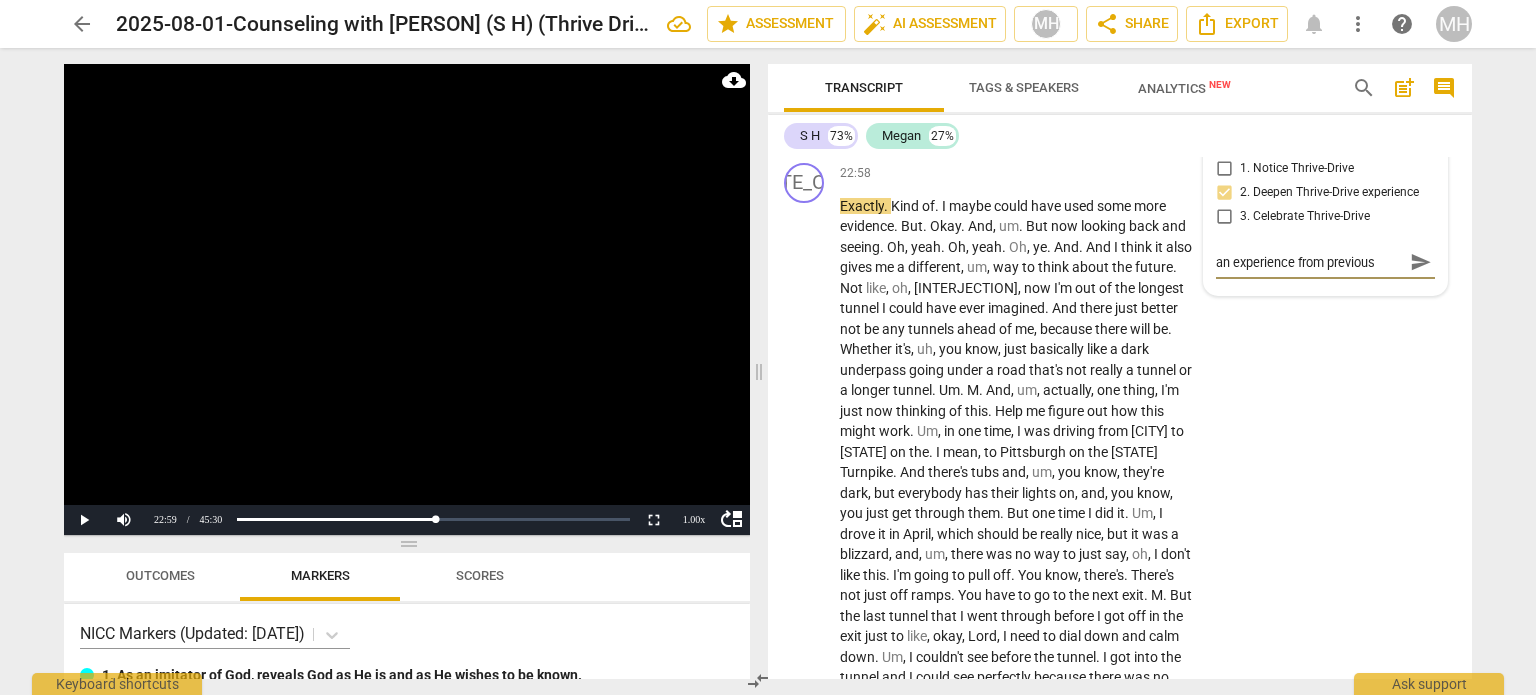 scroll, scrollTop: 17, scrollLeft: 0, axis: vertical 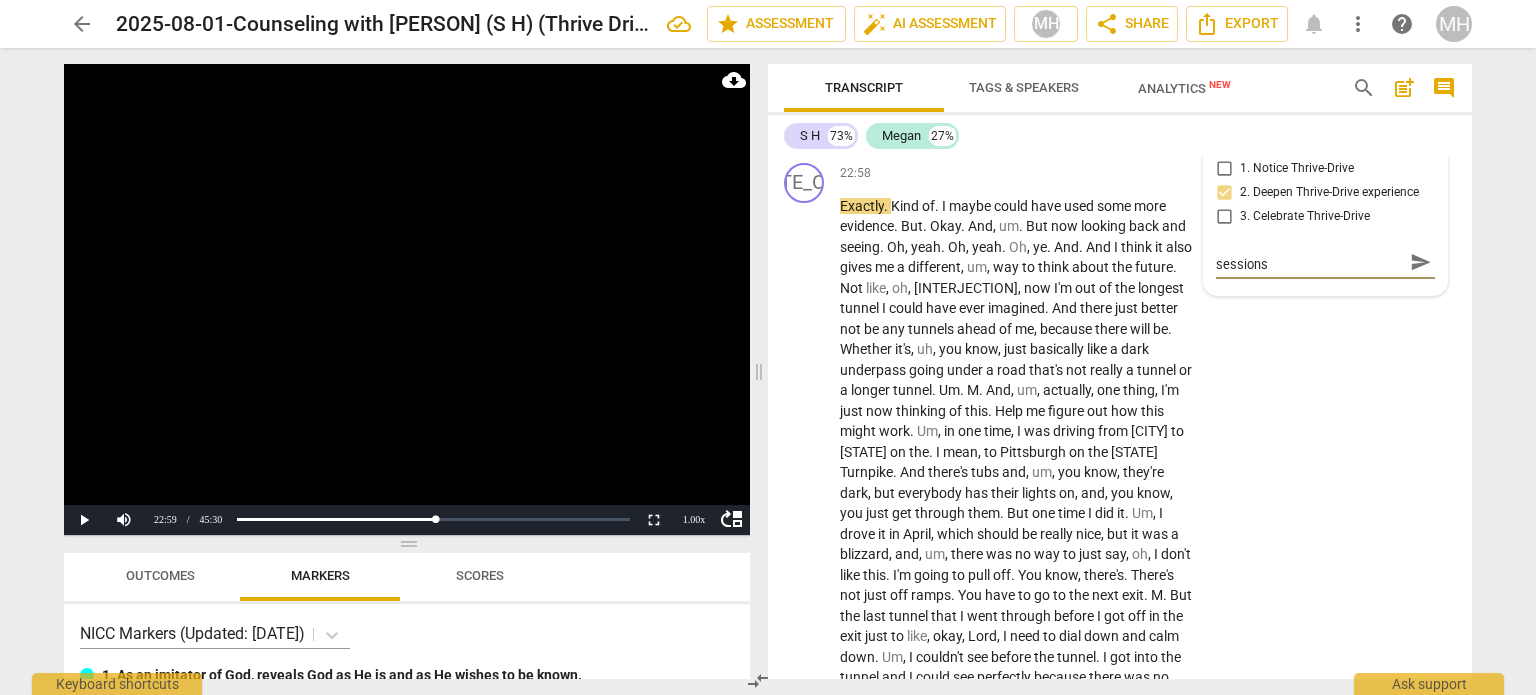 click on "send" at bounding box center [1421, 262] 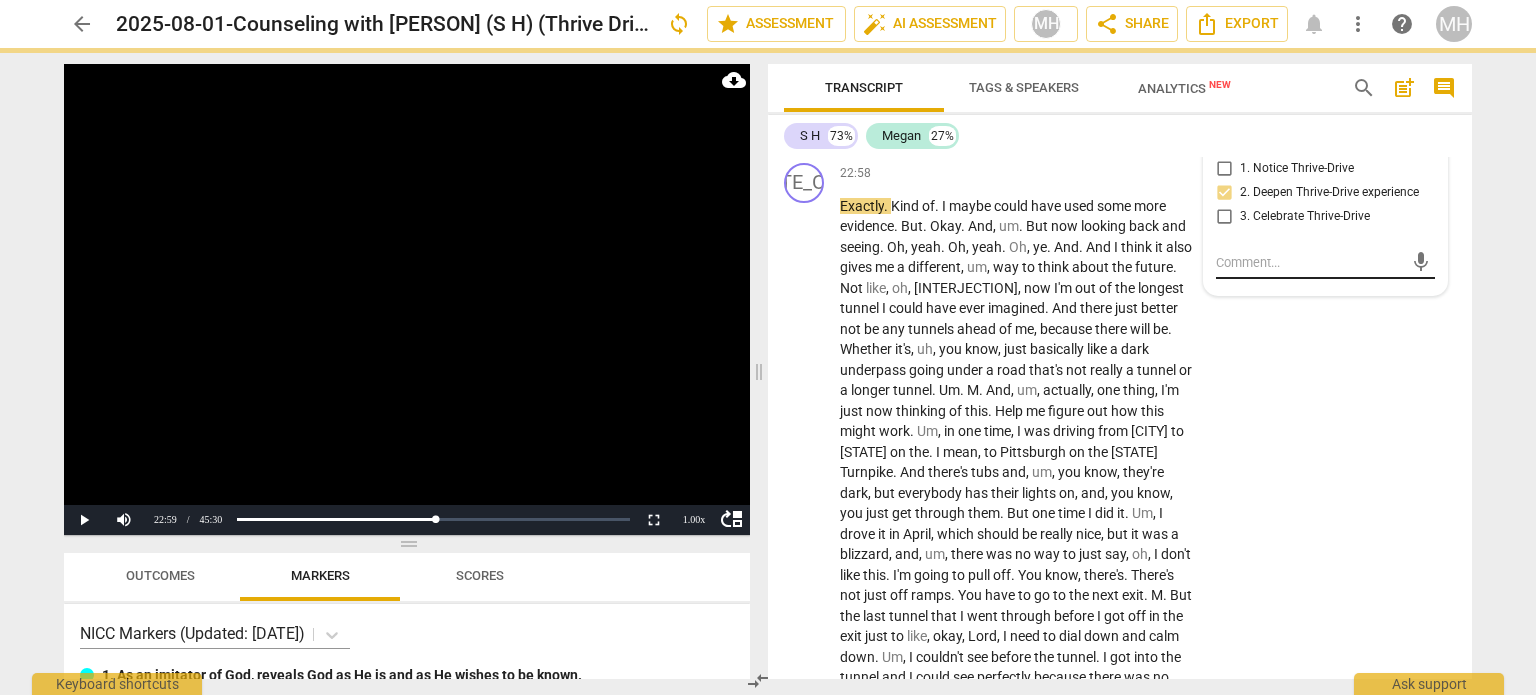 scroll, scrollTop: 0, scrollLeft: 0, axis: both 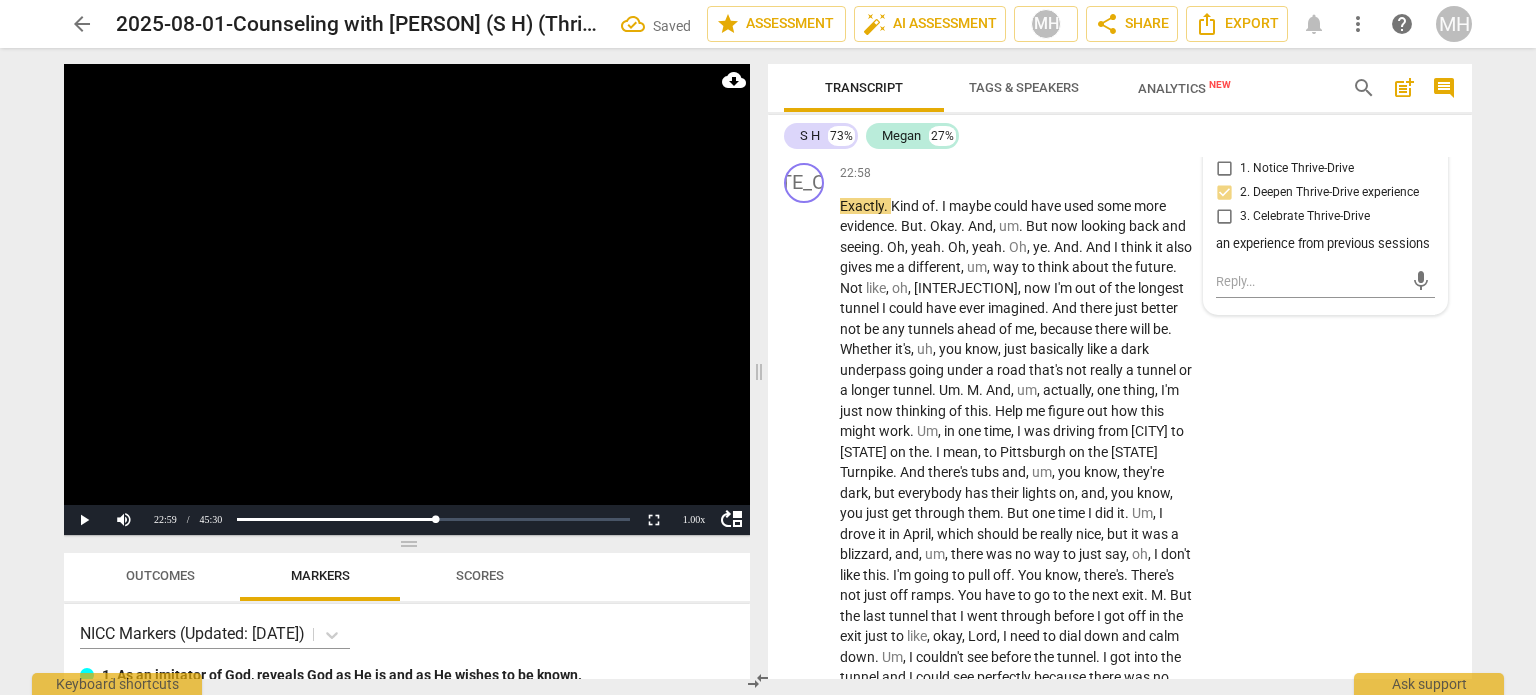 click on "an experience from previous sessions" at bounding box center (1325, 244) 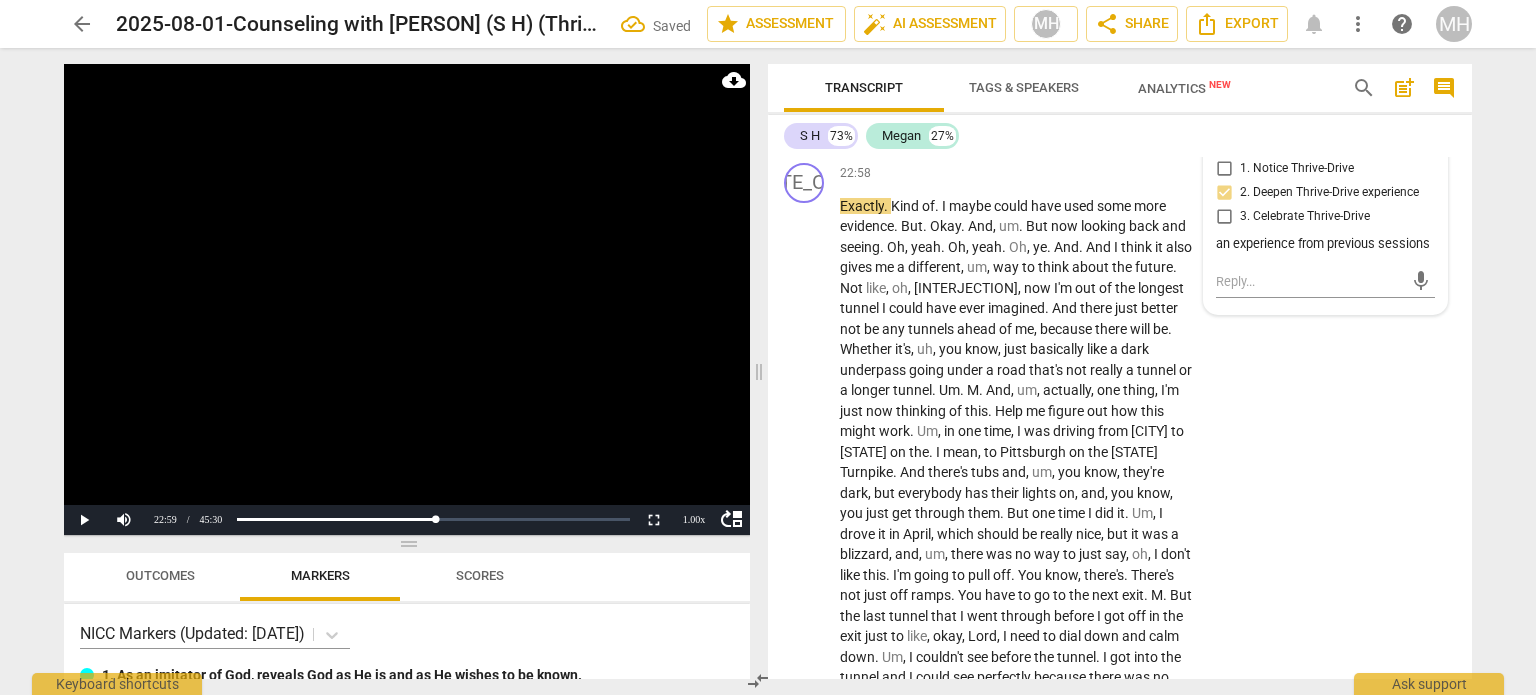 click on "more_vert" at bounding box center [1423, 133] 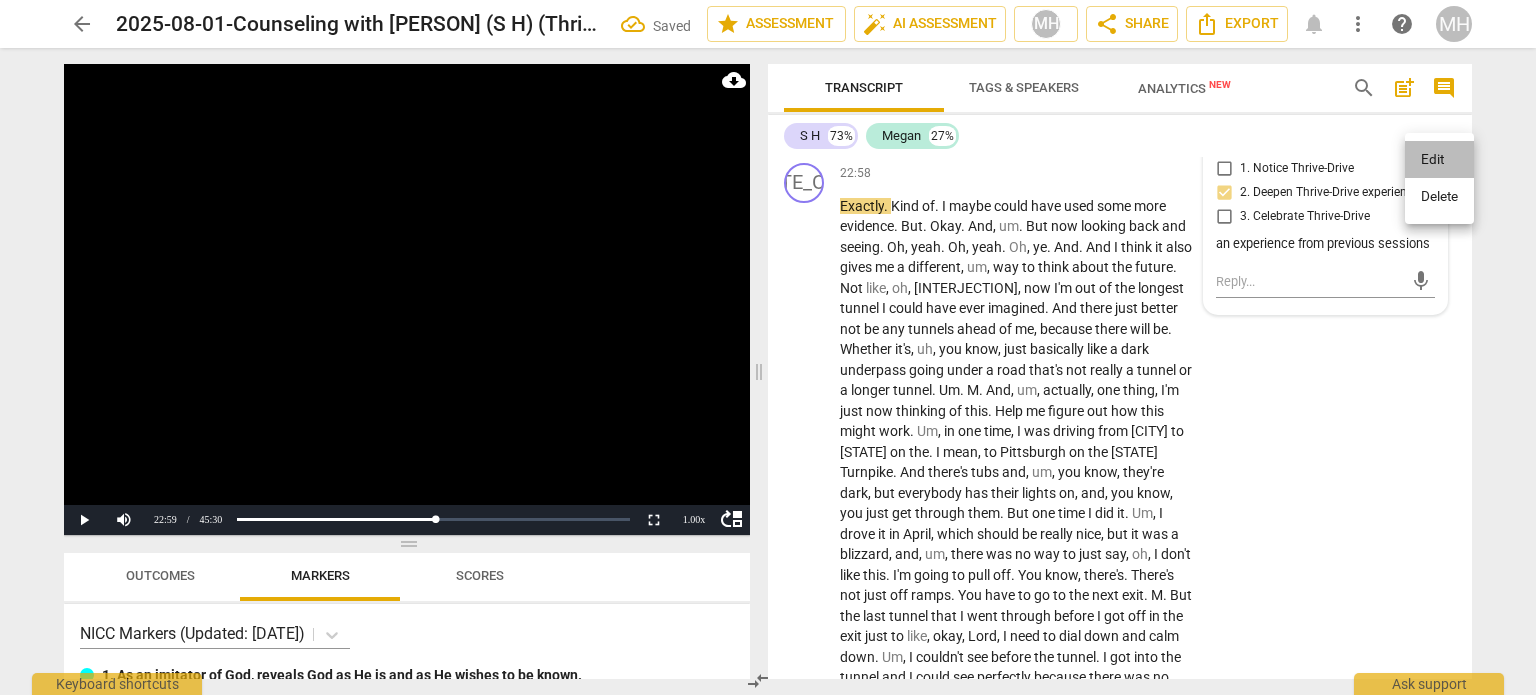 click on "Edit" at bounding box center (1439, 160) 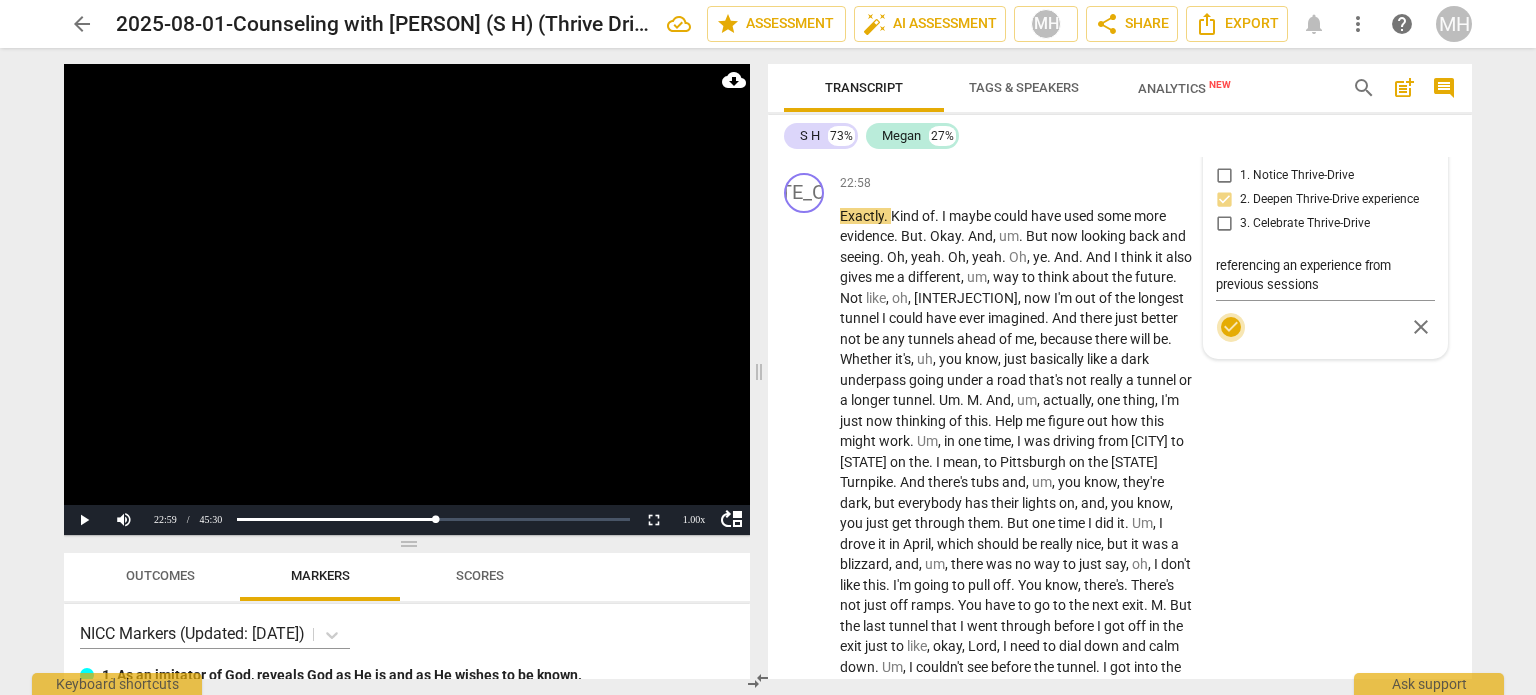 click on "check_circle" at bounding box center (1231, 327) 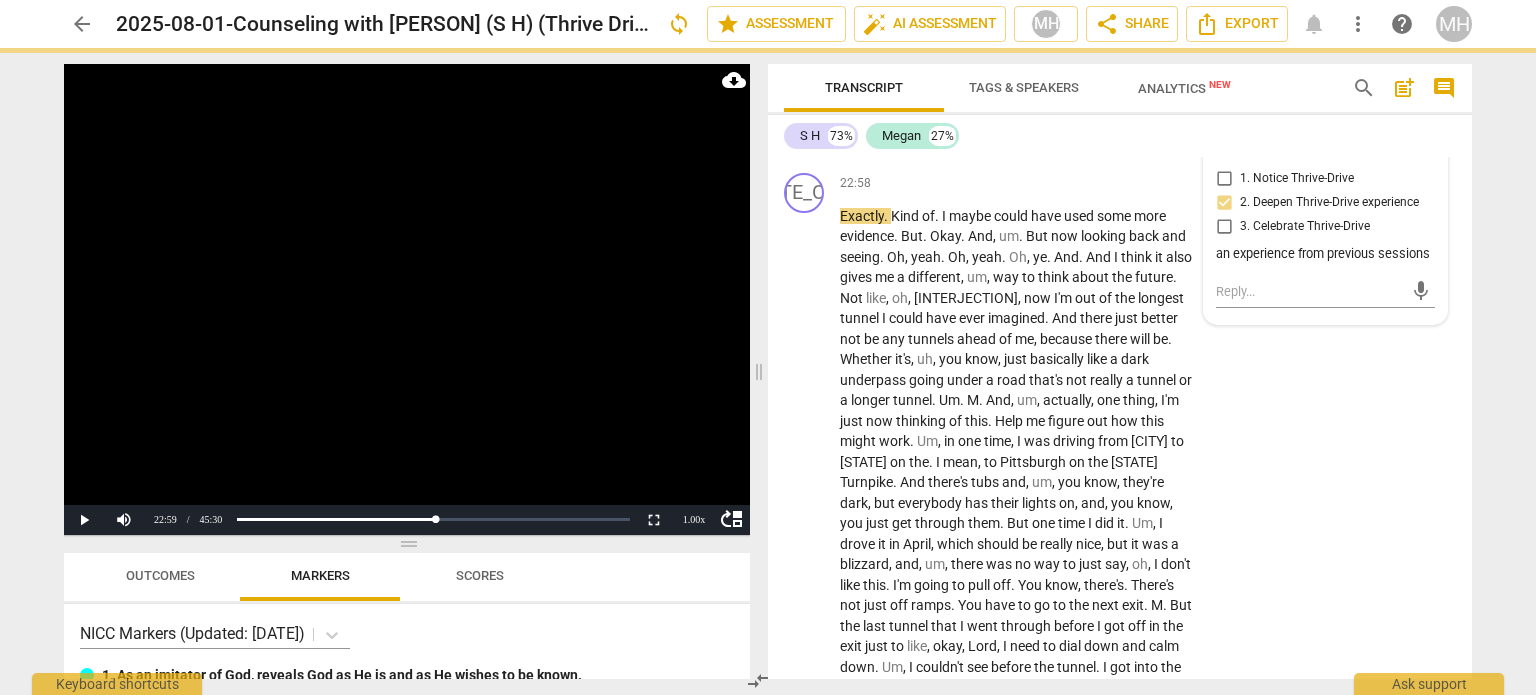 click at bounding box center (407, 299) 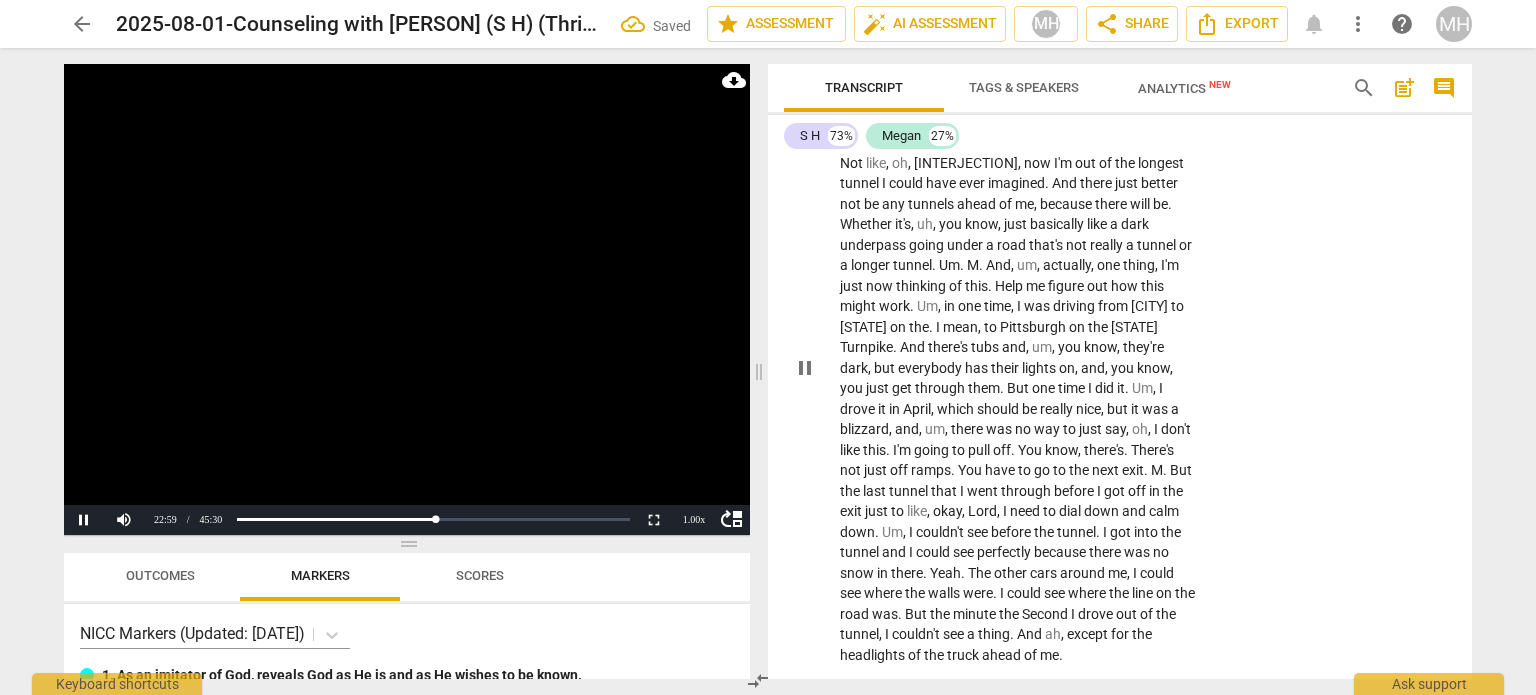 scroll, scrollTop: 13571, scrollLeft: 0, axis: vertical 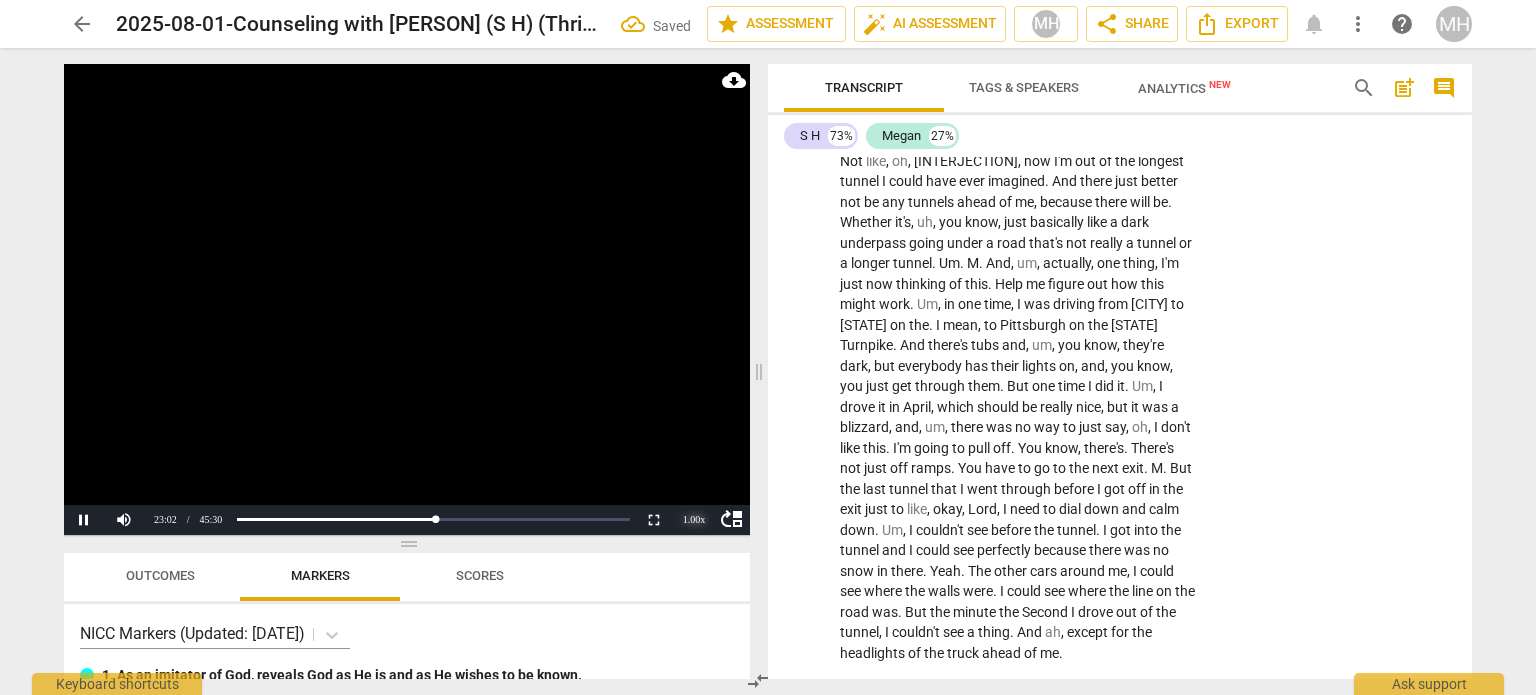 click on "1.00 x" at bounding box center [694, 520] 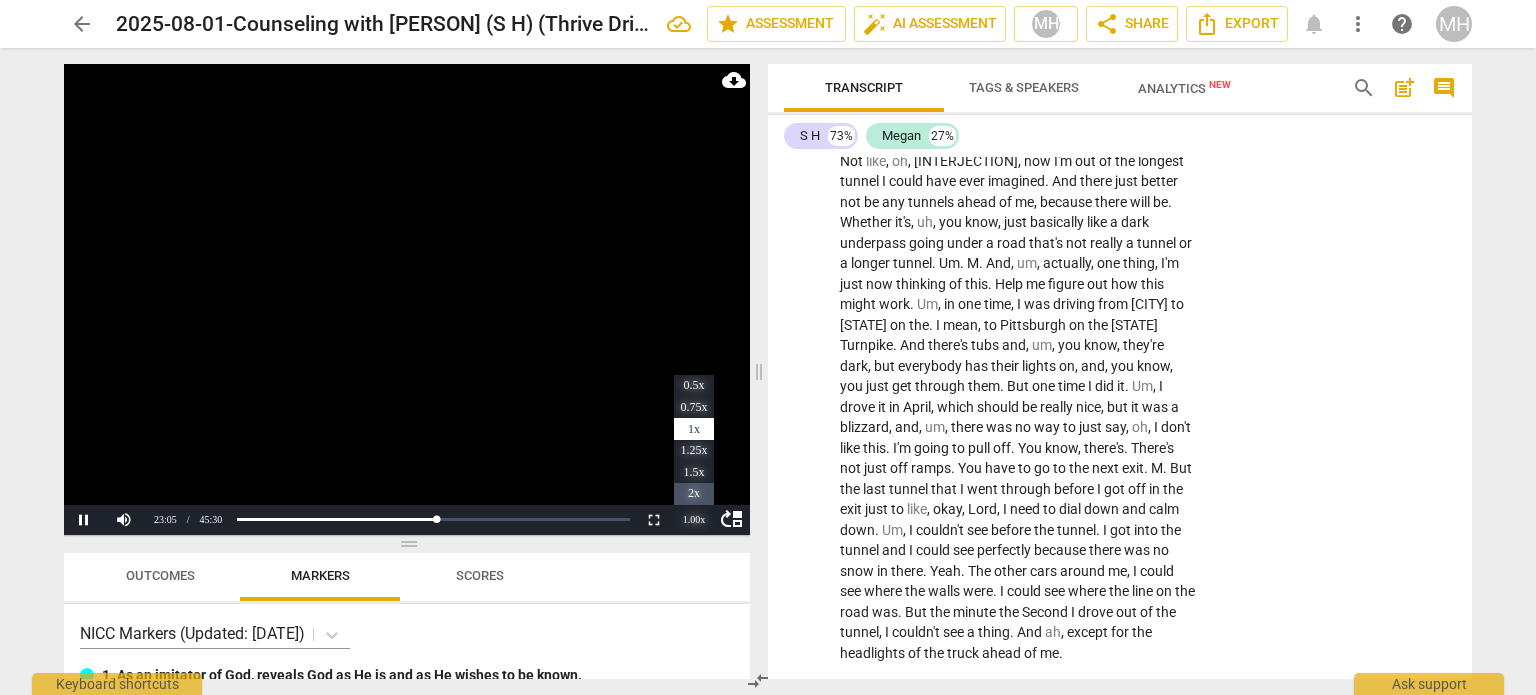 click on "2x" at bounding box center [694, 494] 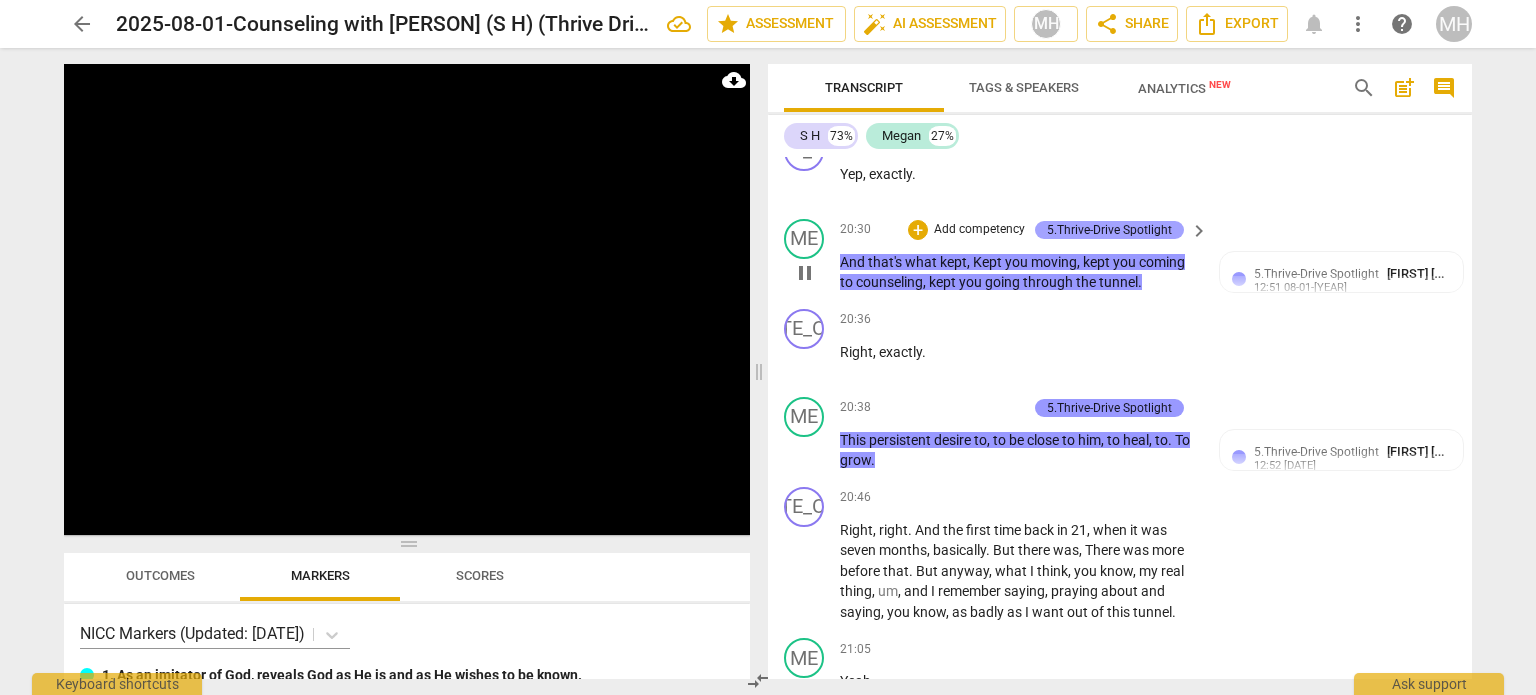 scroll, scrollTop: 10817, scrollLeft: 0, axis: vertical 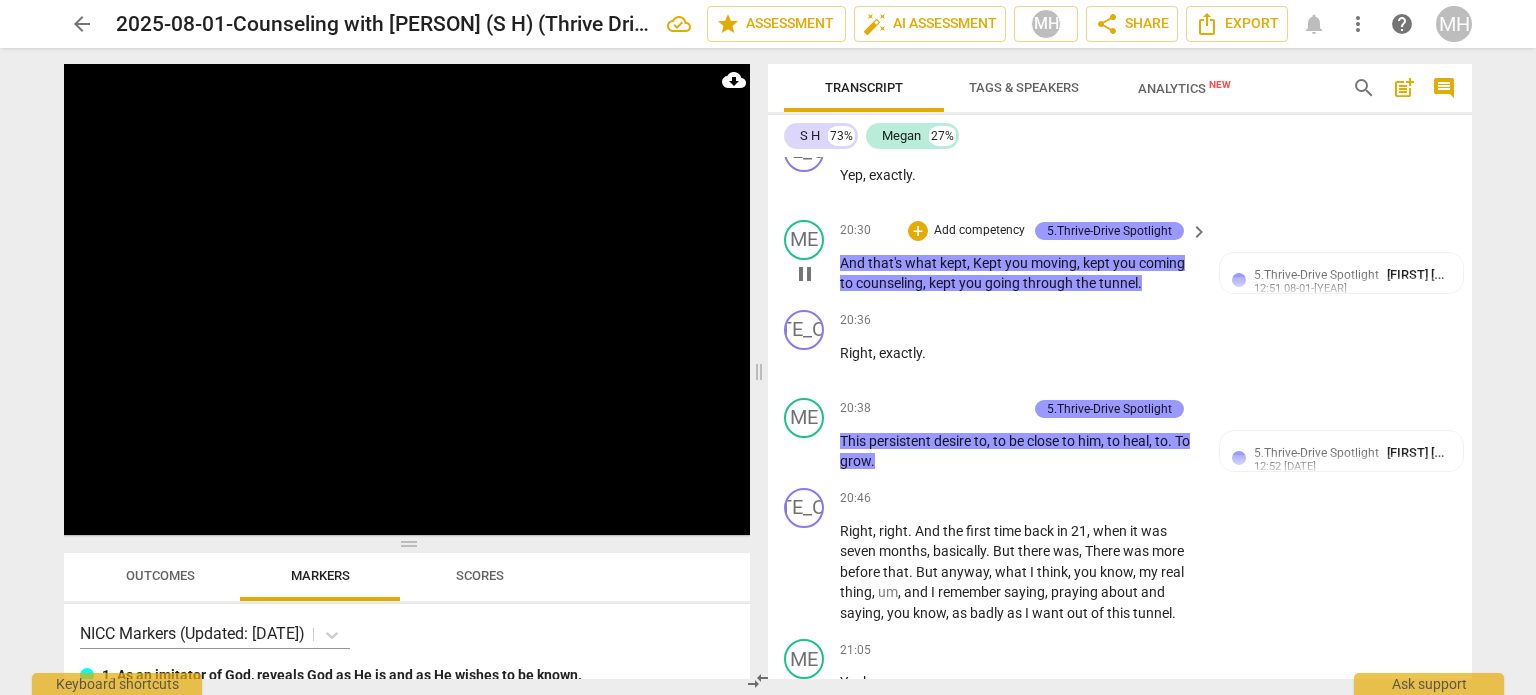 click on "Add competency" at bounding box center [979, 231] 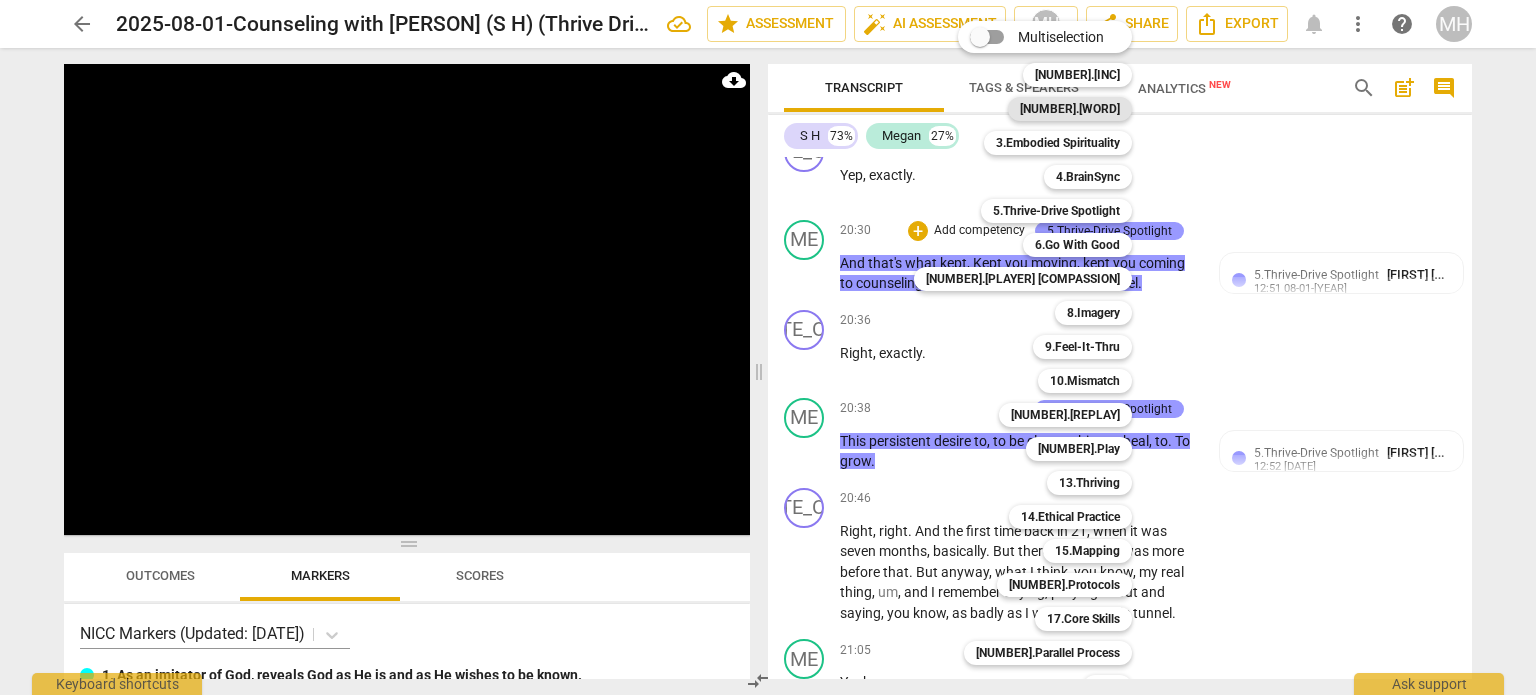 click on "2.Limited Reparenting" at bounding box center [1070, 109] 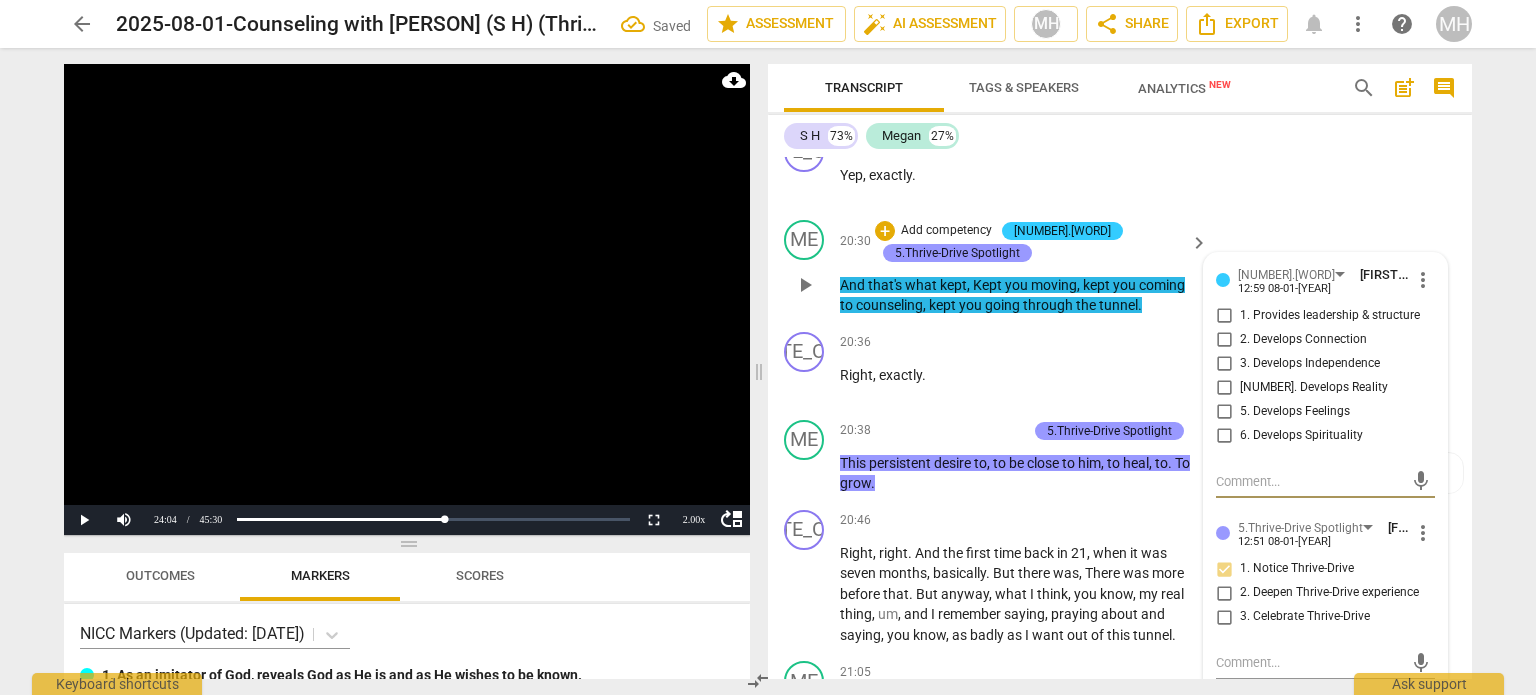 click on "6. Develops Spirituality" at bounding box center (1224, 436) 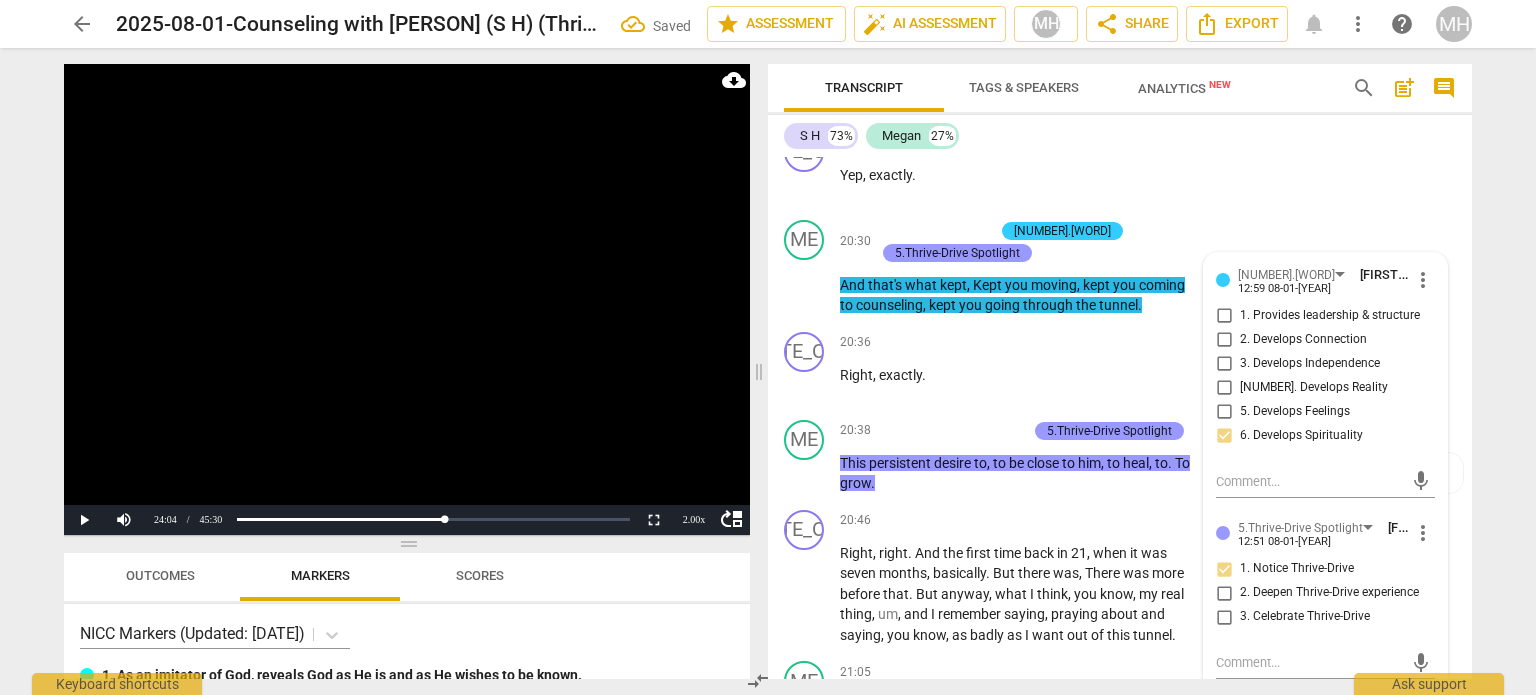 click at bounding box center (407, 299) 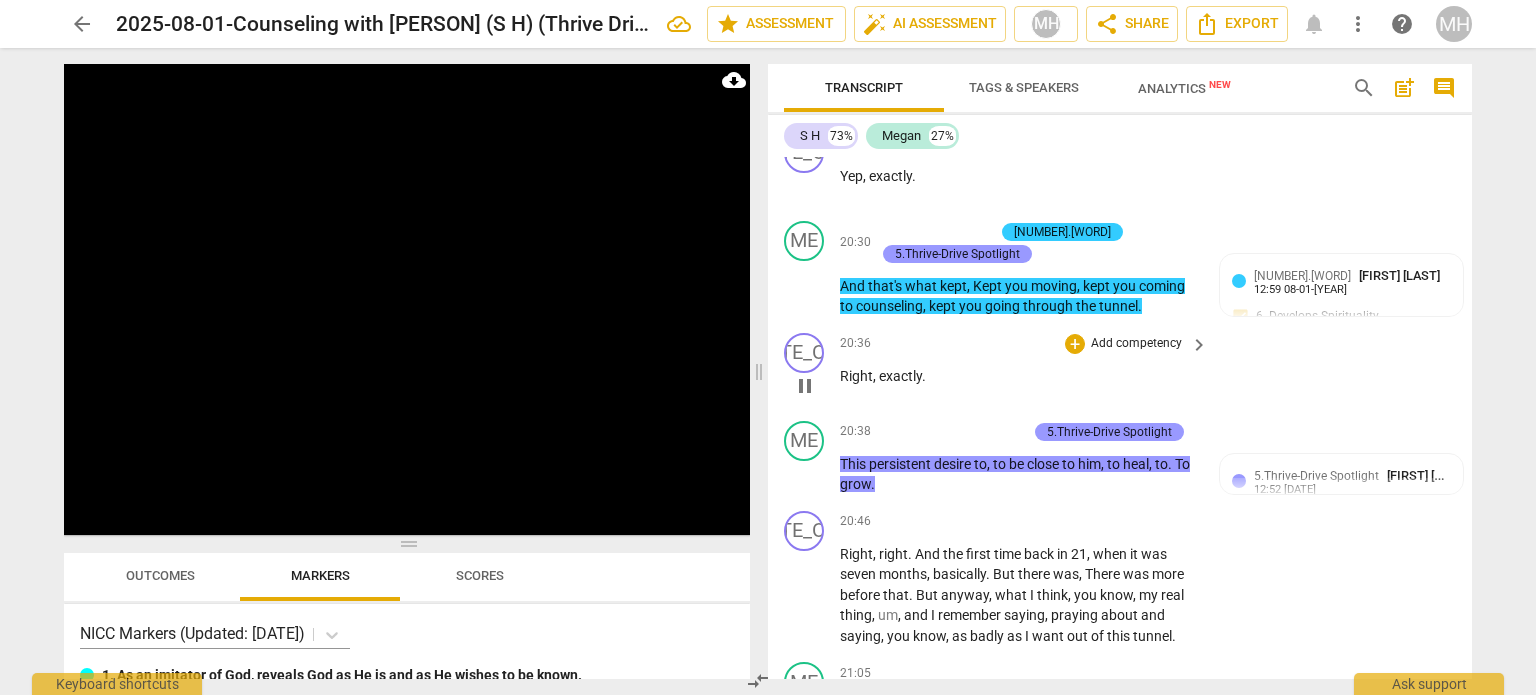 scroll, scrollTop: 10813, scrollLeft: 0, axis: vertical 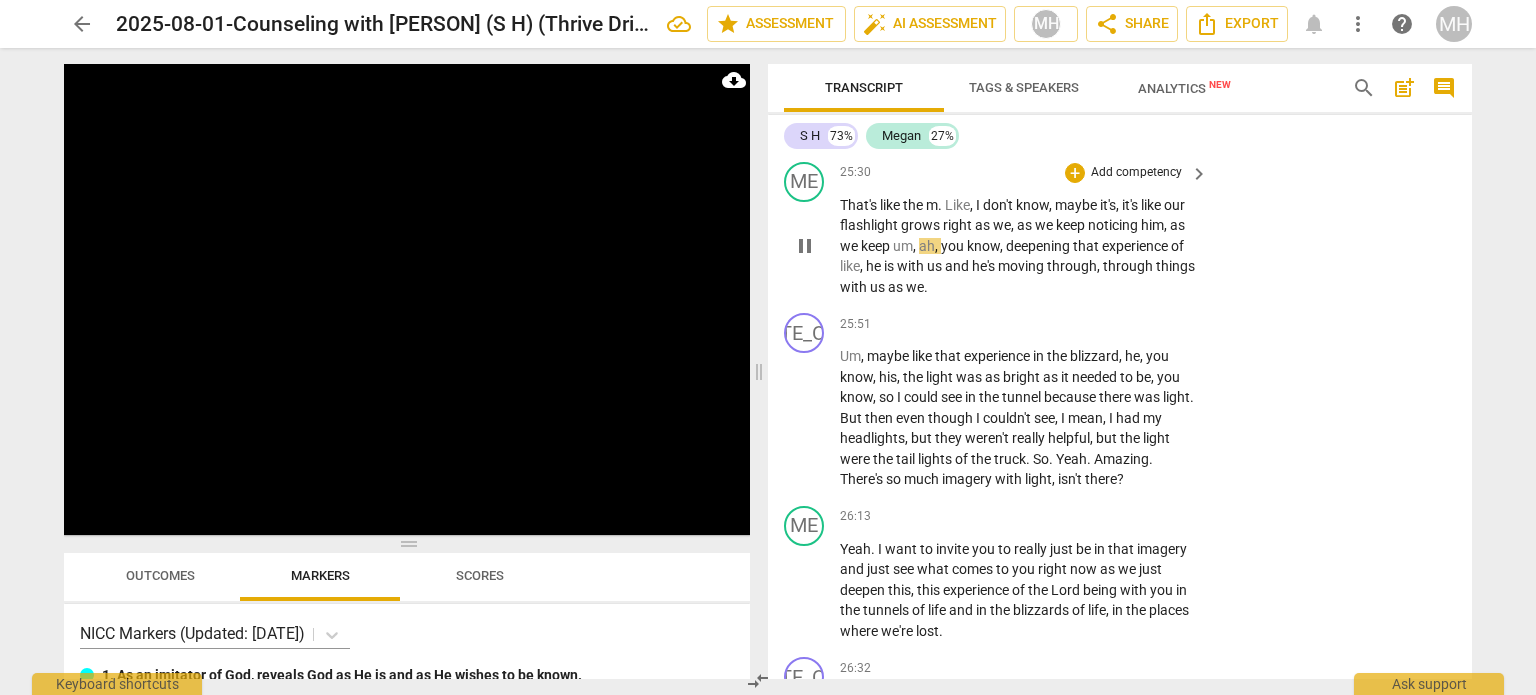 click on "Add competency" at bounding box center [1136, 173] 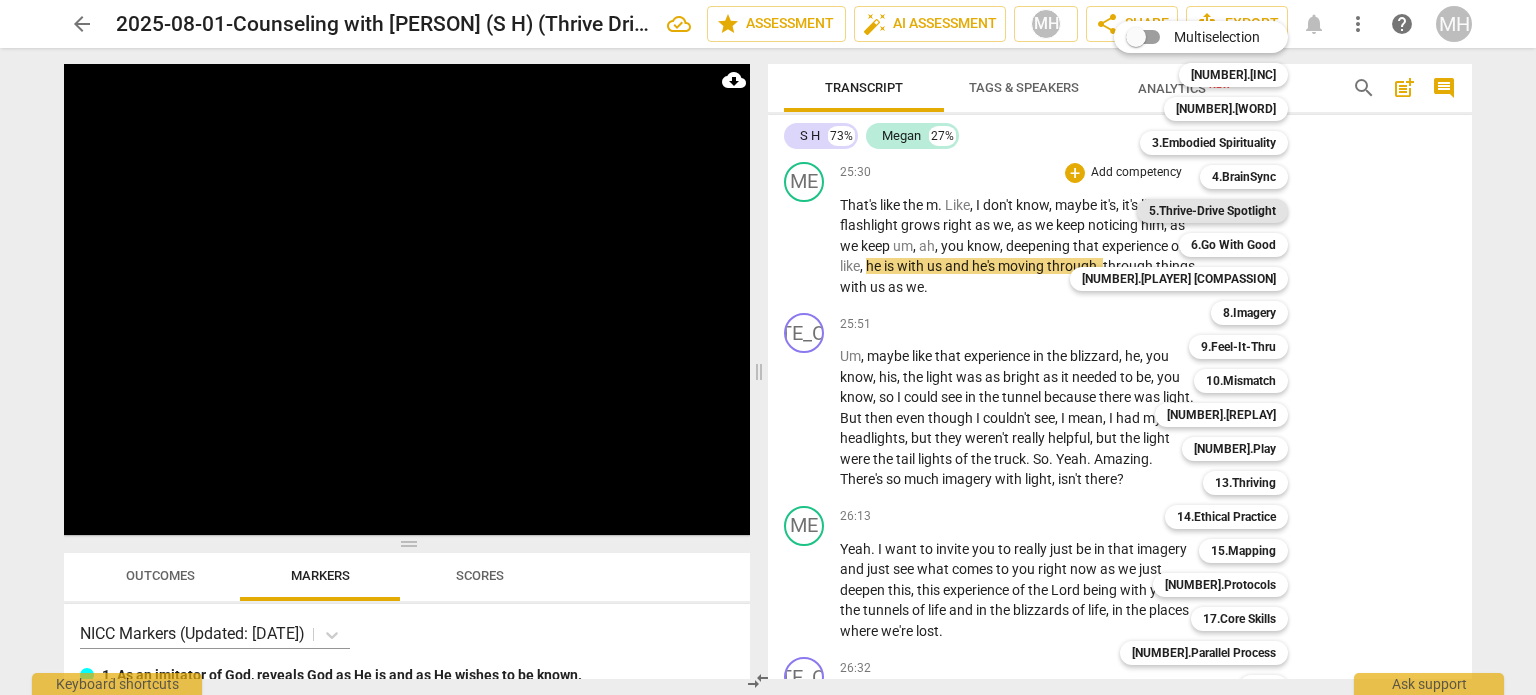 click on "5.Thrive-Drive Spotlight" at bounding box center (1212, 211) 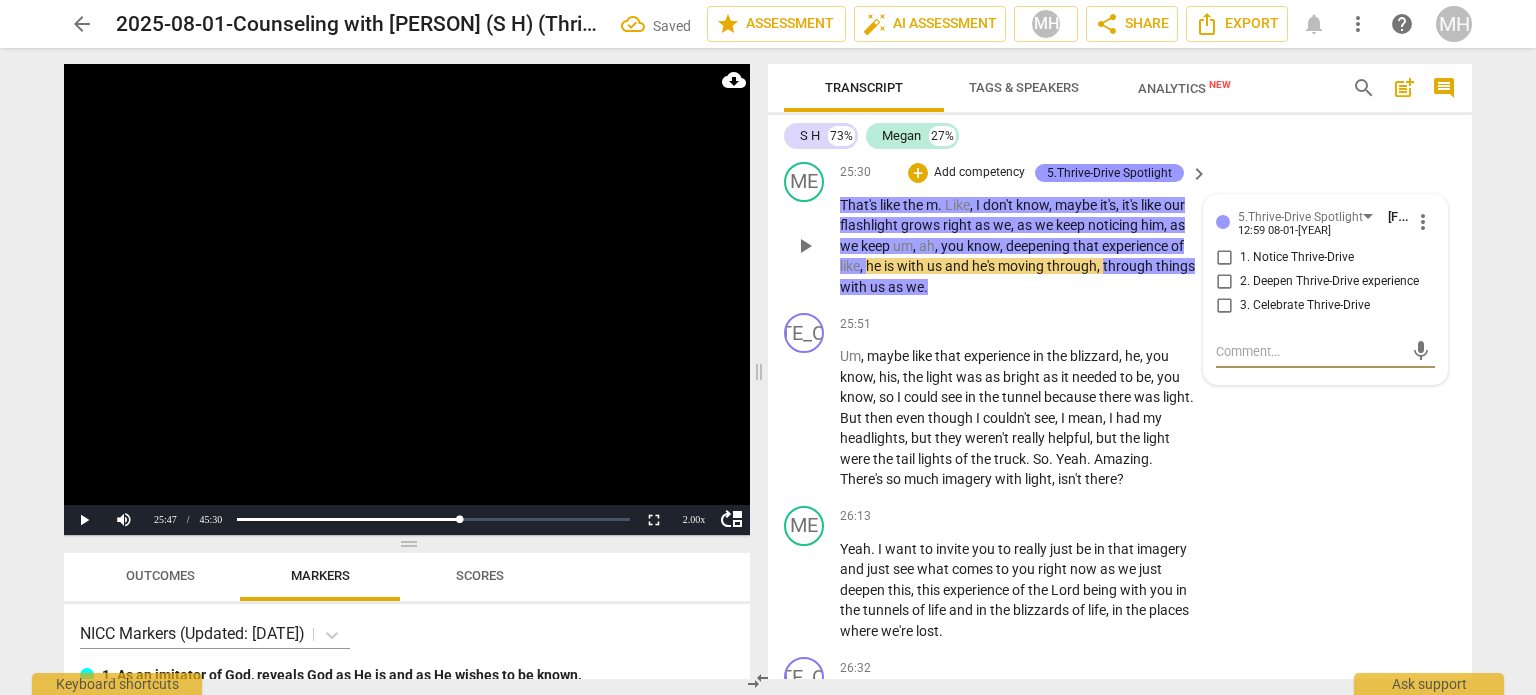 click on "2. Deepen Thrive-Drive experience" at bounding box center (1224, 282) 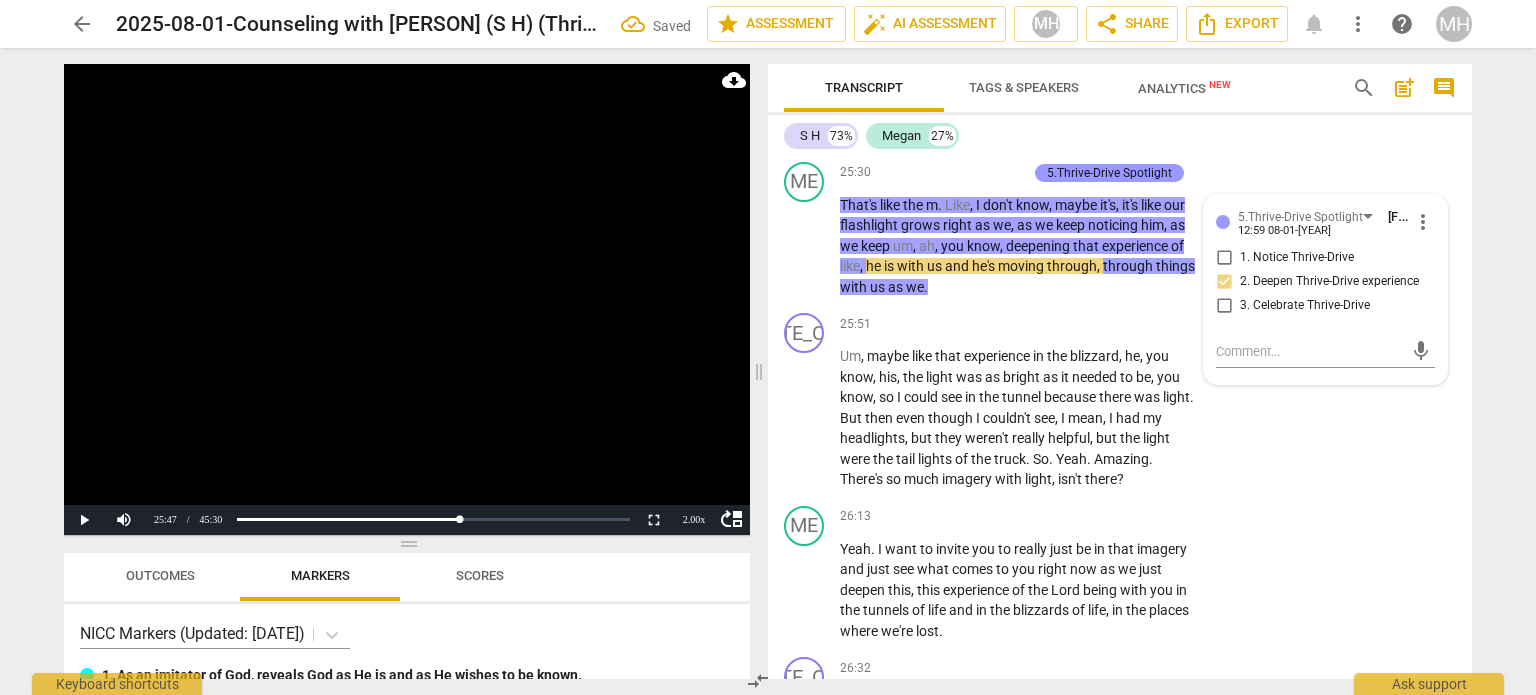 click at bounding box center [407, 299] 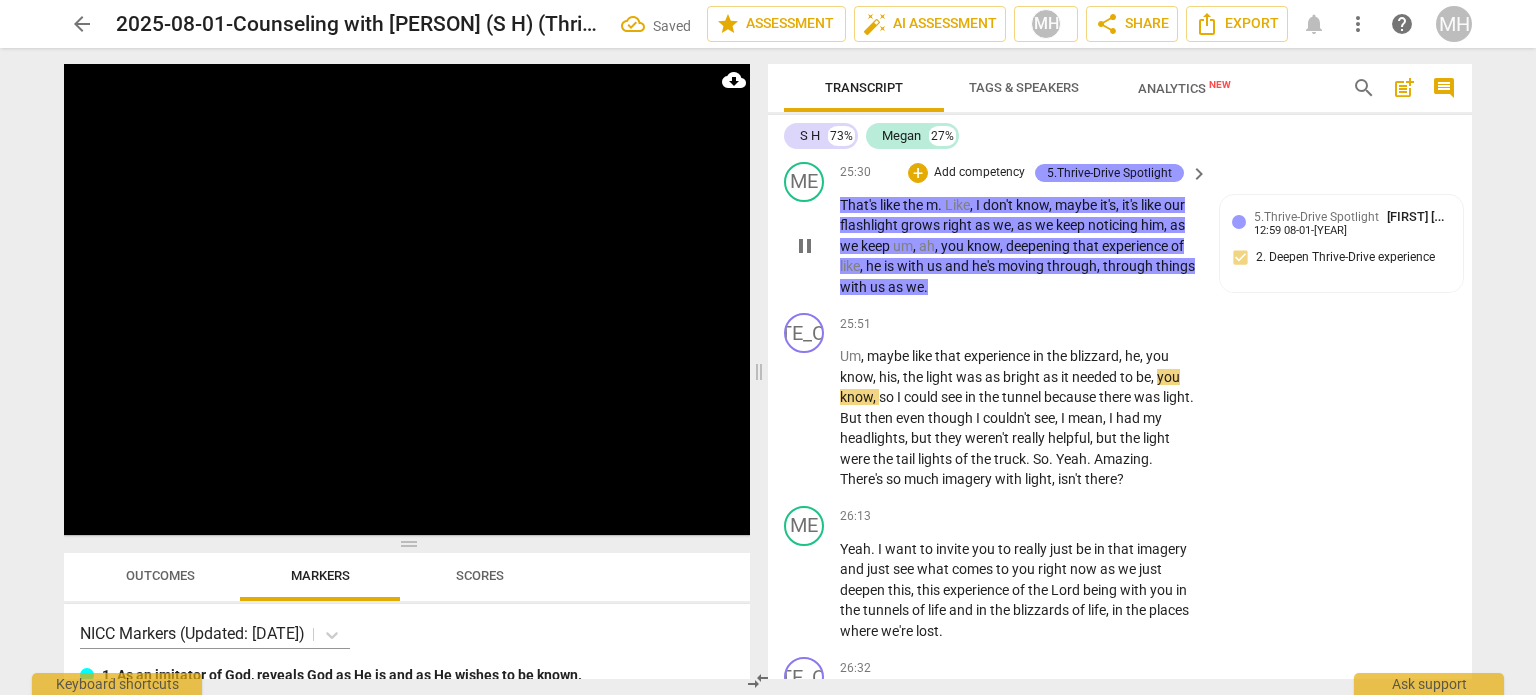 click on "Add competency" at bounding box center (979, 173) 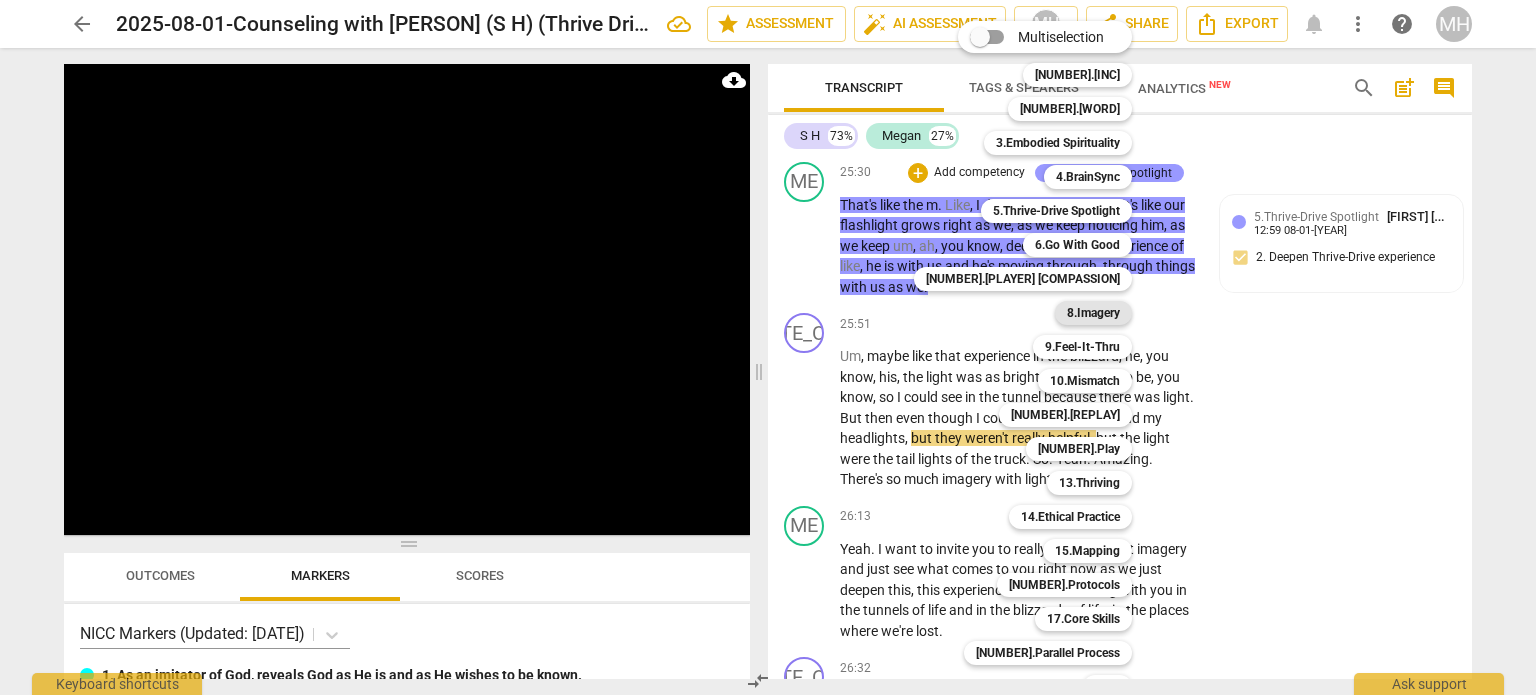 click on "8.Imagery" at bounding box center (1093, 313) 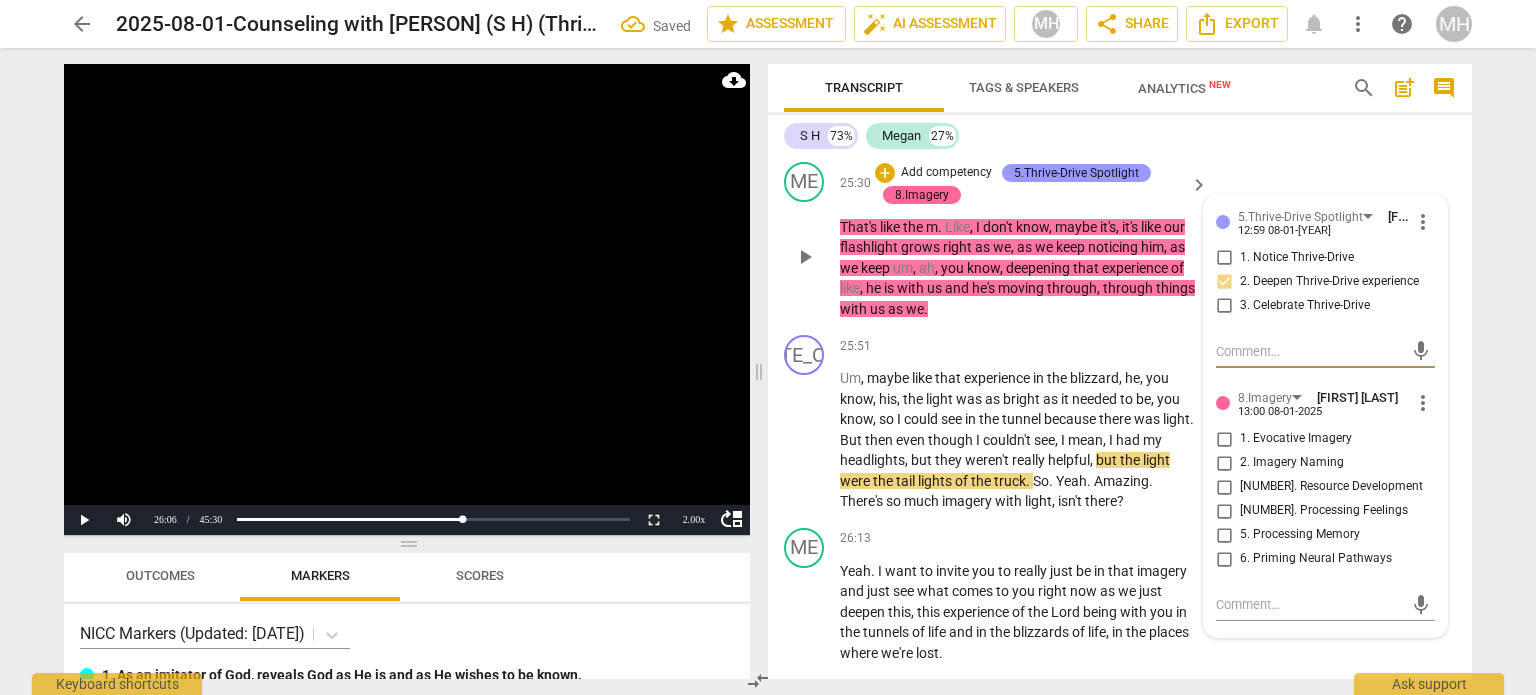 click on "Resource Development" at bounding box center [1224, 487] 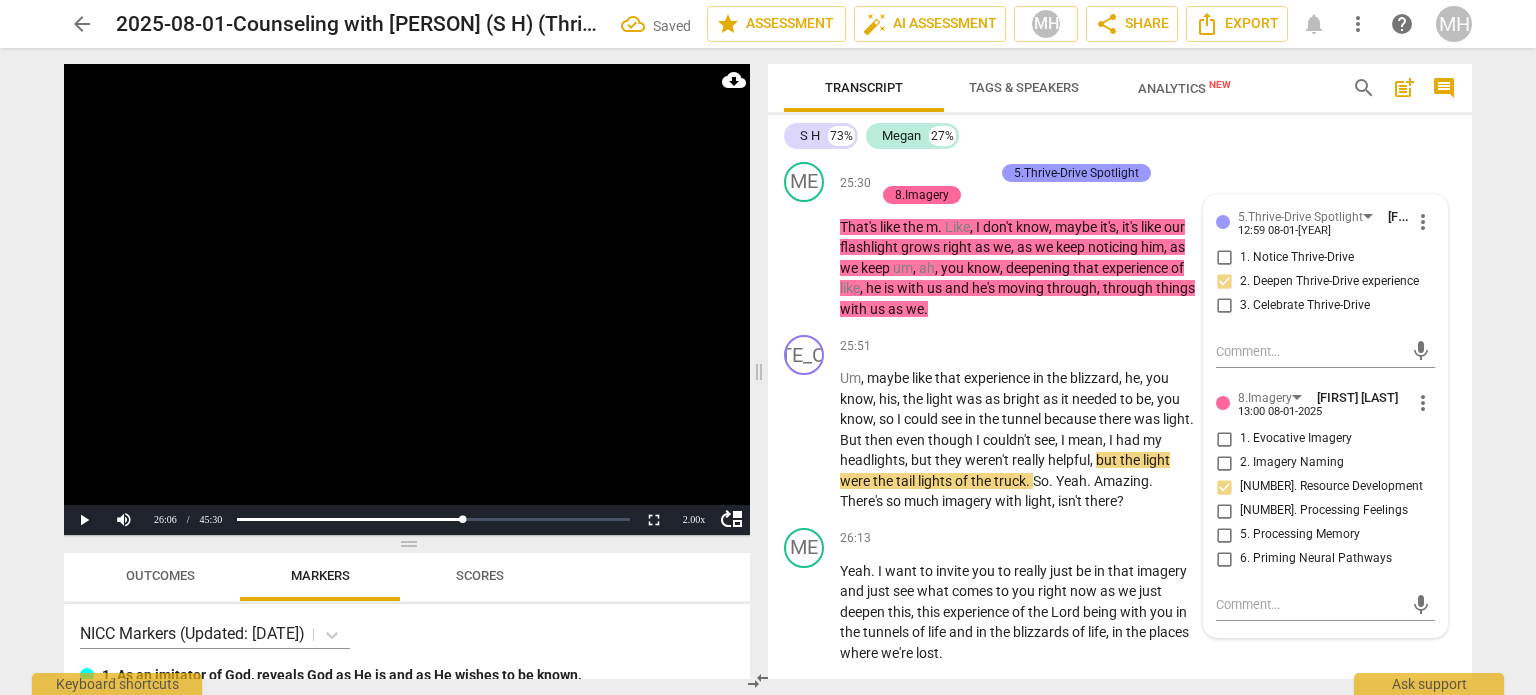 click at bounding box center (407, 299) 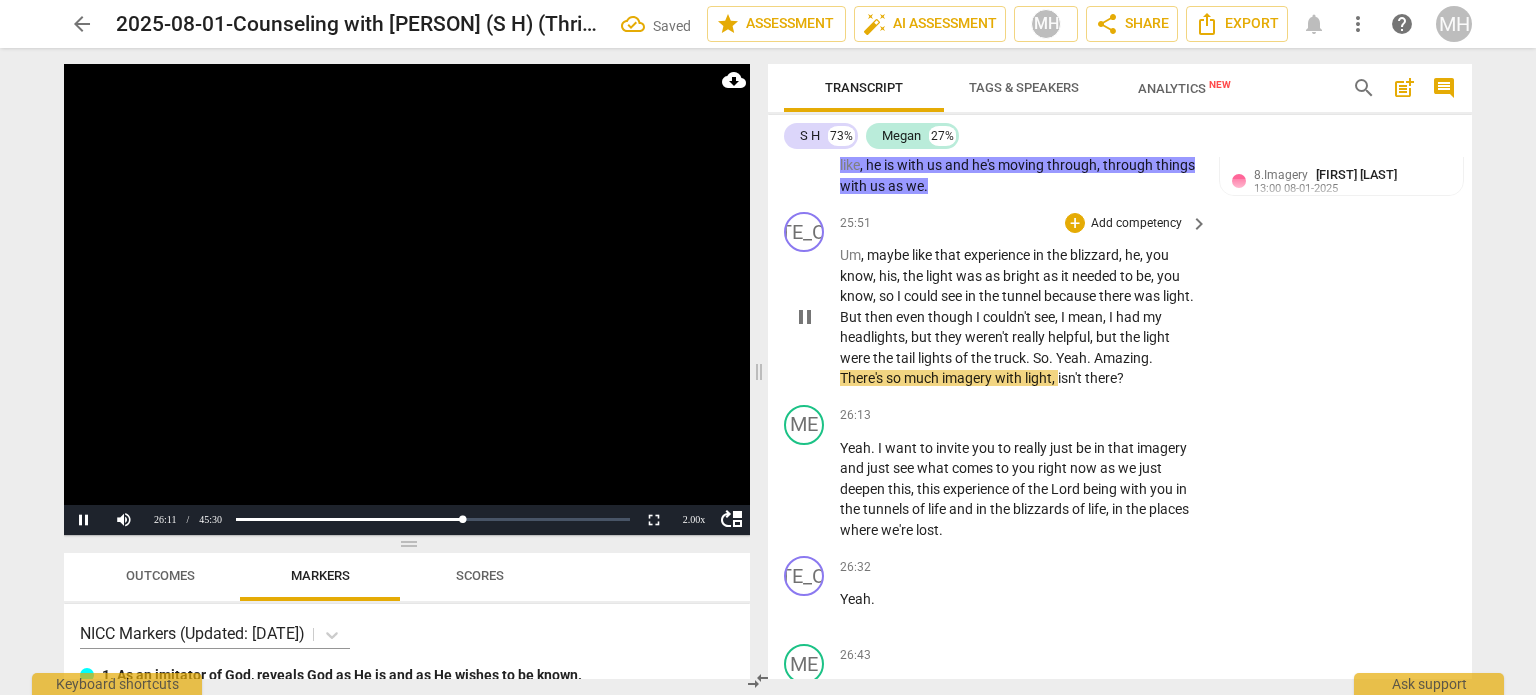 scroll, scrollTop: 14696, scrollLeft: 0, axis: vertical 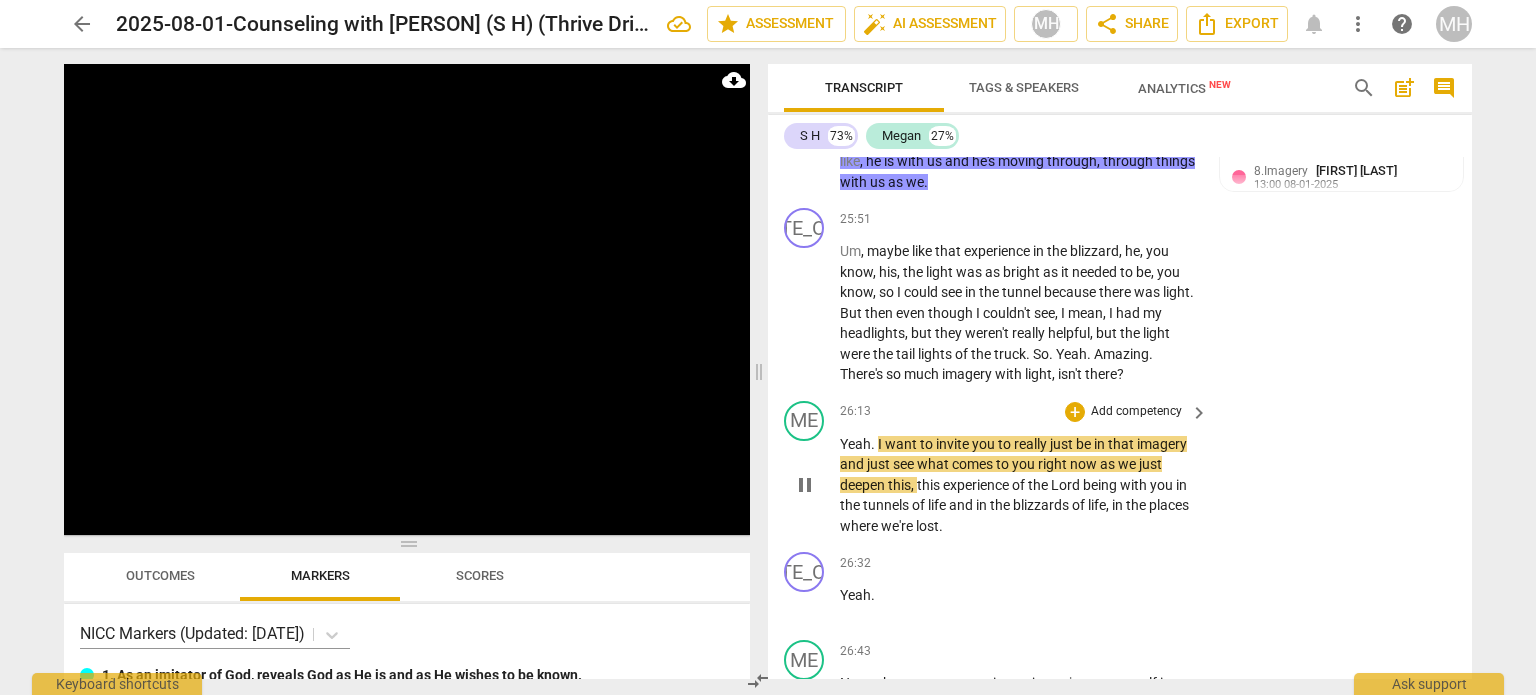 click on "Add competency" at bounding box center (1136, 412) 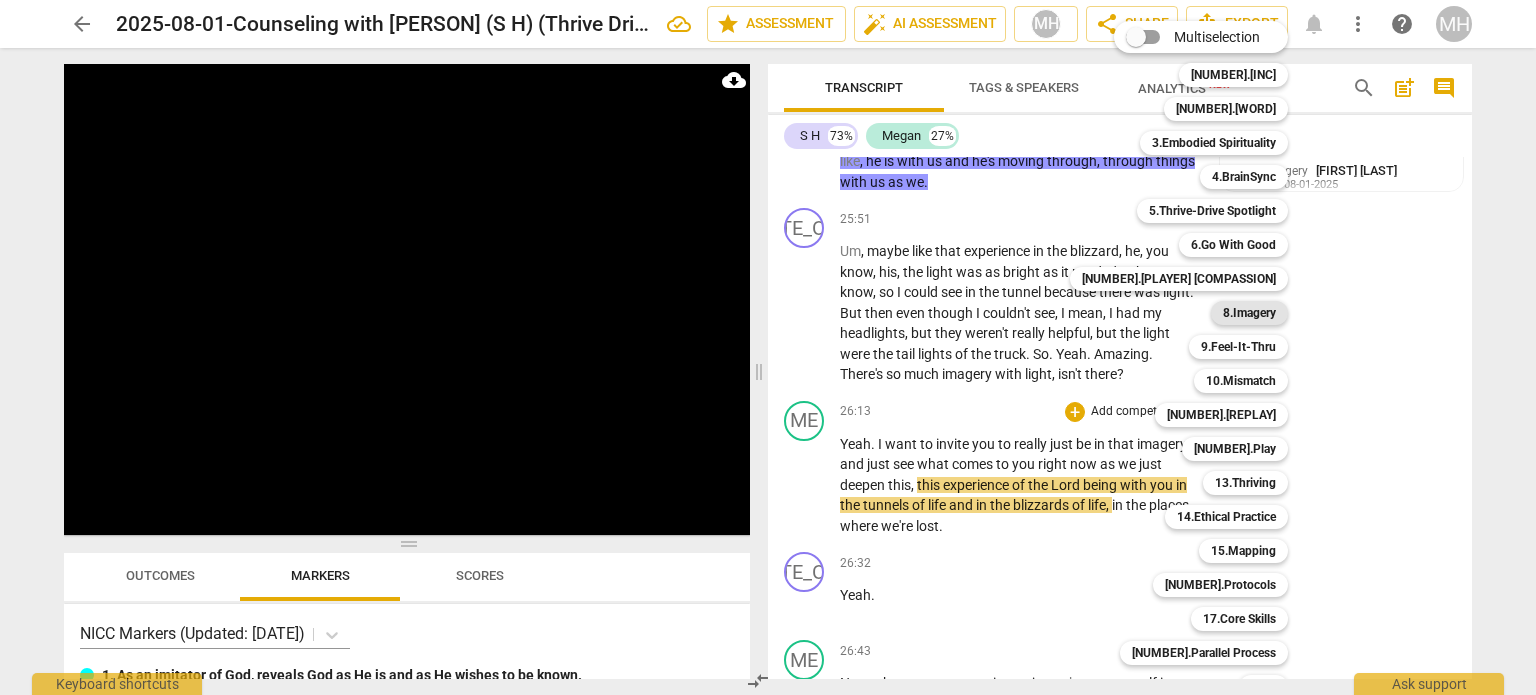 click on "8.Imagery" at bounding box center (1249, 313) 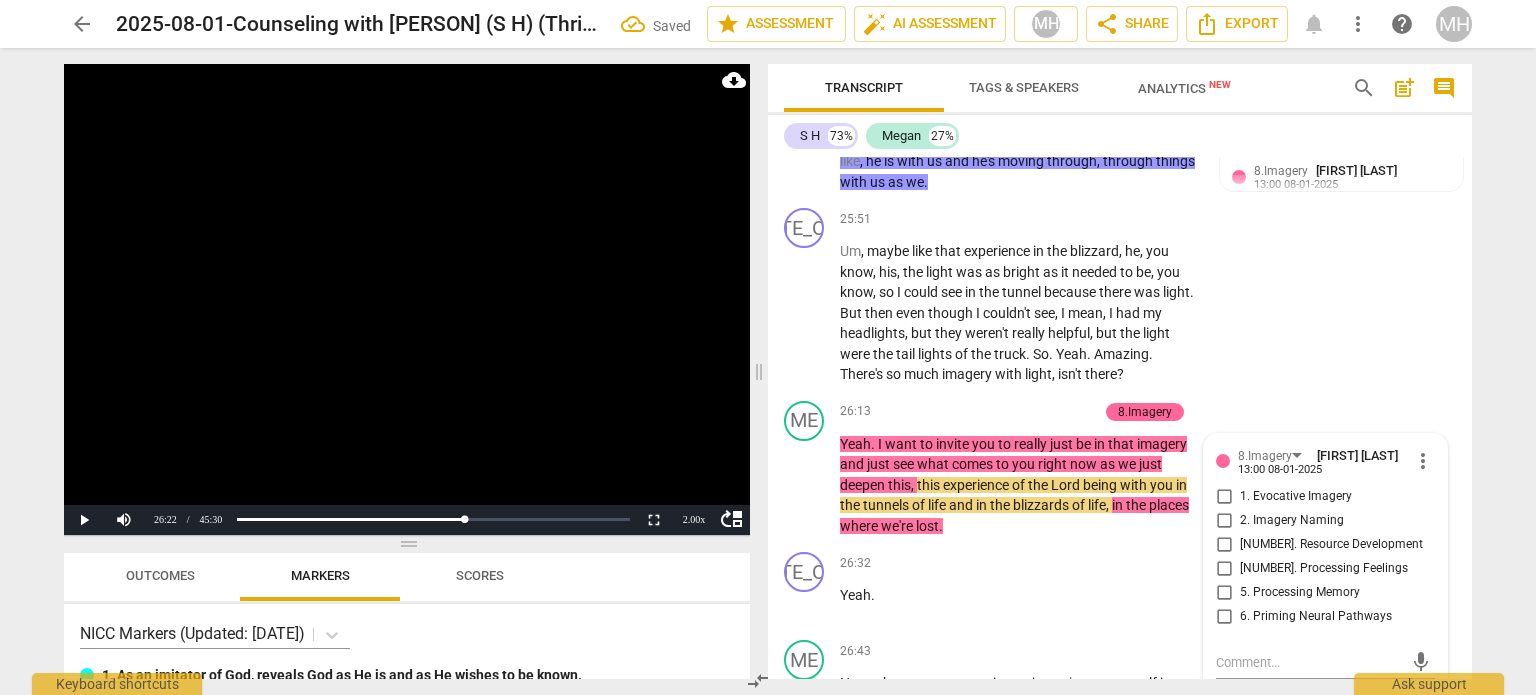 scroll, scrollTop: 14985, scrollLeft: 0, axis: vertical 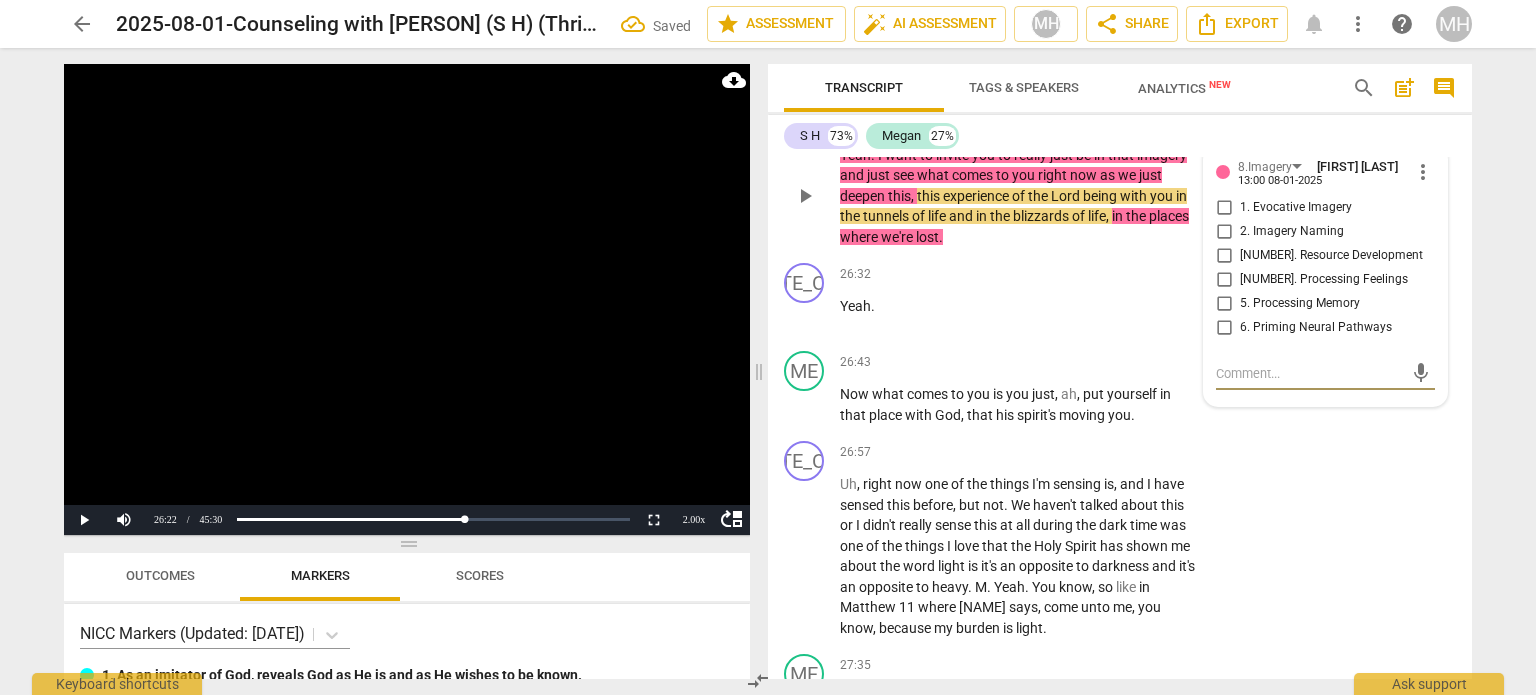 click on "Resource Development" at bounding box center (1224, 256) 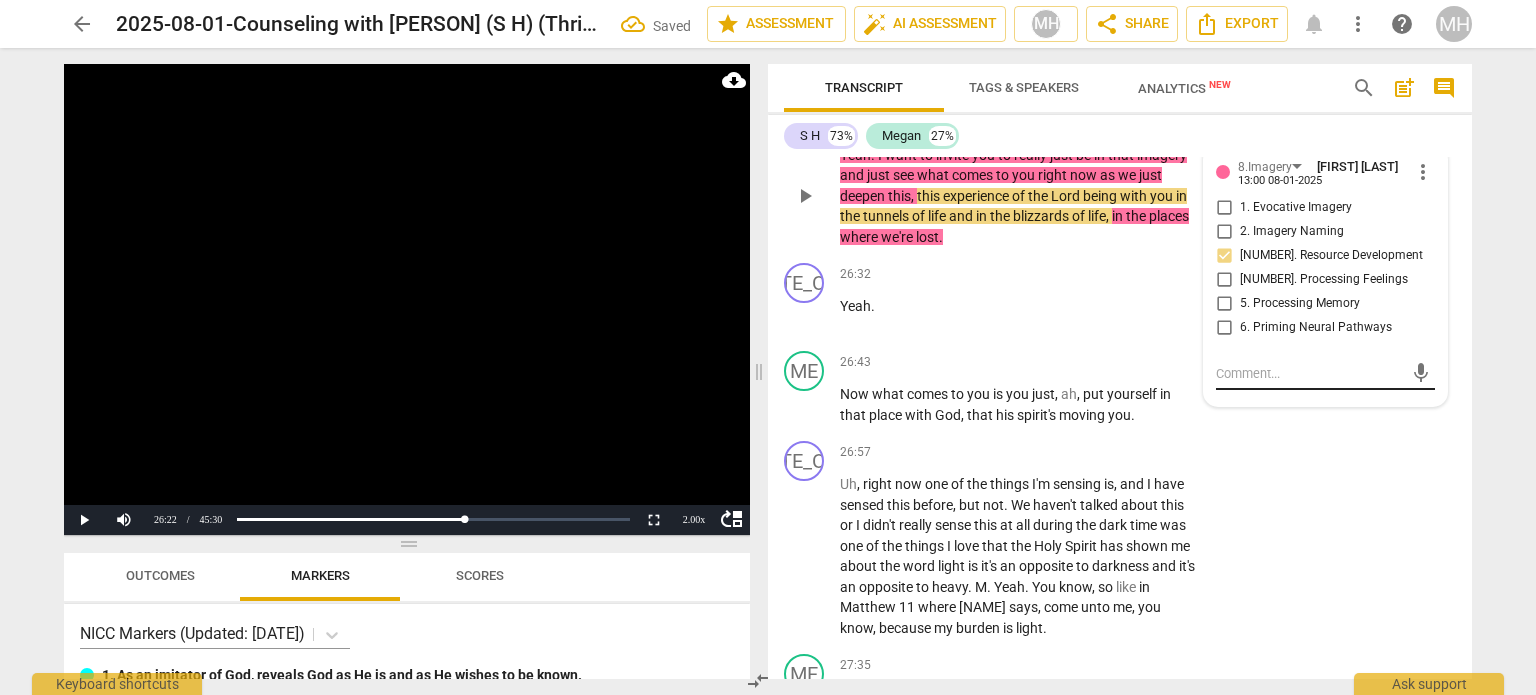 click at bounding box center (1309, 373) 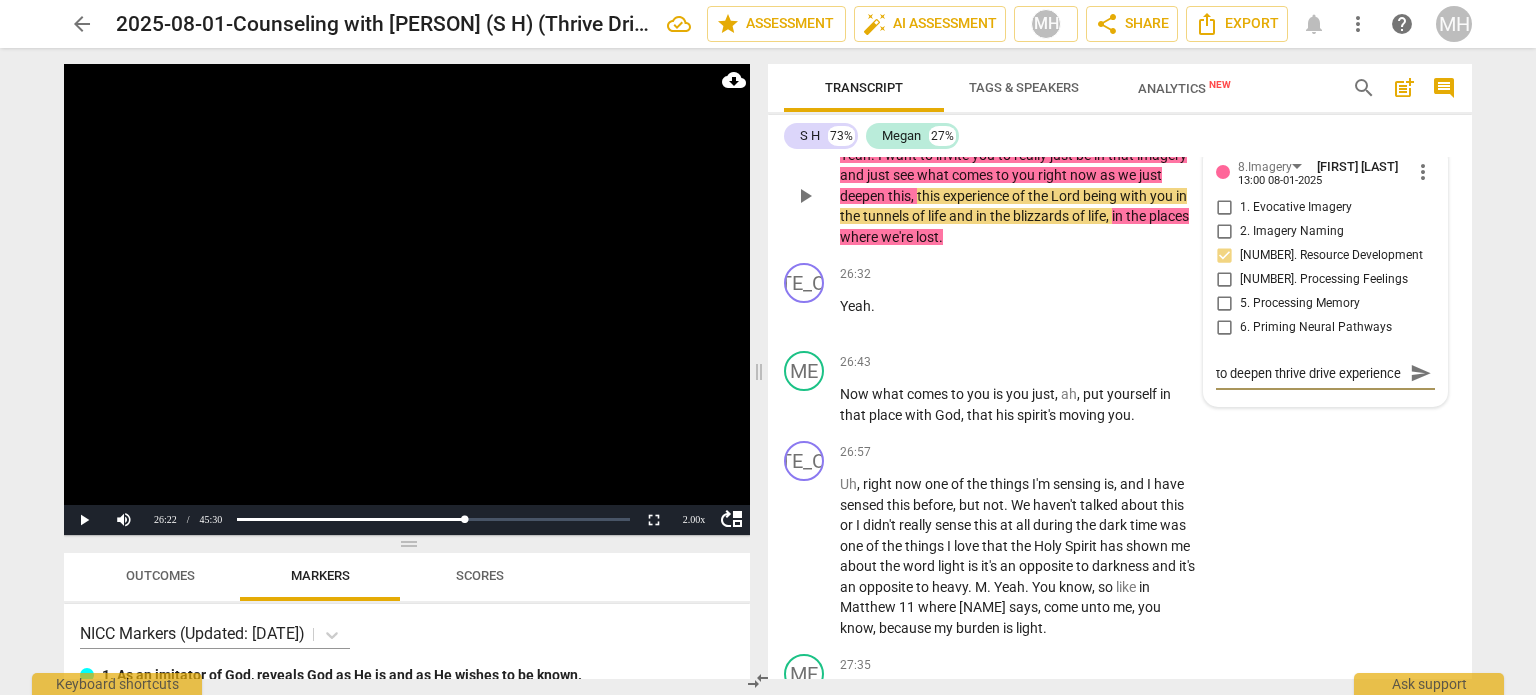 scroll, scrollTop: 16, scrollLeft: 0, axis: vertical 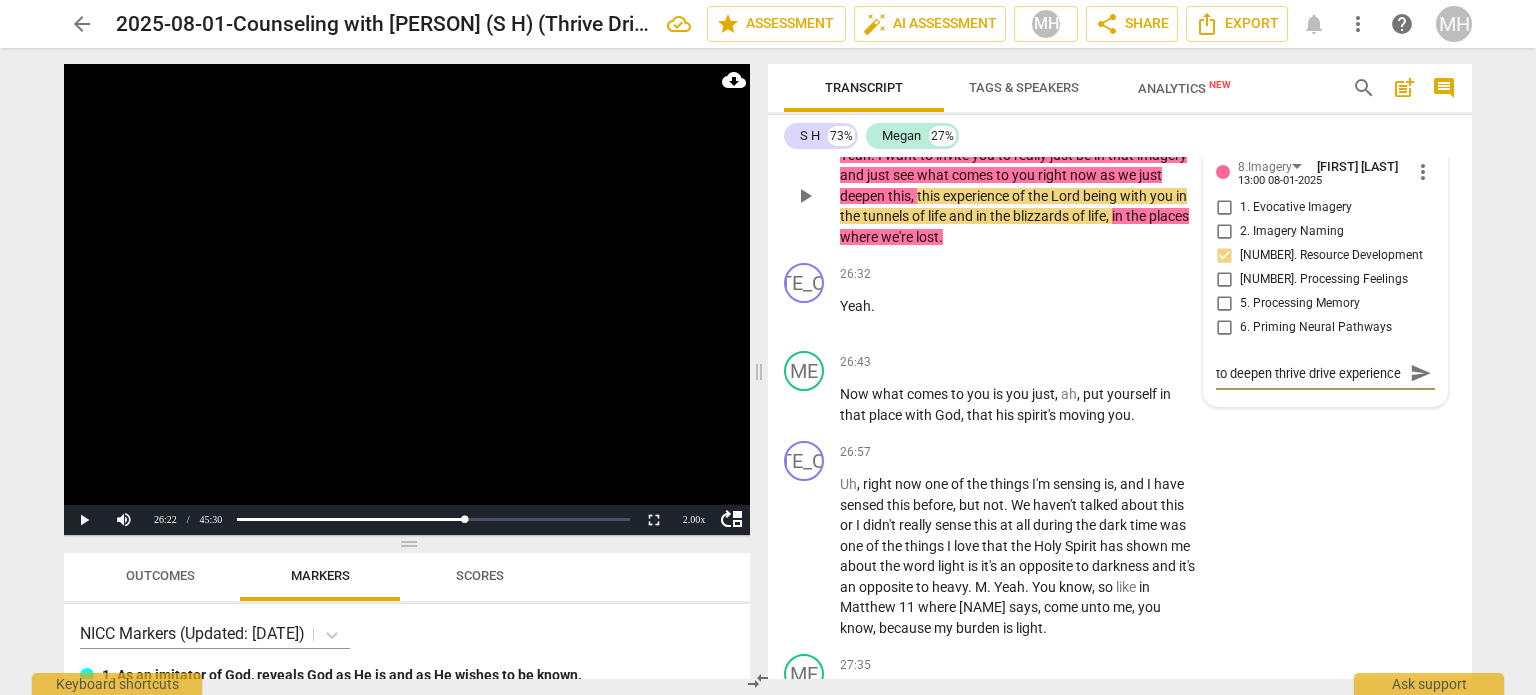 click on "send" at bounding box center (1421, 373) 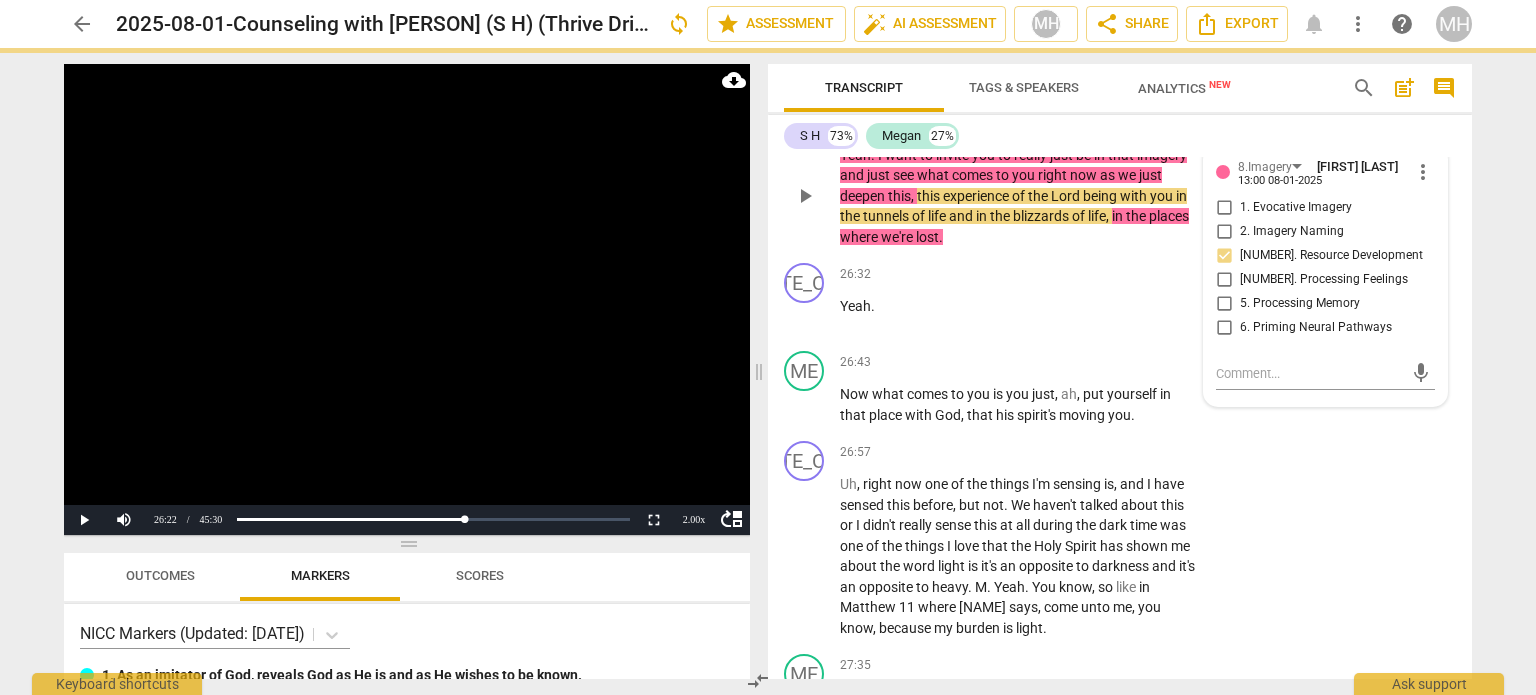 scroll, scrollTop: 0, scrollLeft: 0, axis: both 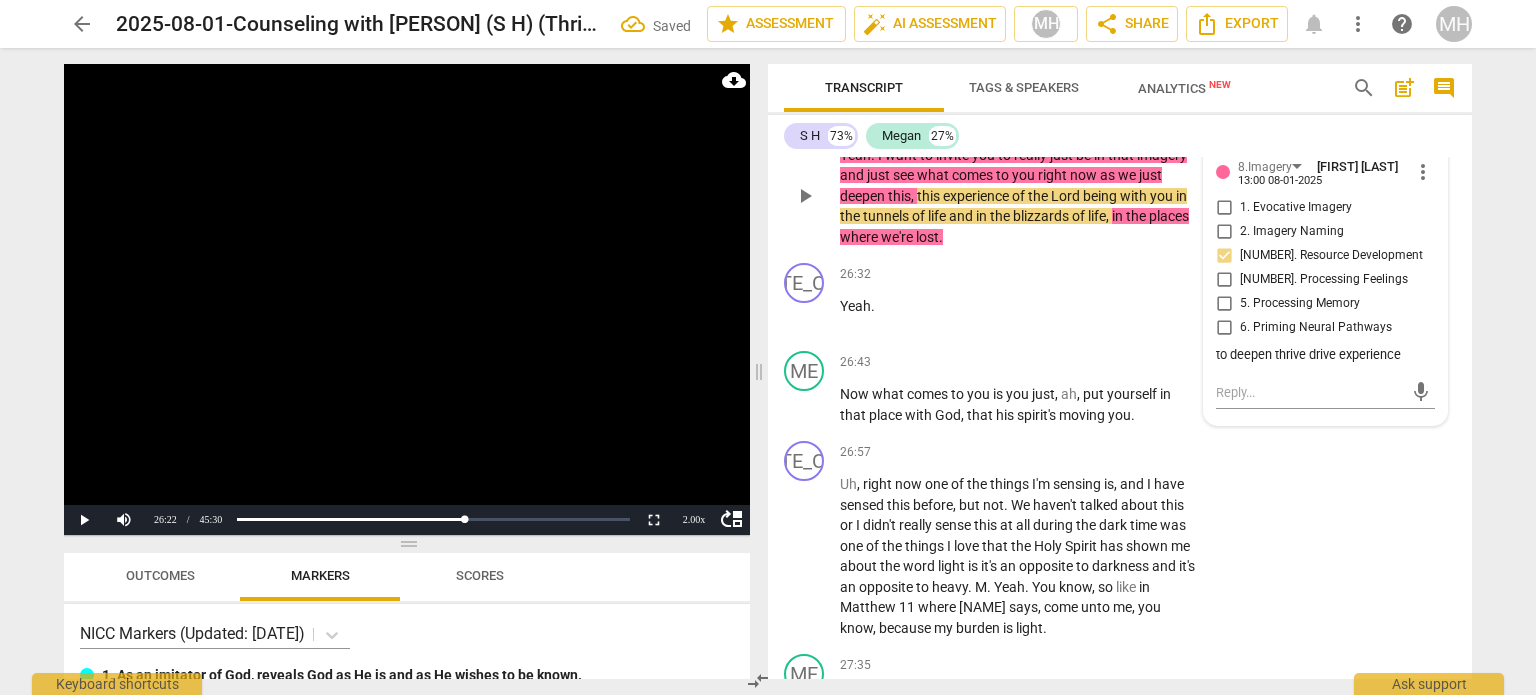 click on "Add competency" at bounding box center (1050, 123) 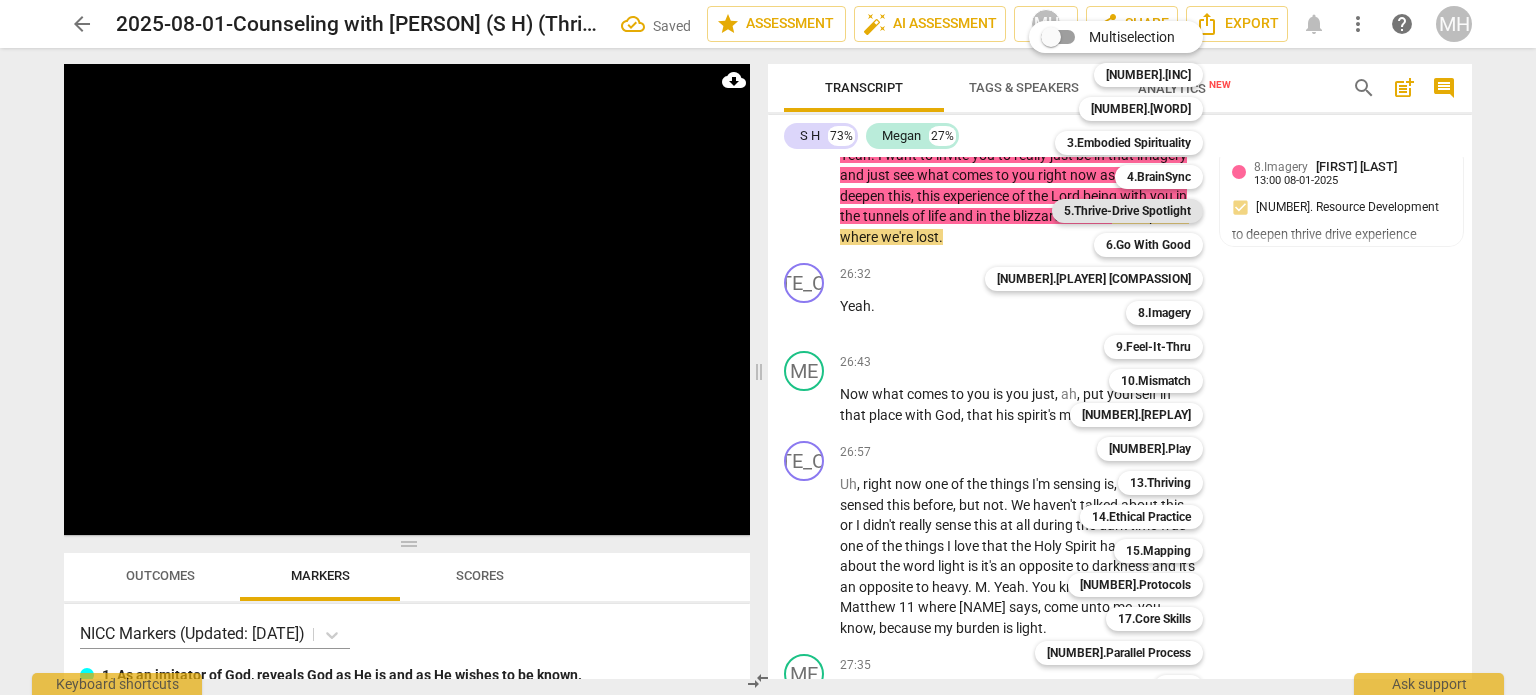 click on "5.Thrive-Drive Spotlight" at bounding box center [1127, 211] 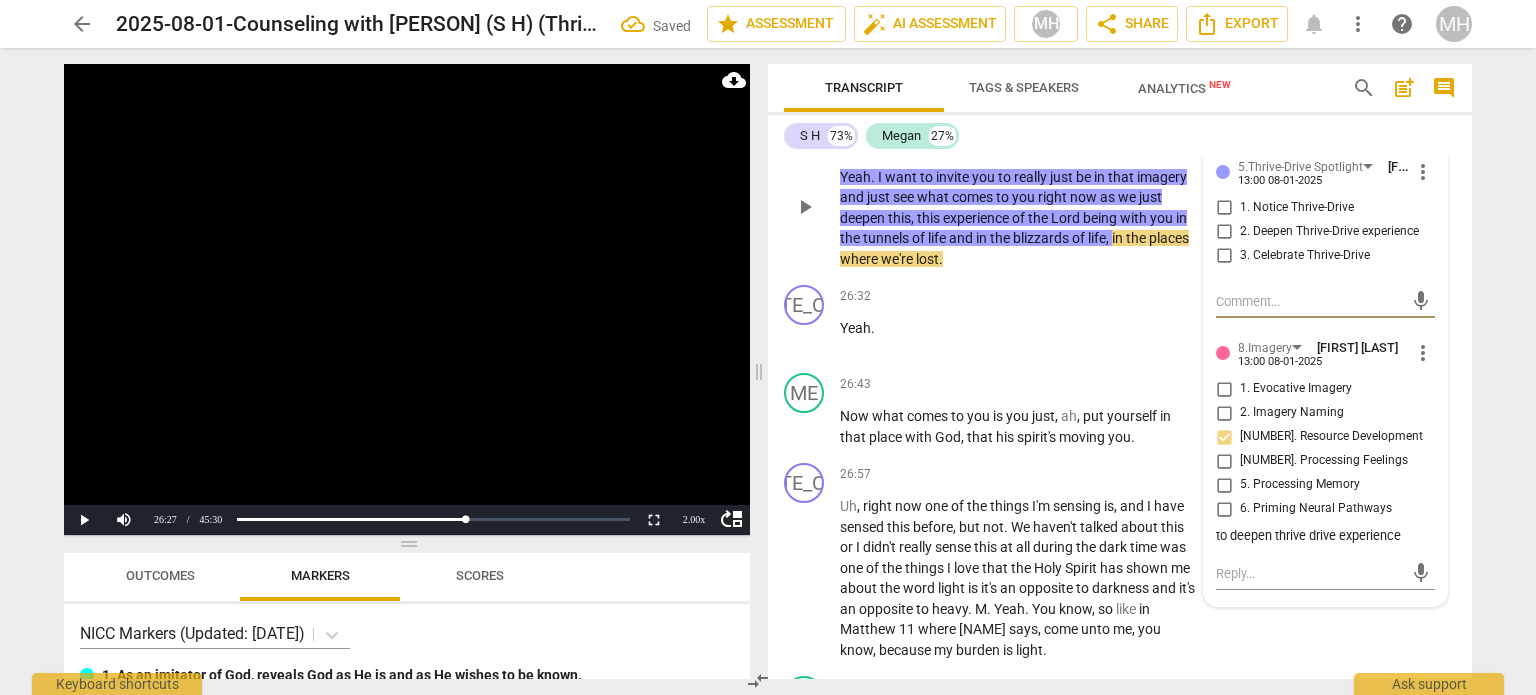 click on "2. Deepen Thrive-Drive experience" at bounding box center [1224, 232] 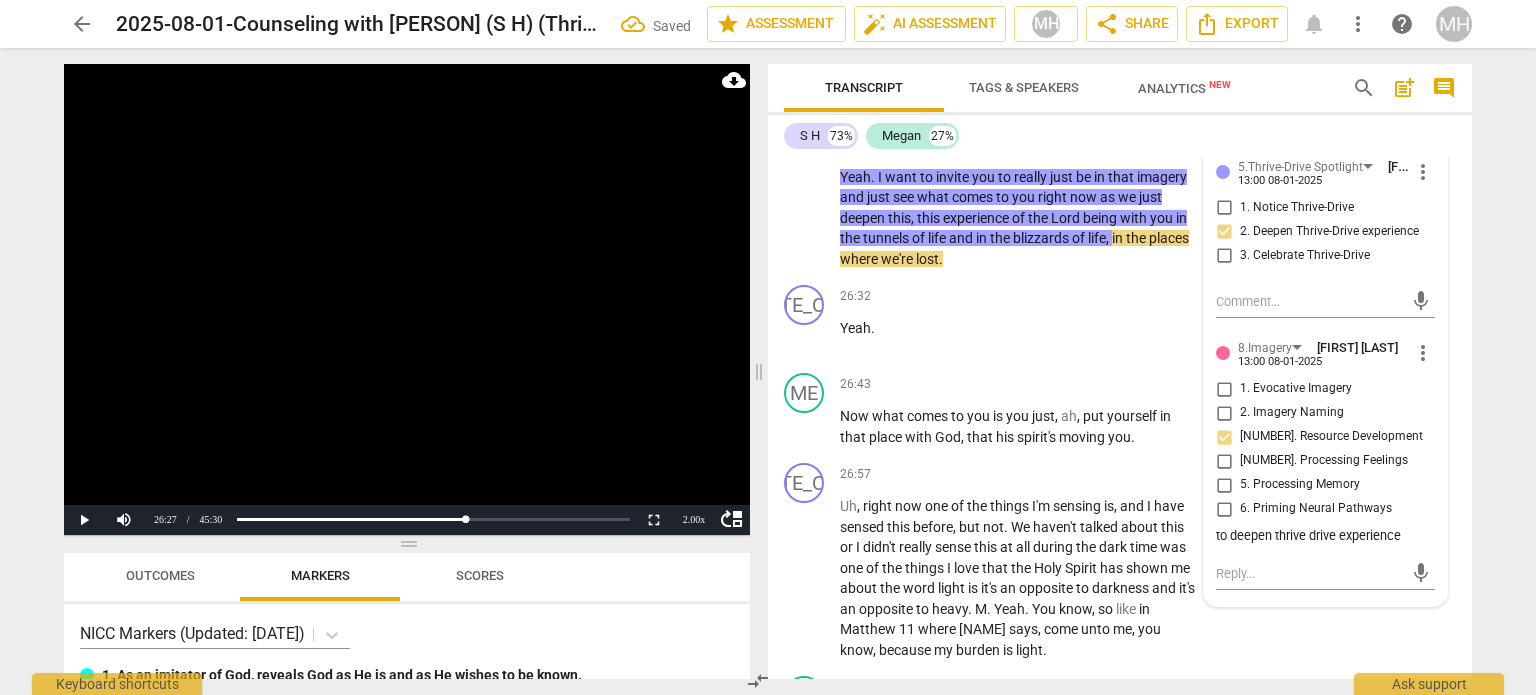 click at bounding box center [407, 299] 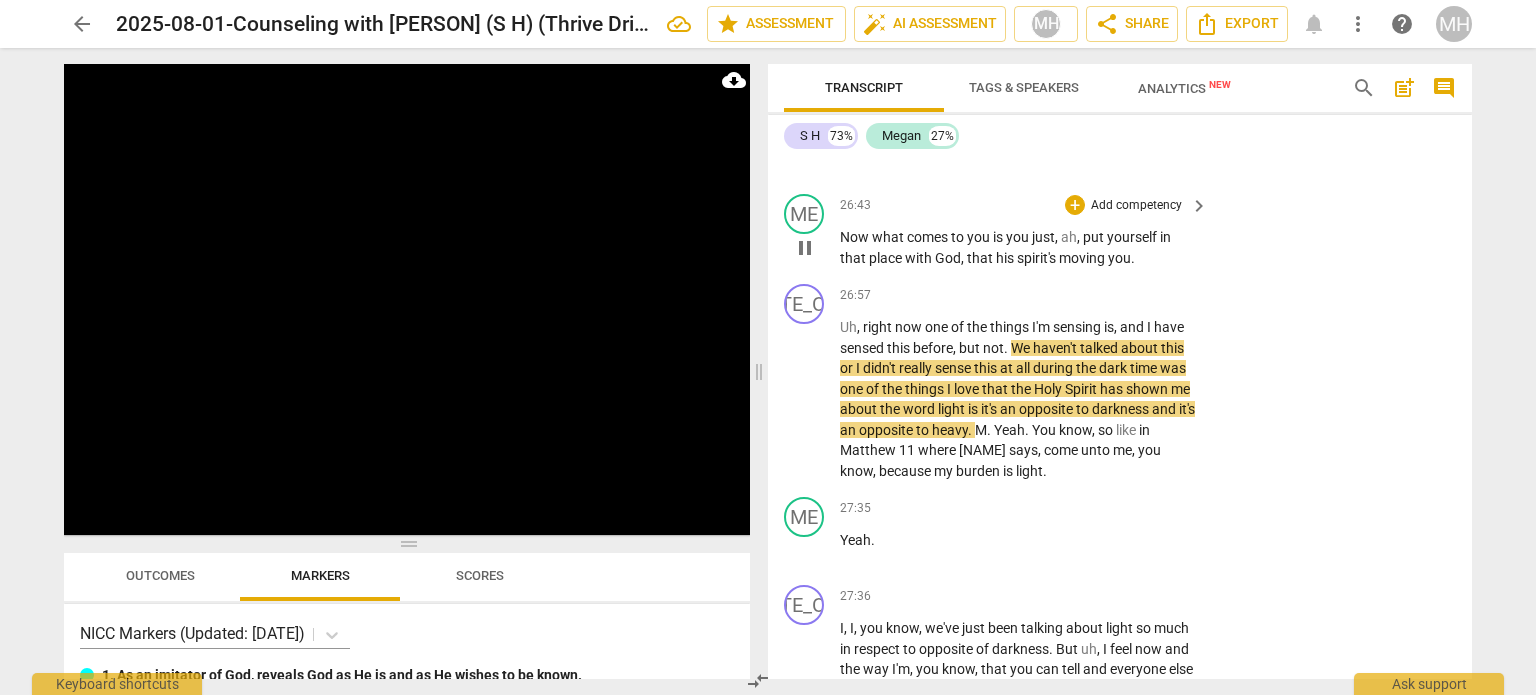 scroll, scrollTop: 15160, scrollLeft: 0, axis: vertical 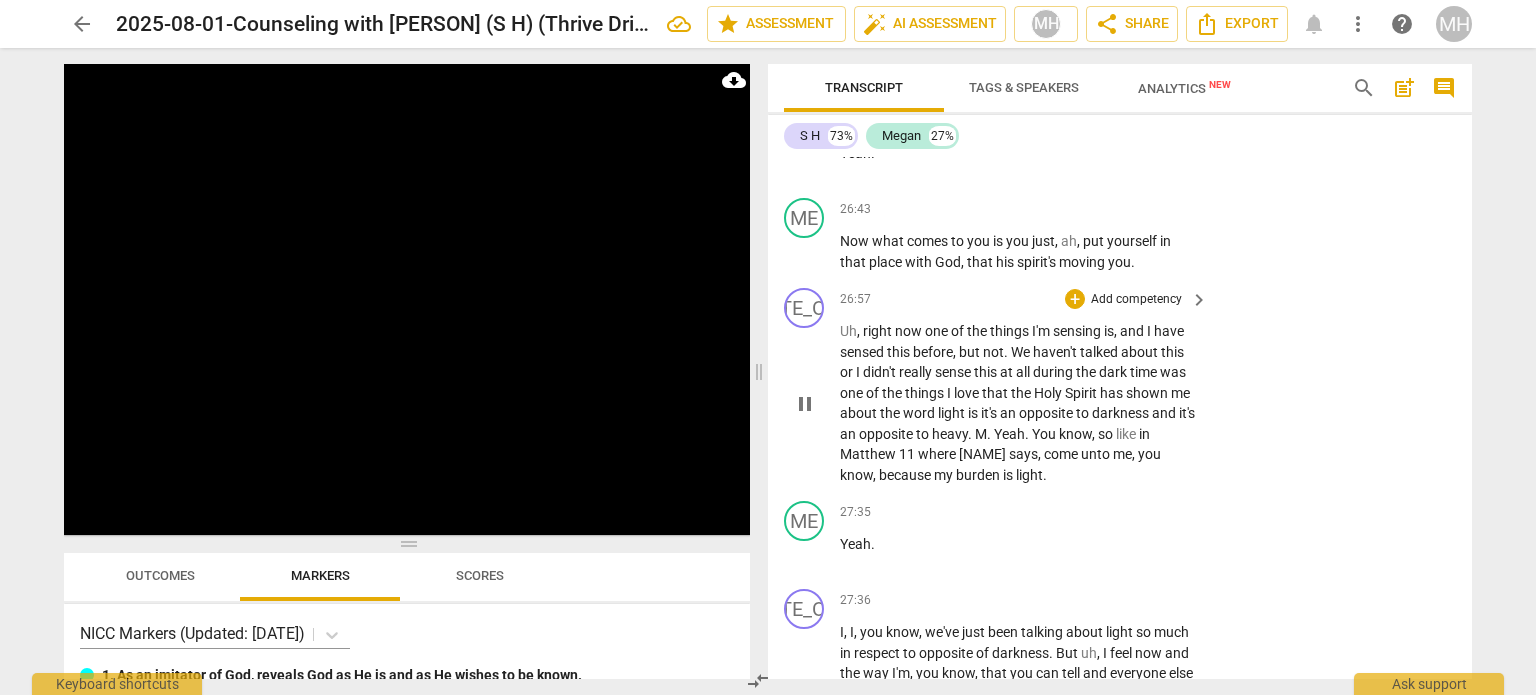 click on "Add competency" at bounding box center (1136, 300) 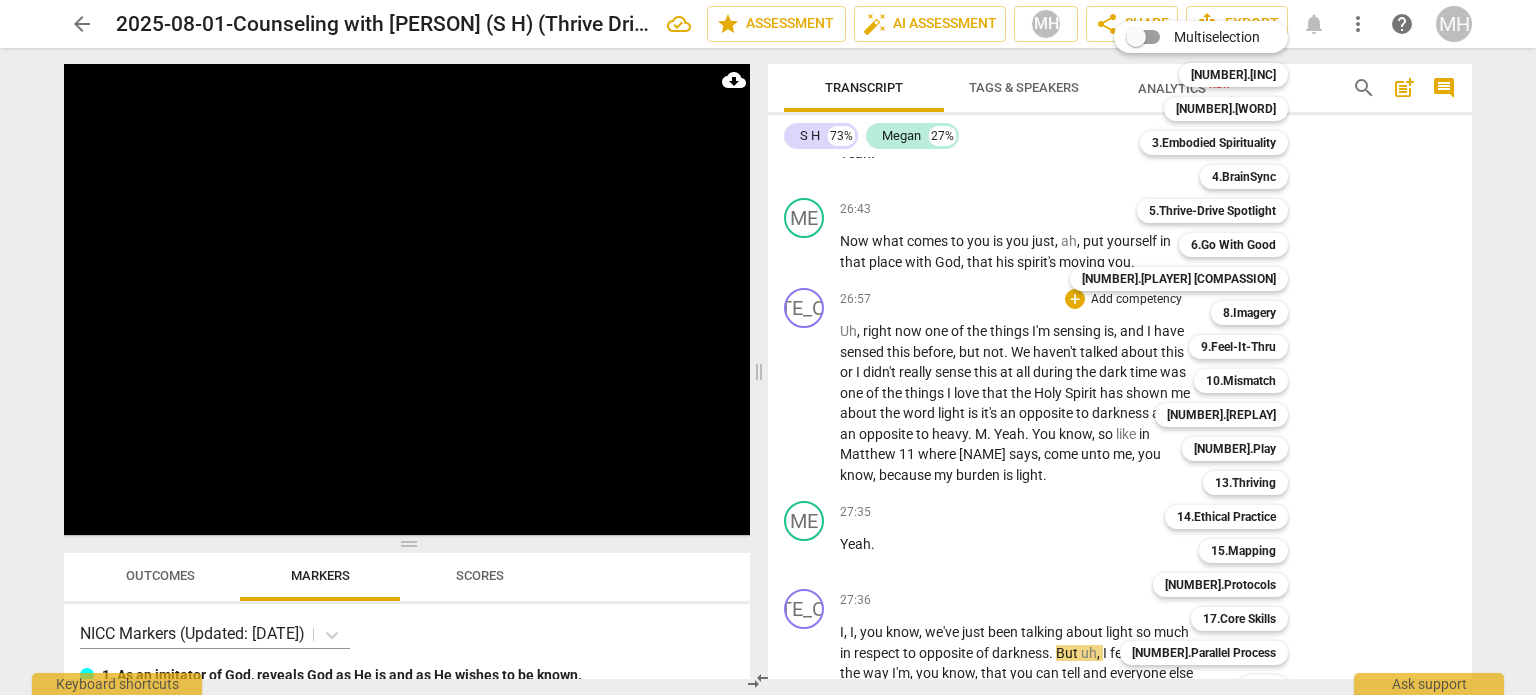 scroll, scrollTop: 15690, scrollLeft: 0, axis: vertical 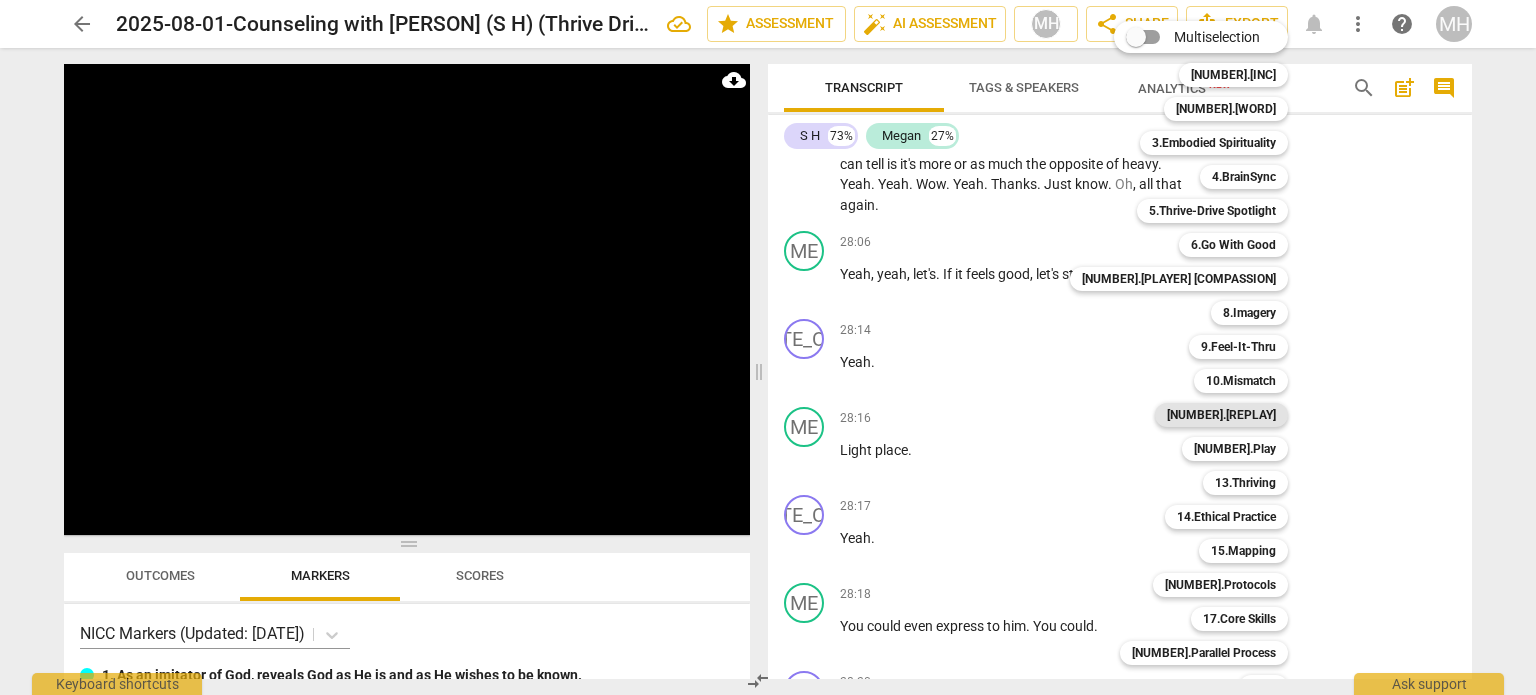 click on "11.Replay" at bounding box center [1221, 415] 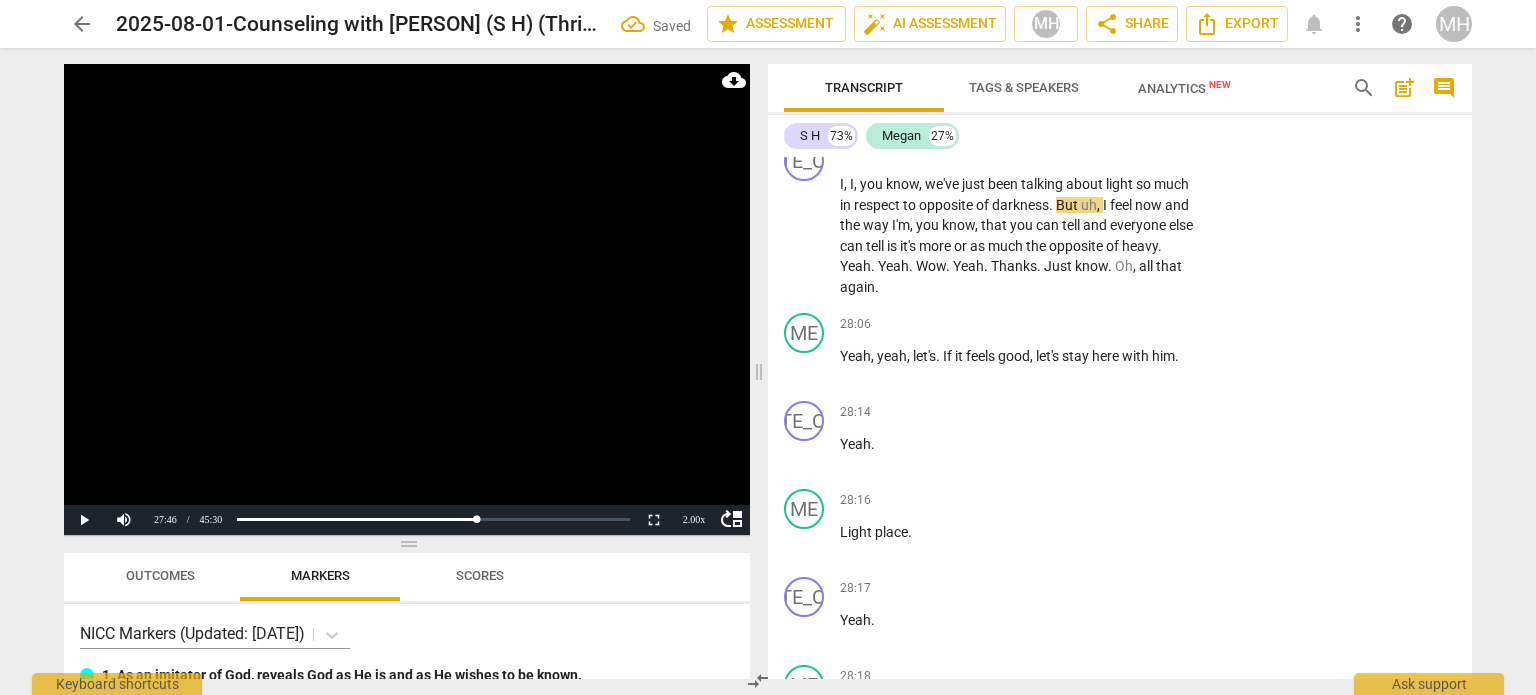 scroll, scrollTop: 15172, scrollLeft: 0, axis: vertical 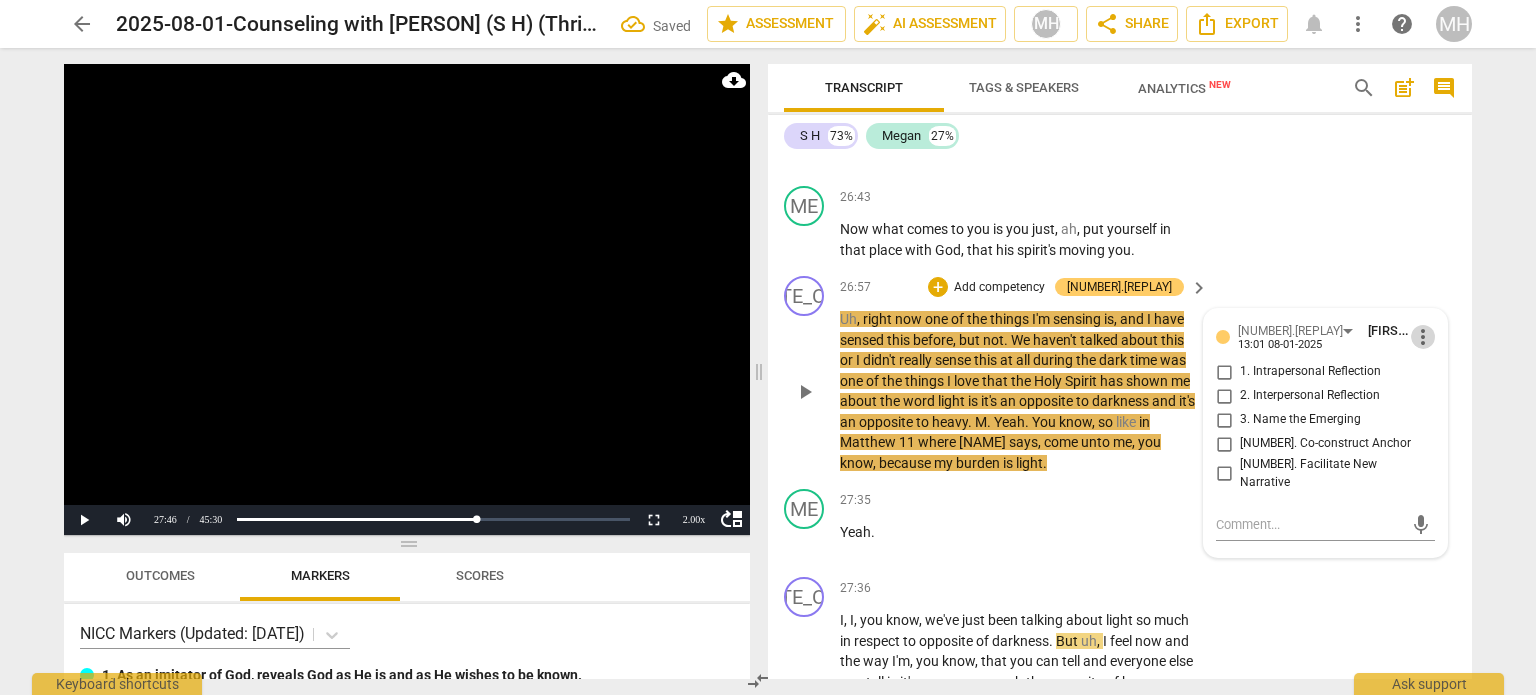 click on "more_vert" at bounding box center (1423, 337) 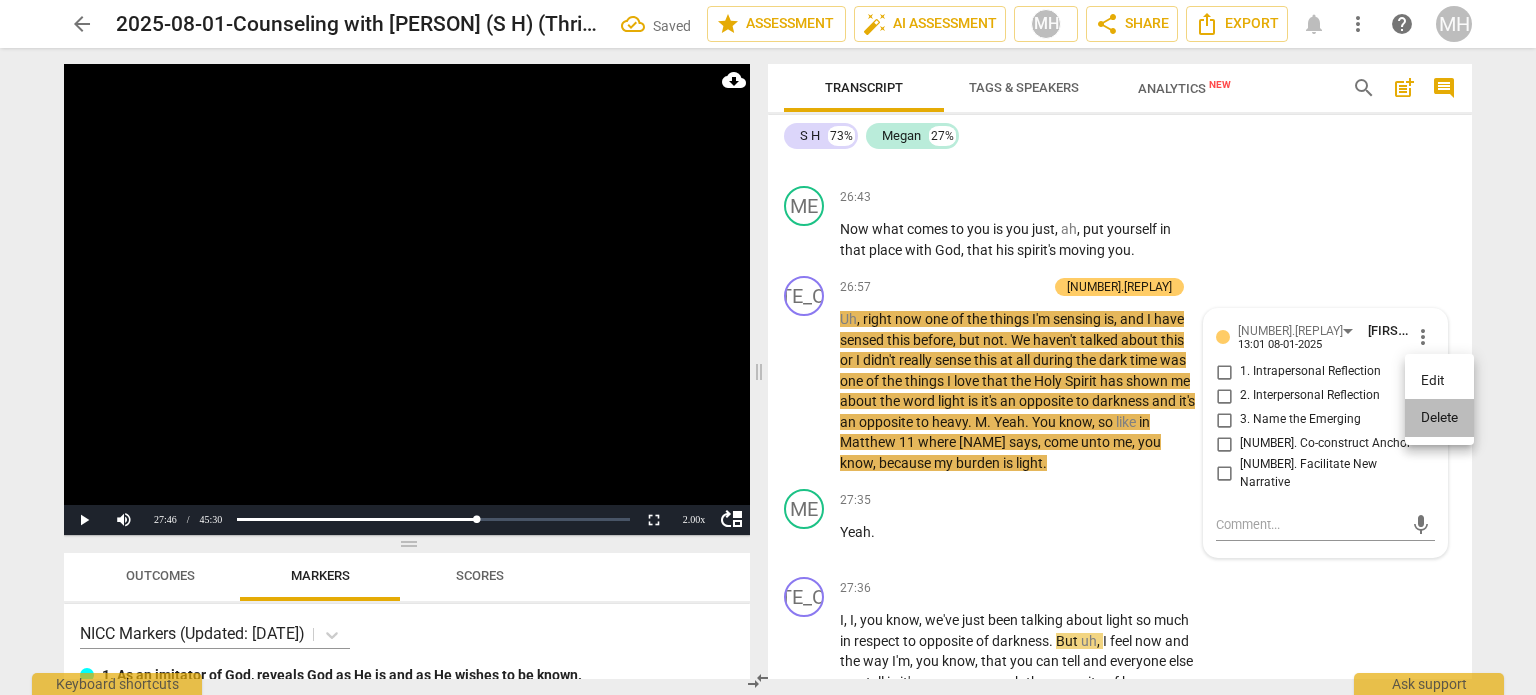 click on "Delete" at bounding box center [1439, 418] 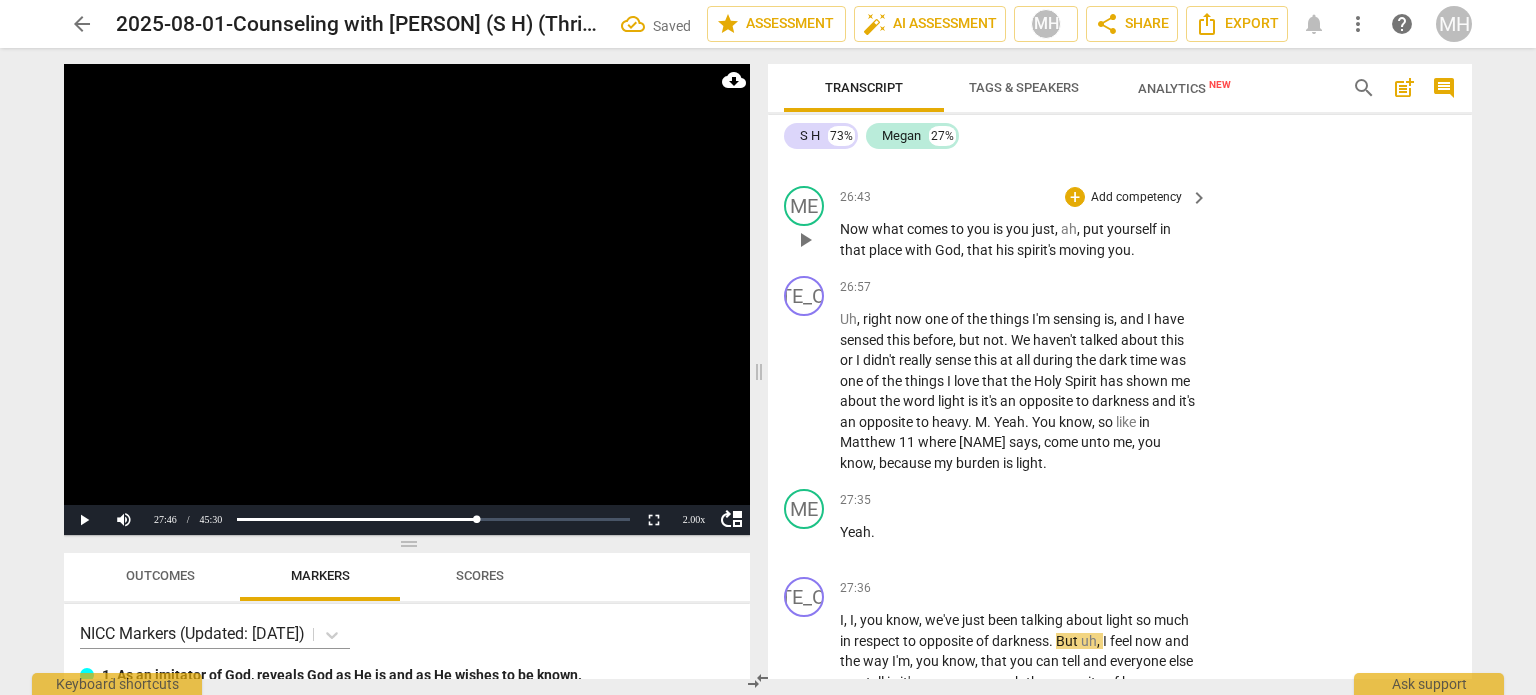 click on "Add competency" at bounding box center [1136, 198] 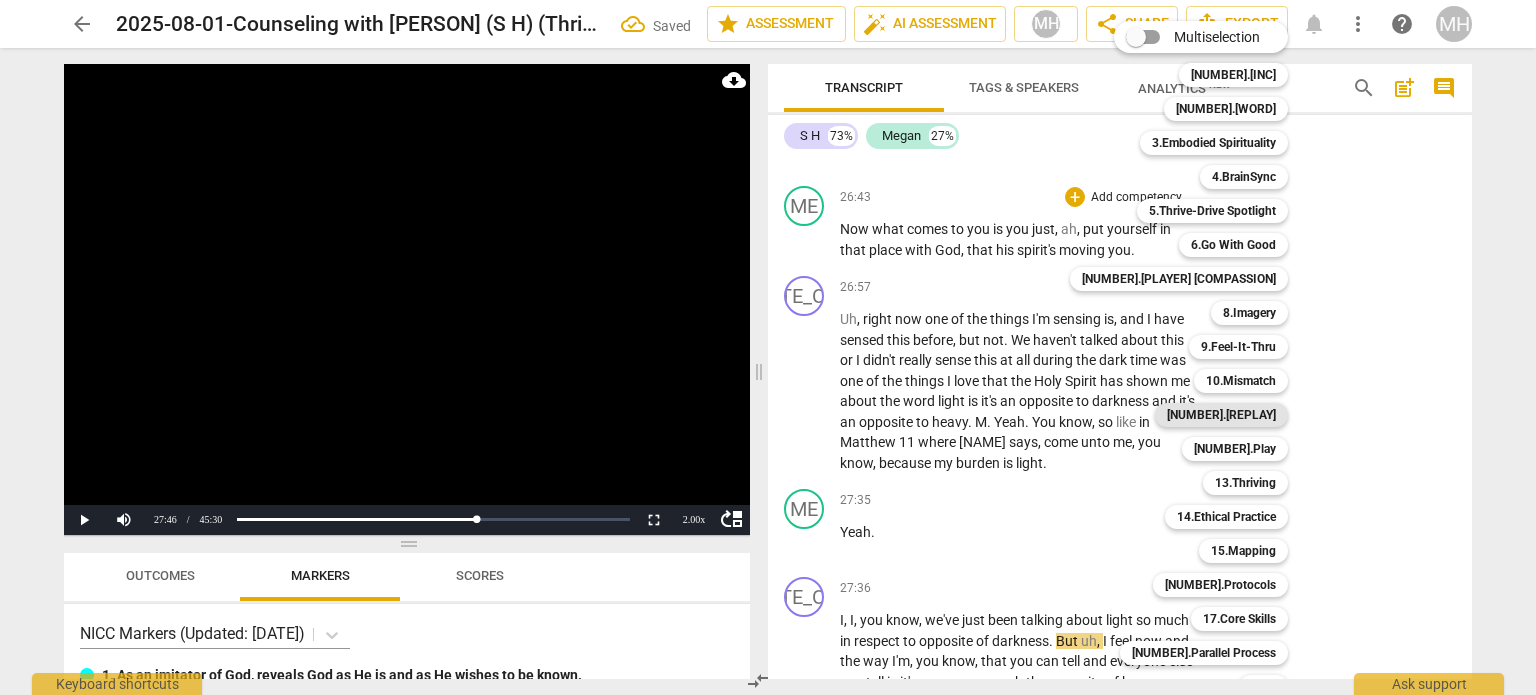 click on "11.Replay" at bounding box center [1221, 415] 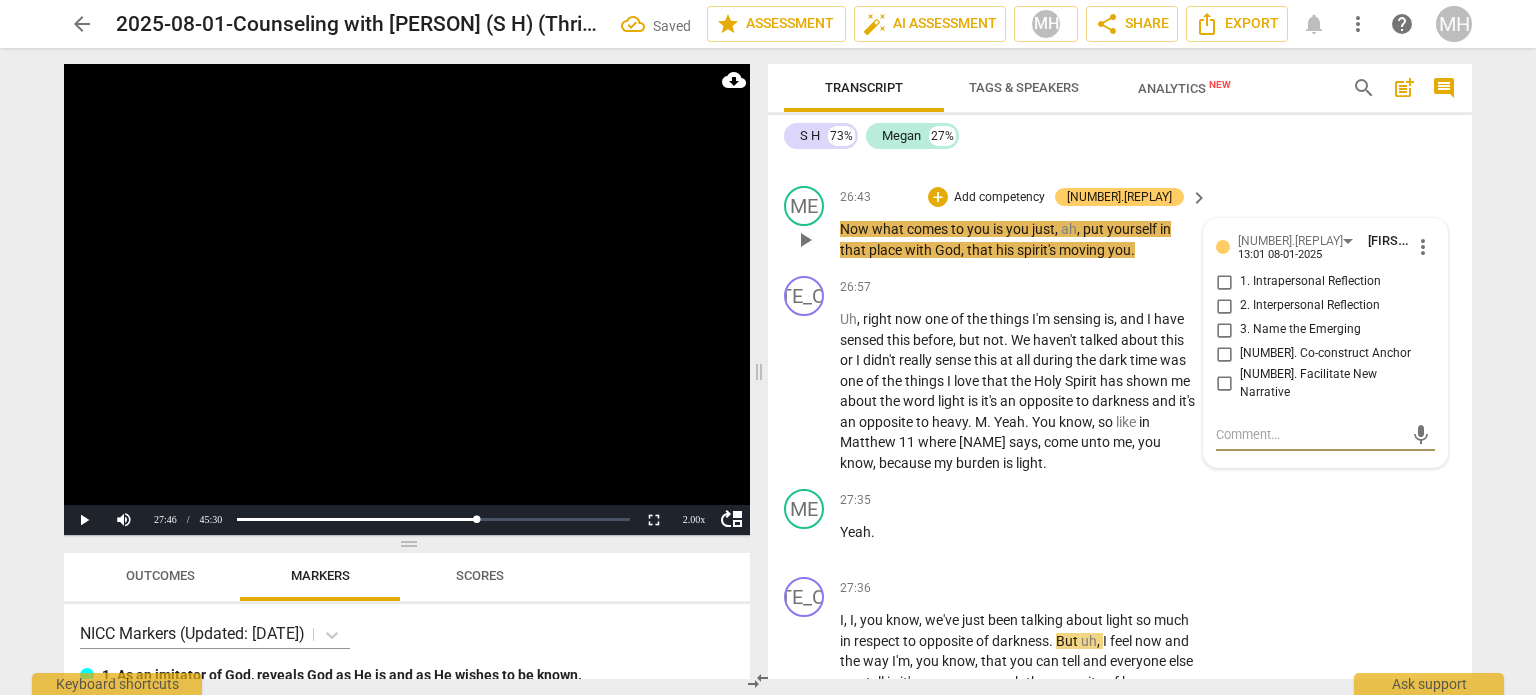 click on "3. Name the Emerging" at bounding box center [1224, 330] 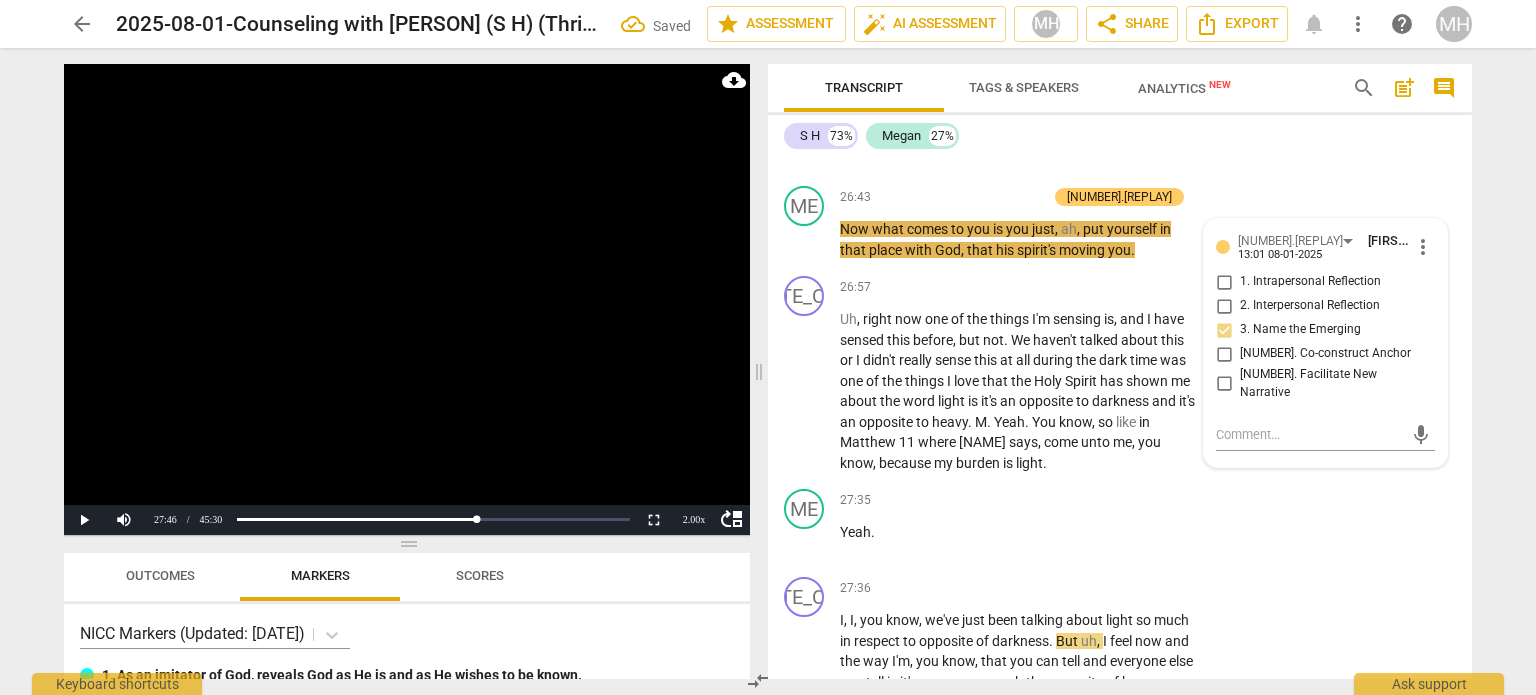 click at bounding box center (407, 299) 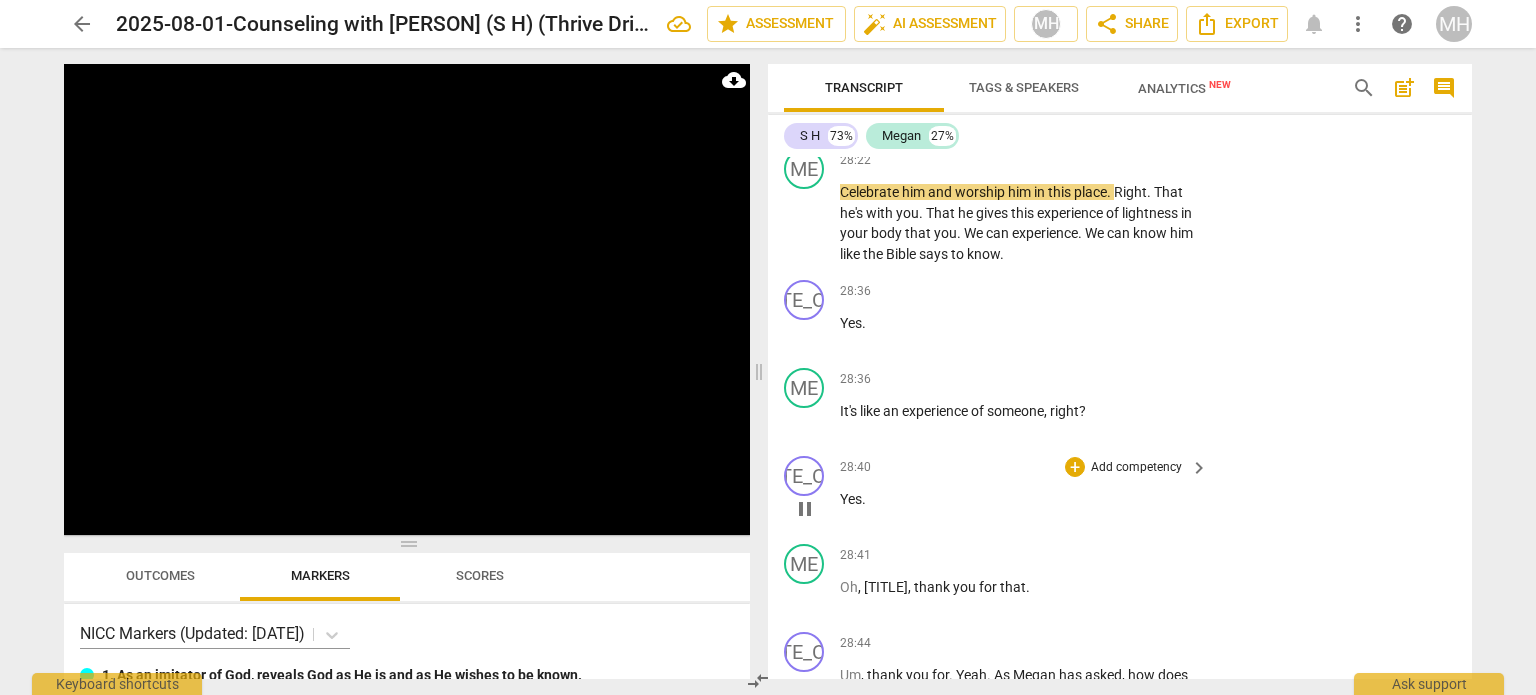 scroll, scrollTop: 16291, scrollLeft: 0, axis: vertical 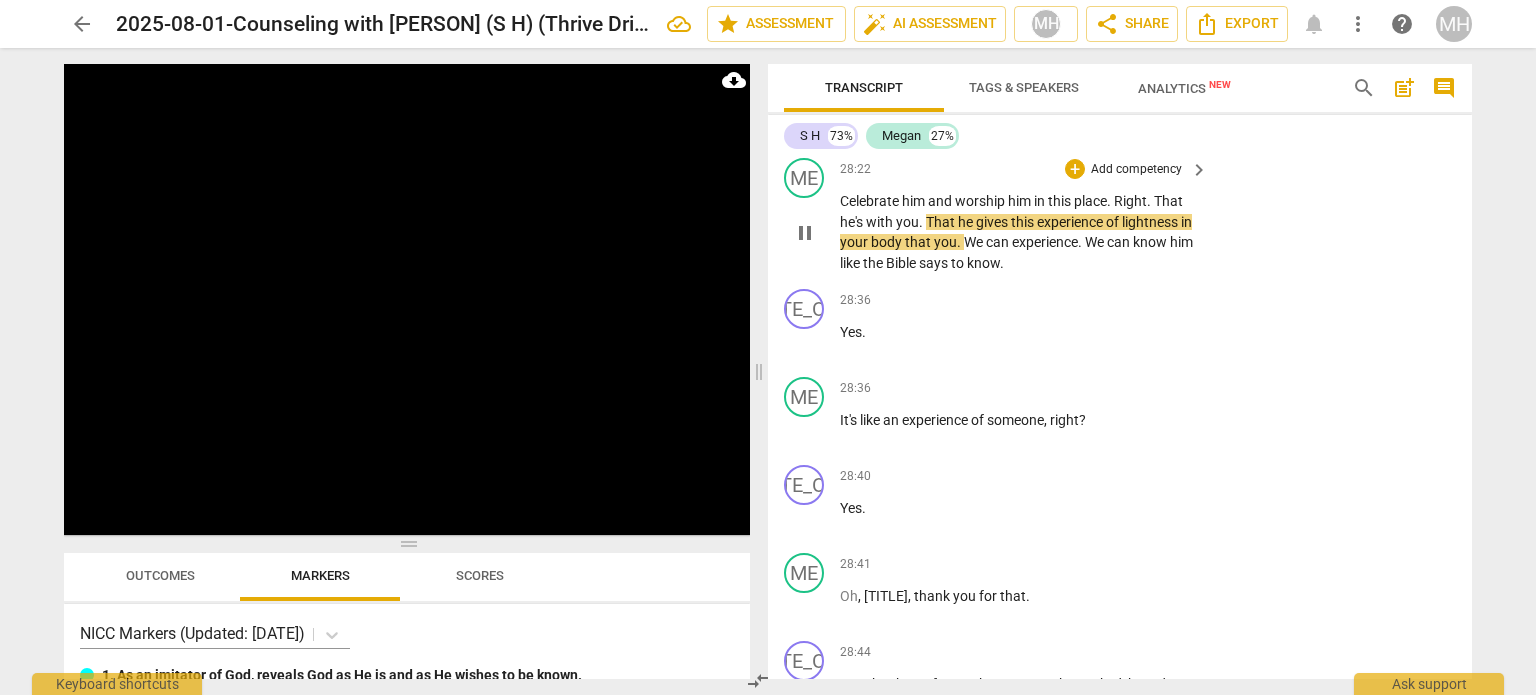 click on "Add competency" at bounding box center (1136, 170) 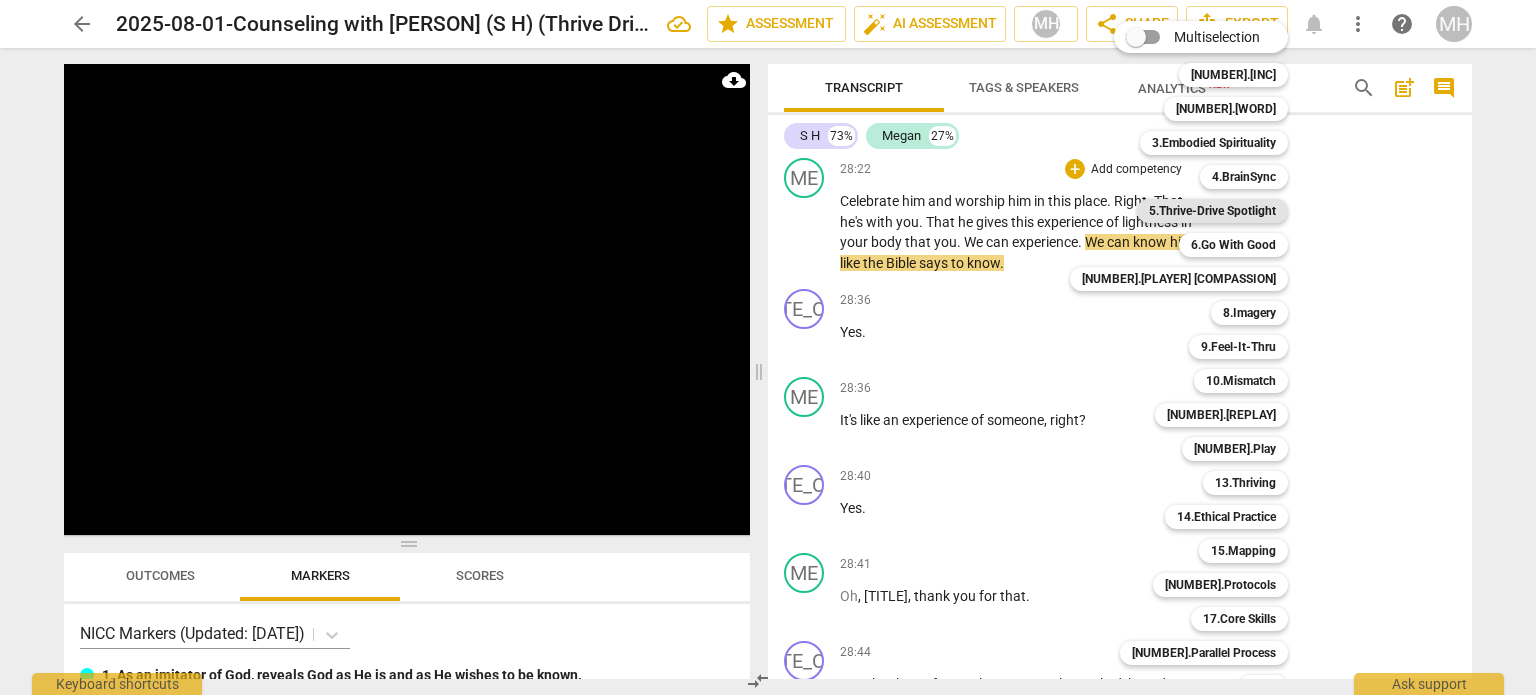 click on "5.Thrive-Drive Spotlight" at bounding box center (1212, 211) 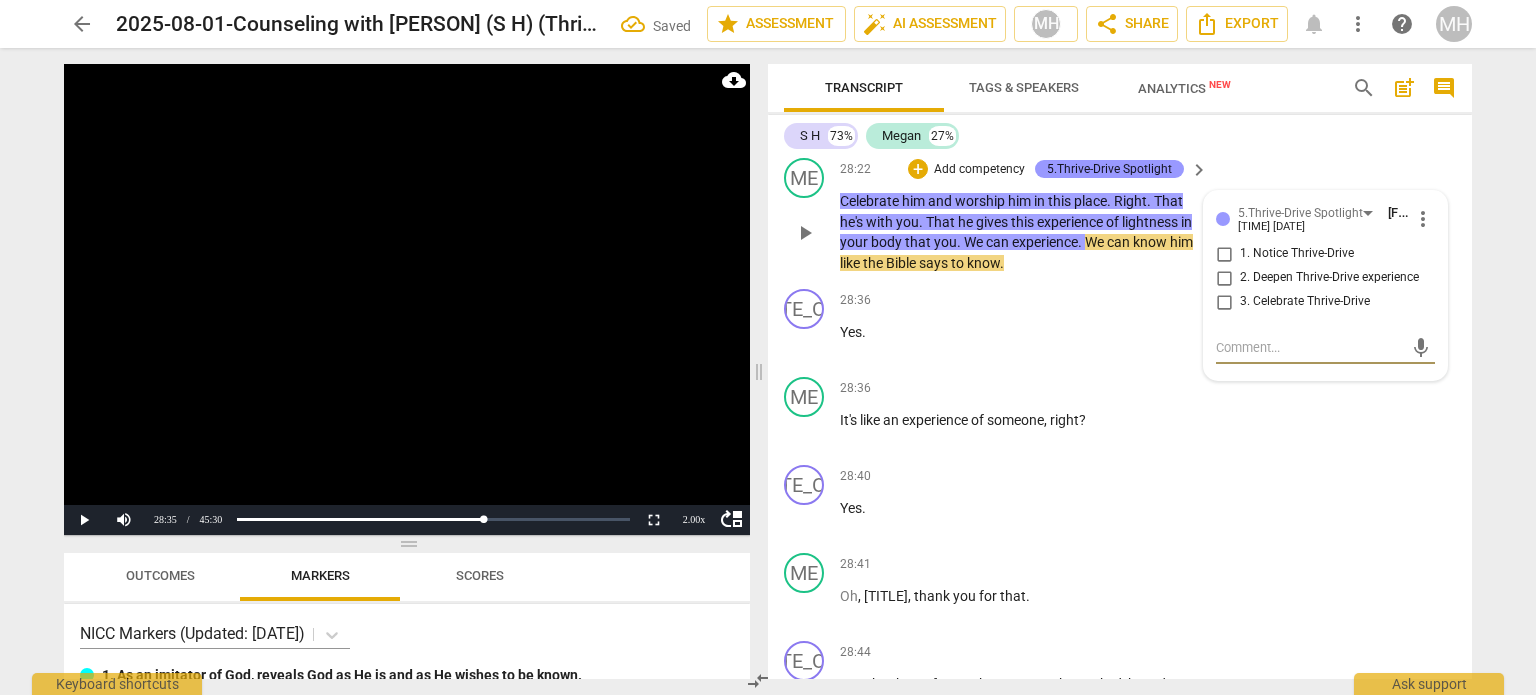 click on "3. Celebrate Thrive-Drive" at bounding box center [1224, 302] 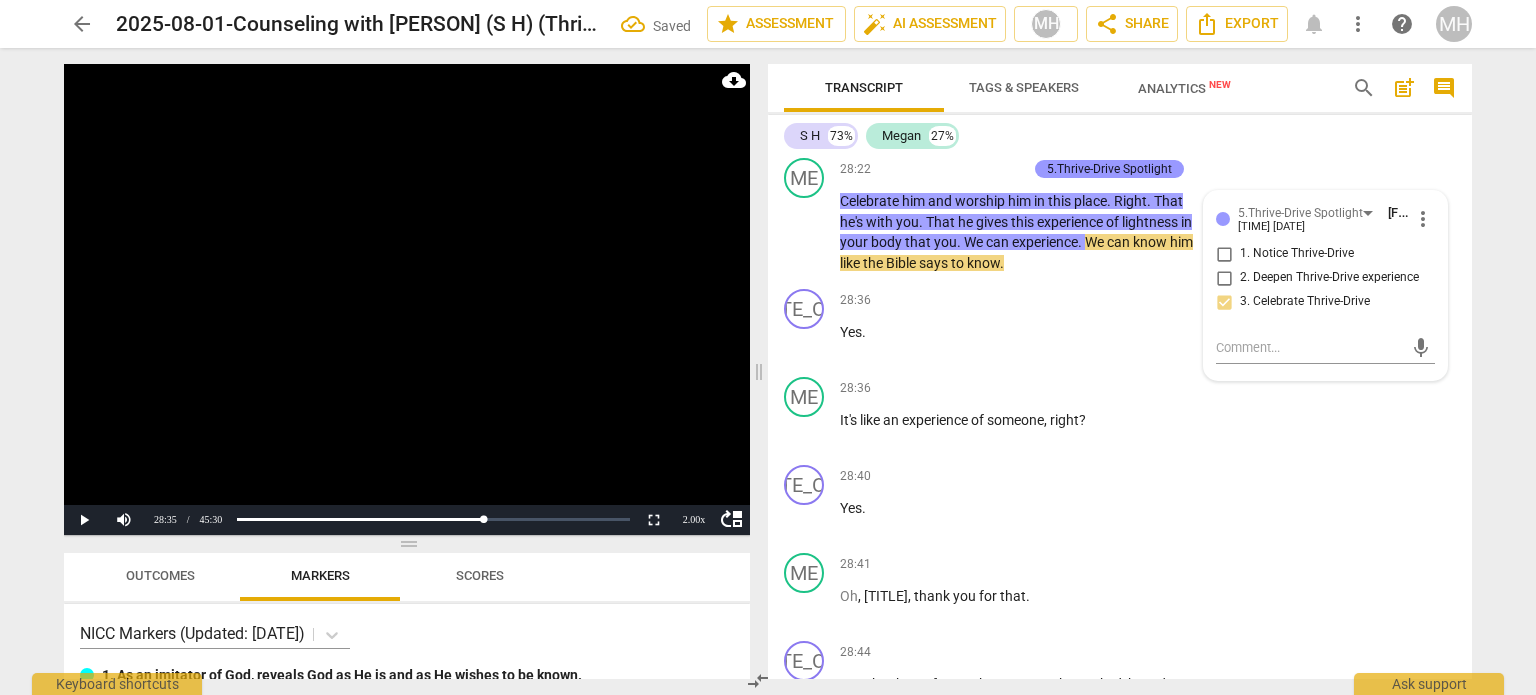 click at bounding box center [407, 299] 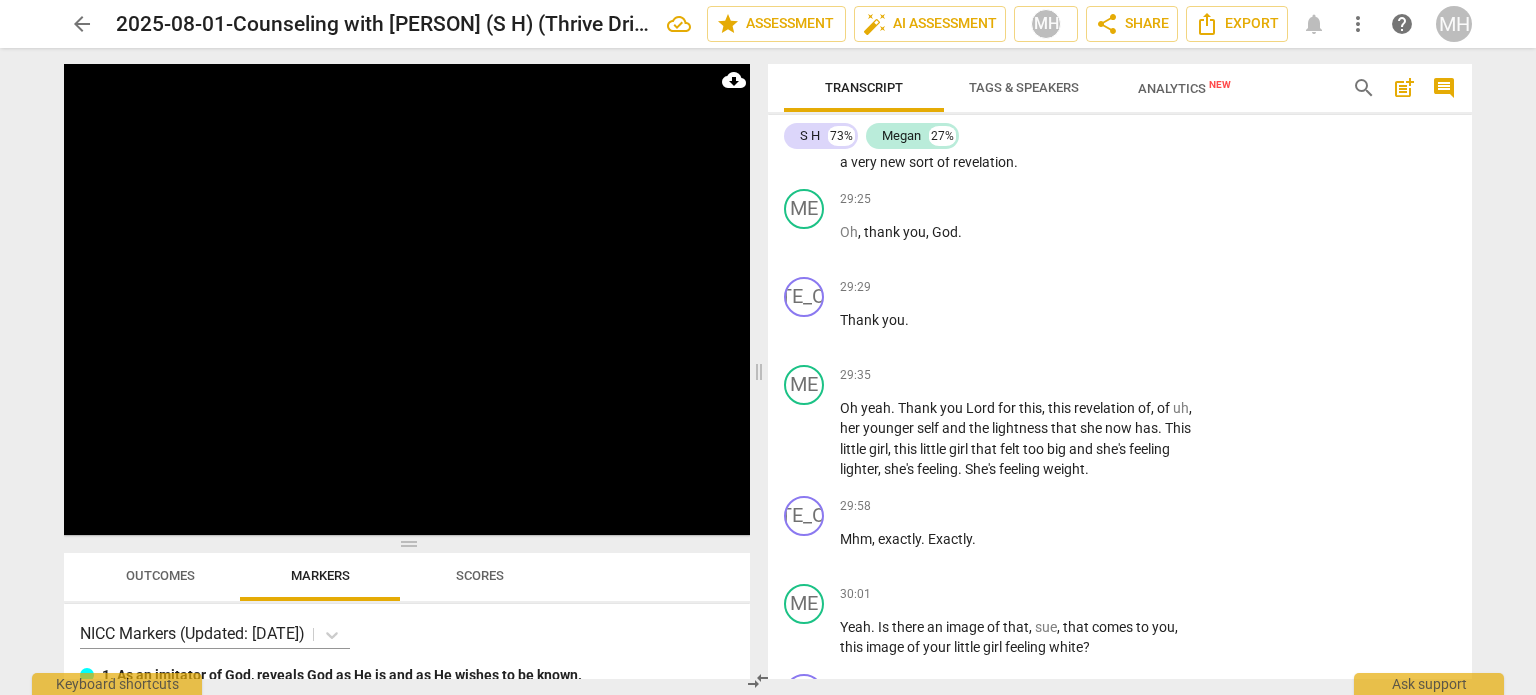 scroll, scrollTop: 16941, scrollLeft: 0, axis: vertical 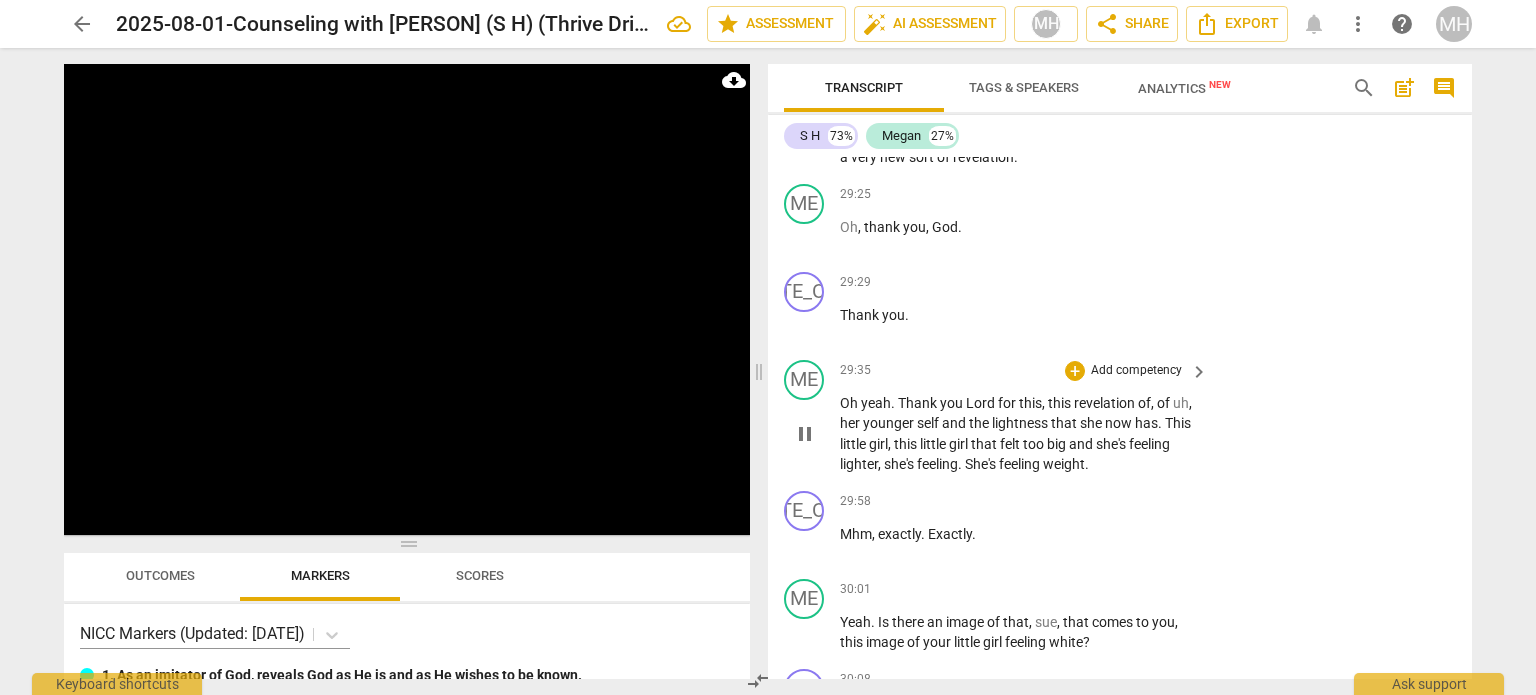 click on "Add competency" at bounding box center [1136, 371] 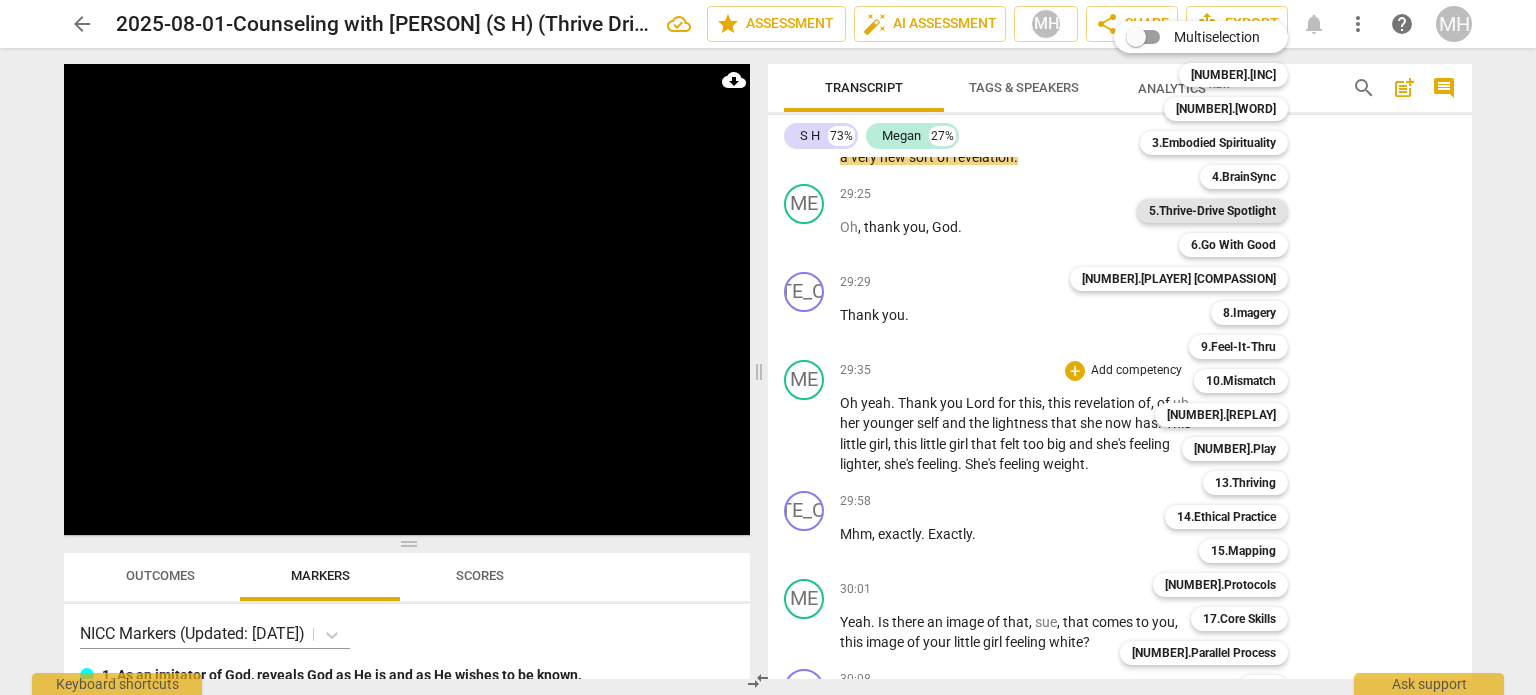 click on "5.Thrive-Drive Spotlight" at bounding box center [1212, 211] 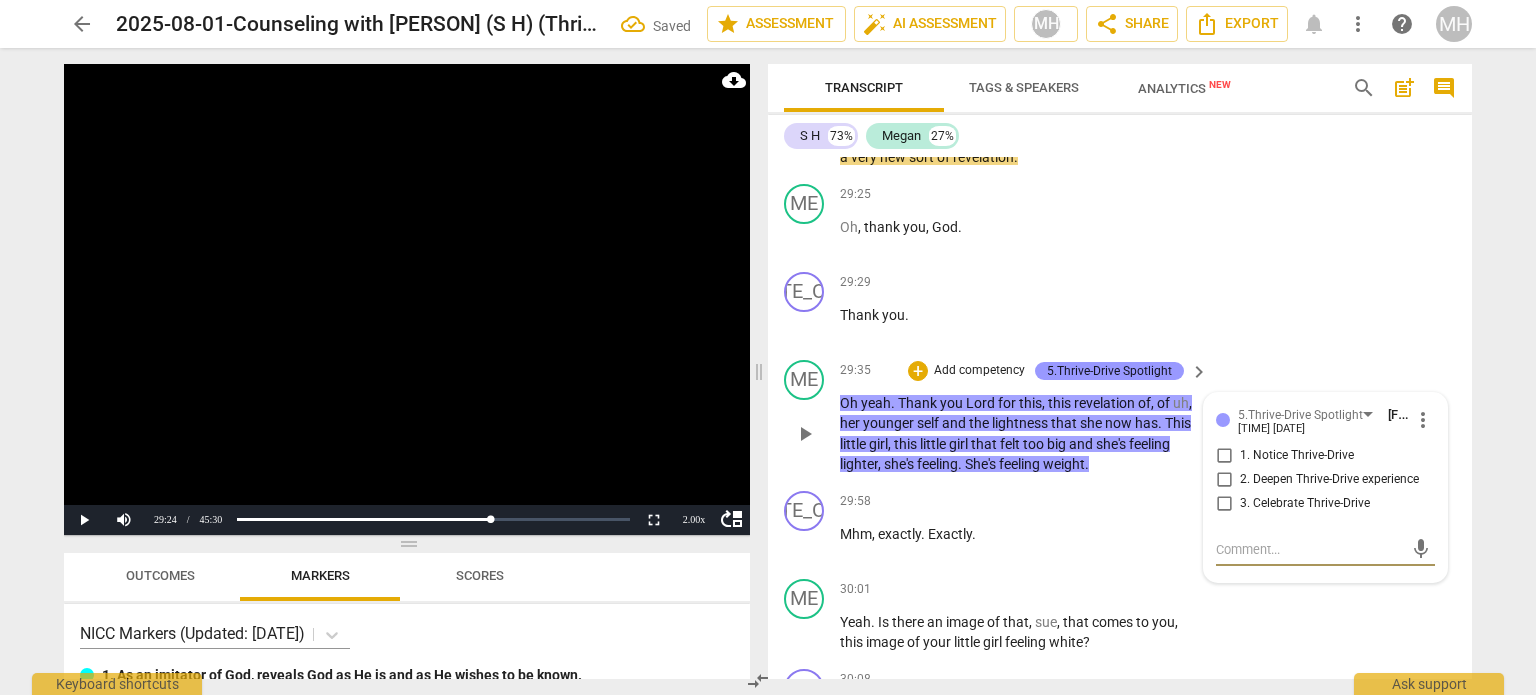 click on "3. Celebrate Thrive-Drive" at bounding box center [1224, 504] 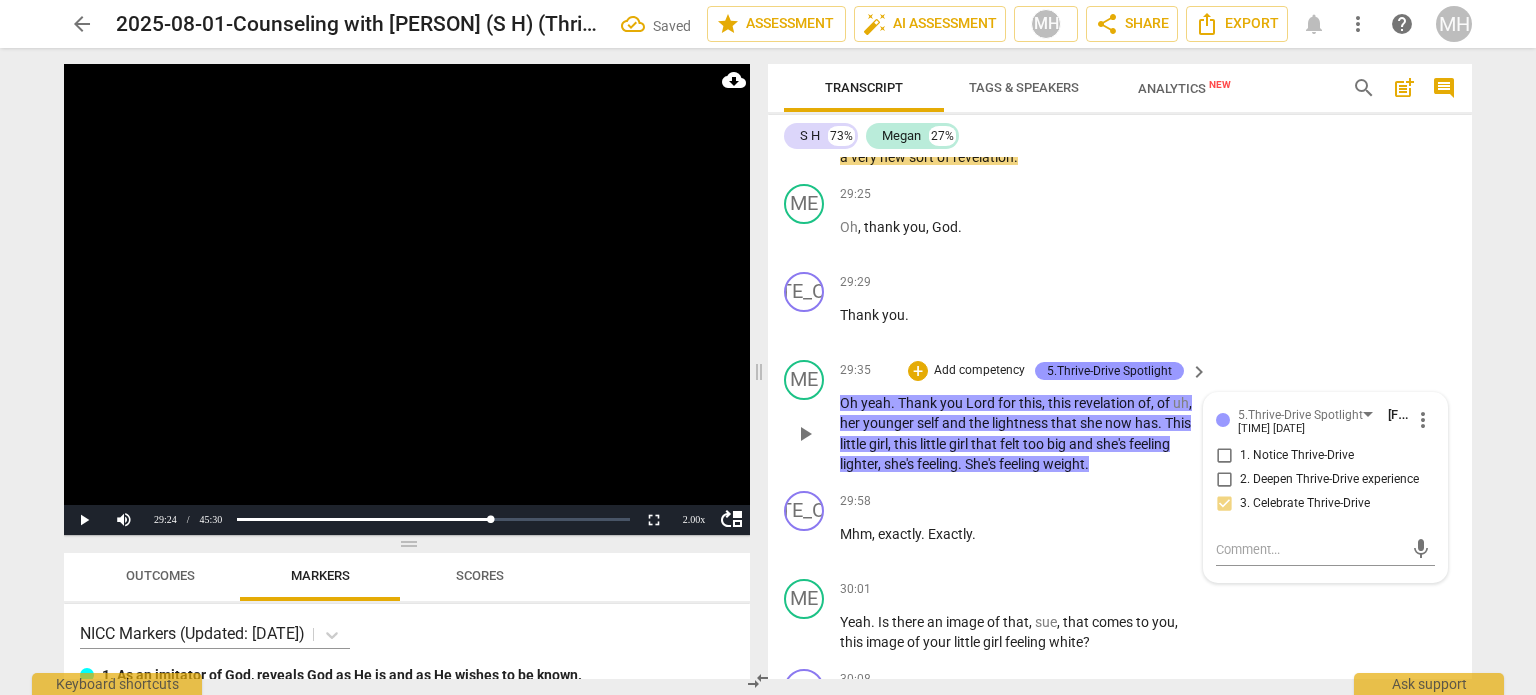 click on "Add competency" at bounding box center (979, 371) 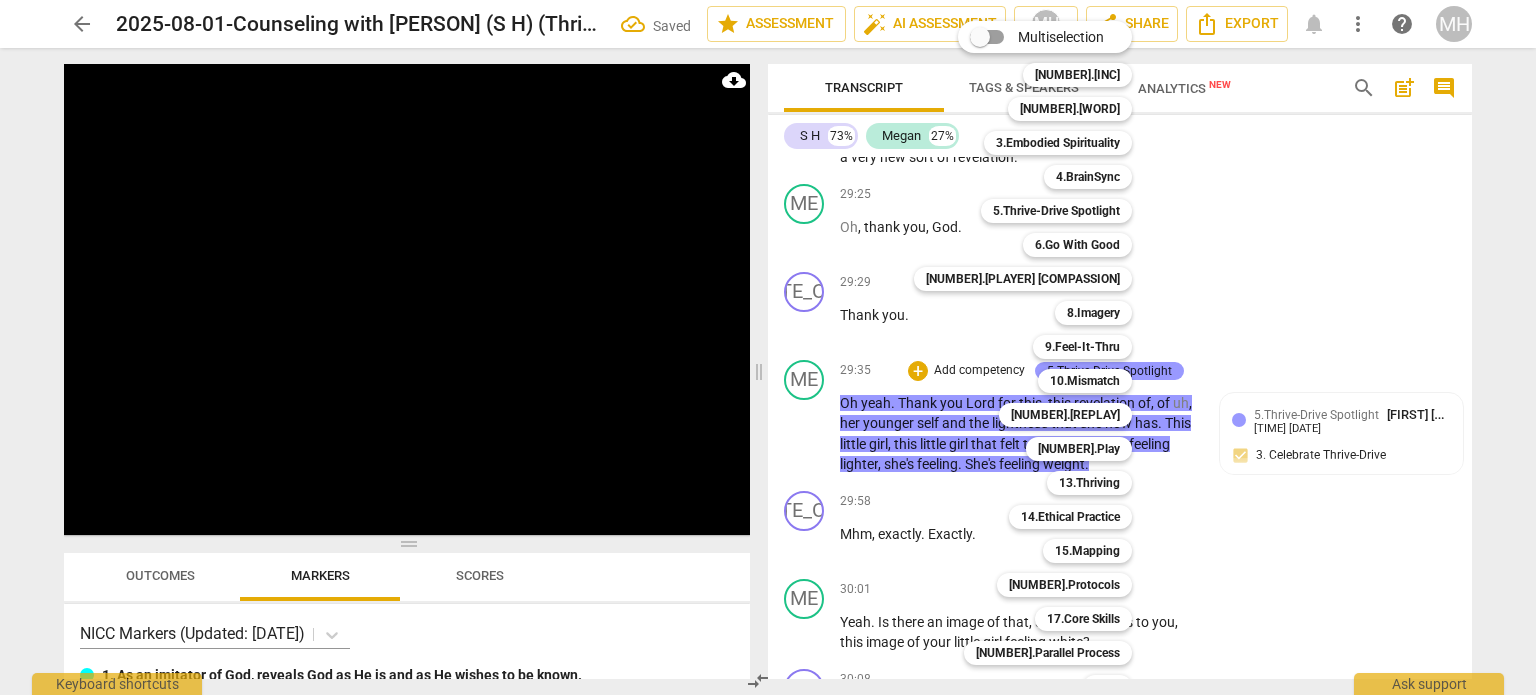 click at bounding box center [768, 347] 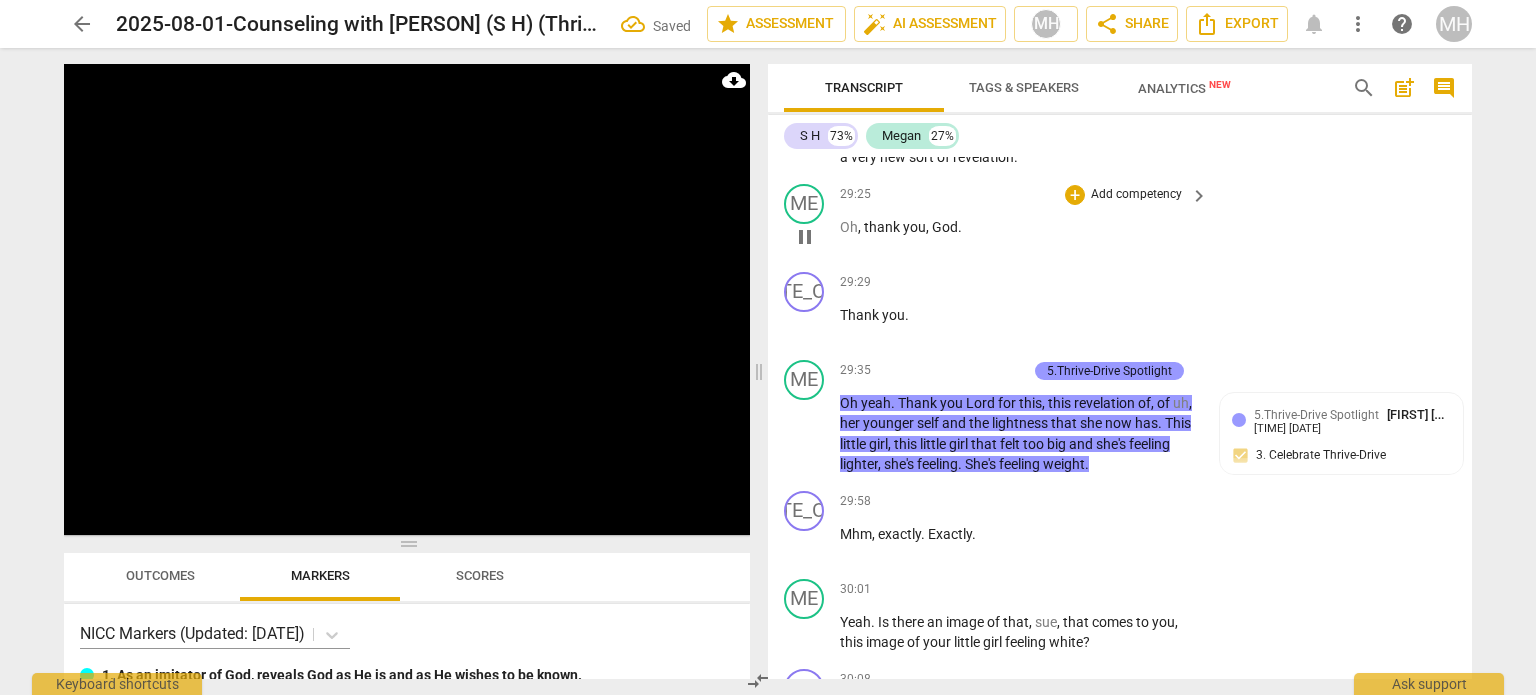 click on "29:25 + Add competency keyboard_arrow_right Oh ,   thank   you ,   God ." at bounding box center (1025, 220) 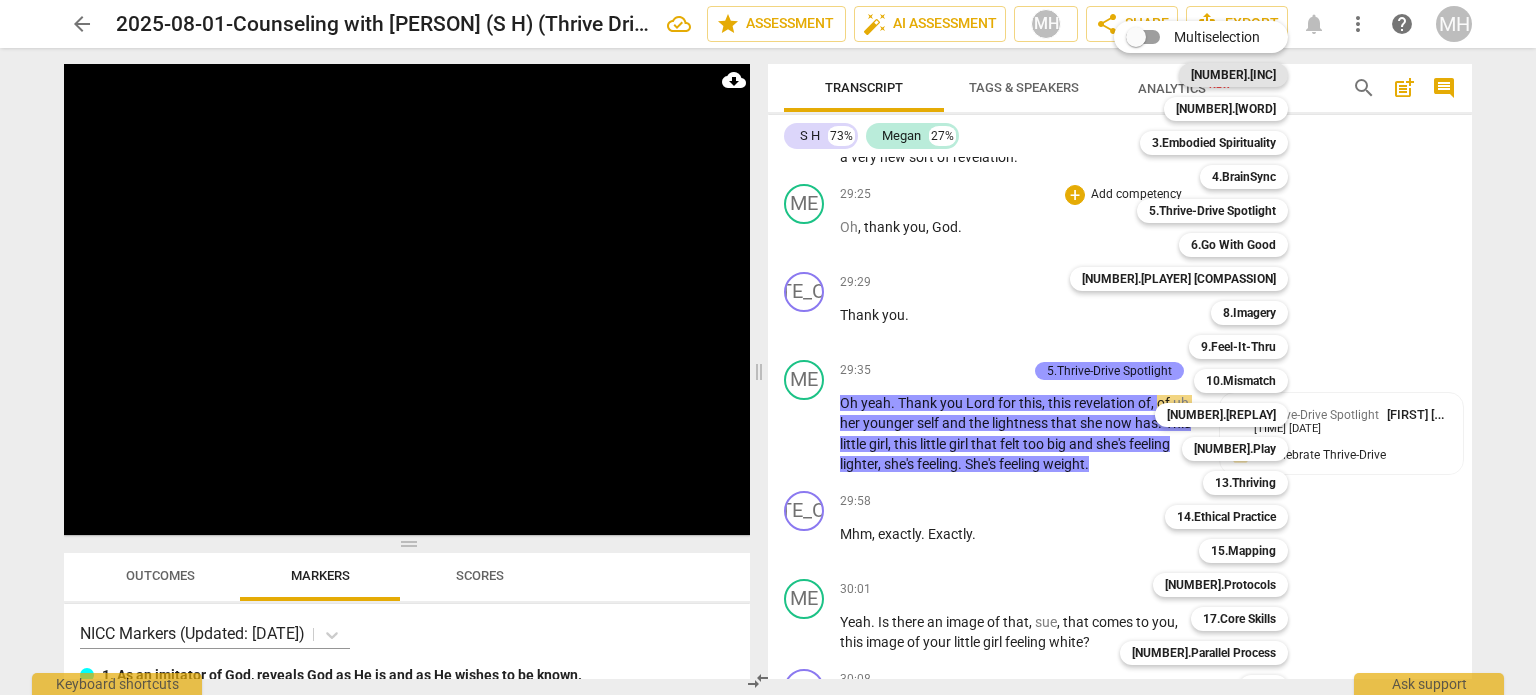 click on "1.Incarnational" at bounding box center [1233, 75] 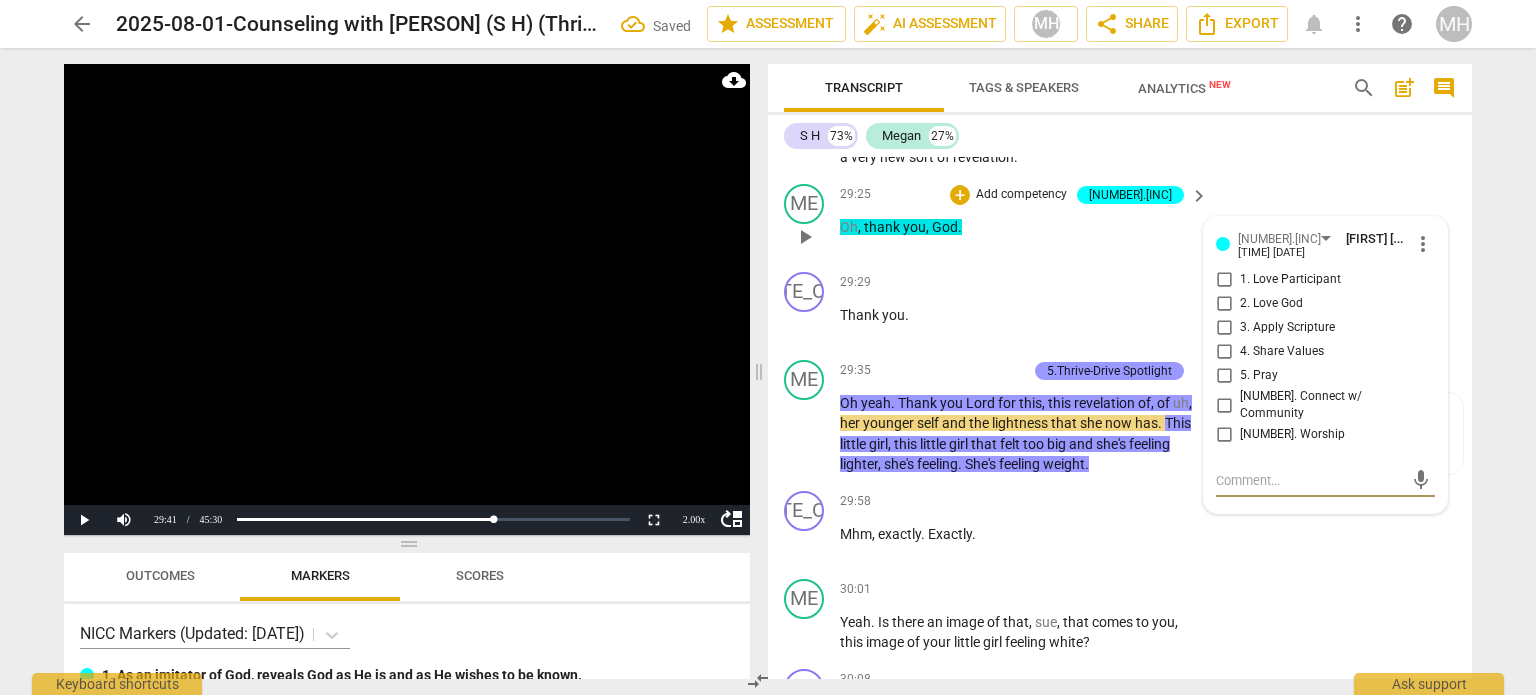 click on "Worship" at bounding box center [1224, 435] 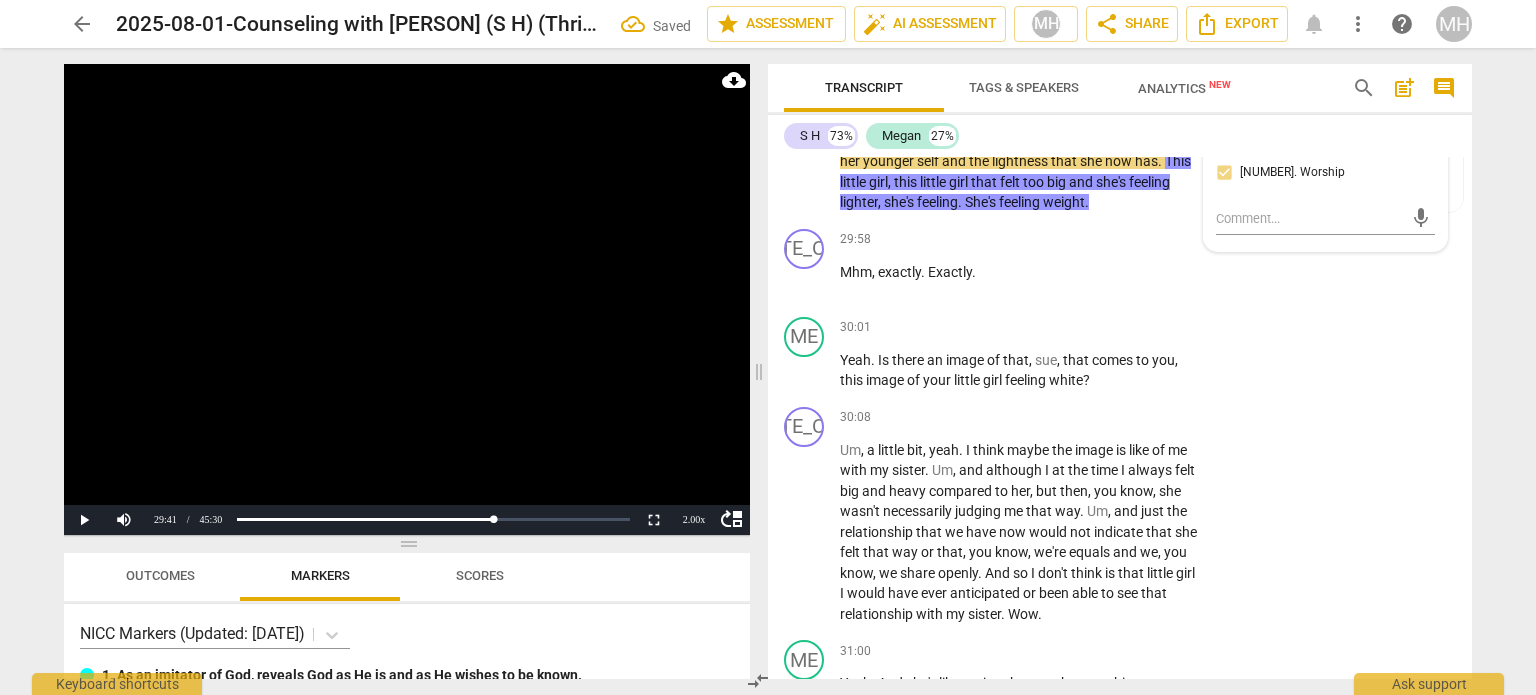 scroll, scrollTop: 17202, scrollLeft: 0, axis: vertical 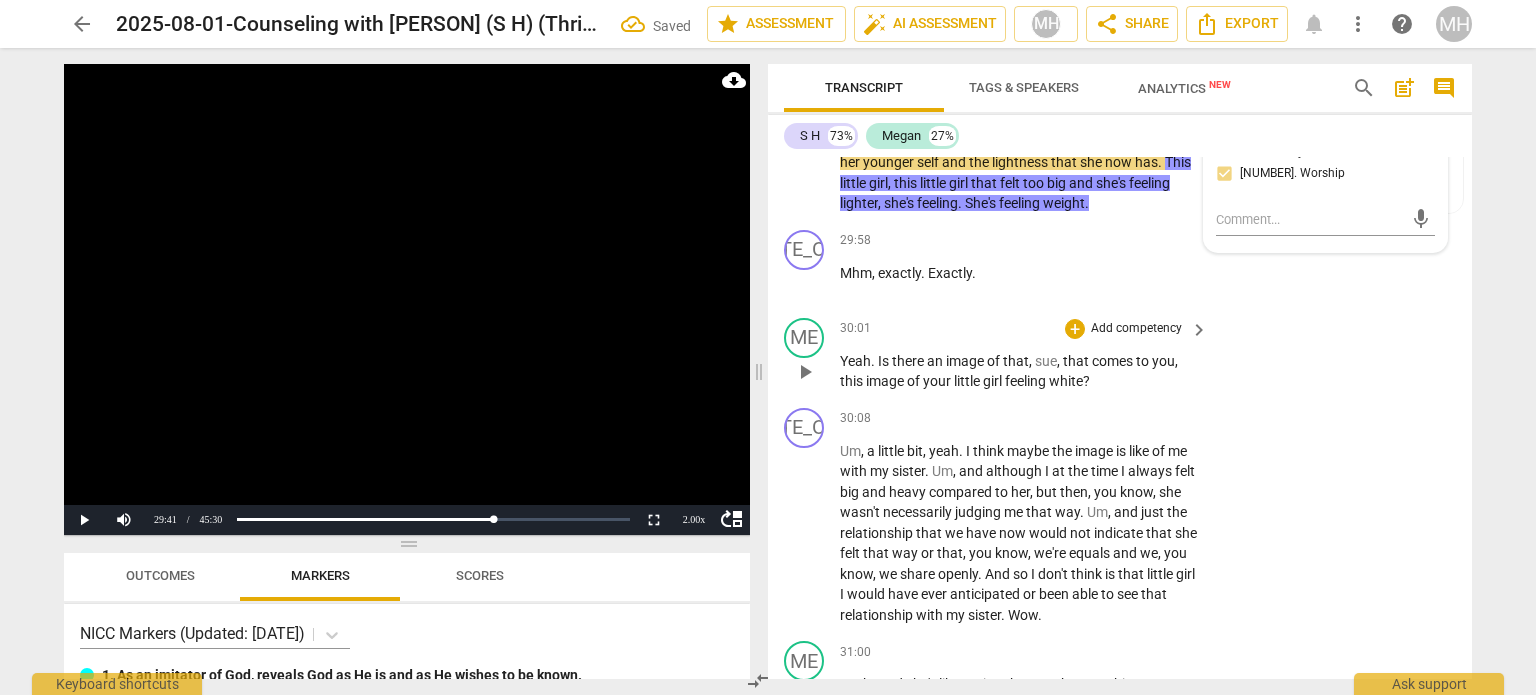 click on "Add competency" at bounding box center [1136, 329] 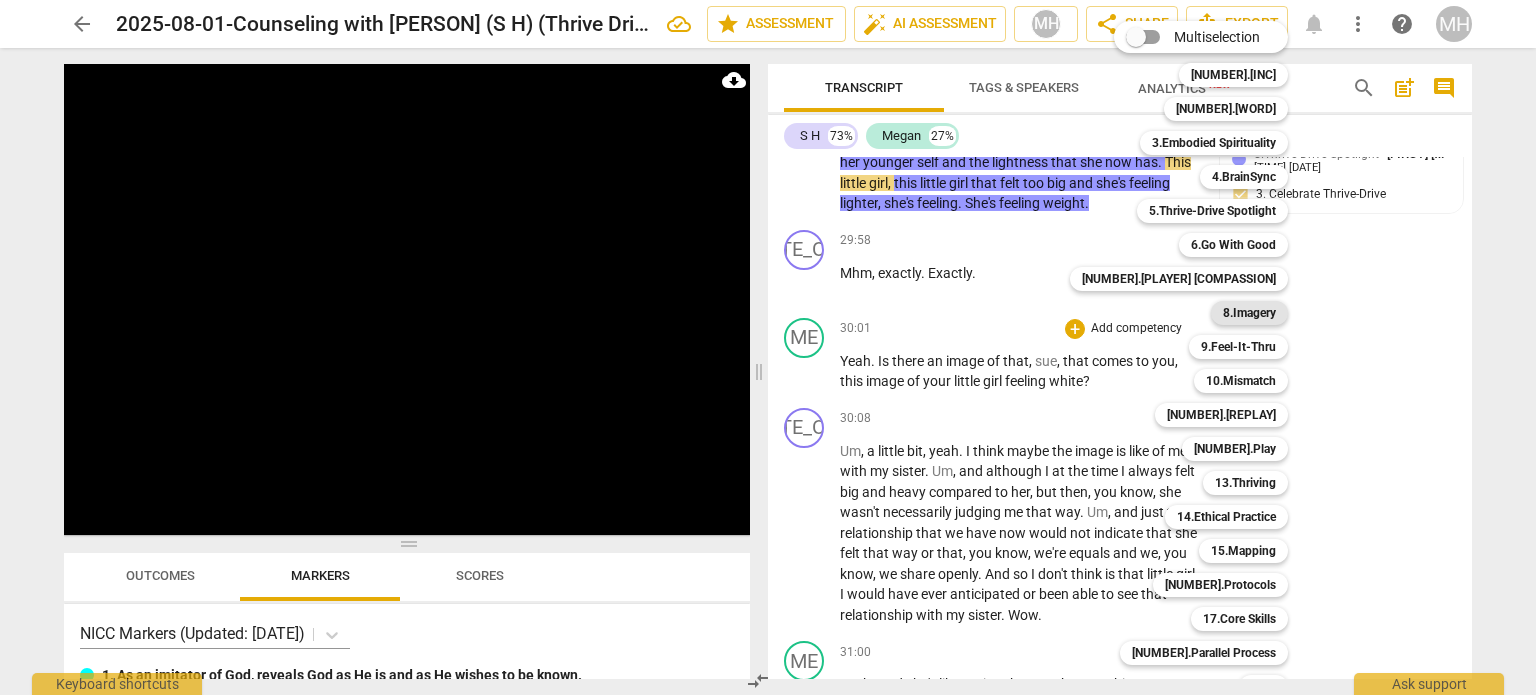 click on "8.Imagery" at bounding box center (1249, 313) 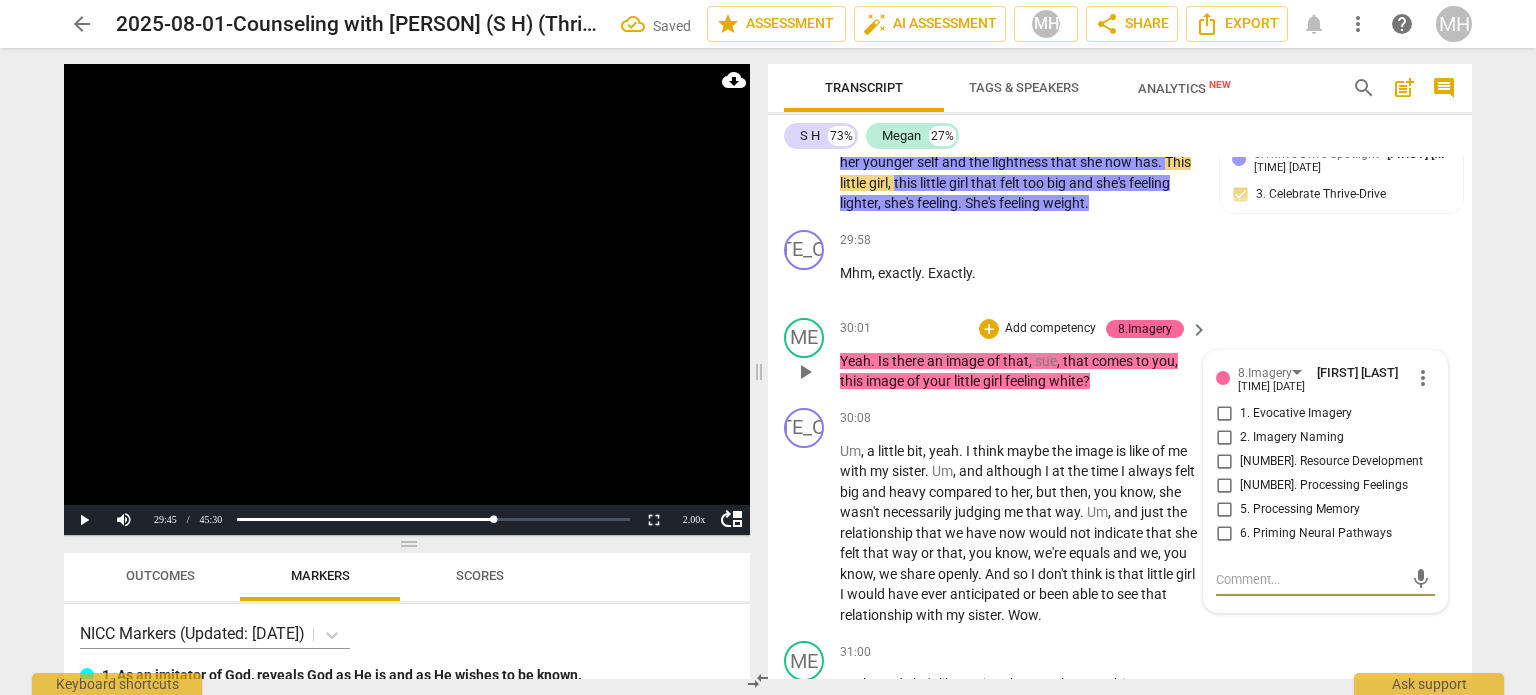 click on "2. Imagery Naming" at bounding box center [1224, 438] 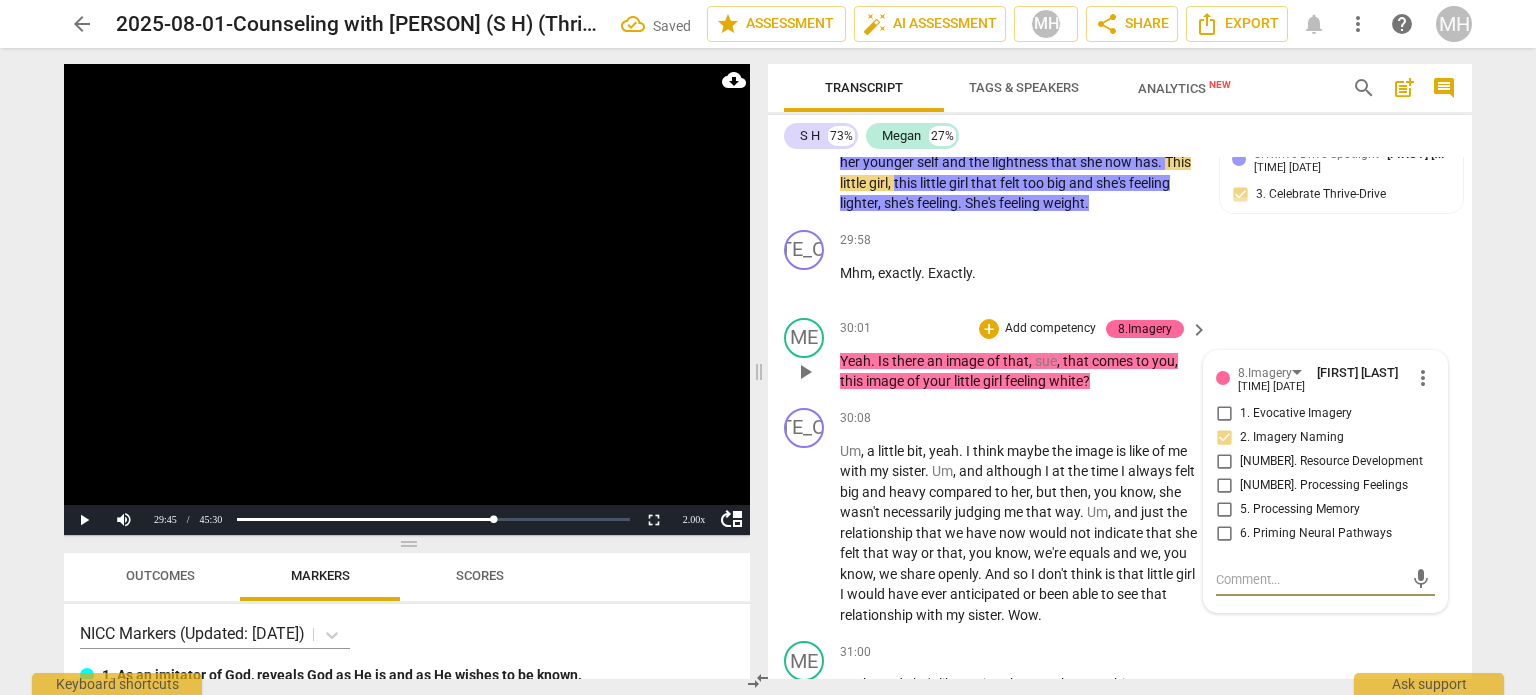 click at bounding box center (1309, 579) 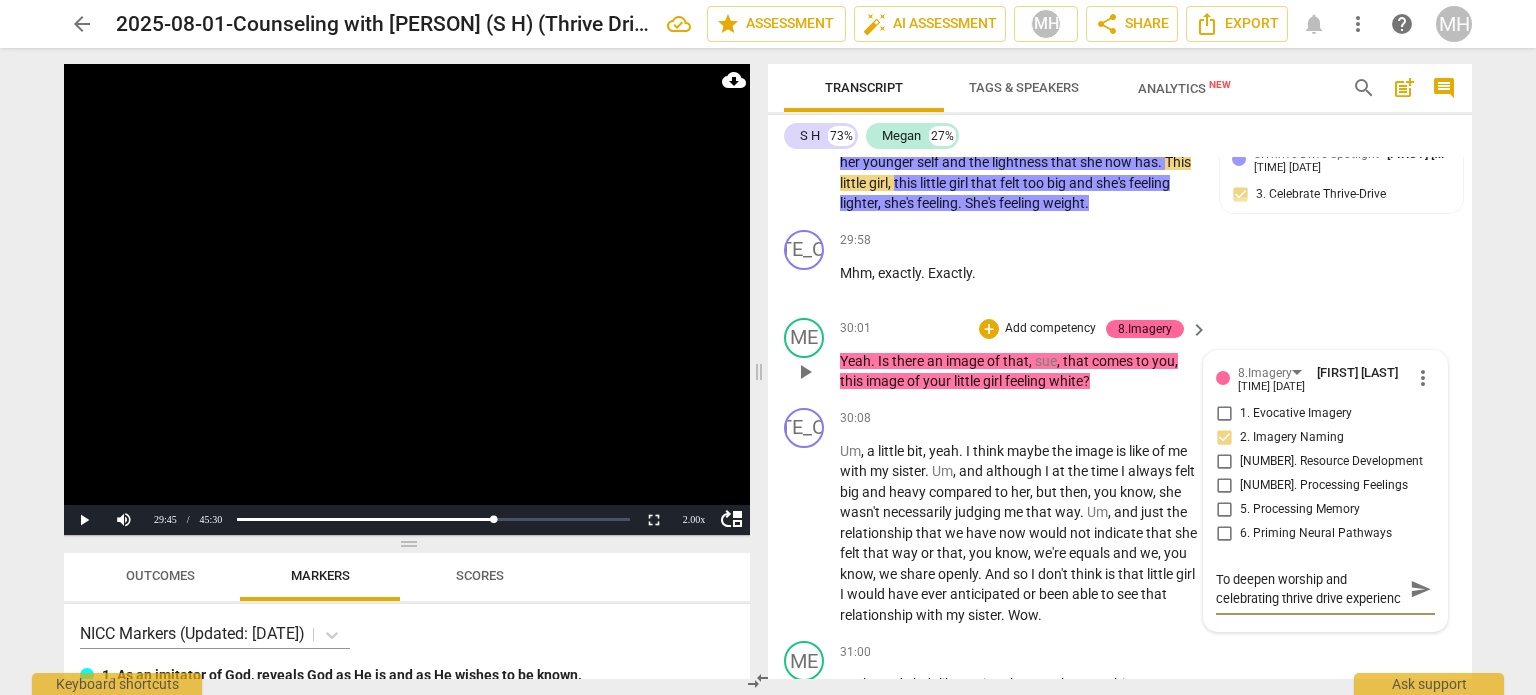 scroll, scrollTop: 17, scrollLeft: 0, axis: vertical 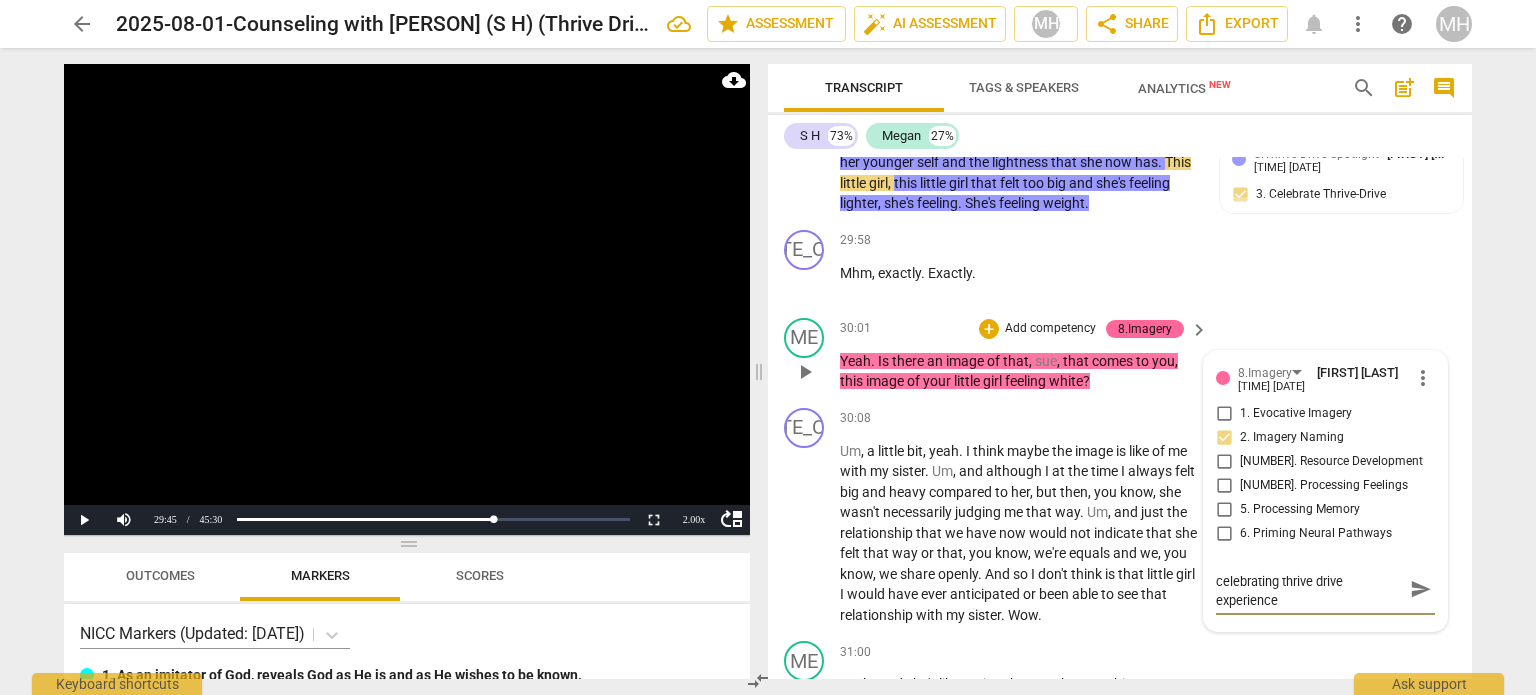 click on "send" at bounding box center (1421, 589) 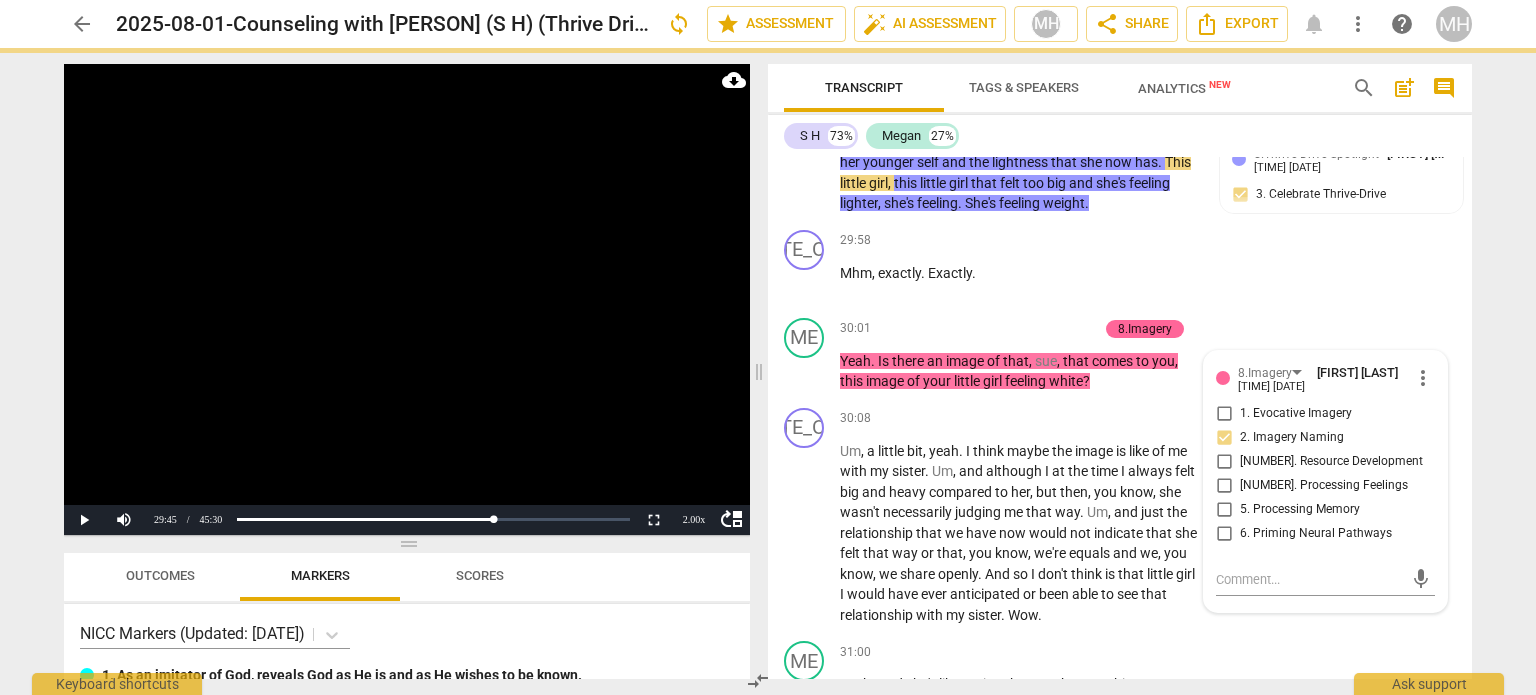 scroll, scrollTop: 0, scrollLeft: 0, axis: both 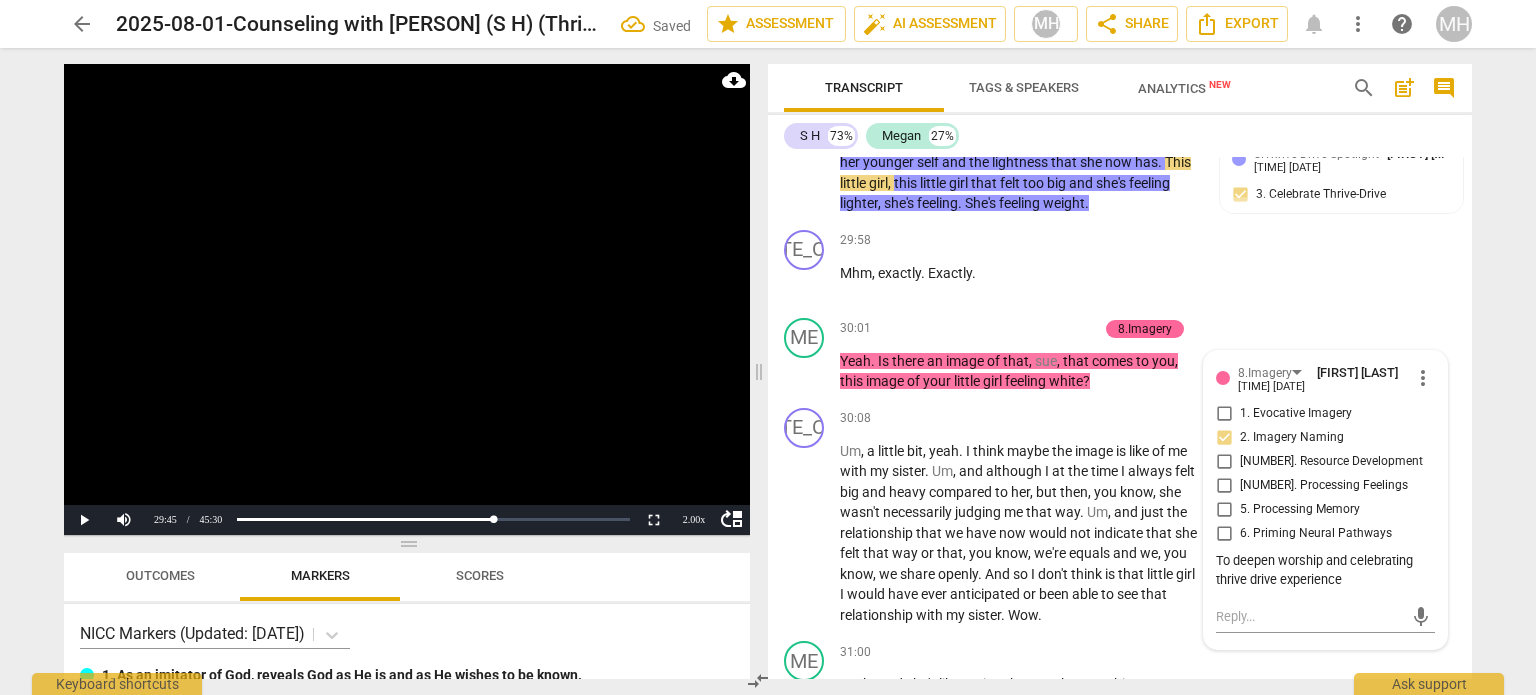 click at bounding box center (407, 299) 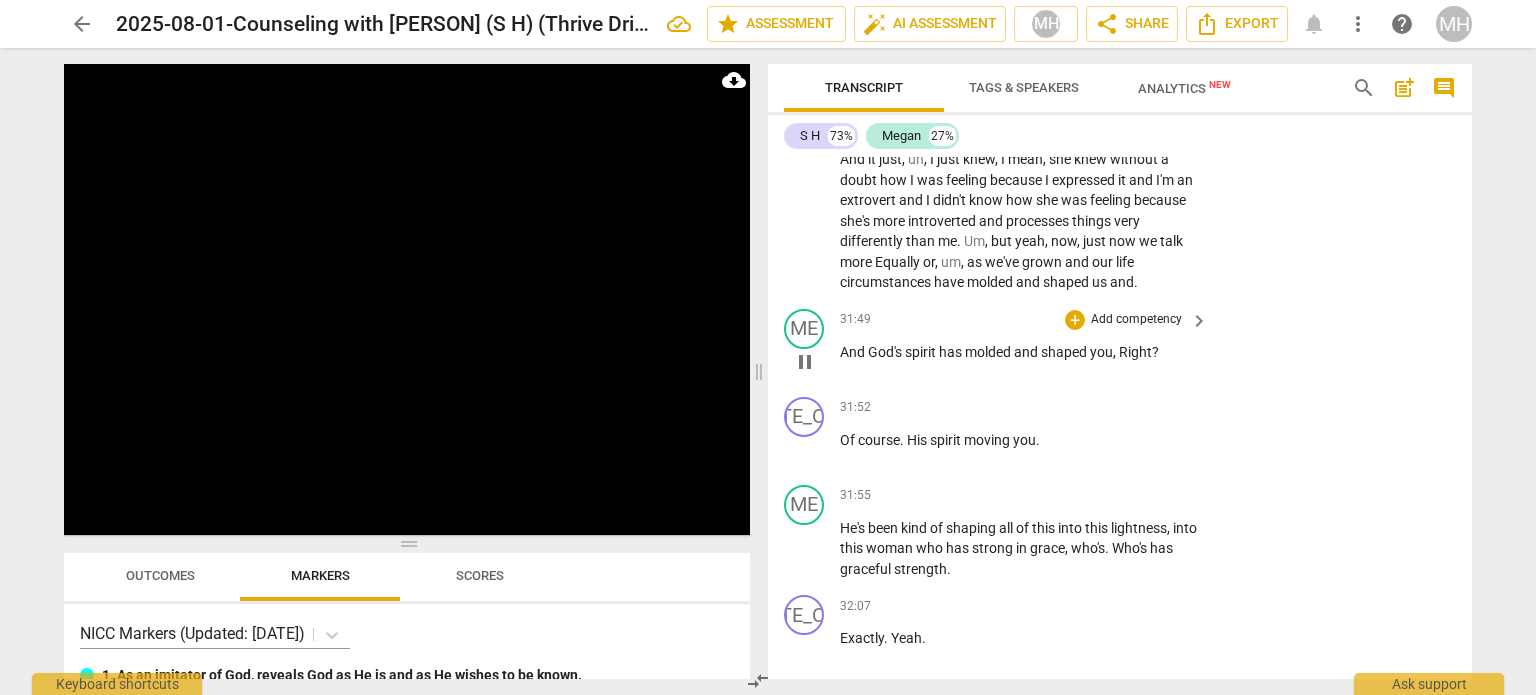 scroll, scrollTop: 18523, scrollLeft: 0, axis: vertical 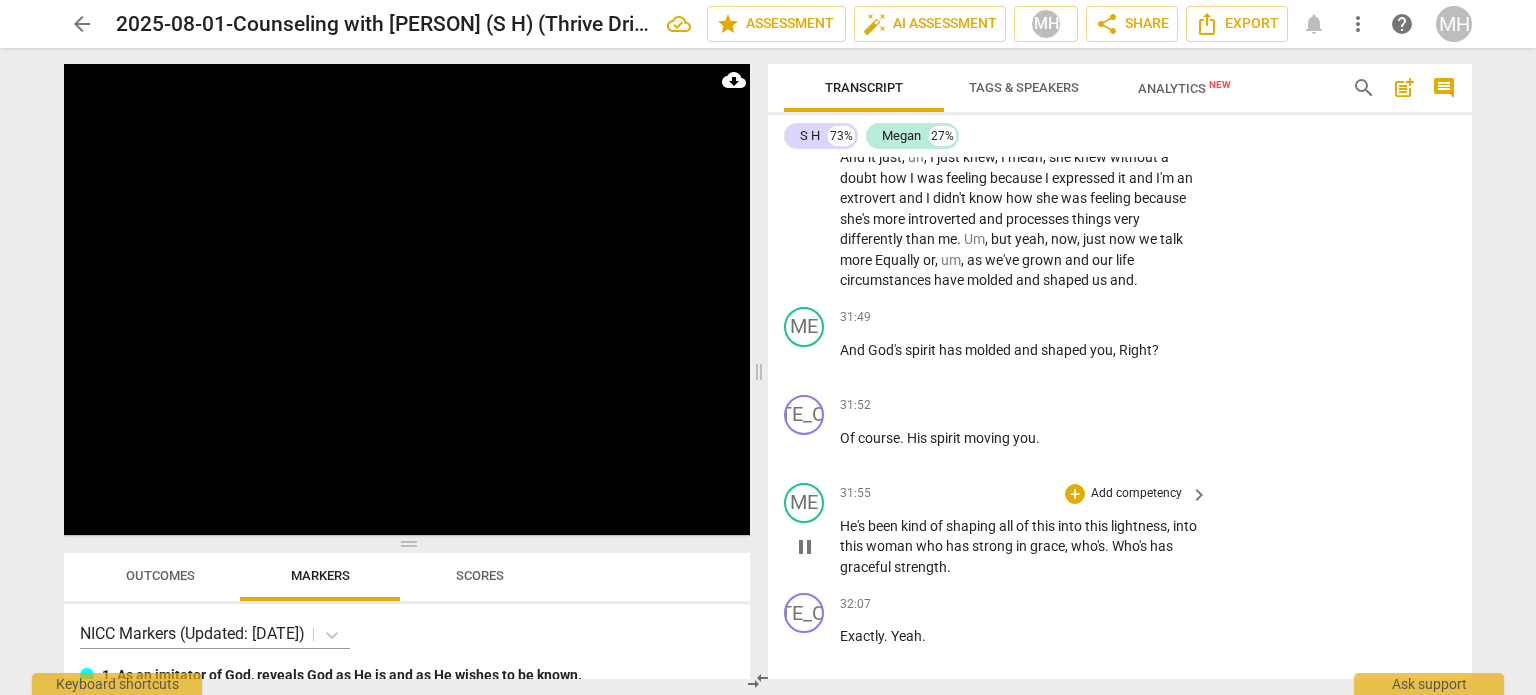 click on "Add competency" at bounding box center (1136, 494) 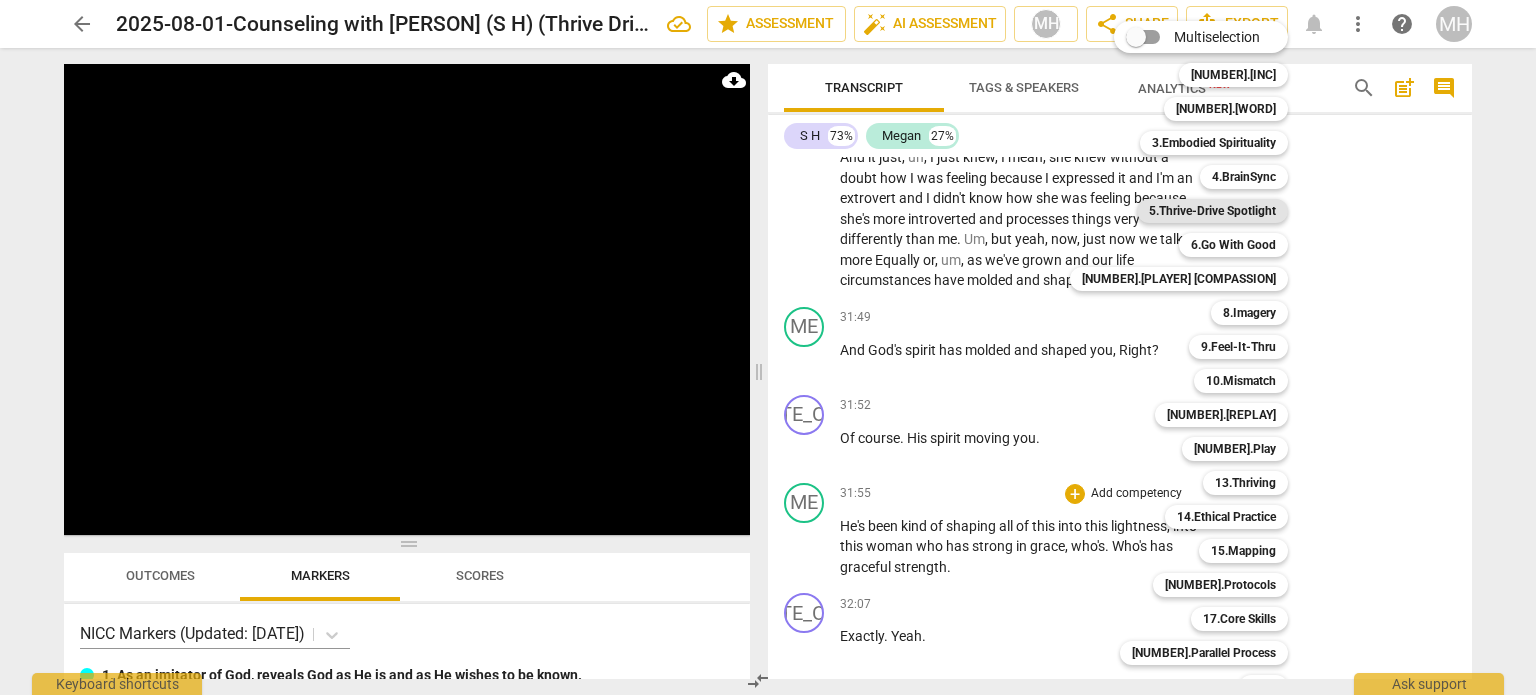 click on "5.Thrive-Drive Spotlight" at bounding box center [1212, 211] 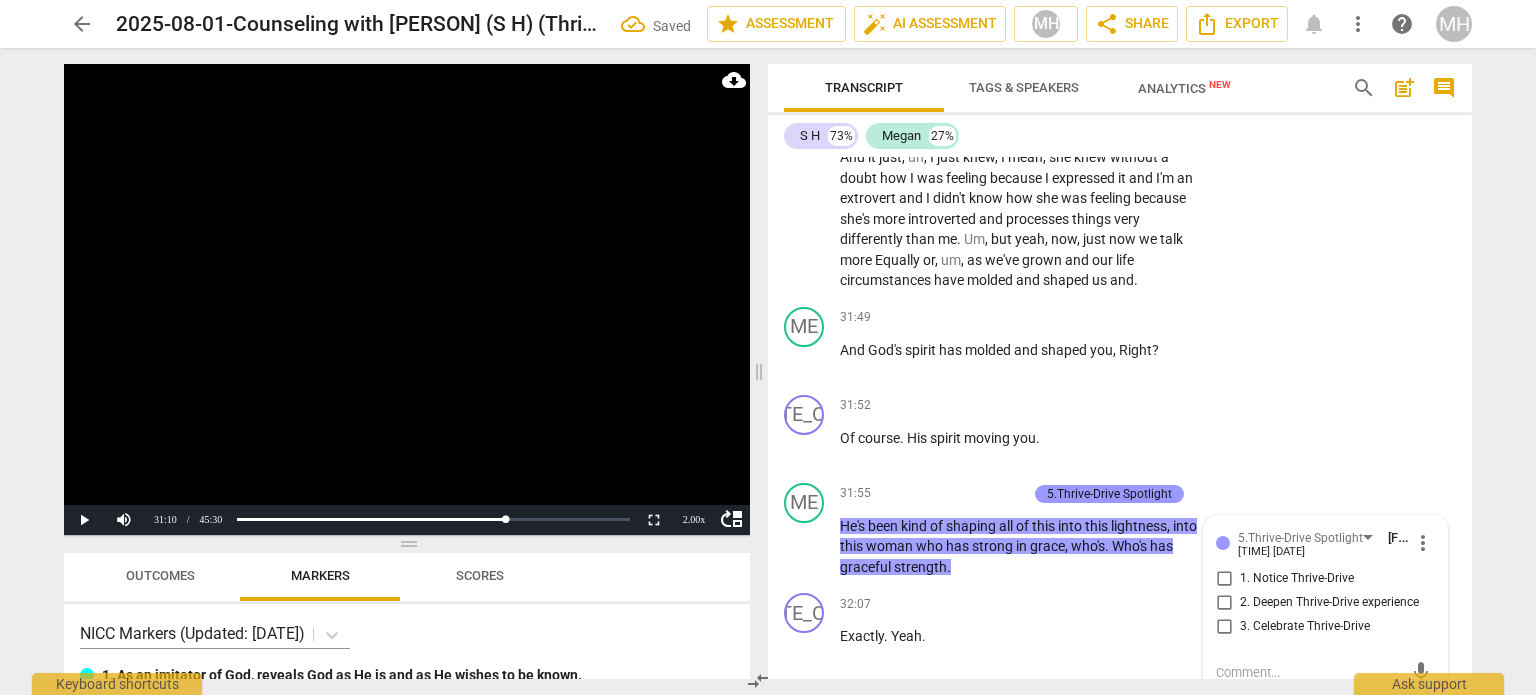 scroll, scrollTop: 18802, scrollLeft: 0, axis: vertical 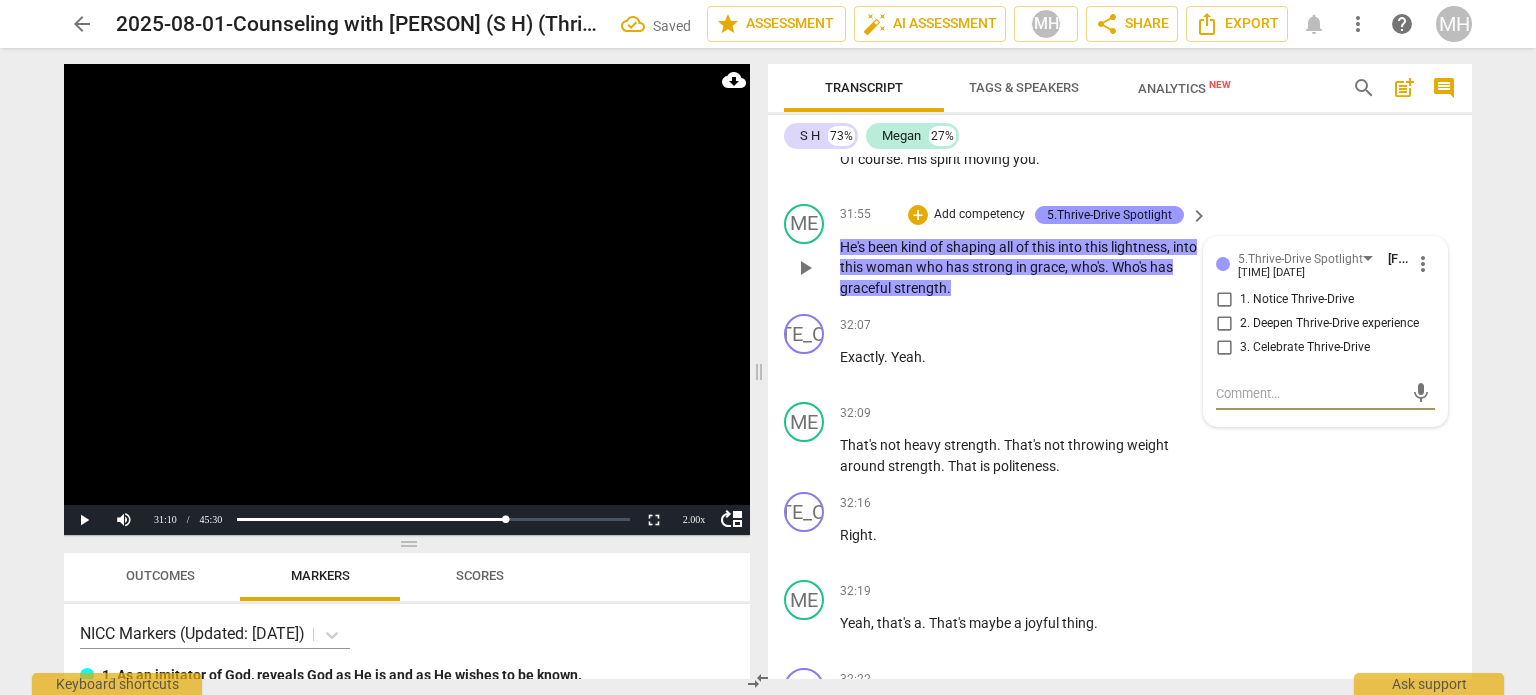 click on "2. Deepen Thrive-Drive experience" at bounding box center [1224, 324] 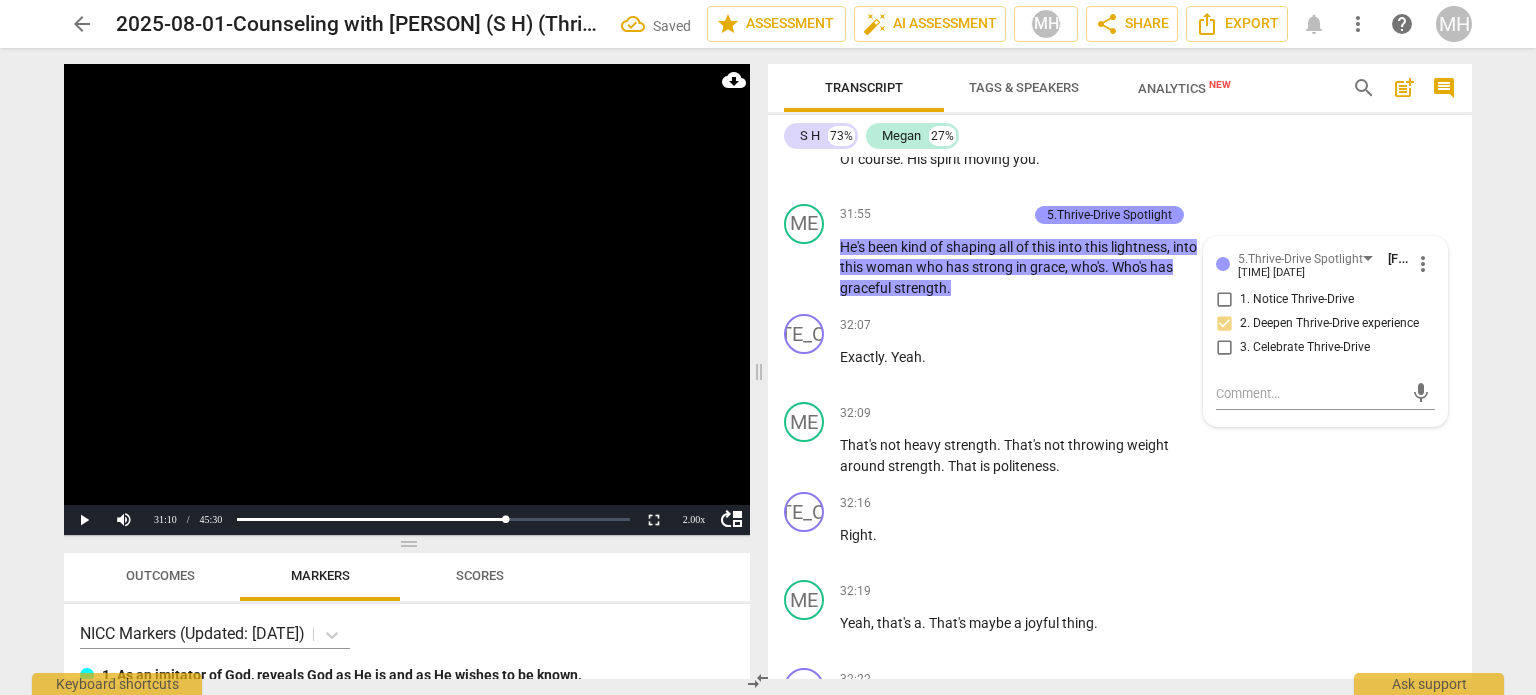 click at bounding box center [407, 299] 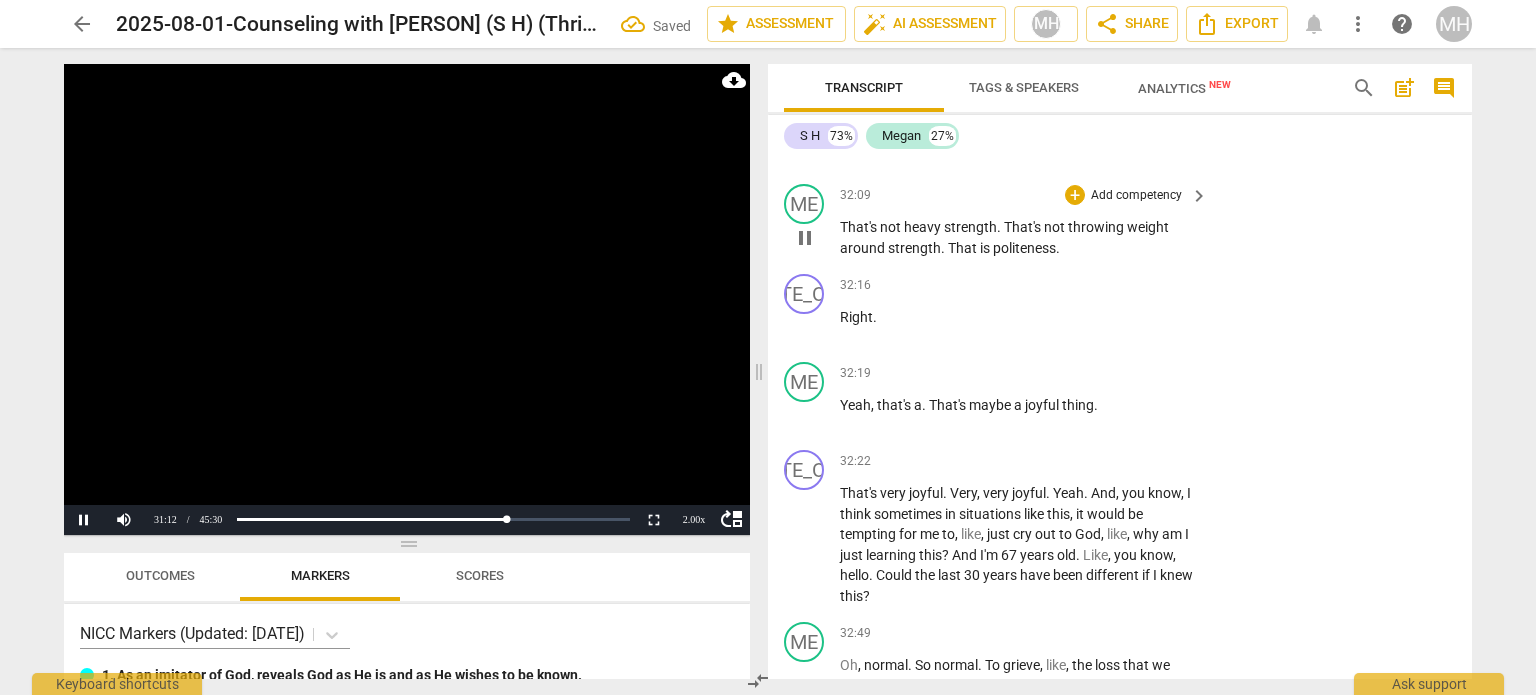 scroll, scrollTop: 19022, scrollLeft: 0, axis: vertical 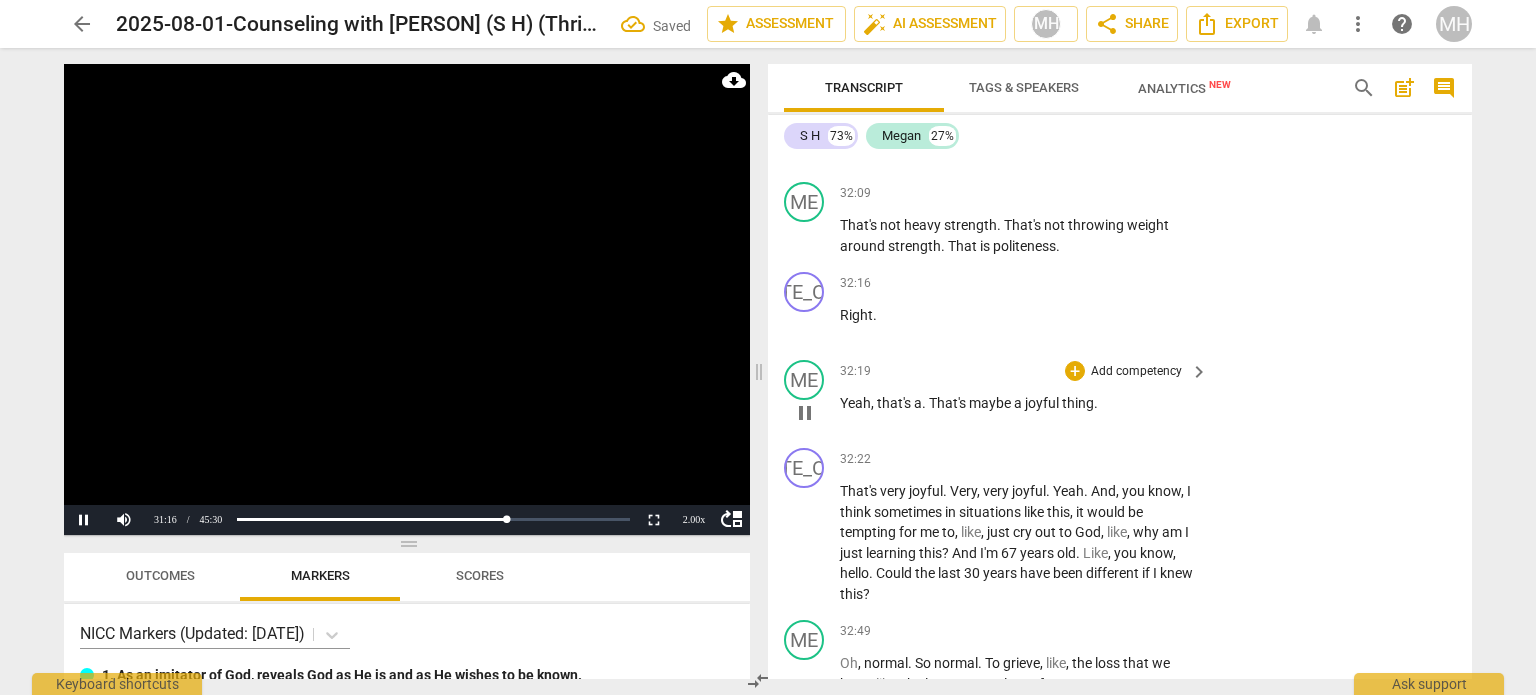 click on "Add competency" at bounding box center (1136, 372) 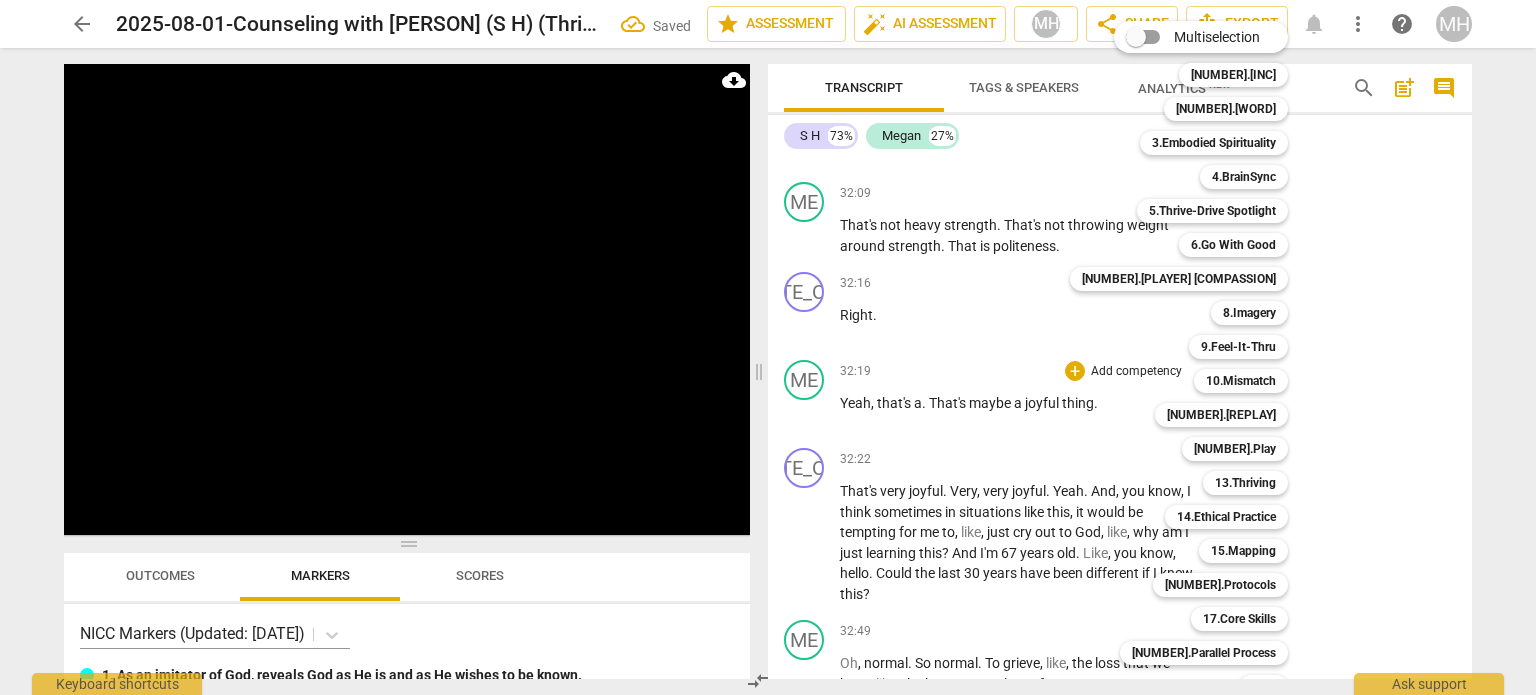 click on "5.Thrive-Drive Spotlight 5" at bounding box center [1223, 211] 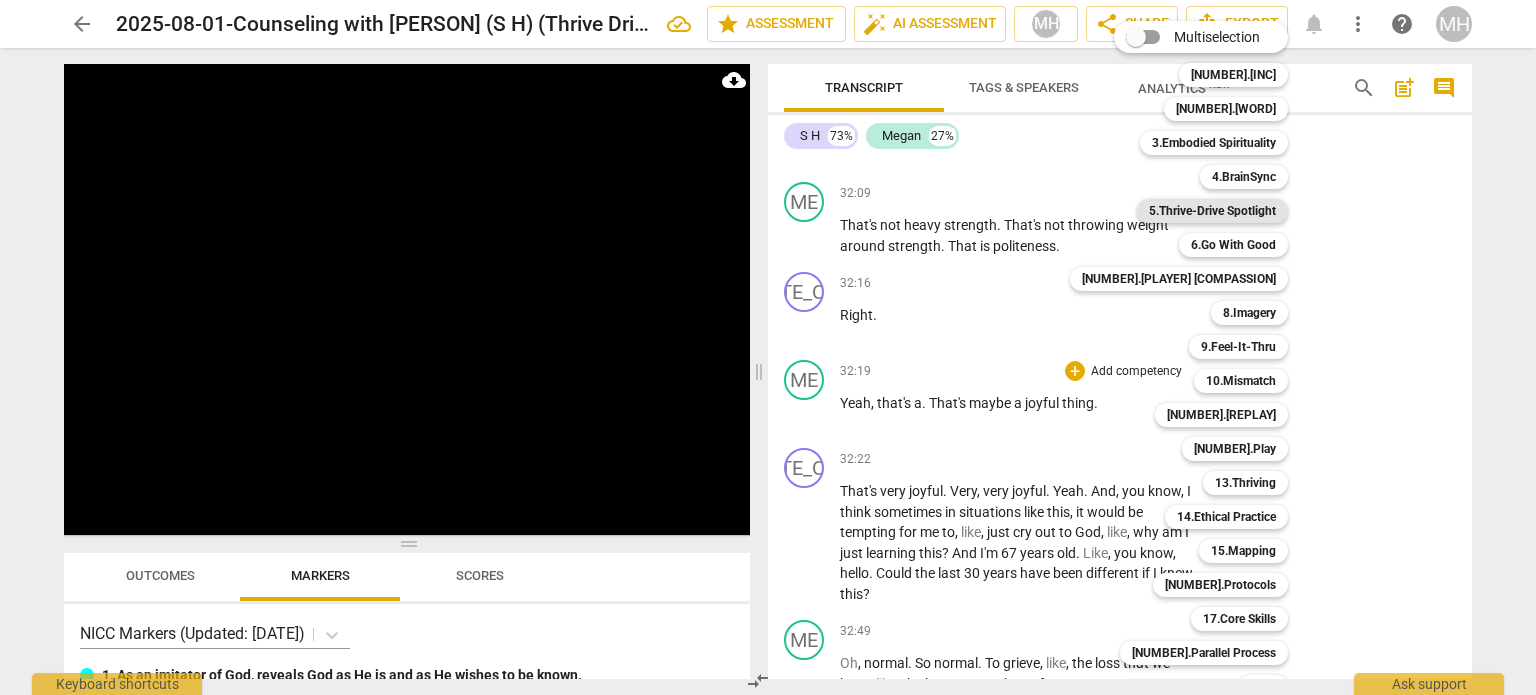 click on "5.Thrive-Drive Spotlight" at bounding box center (1212, 211) 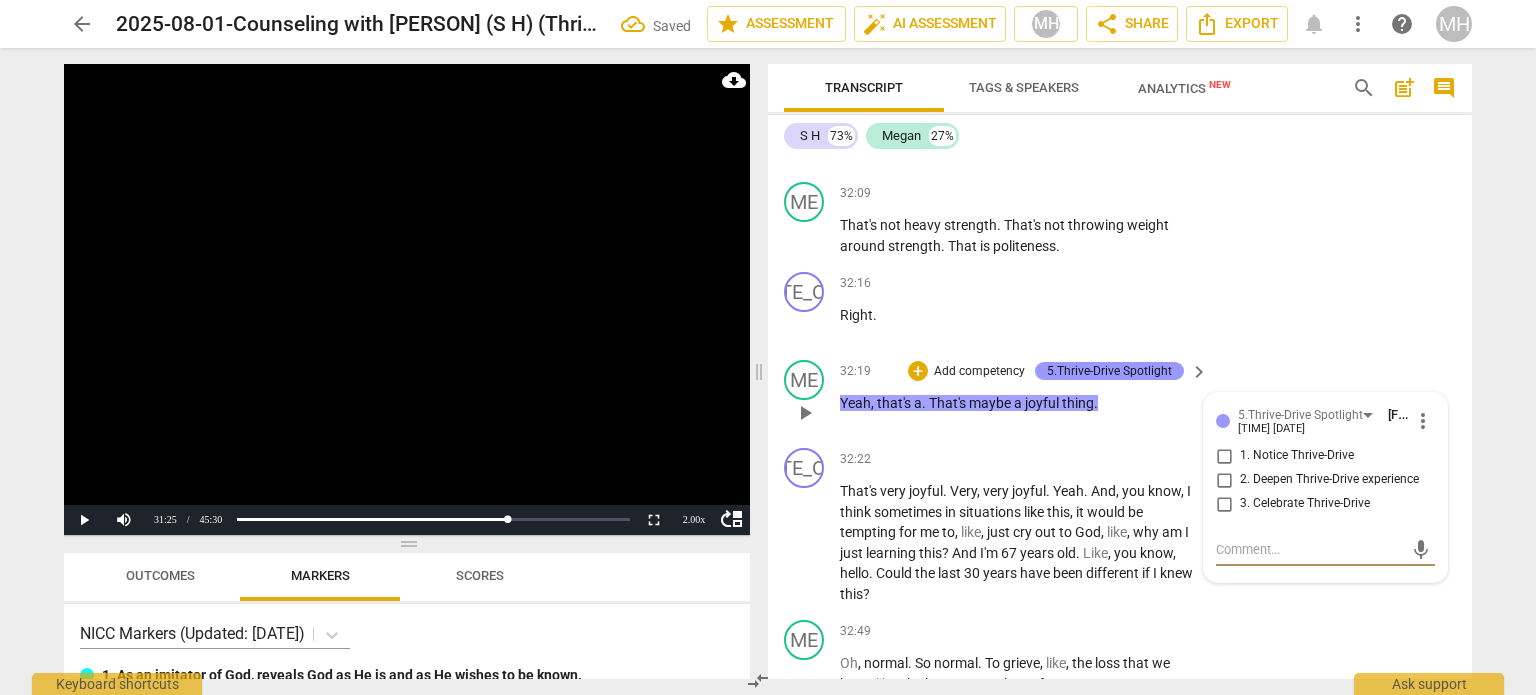 click on "3. Celebrate Thrive-Drive" at bounding box center (1224, 504) 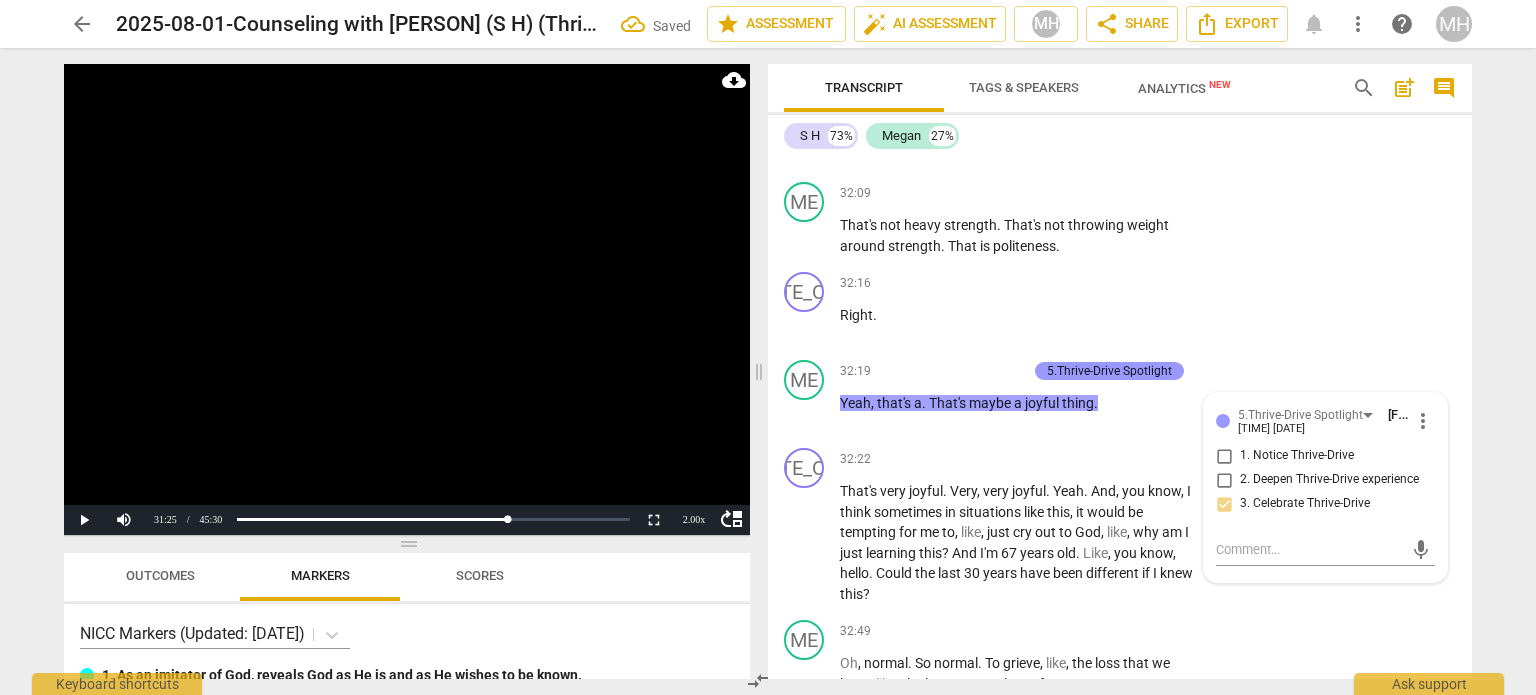 click at bounding box center [407, 299] 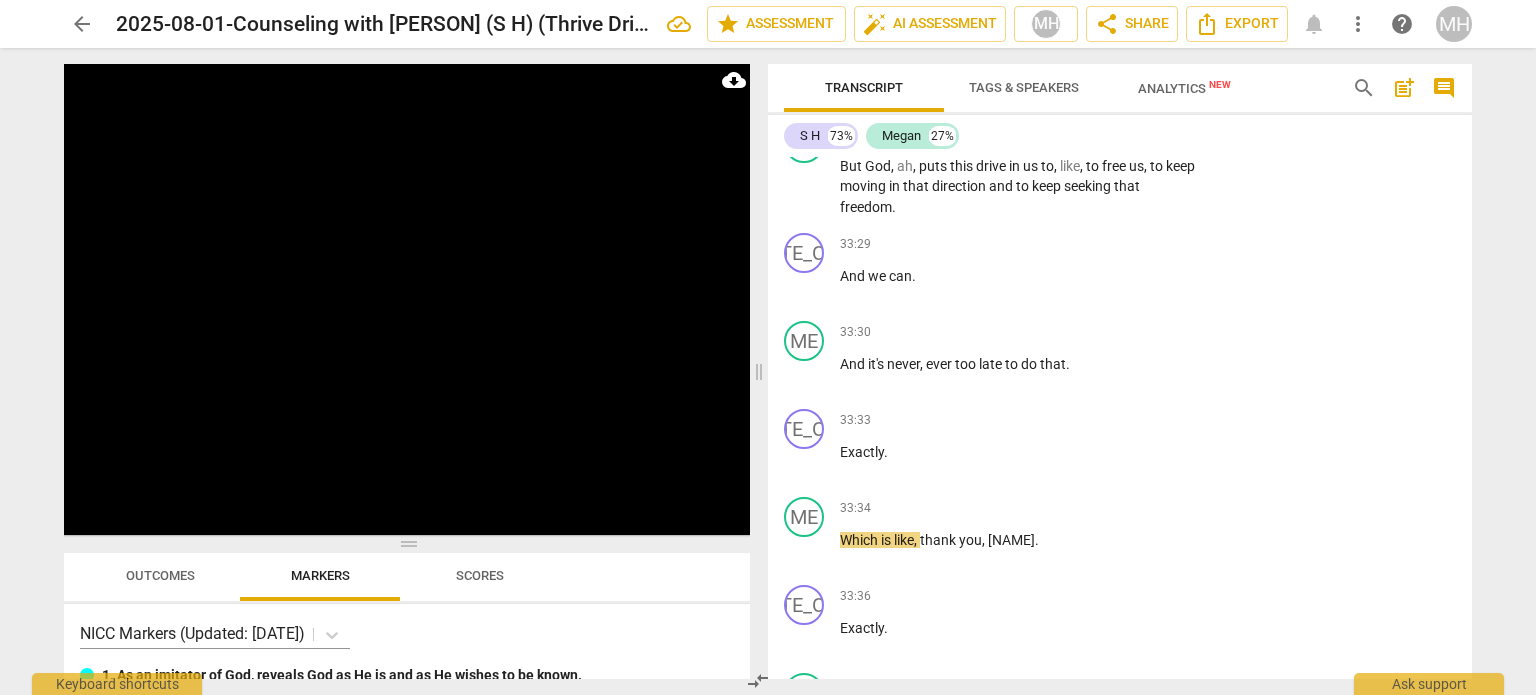 scroll, scrollTop: 19801, scrollLeft: 0, axis: vertical 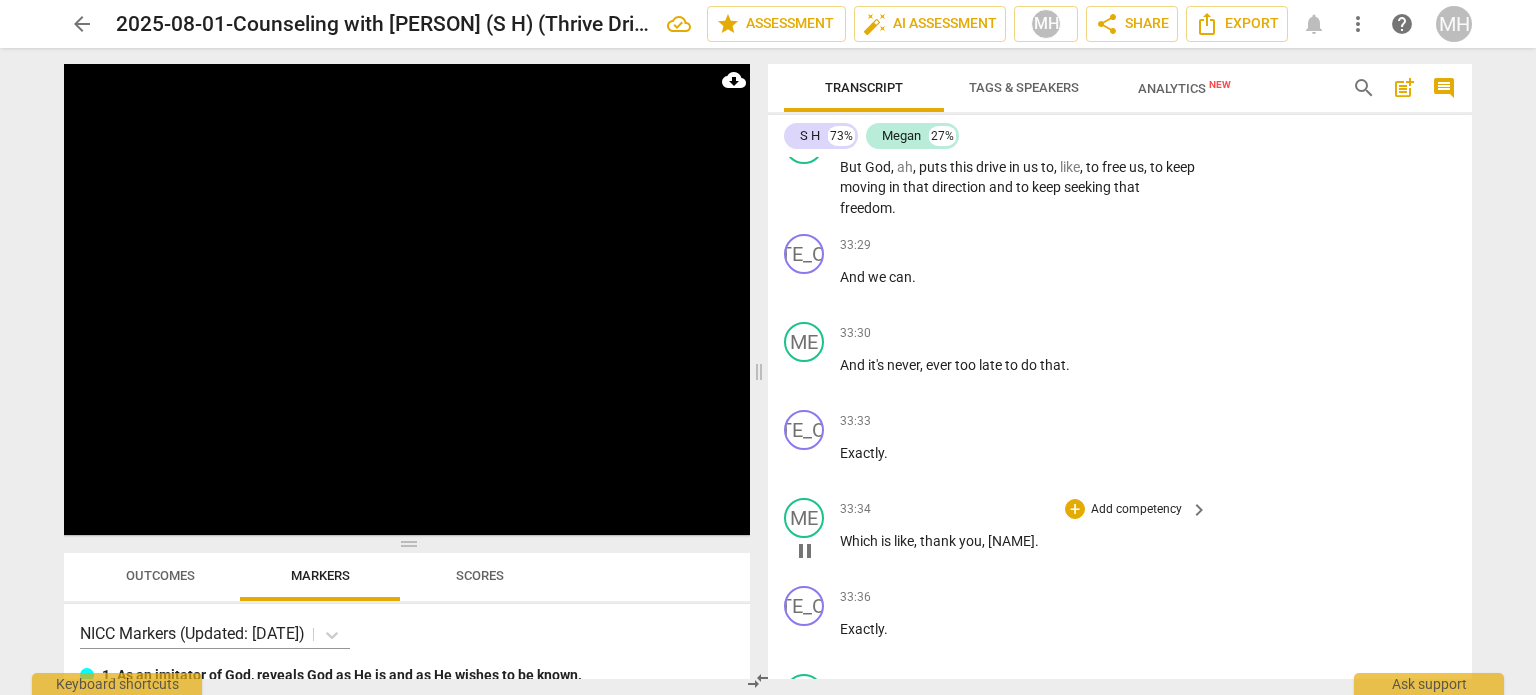 click on "Add competency" at bounding box center (1136, 510) 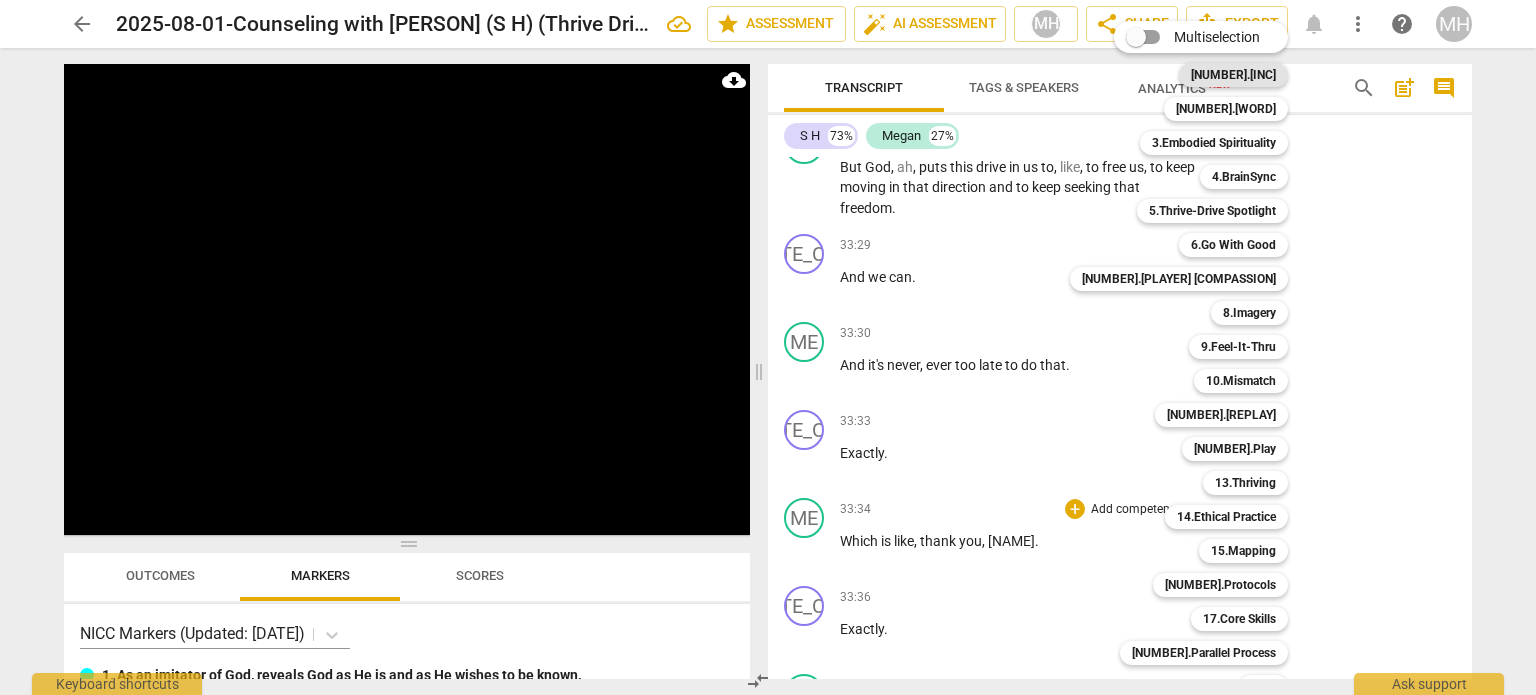 click on "1.Incarnational" at bounding box center (1233, 75) 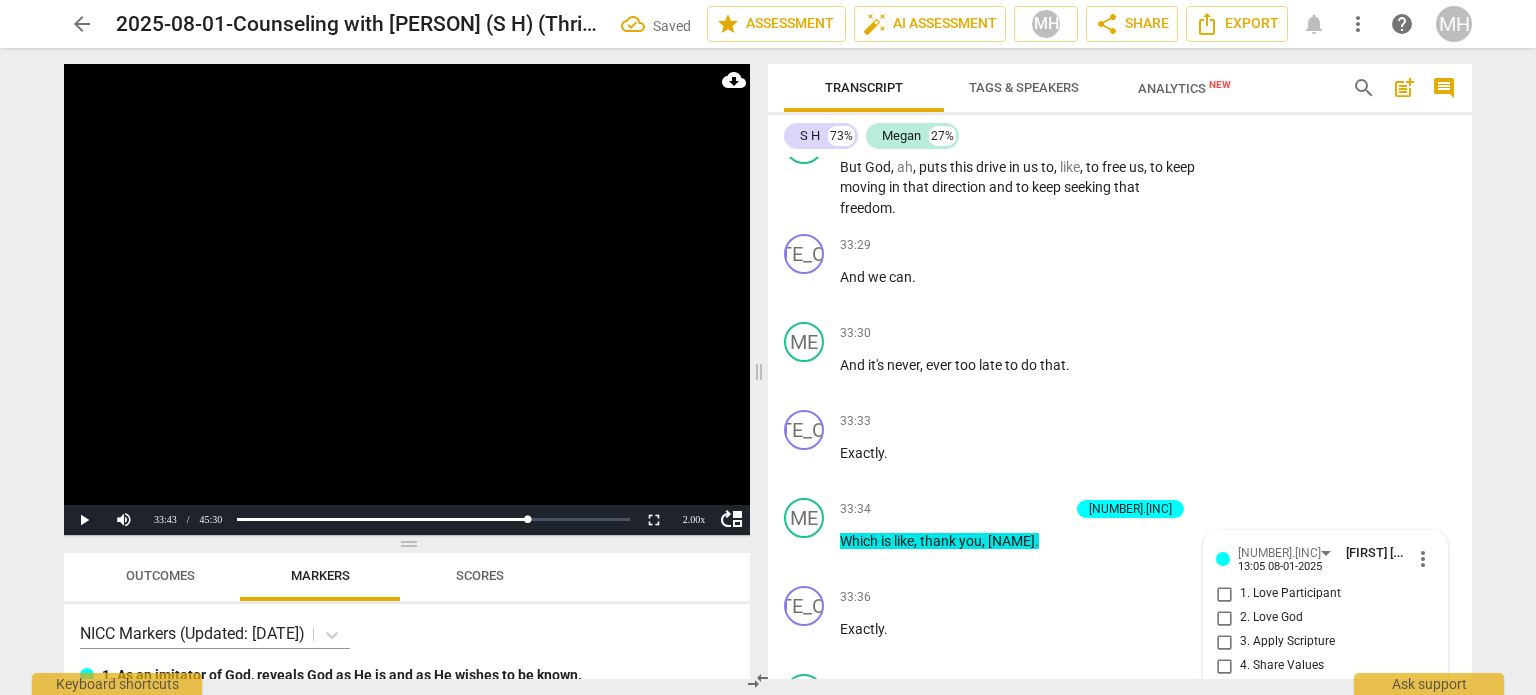 scroll, scrollTop: 20187, scrollLeft: 0, axis: vertical 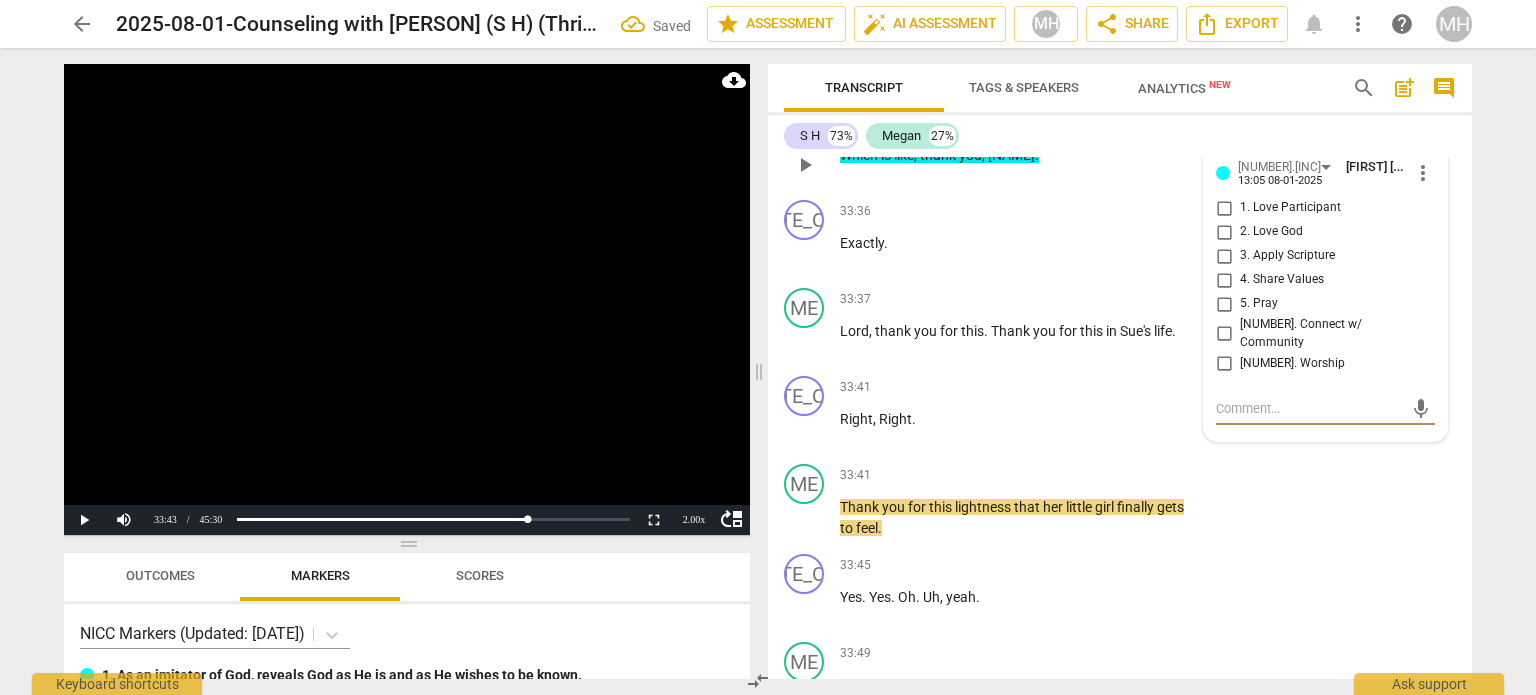 click on "Worship" at bounding box center (1224, 363) 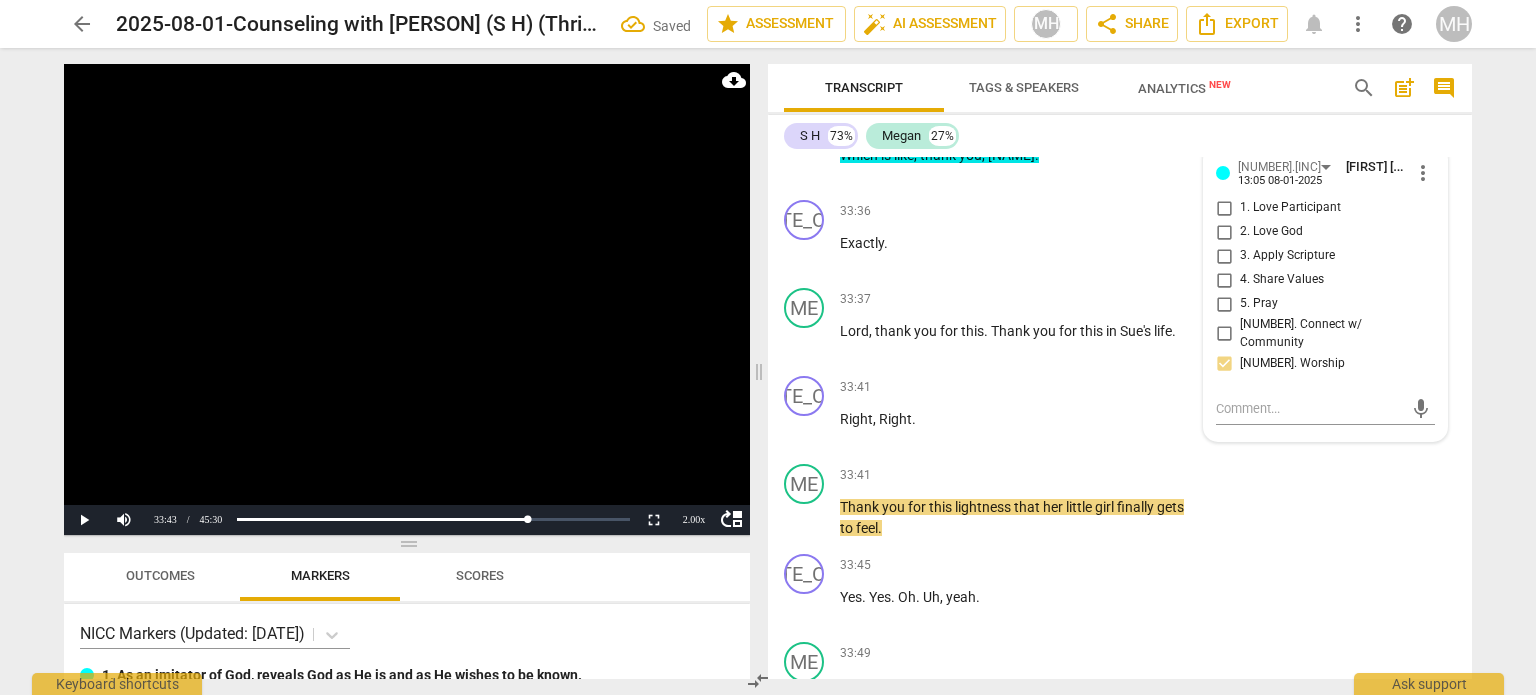click at bounding box center (407, 299) 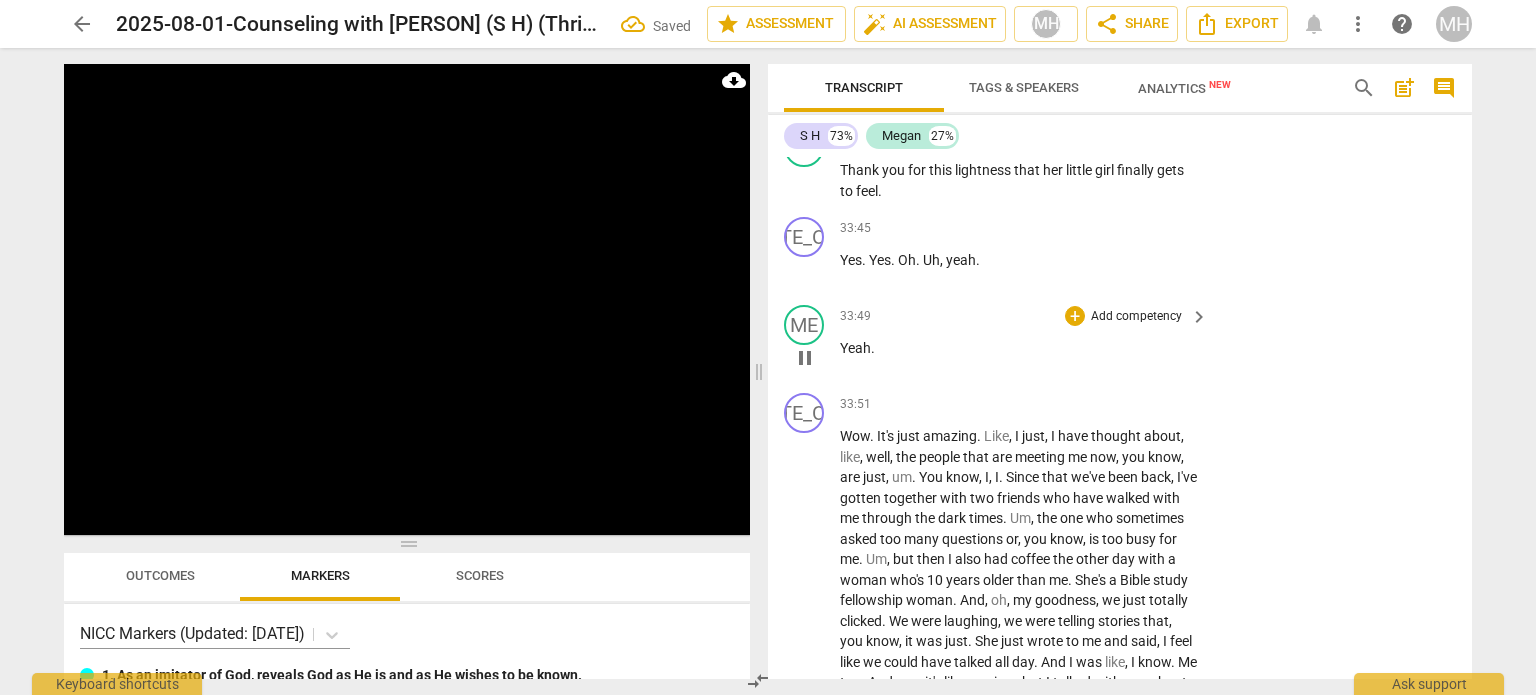 scroll, scrollTop: 20535, scrollLeft: 0, axis: vertical 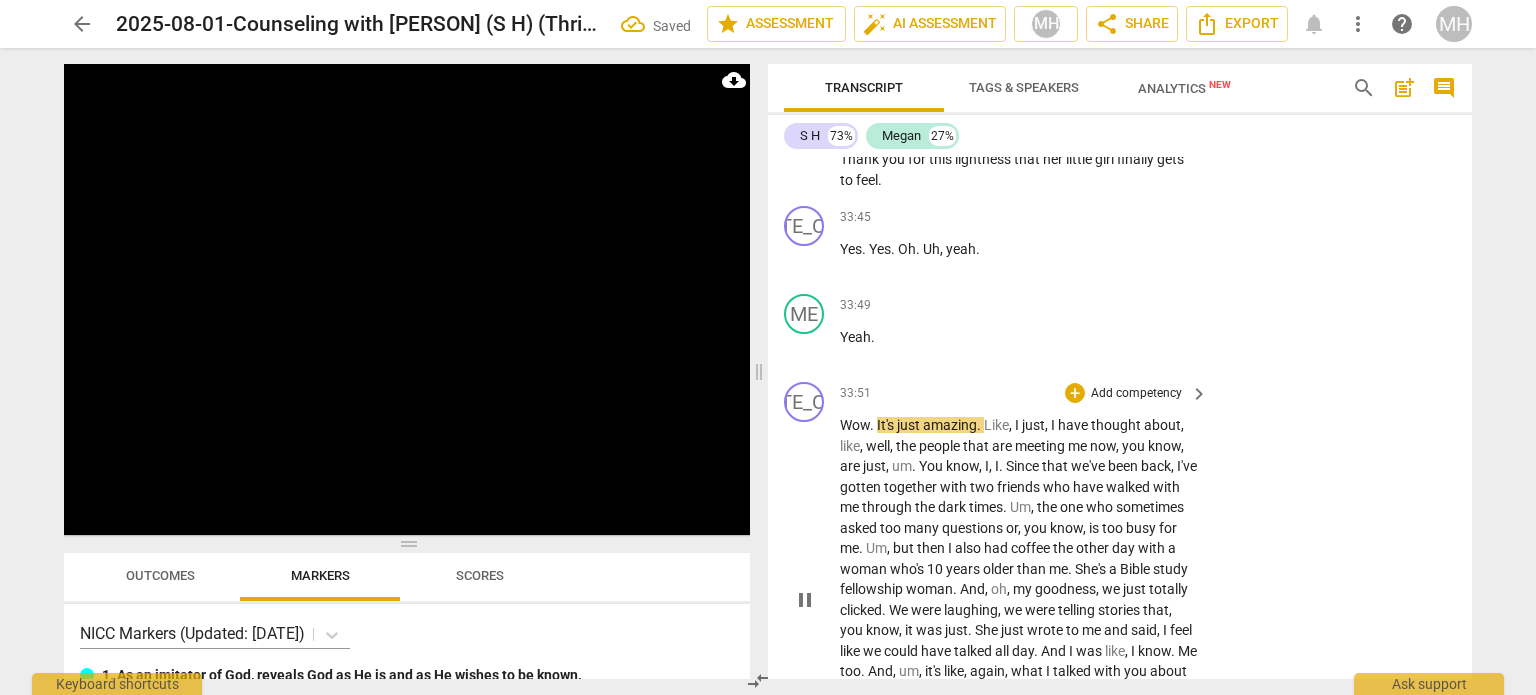 click on "Add competency" at bounding box center (1136, 394) 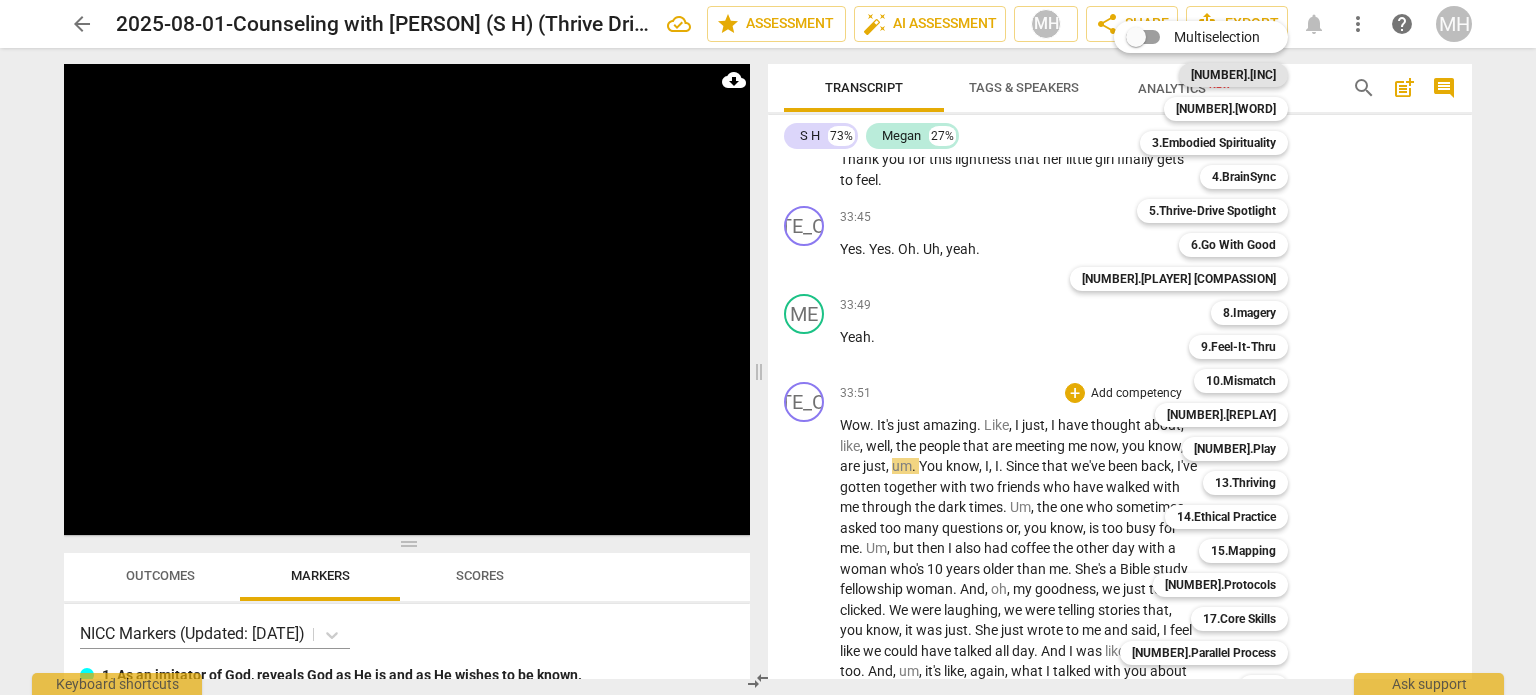 click on "1.Incarnational" at bounding box center [1233, 75] 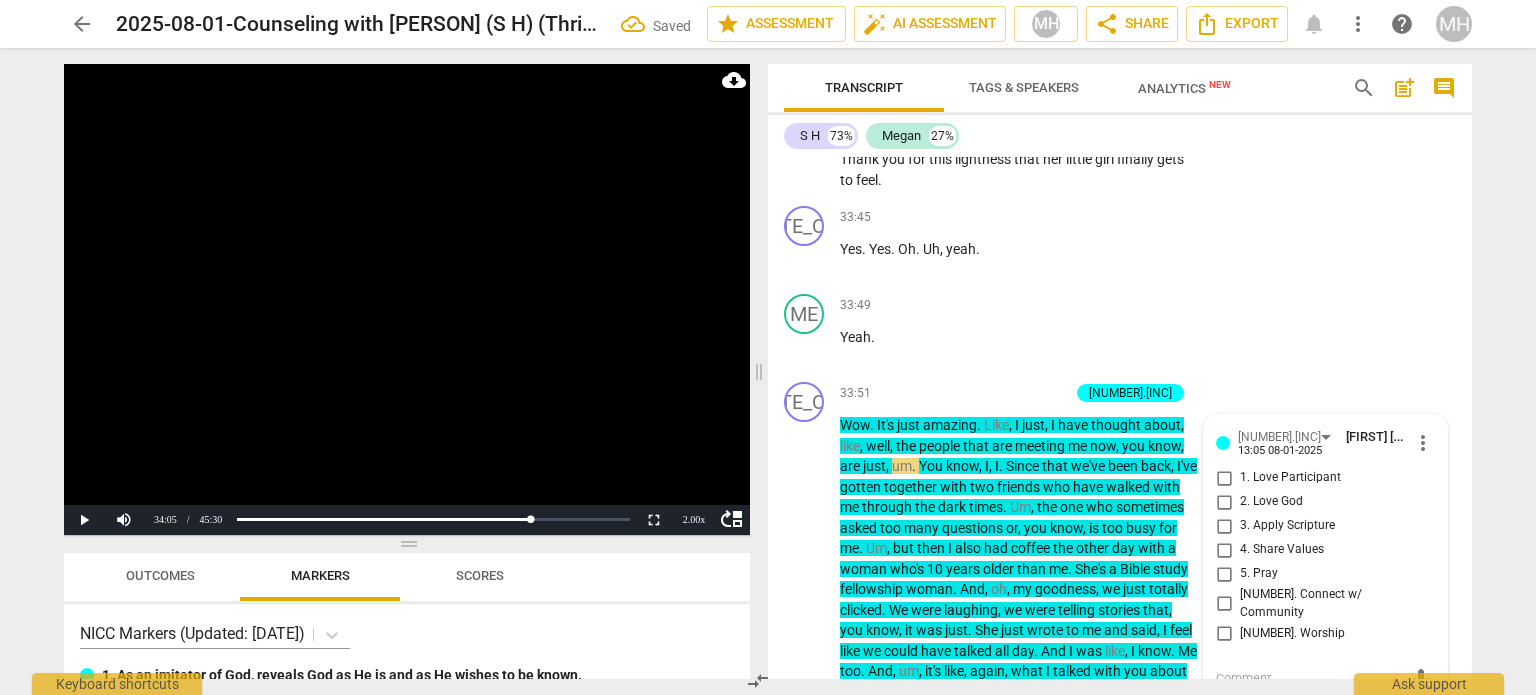 scroll, scrollTop: 20555, scrollLeft: 0, axis: vertical 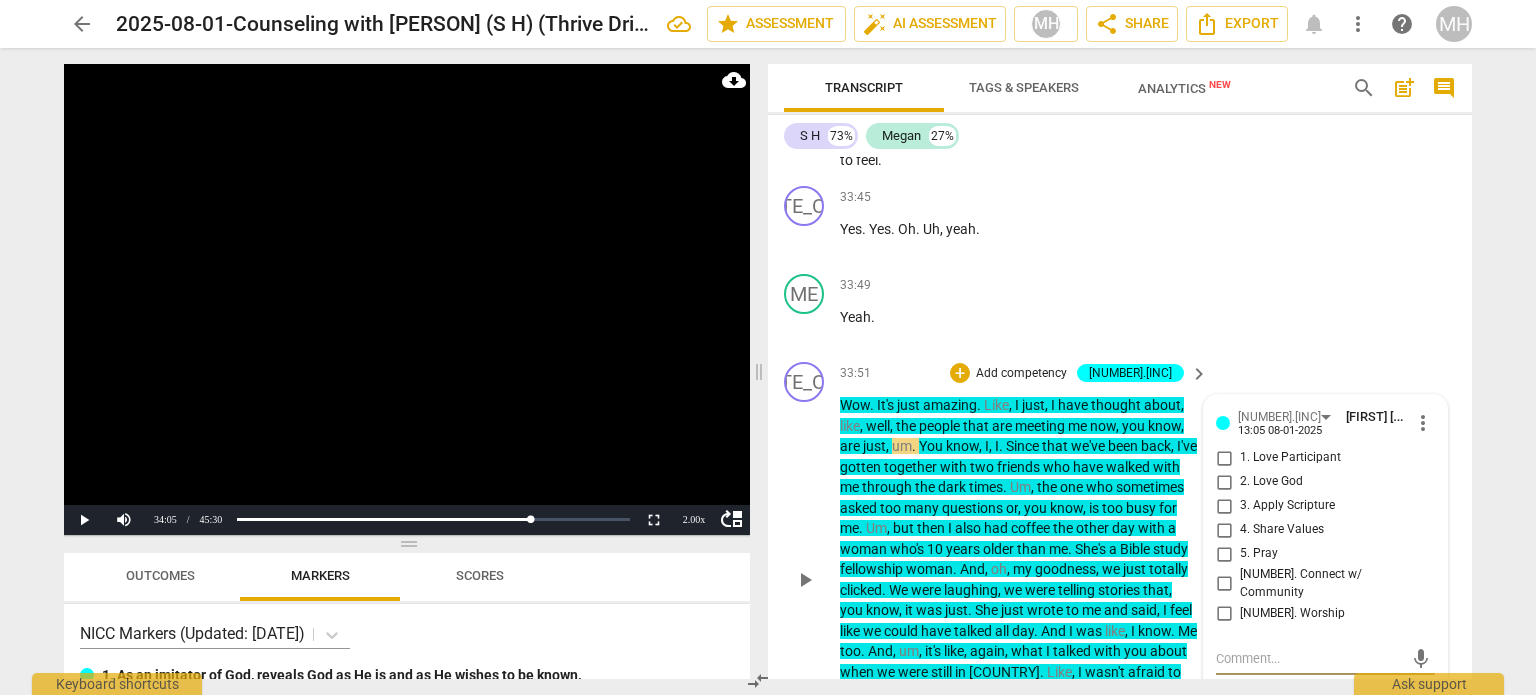click on "more_vert" at bounding box center [1423, 423] 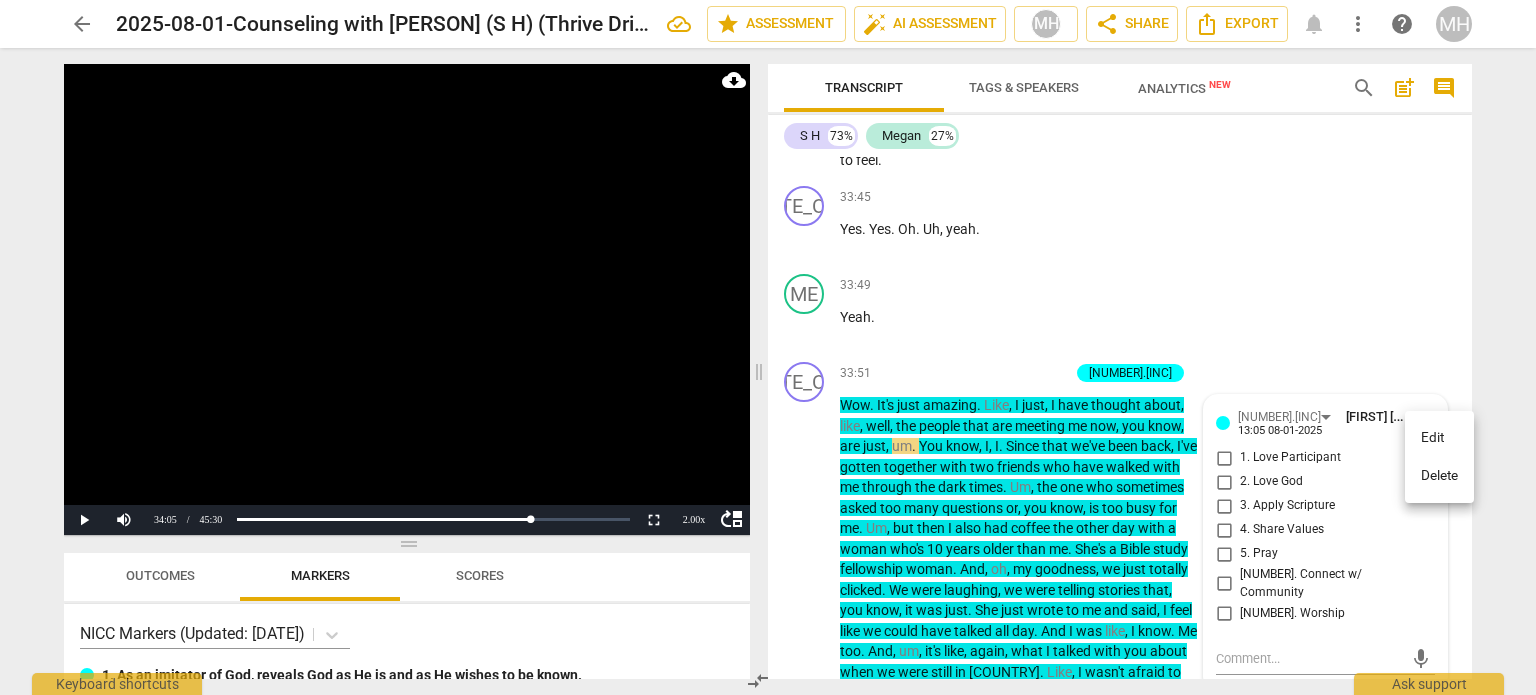 click on "Delete" at bounding box center (1439, 476) 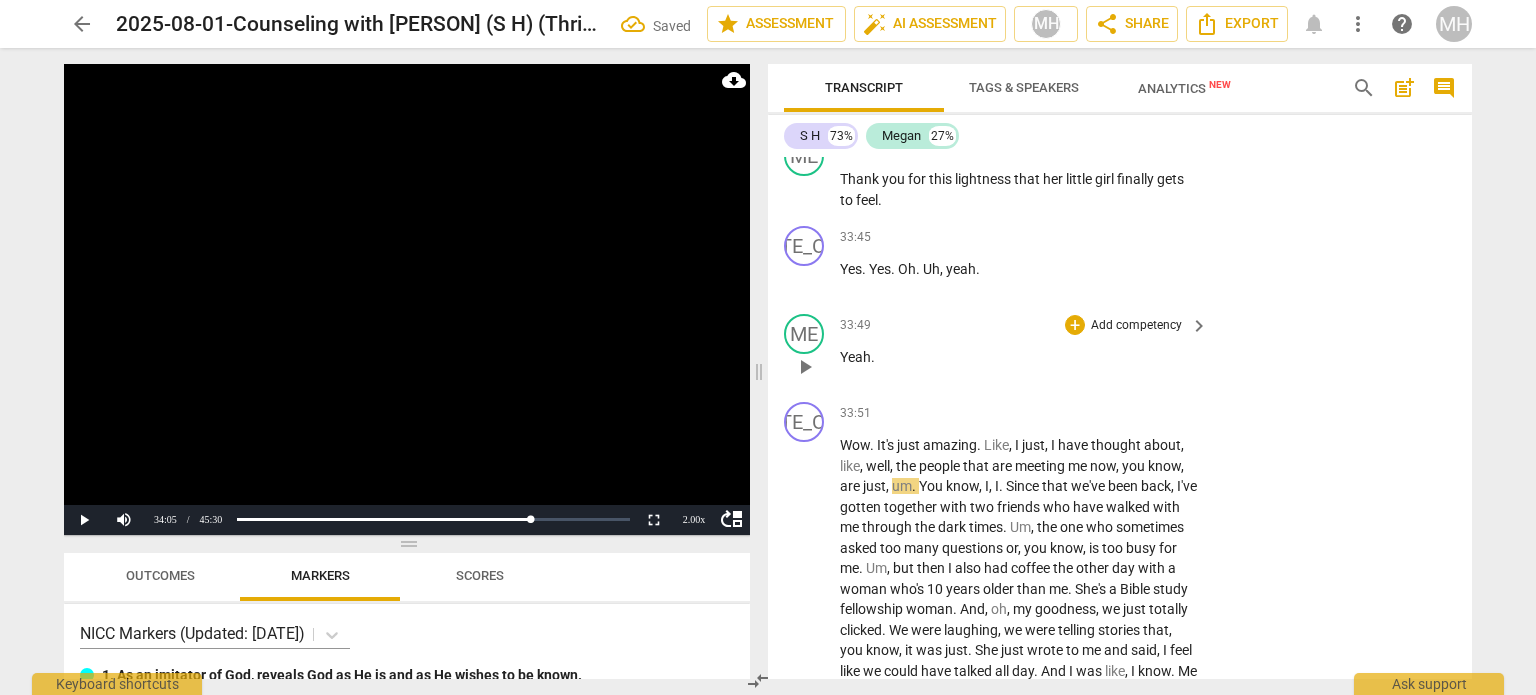 scroll, scrollTop: 20514, scrollLeft: 0, axis: vertical 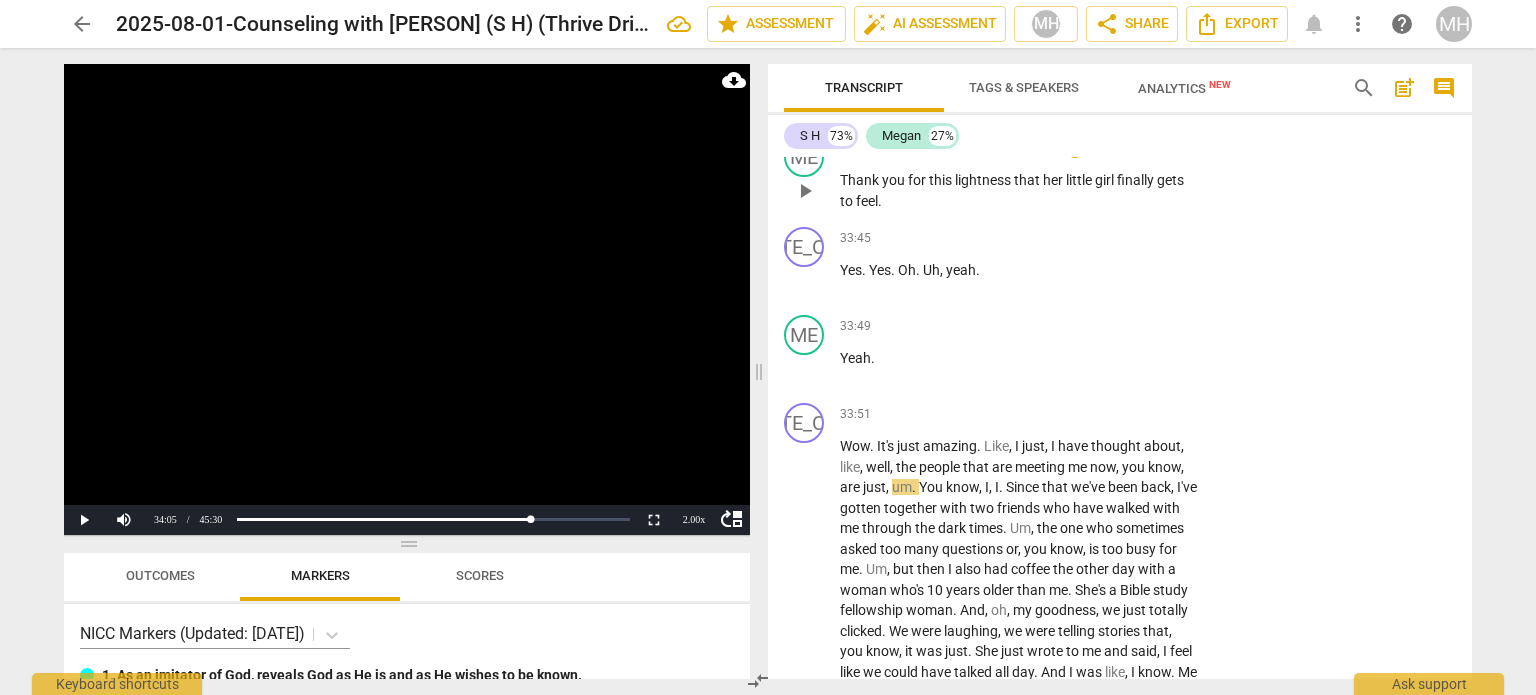 click on "Add competency" at bounding box center [1136, 149] 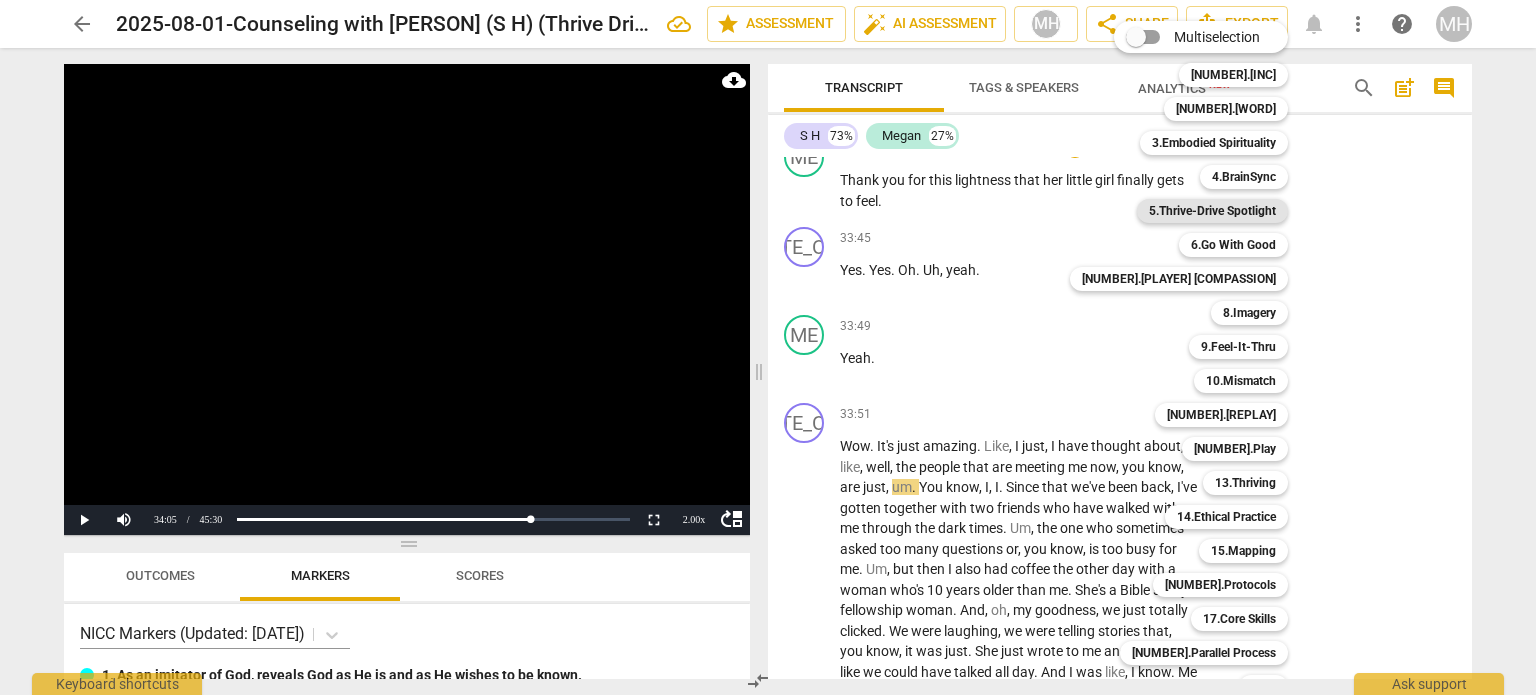 click on "5.Thrive-Drive Spotlight" at bounding box center [1212, 211] 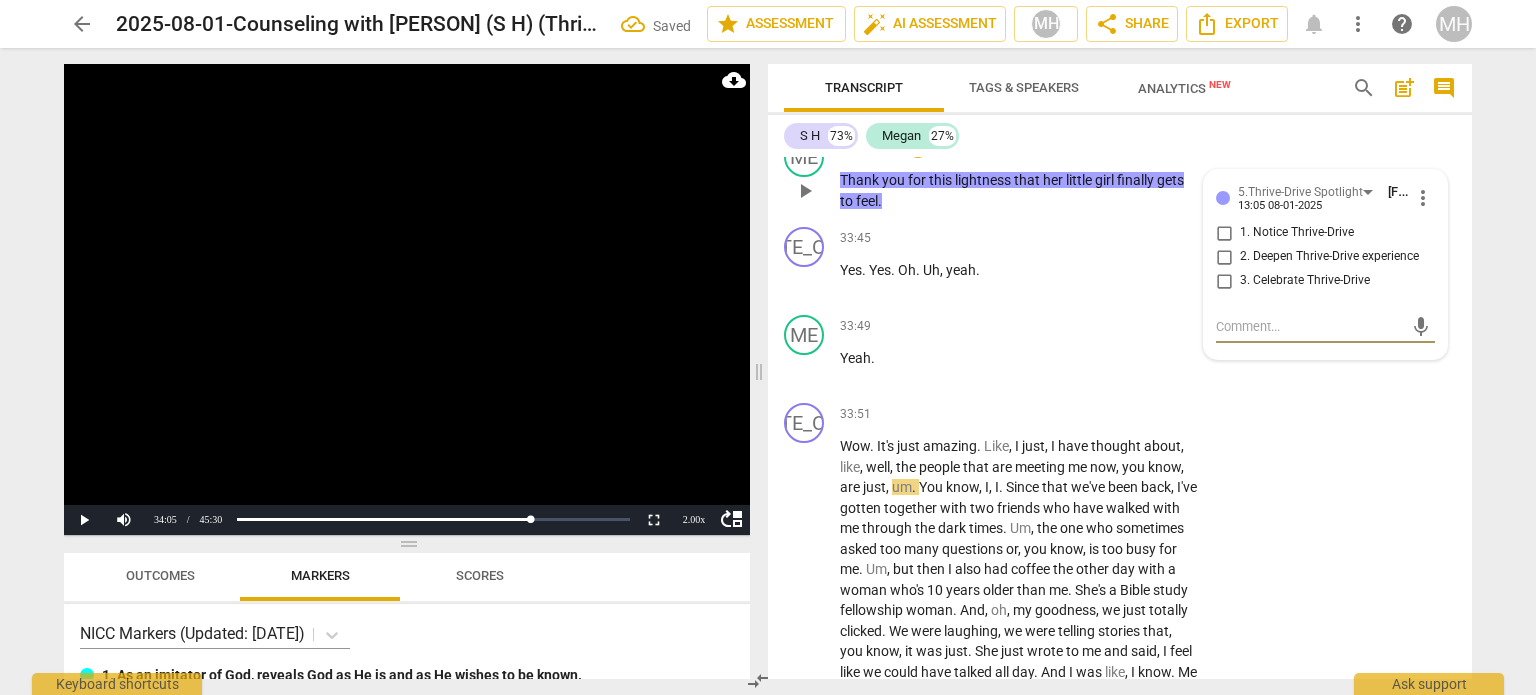 click on "3. Celebrate Thrive-Drive" at bounding box center (1224, 281) 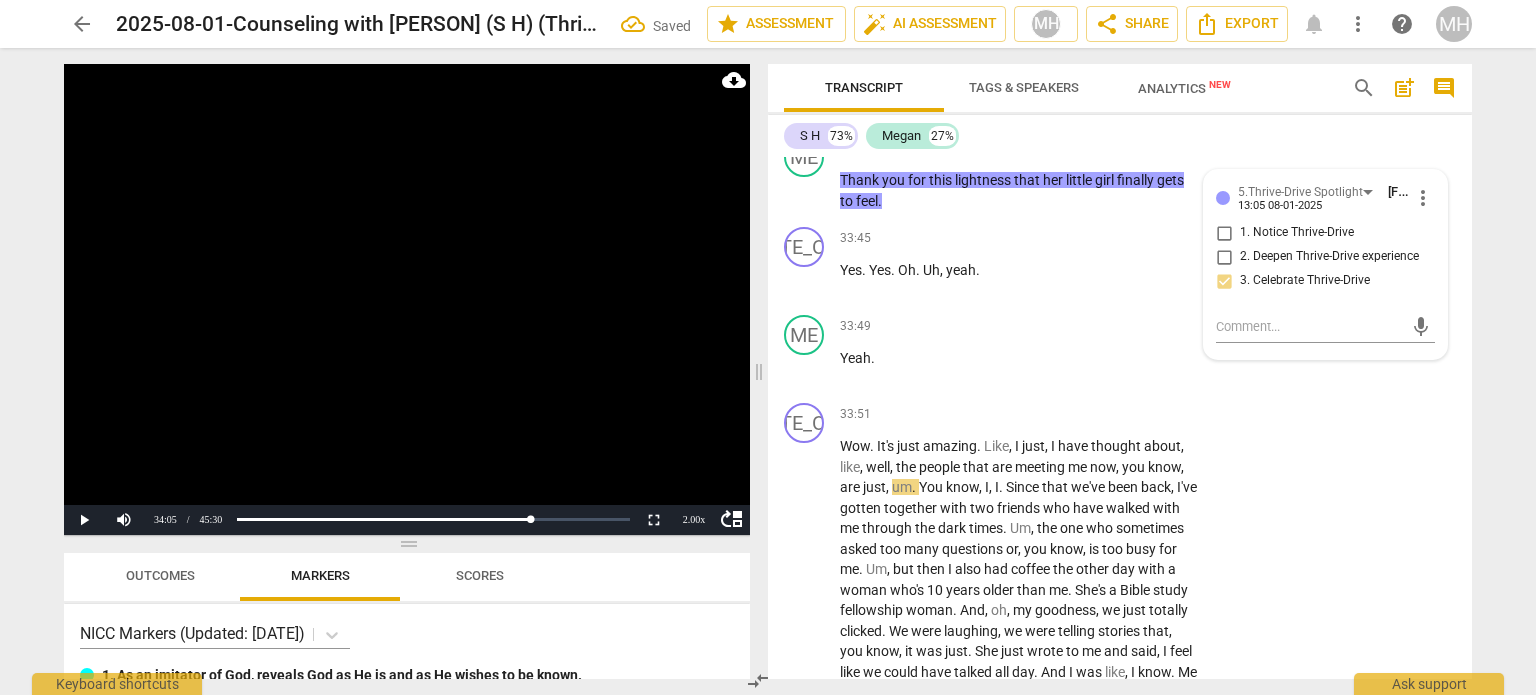 click at bounding box center (407, 299) 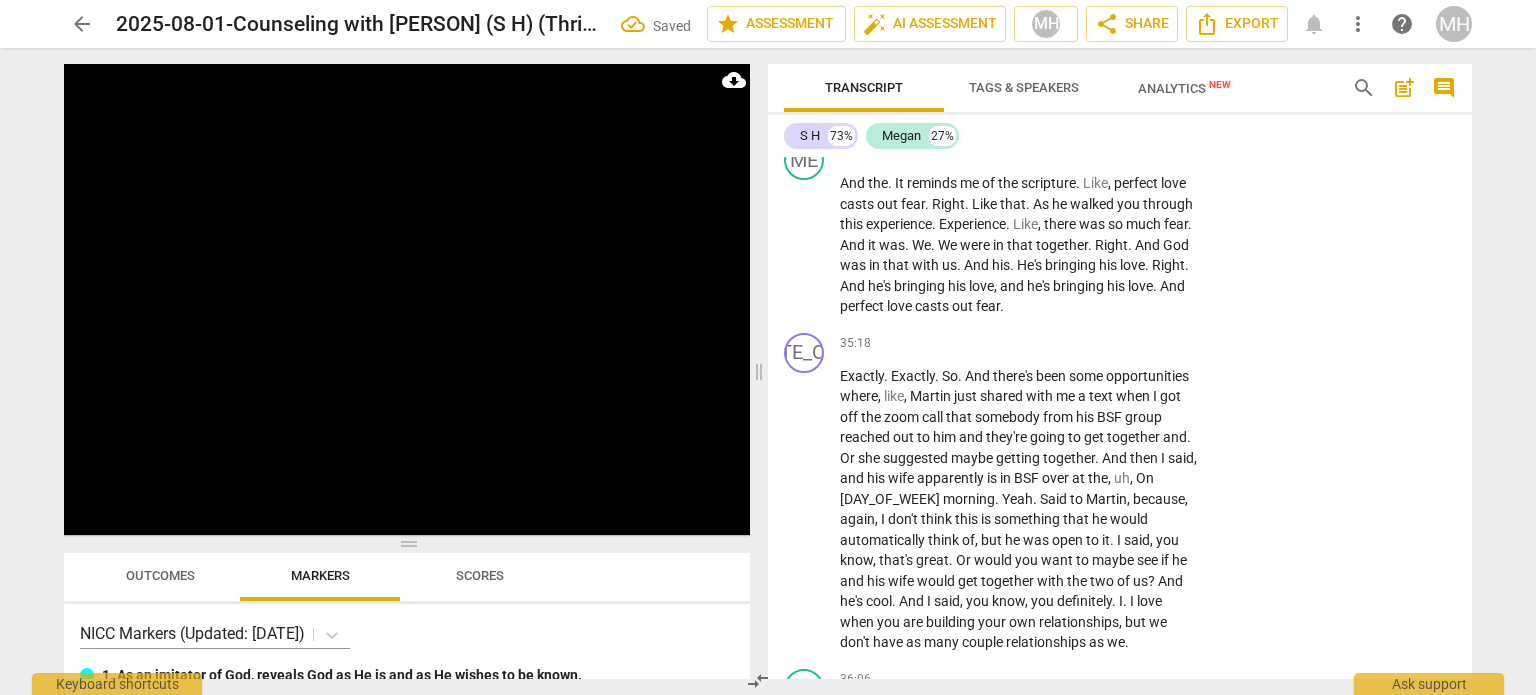 scroll, scrollTop: 21196, scrollLeft: 0, axis: vertical 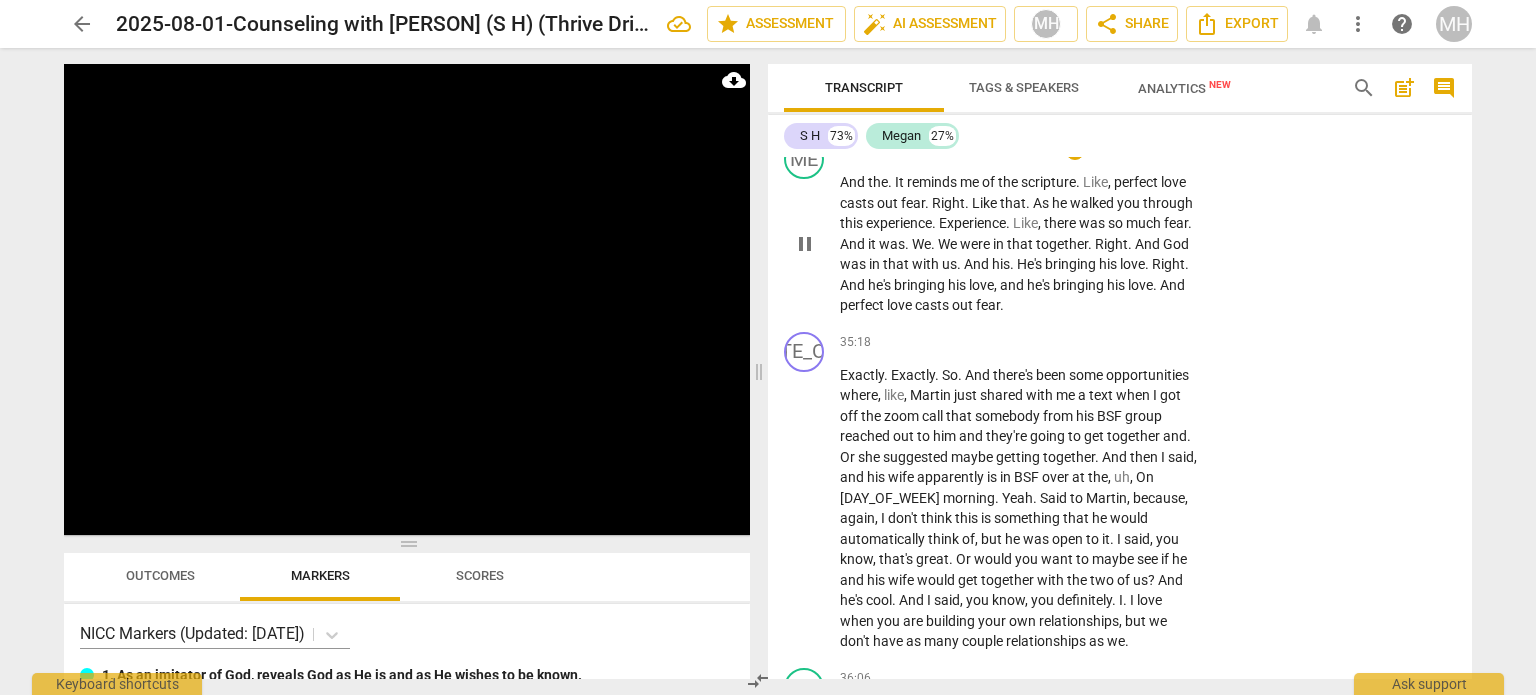 click on "Add competency" at bounding box center (1136, 151) 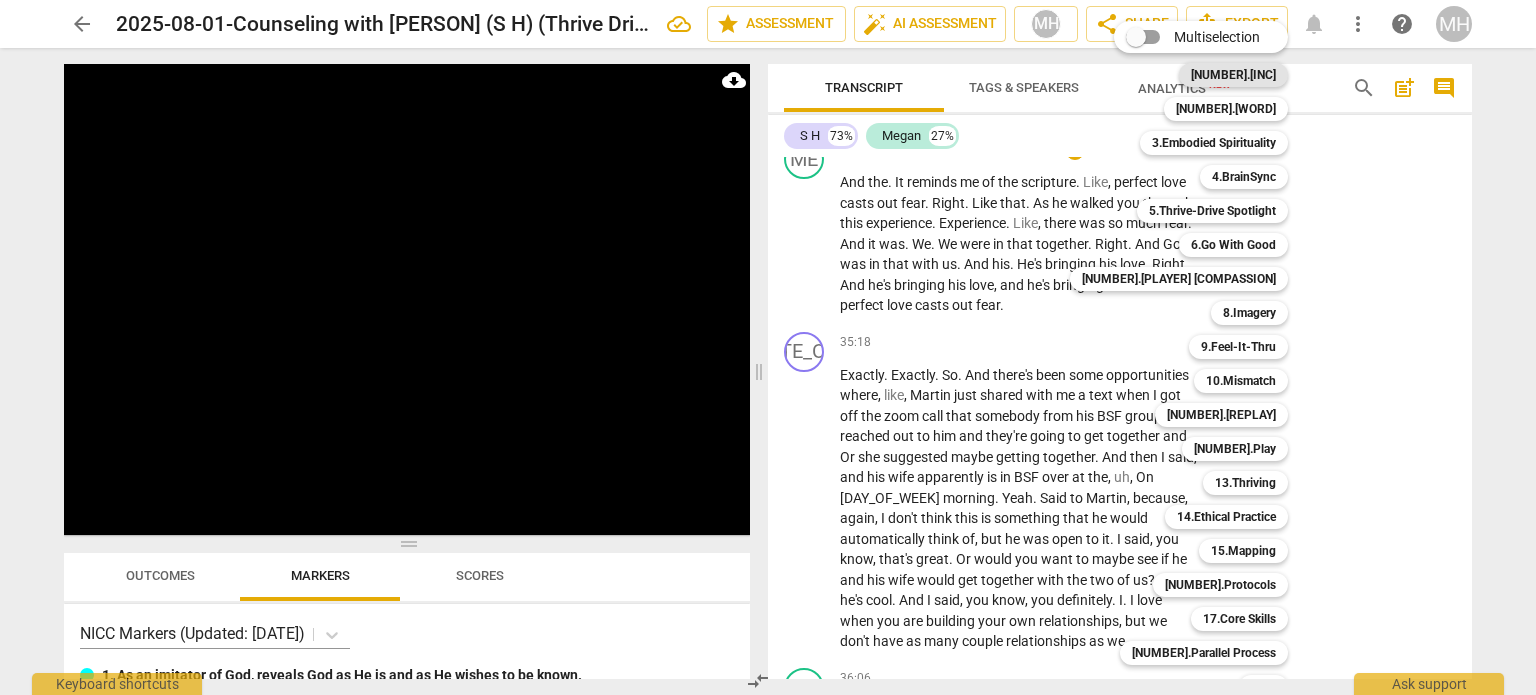 click on "1.Incarnational" at bounding box center [1233, 75] 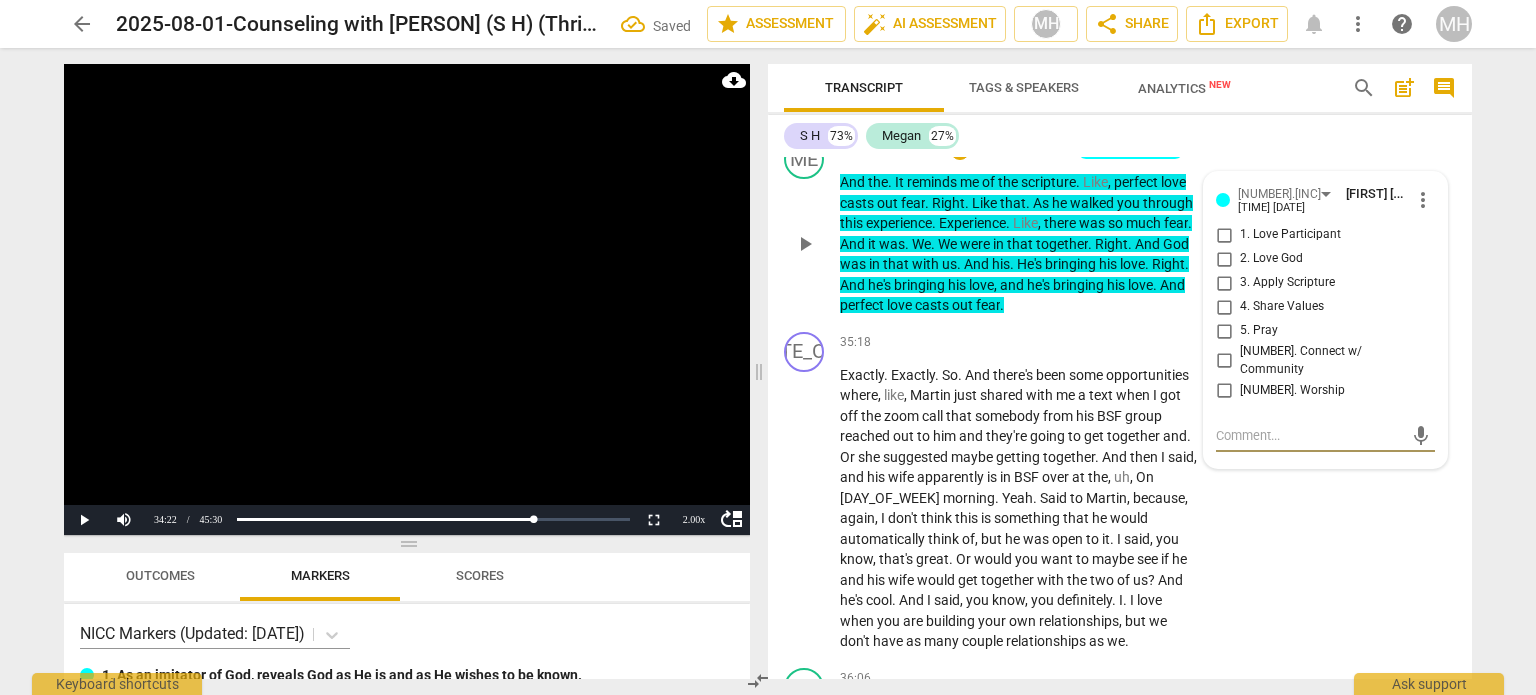 click on "3. Apply Scripture" at bounding box center (1224, 283) 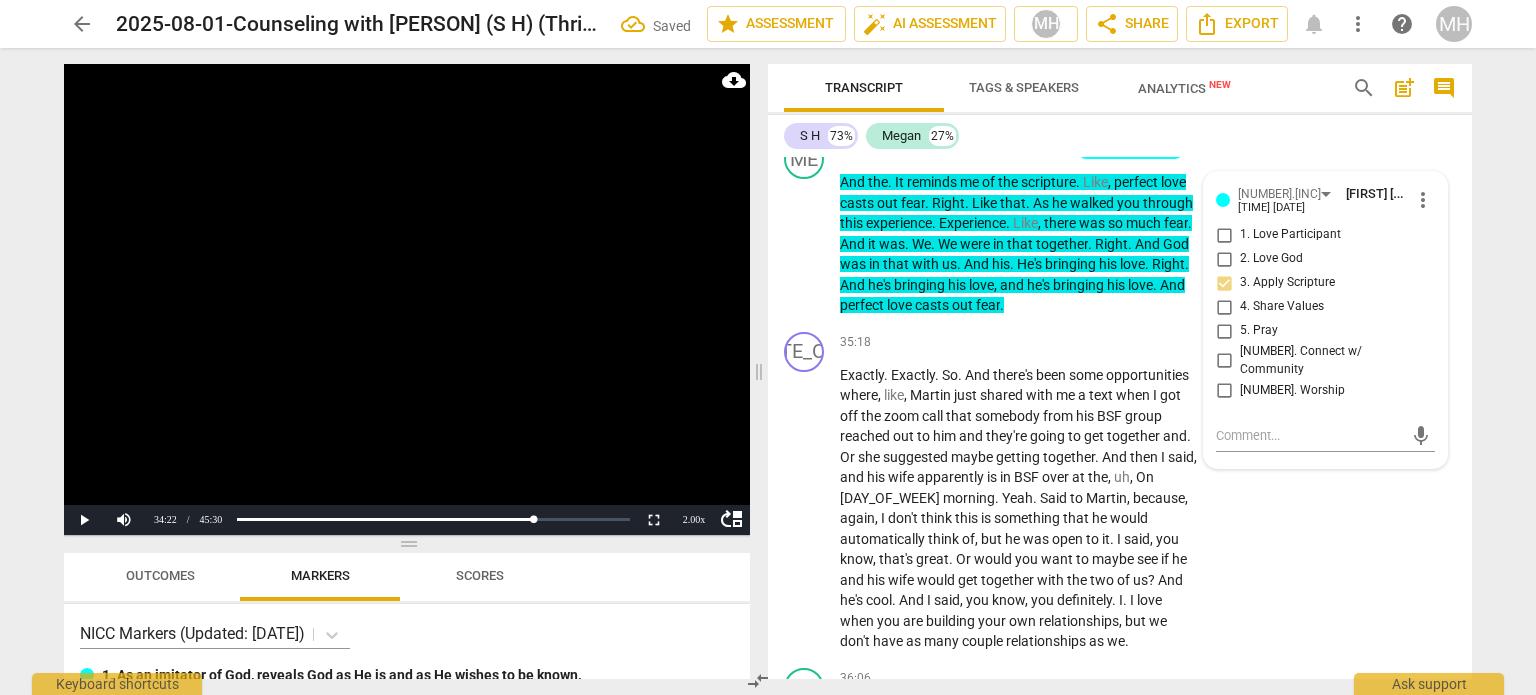 click at bounding box center (407, 299) 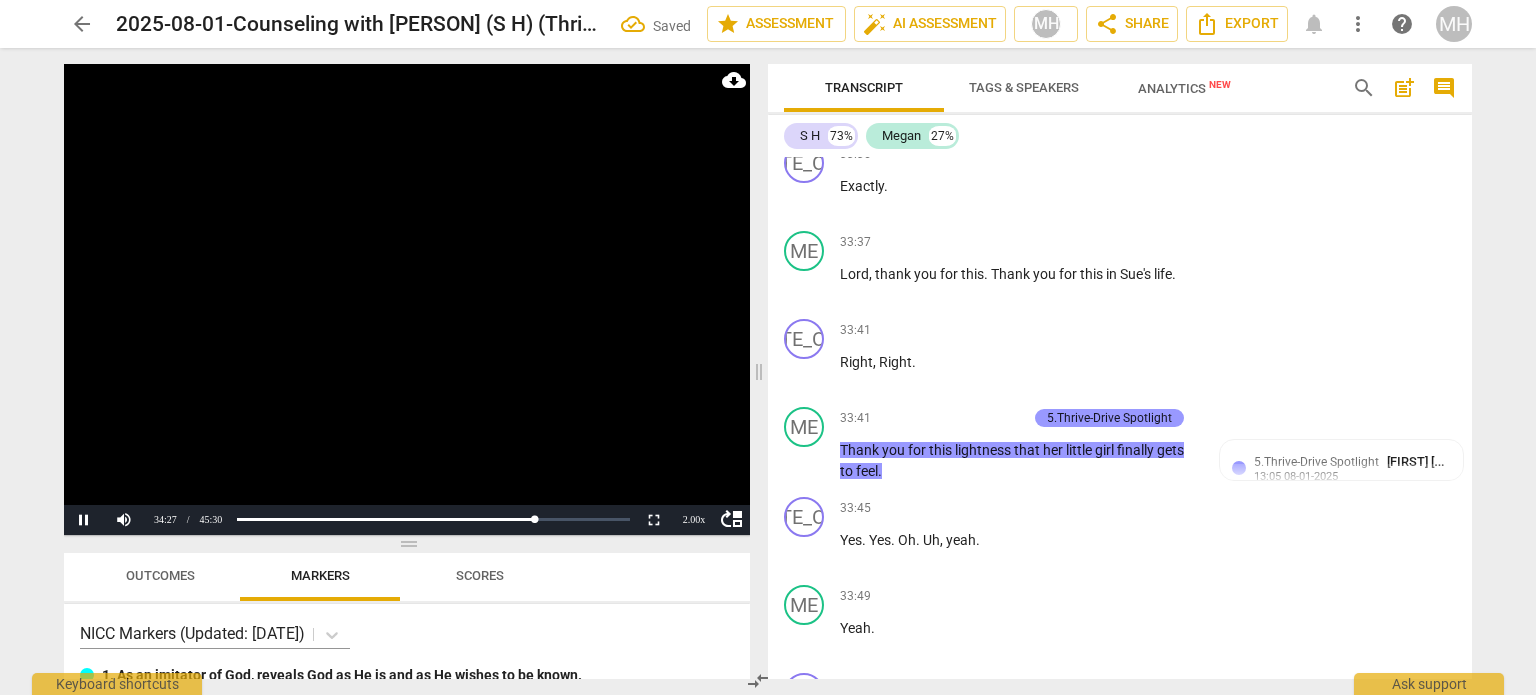 scroll, scrollTop: 20239, scrollLeft: 0, axis: vertical 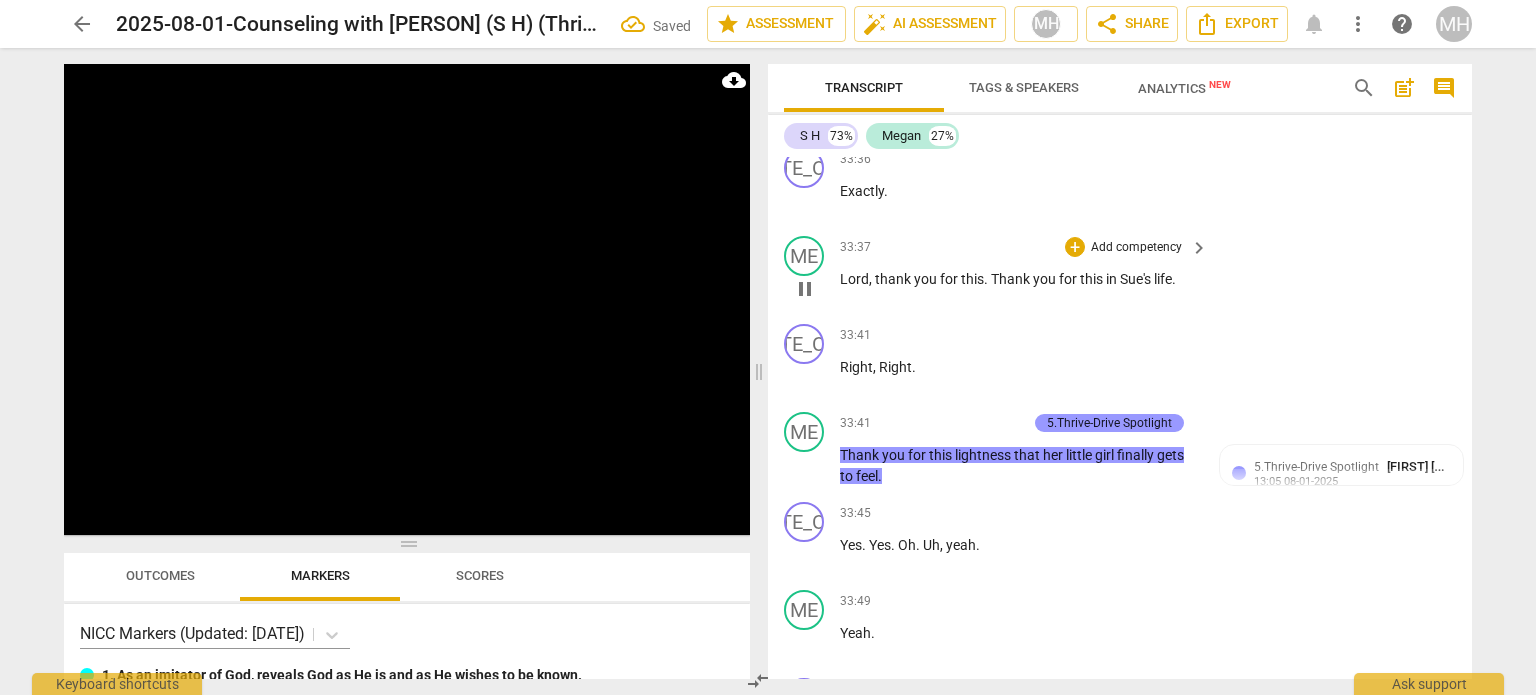 click on "Add competency" at bounding box center (1136, 248) 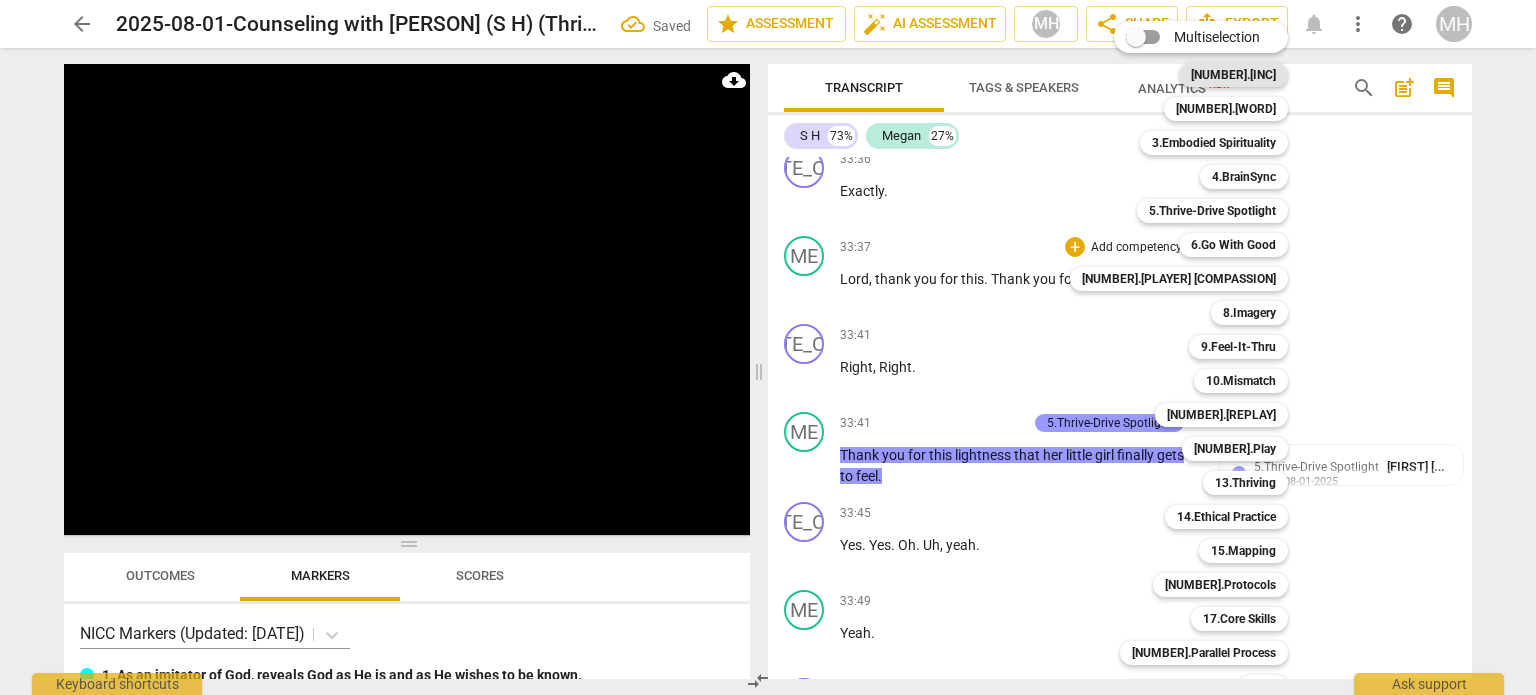 click on "1.Incarnational" at bounding box center [1233, 75] 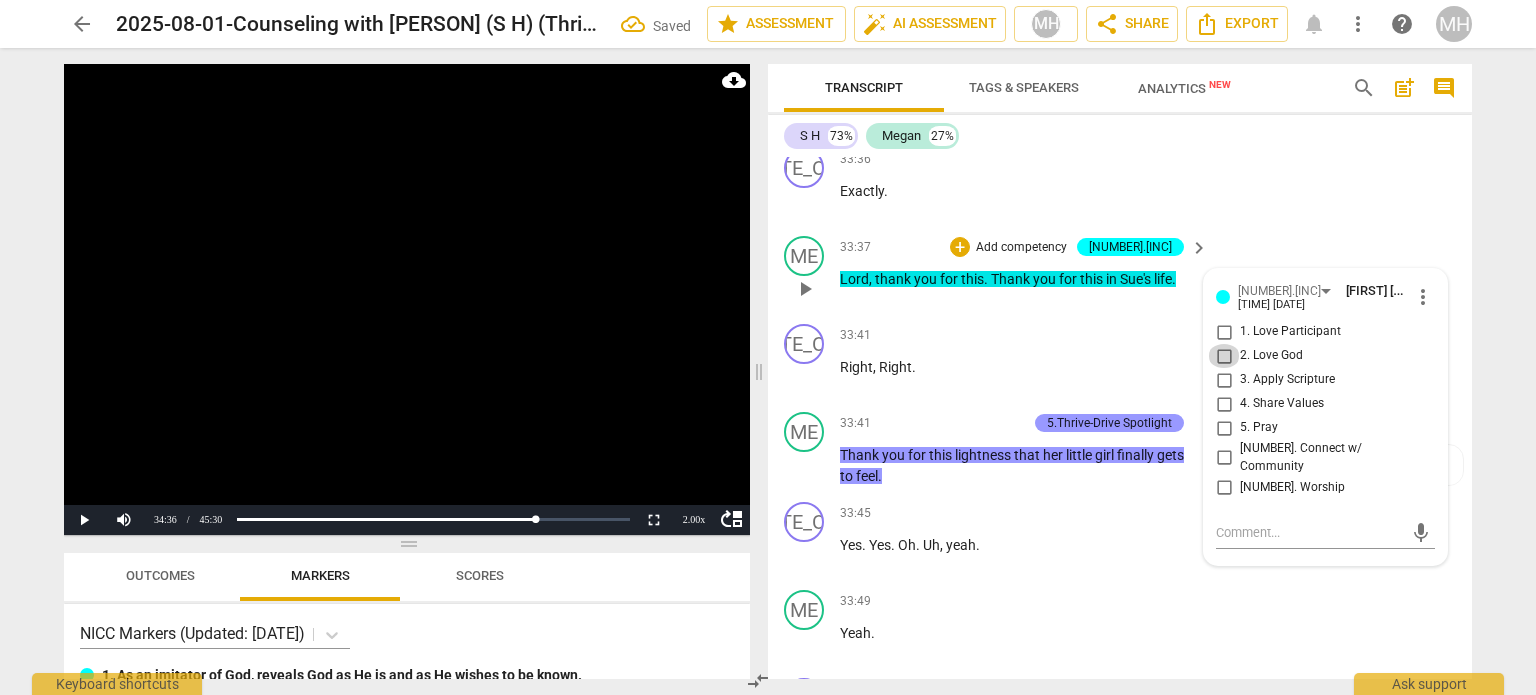 click on "2. Love God" at bounding box center [1224, 356] 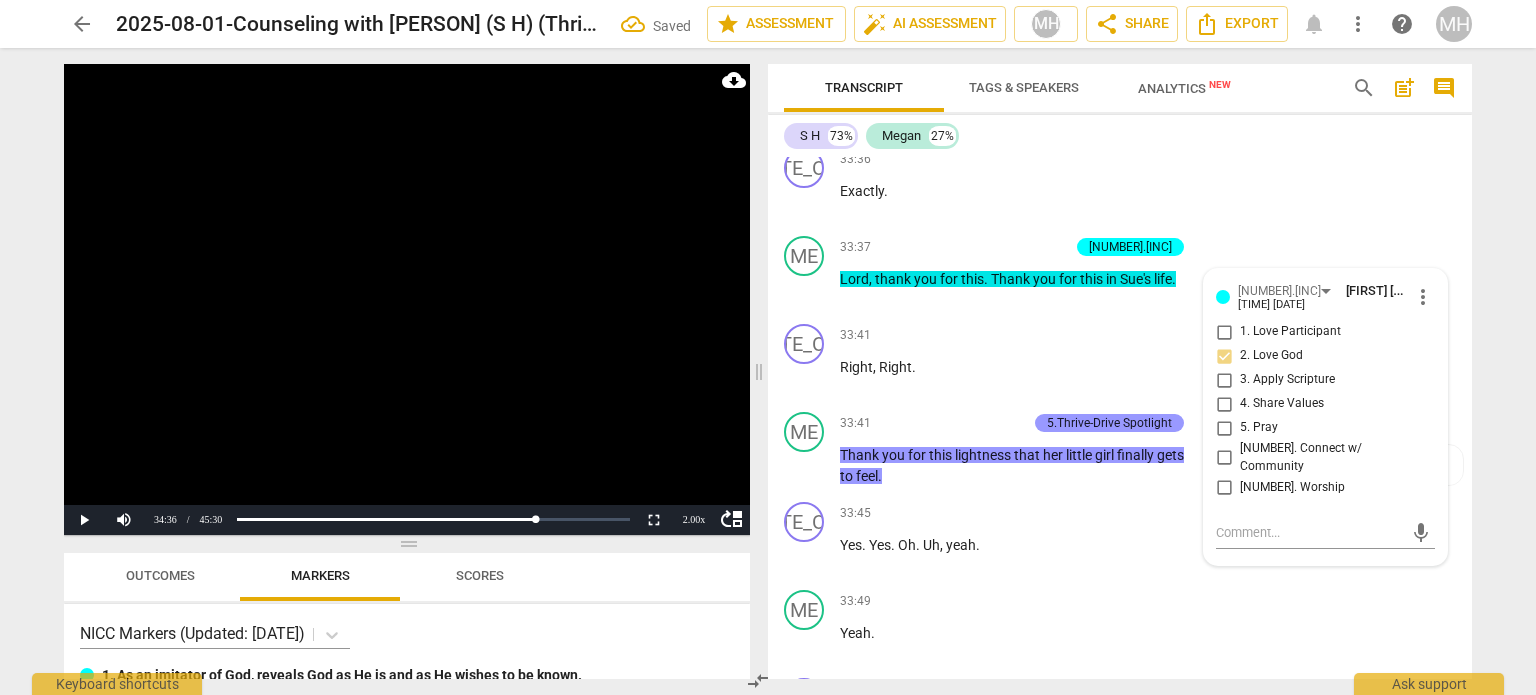 click at bounding box center [407, 299] 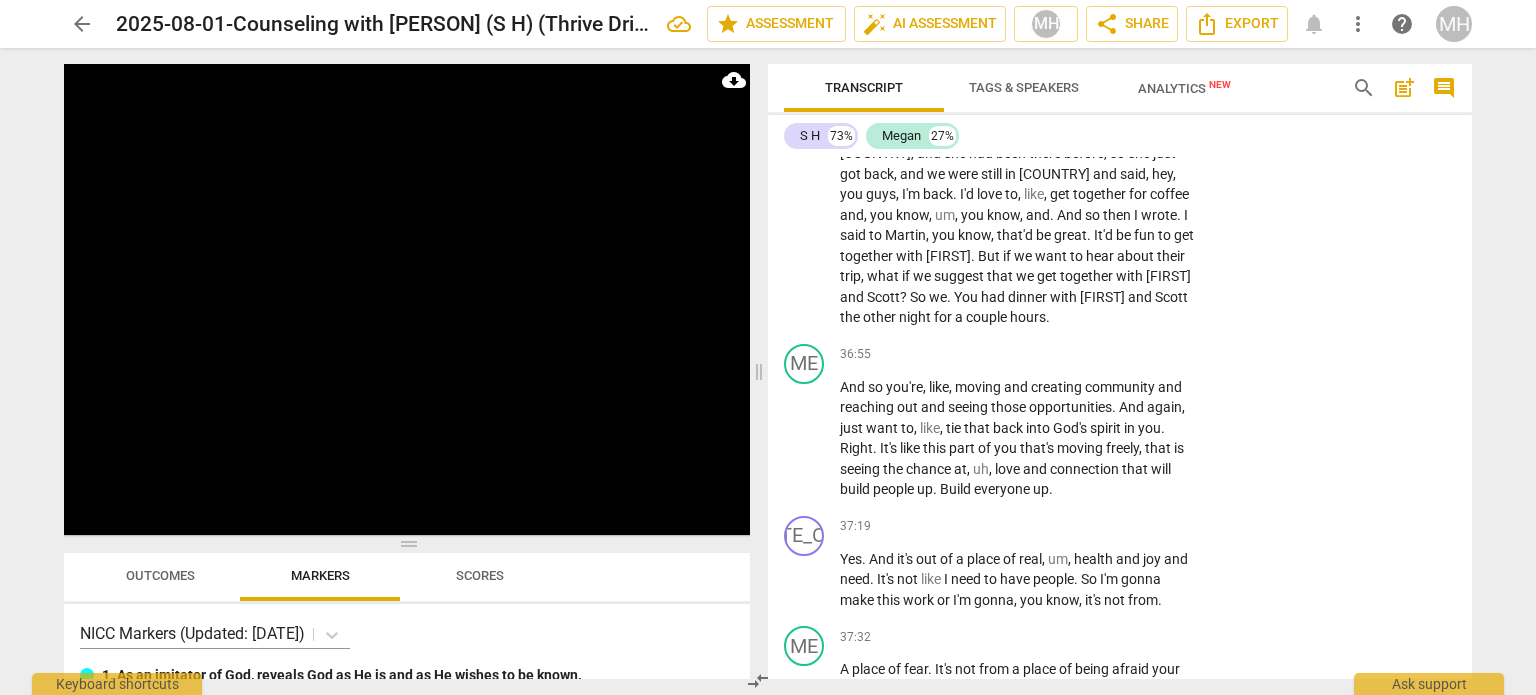 scroll, scrollTop: 21945, scrollLeft: 0, axis: vertical 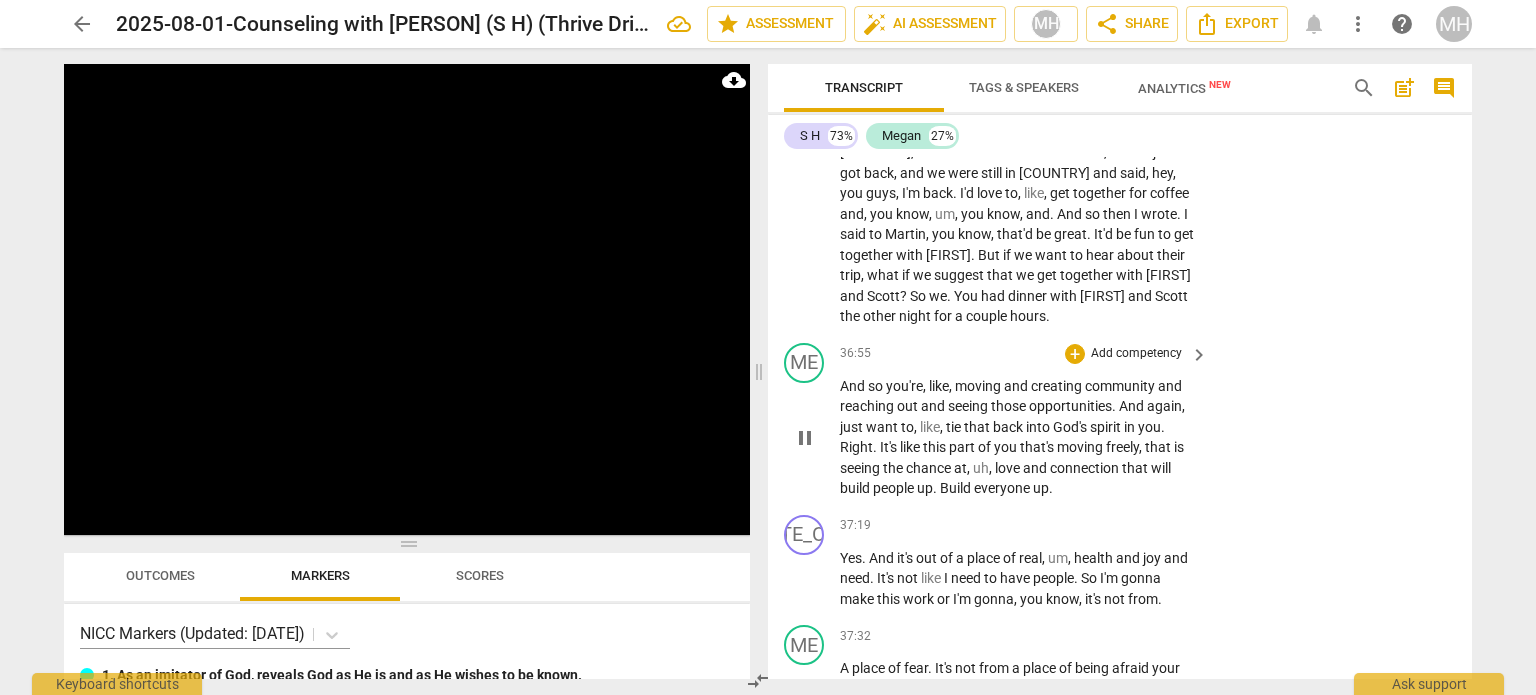 click on "Add competency" at bounding box center [1136, 354] 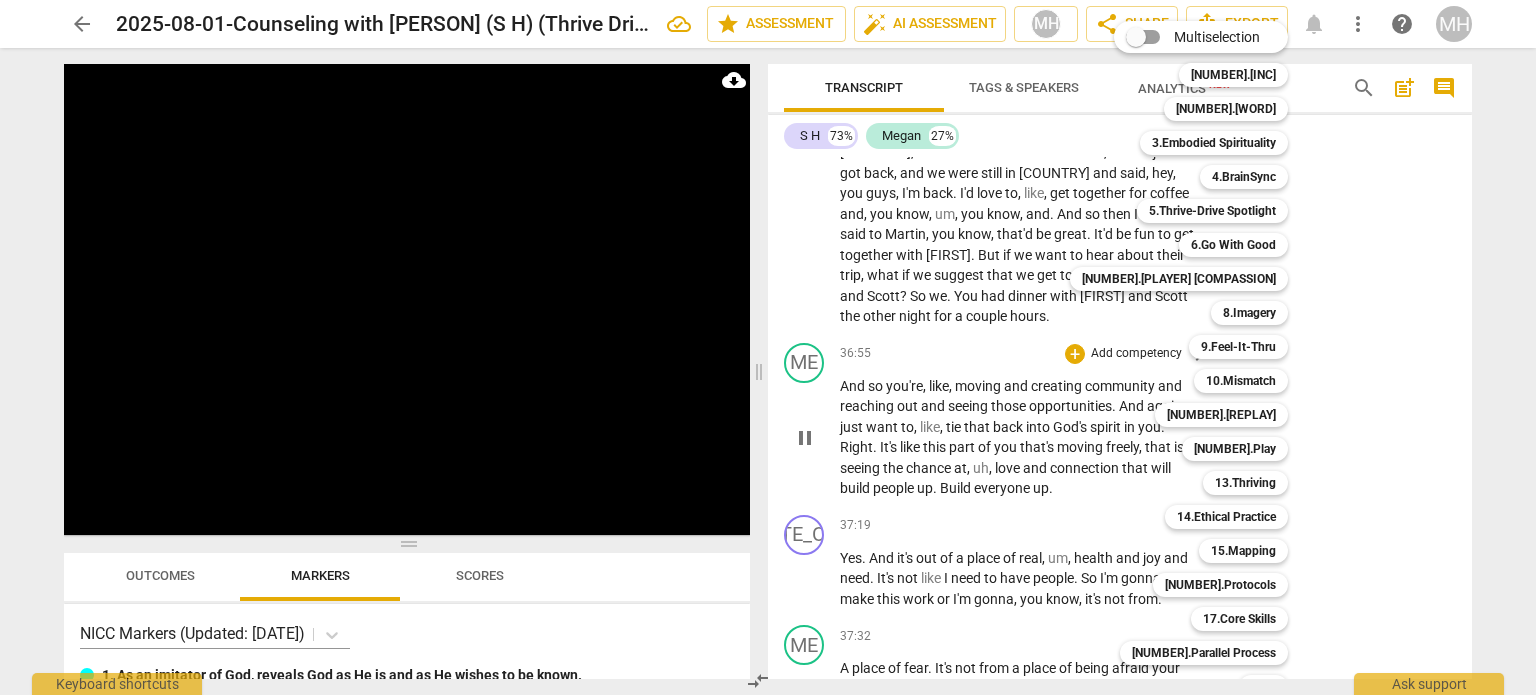 scroll, scrollTop: 21441, scrollLeft: 0, axis: vertical 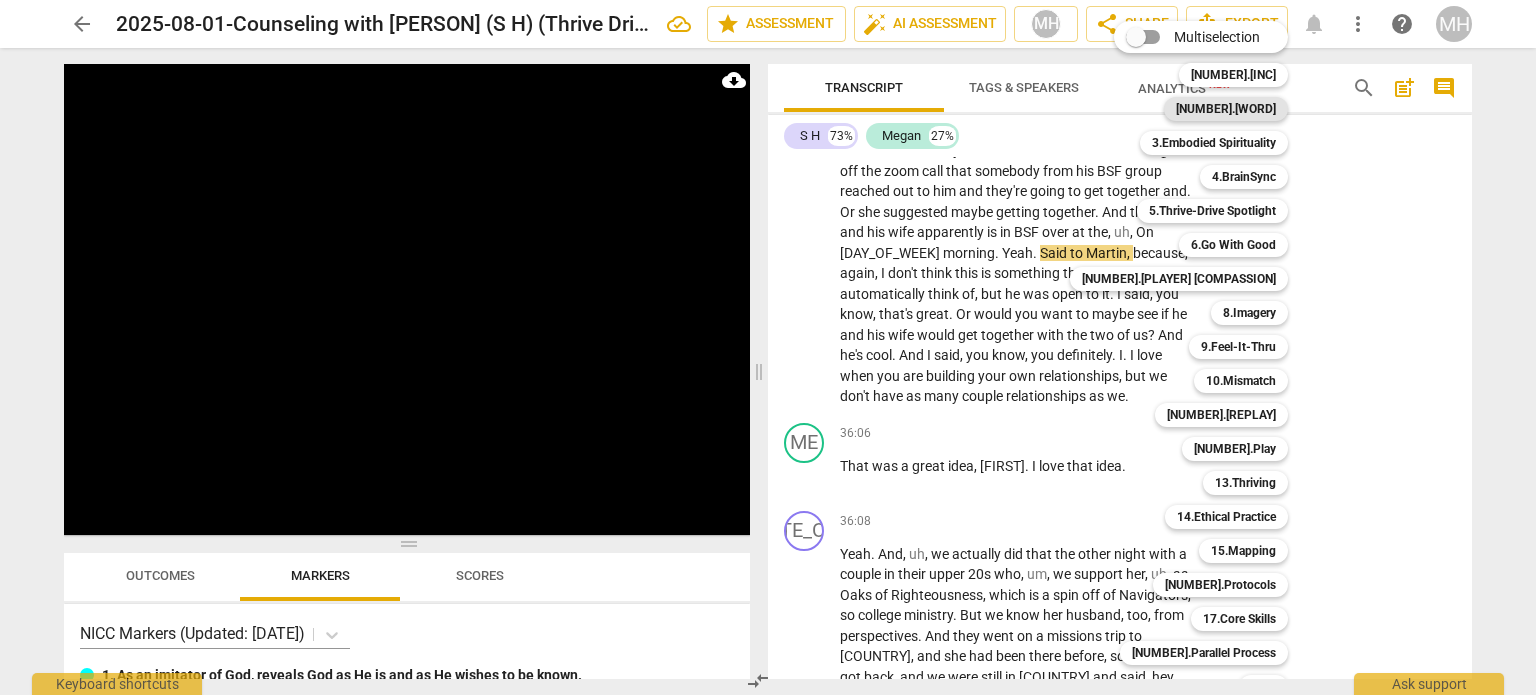 click on "2.Limited Reparenting" at bounding box center (1226, 109) 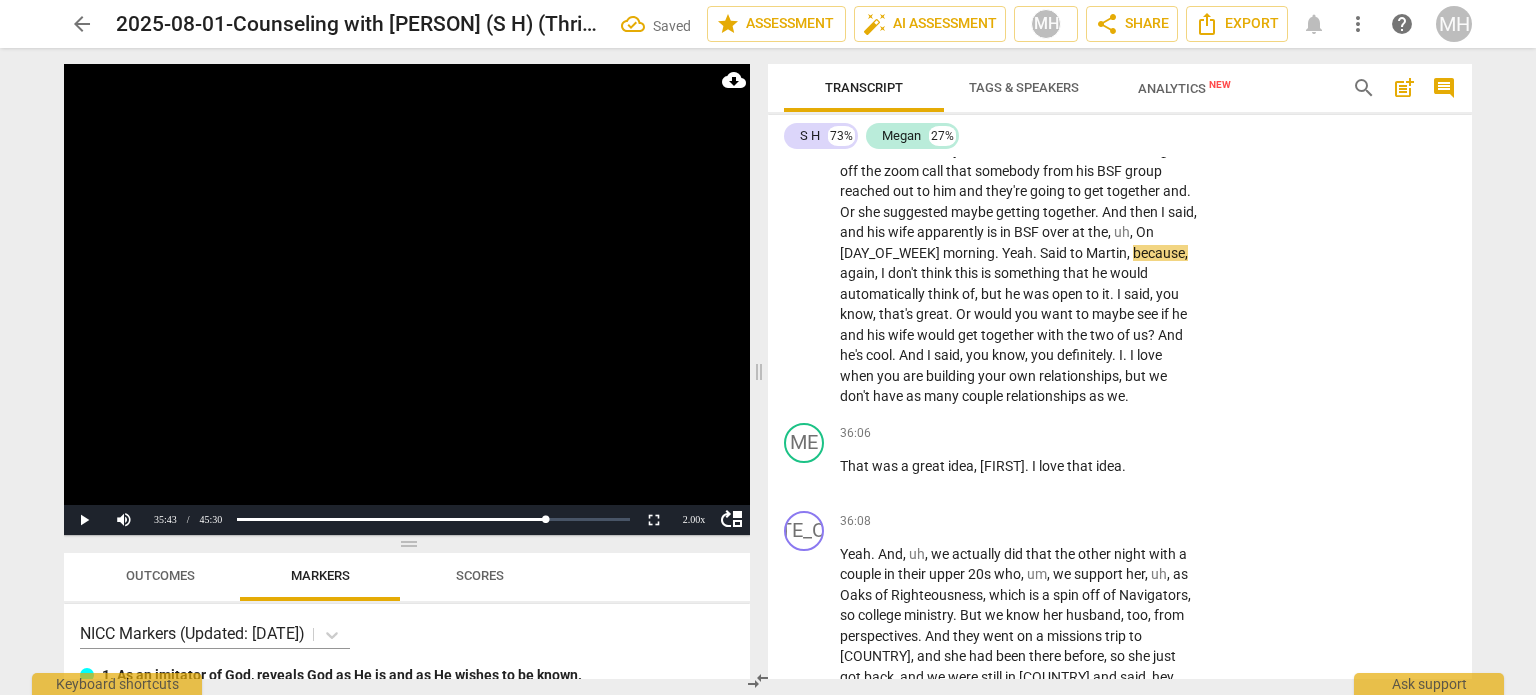 scroll, scrollTop: 22151, scrollLeft: 0, axis: vertical 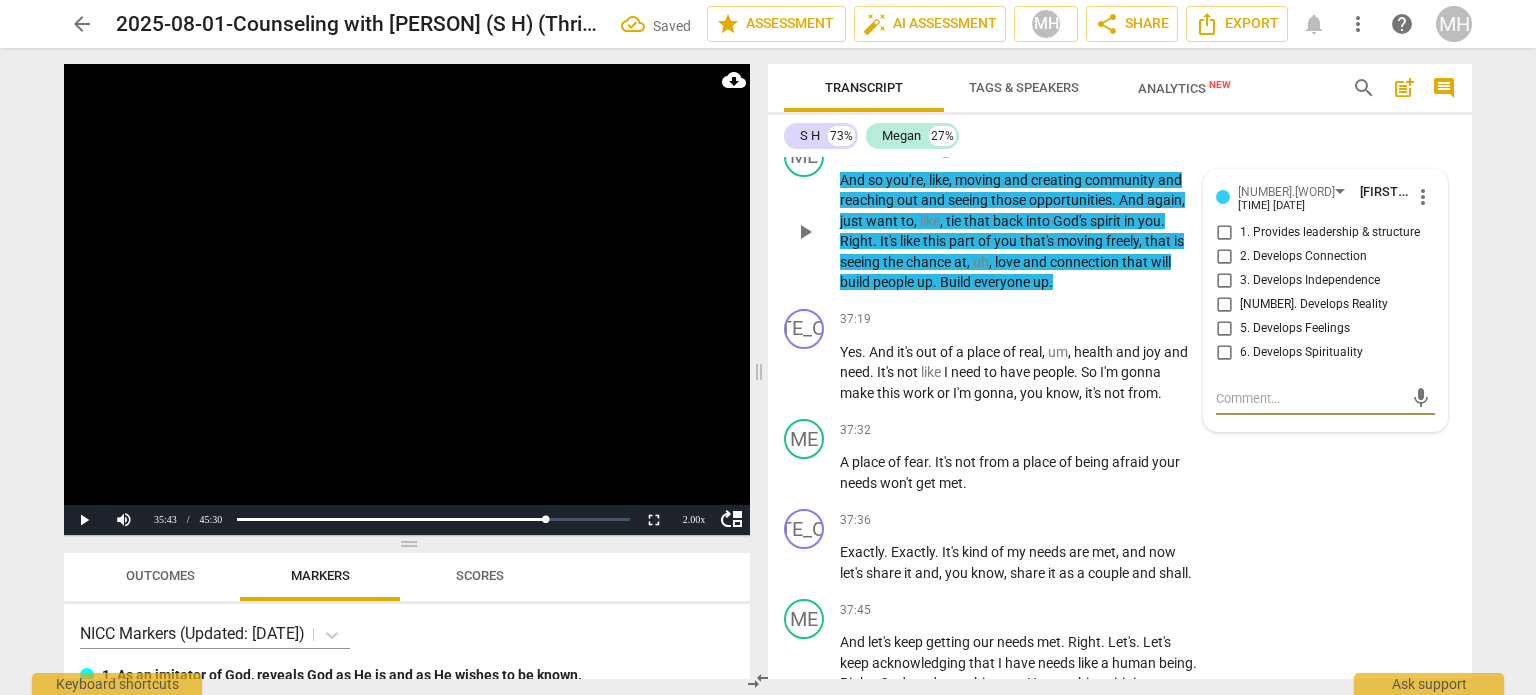 click on "6. Develops Spirituality" at bounding box center [1224, 353] 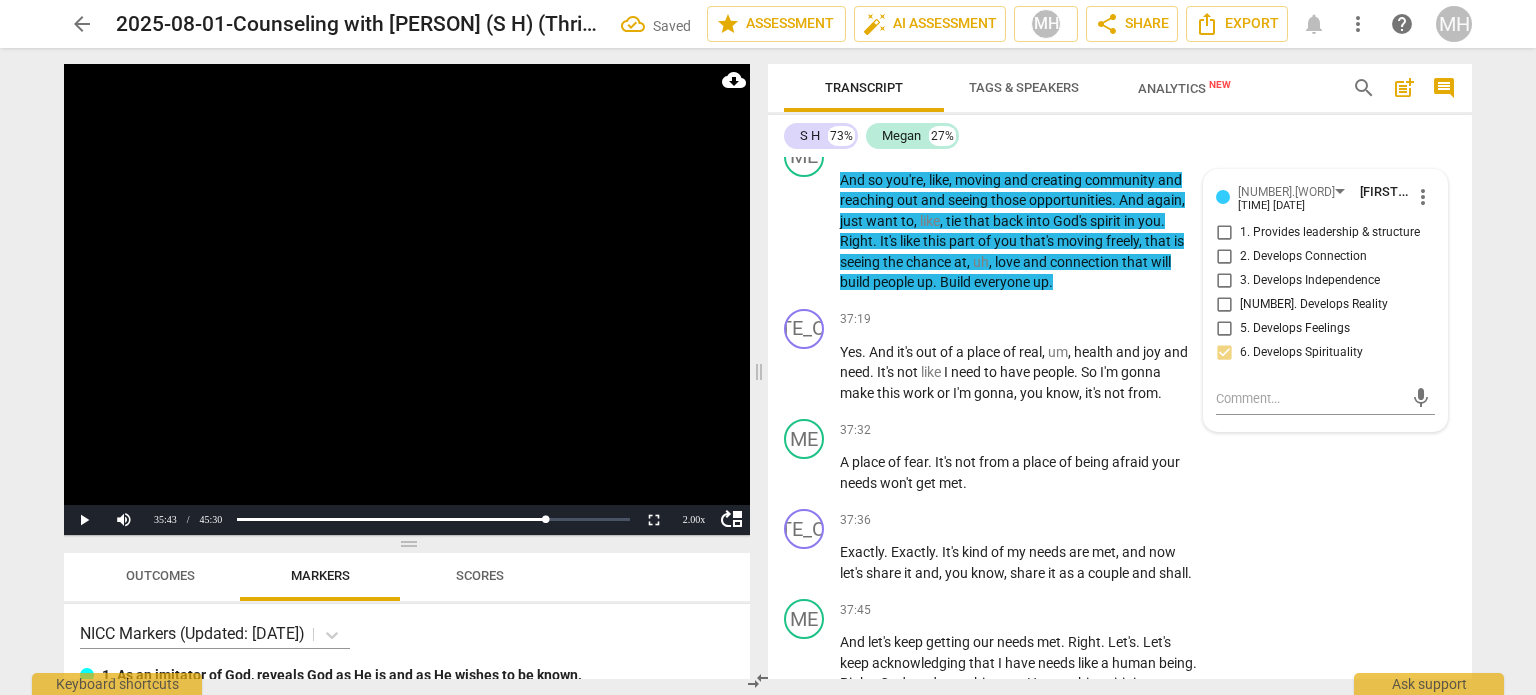 click at bounding box center (407, 299) 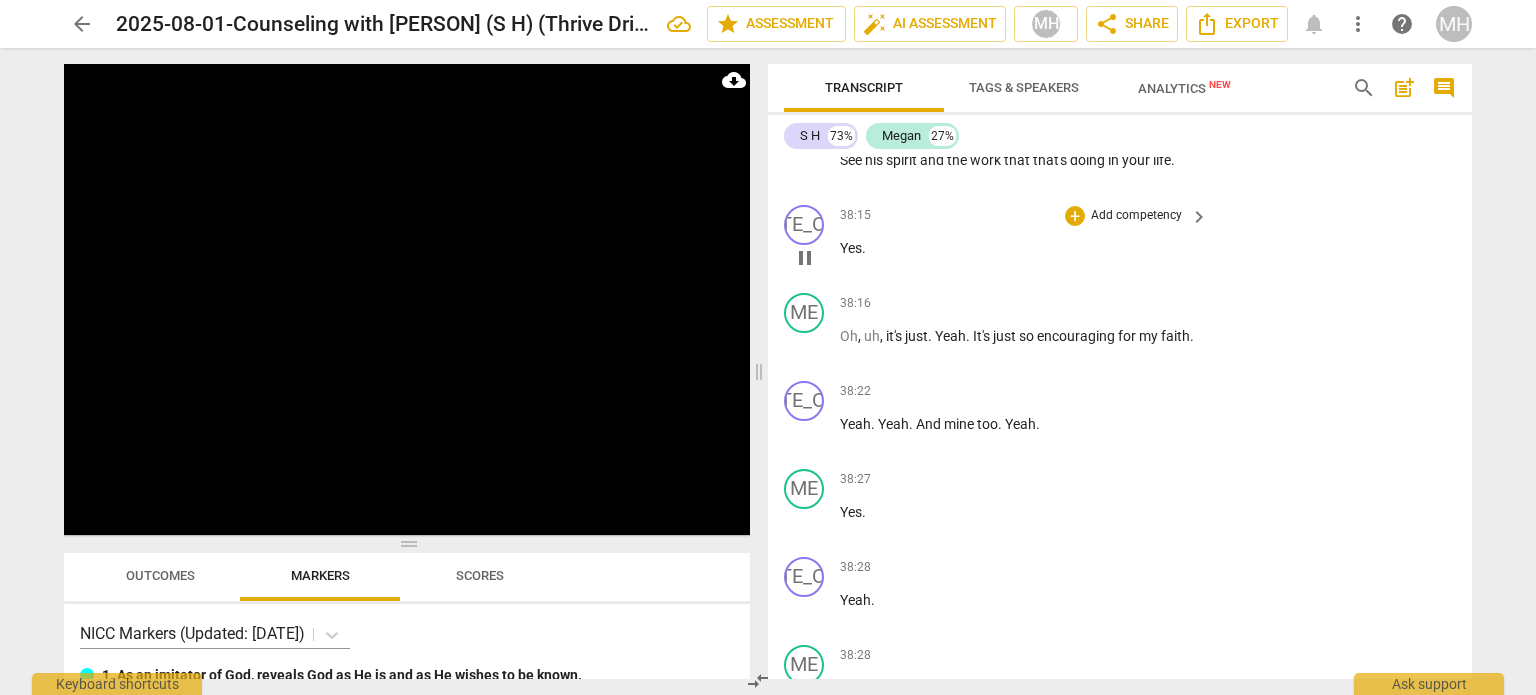 scroll, scrollTop: 23054, scrollLeft: 0, axis: vertical 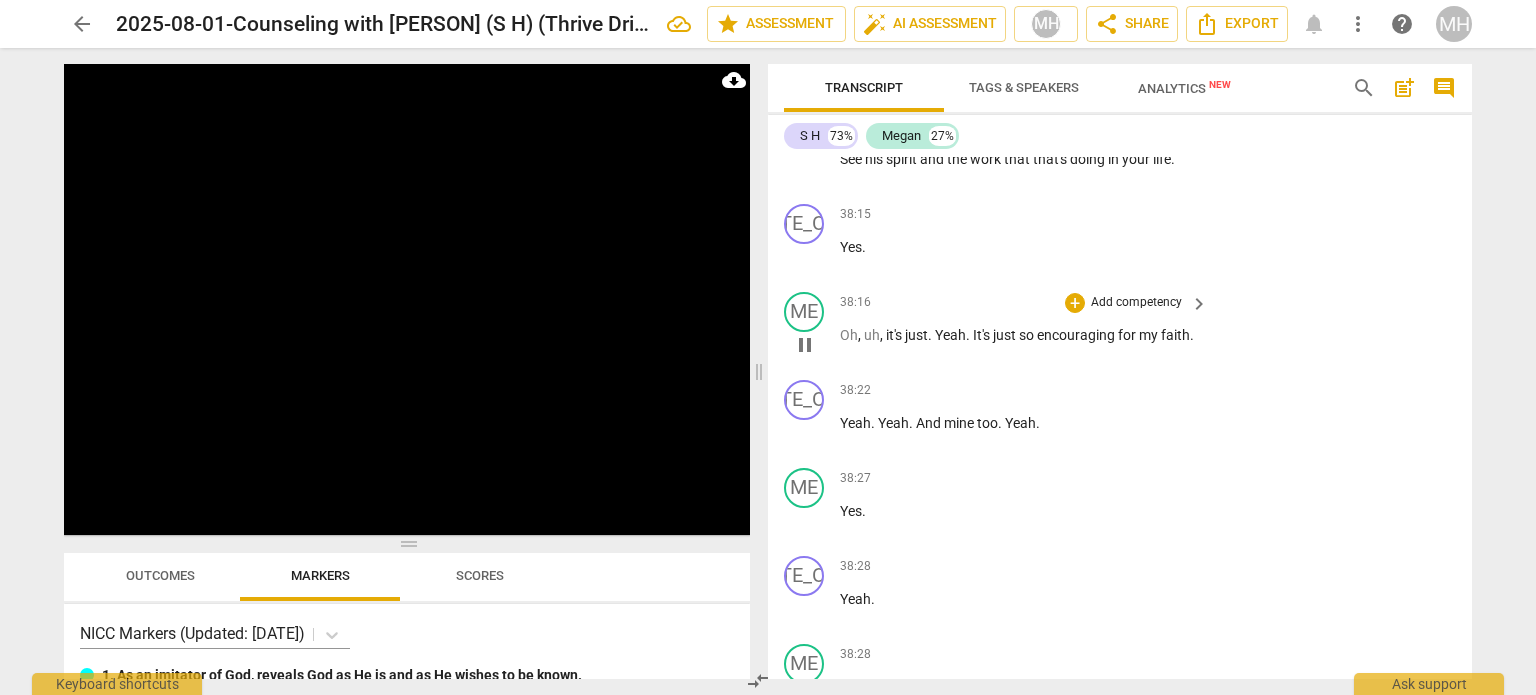 click on "Add competency" at bounding box center [1136, 303] 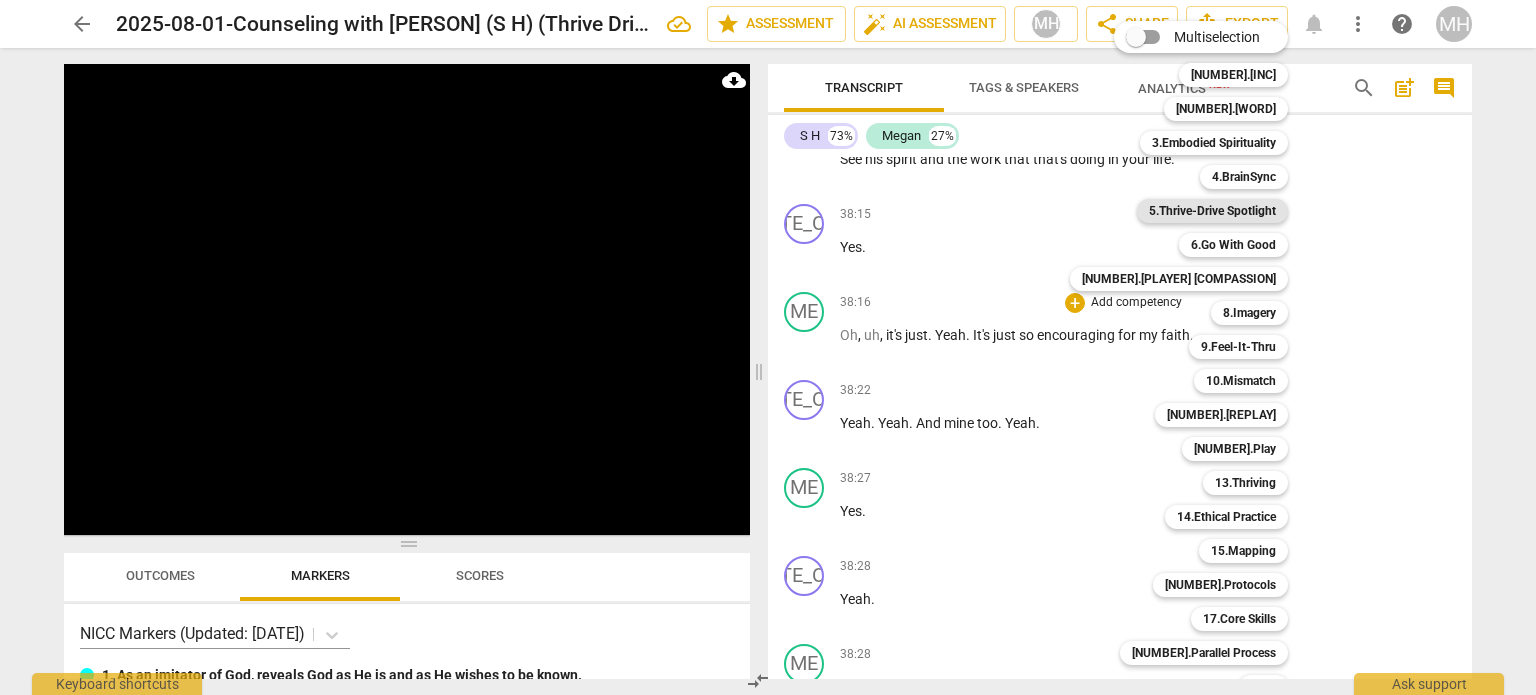 click on "5.Thrive-Drive Spotlight" at bounding box center [1212, 211] 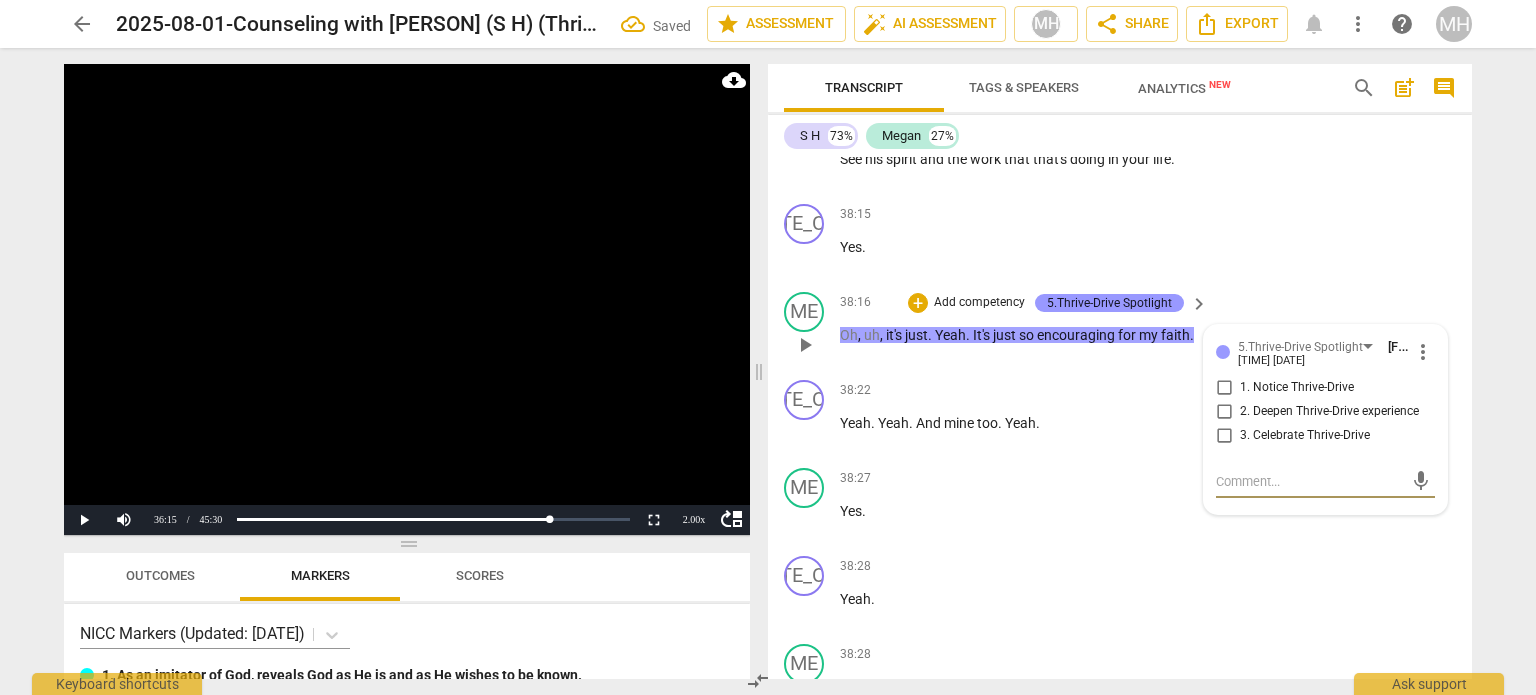 click on "3. Celebrate Thrive-Drive" at bounding box center (1224, 436) 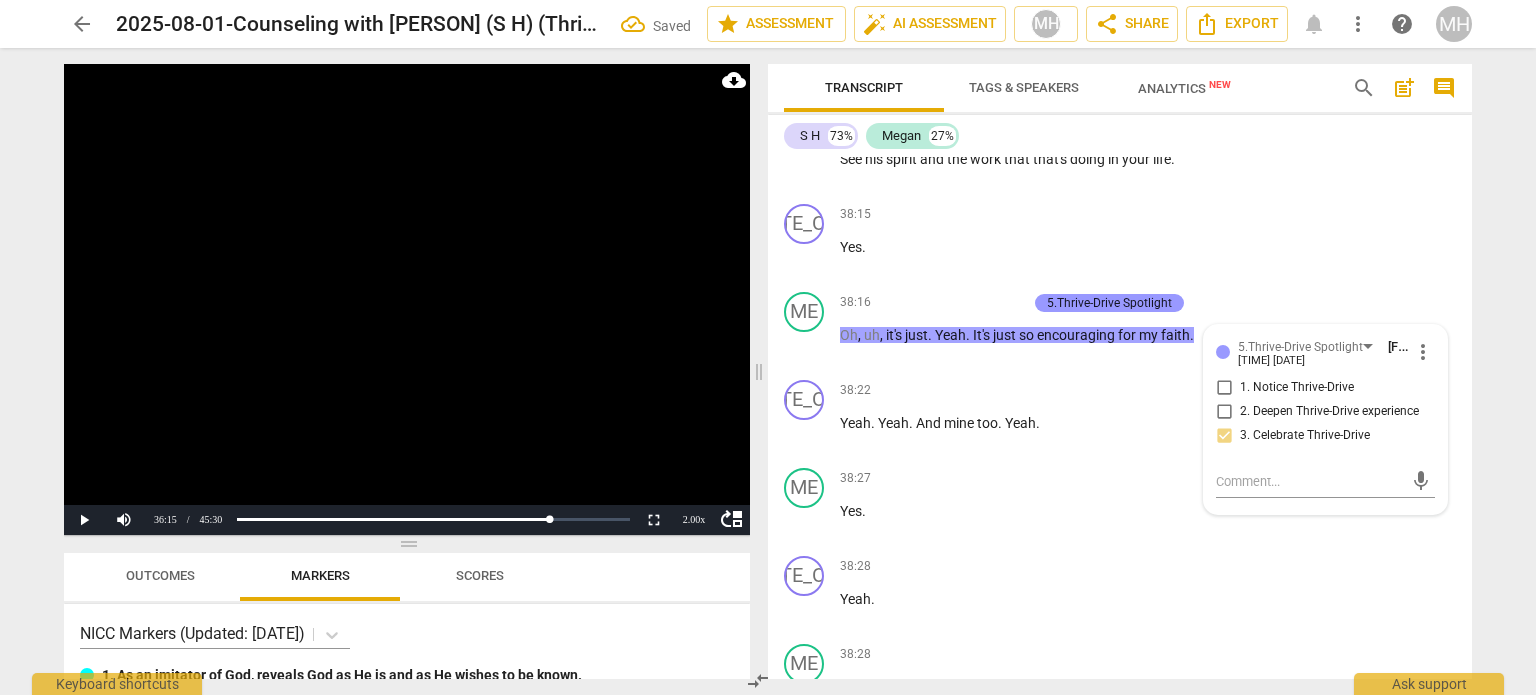 click at bounding box center [407, 299] 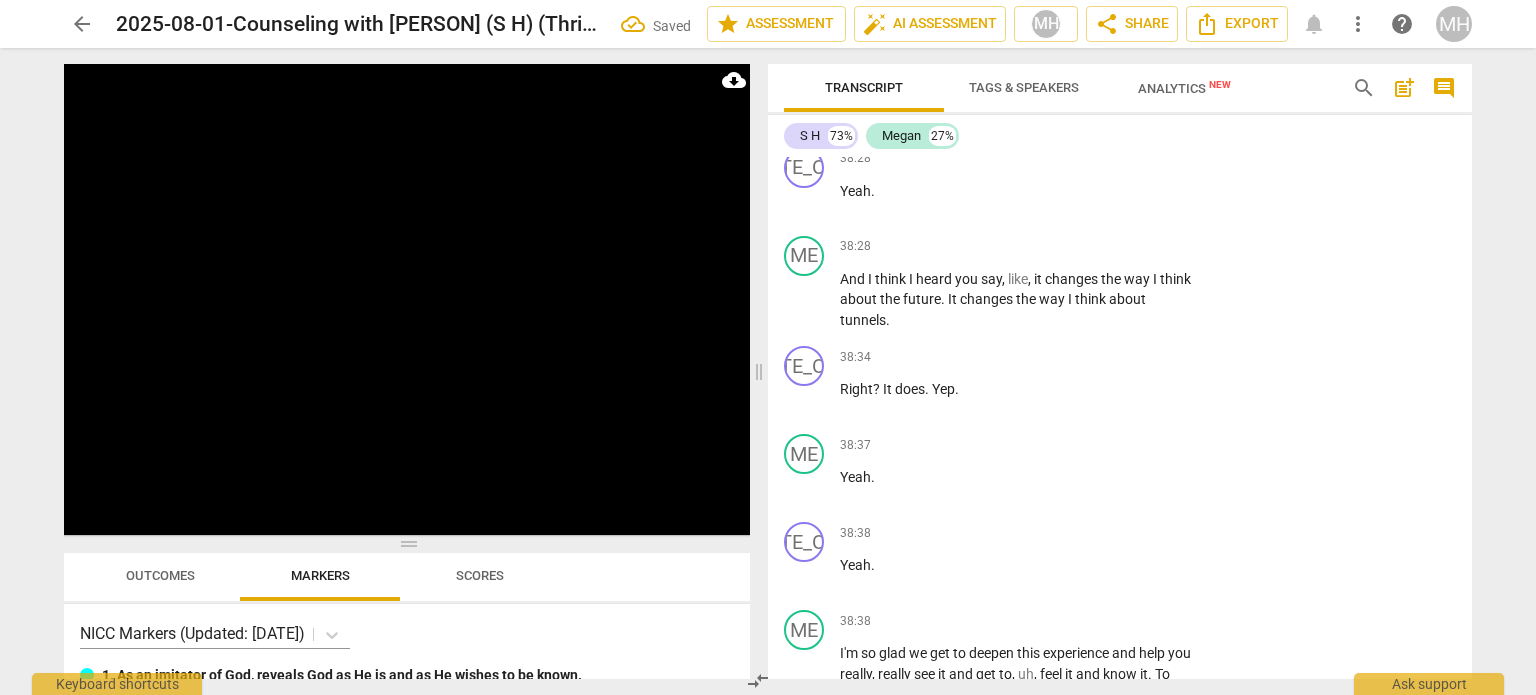 scroll, scrollTop: 23474, scrollLeft: 0, axis: vertical 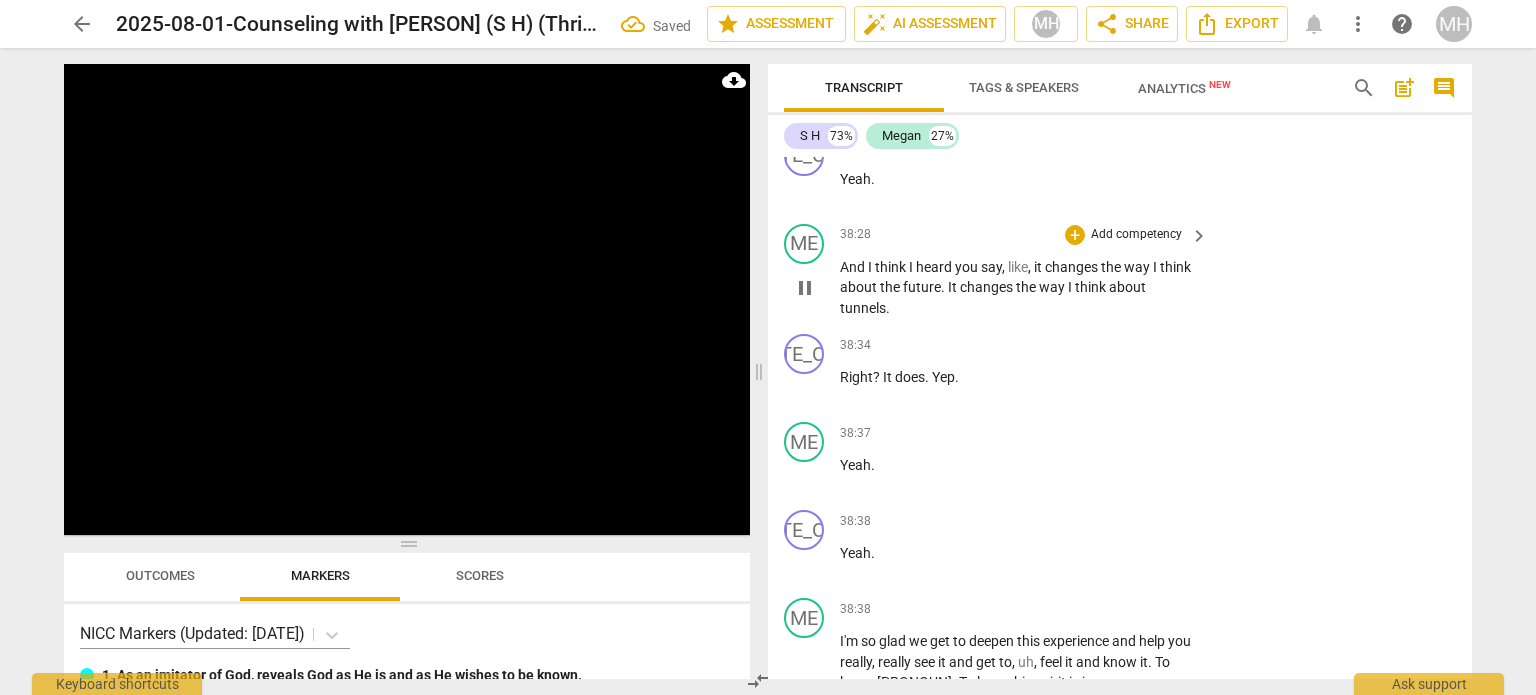 click on "Add competency" at bounding box center [1136, 235] 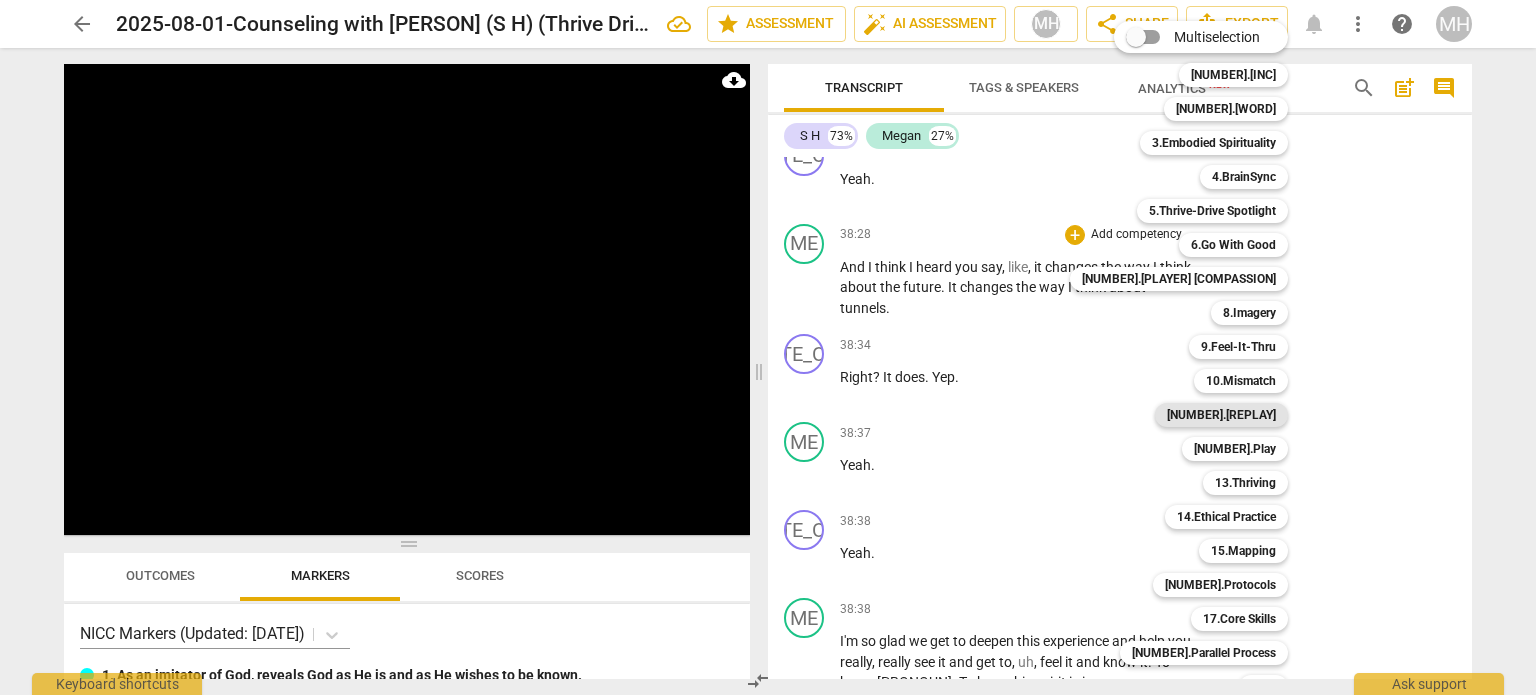 click on "11.Replay" at bounding box center (1221, 415) 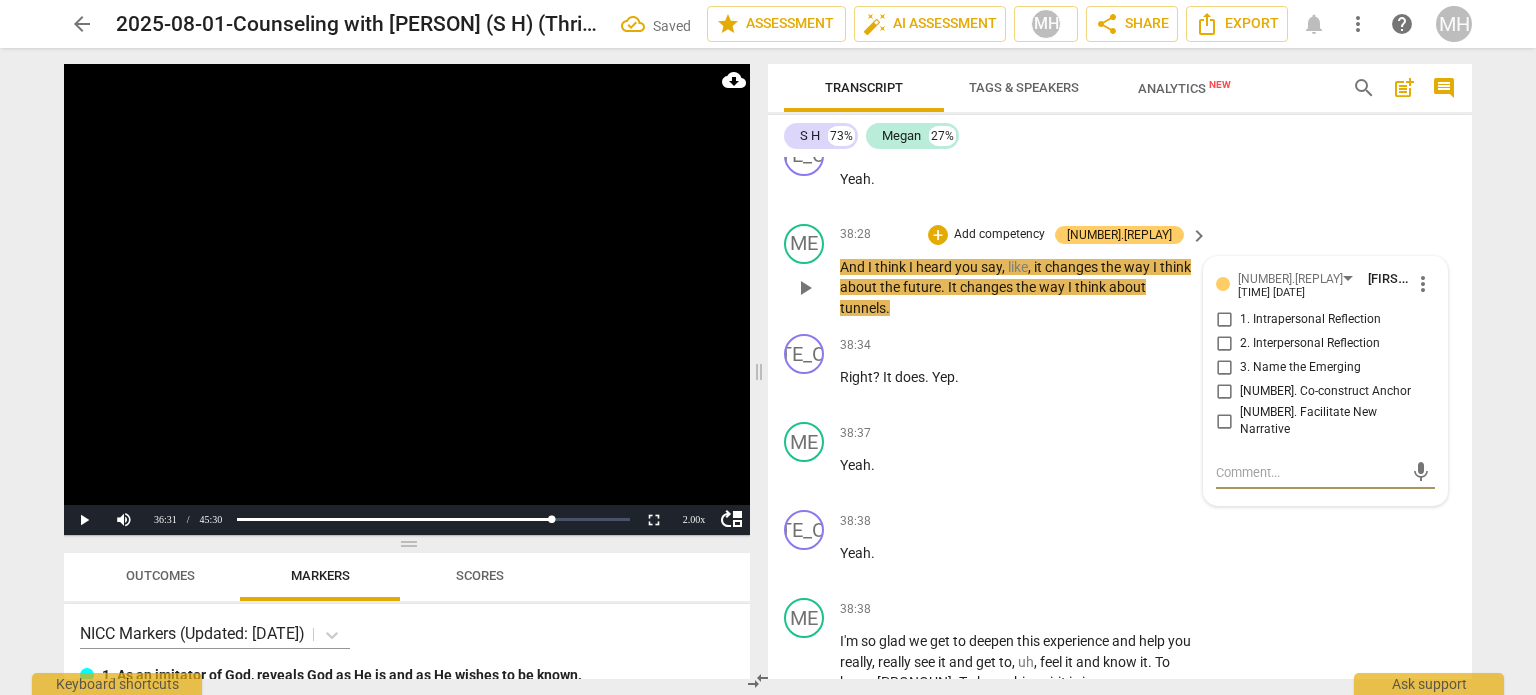 click on "5. Facilitate New Narrative" at bounding box center [1224, 421] 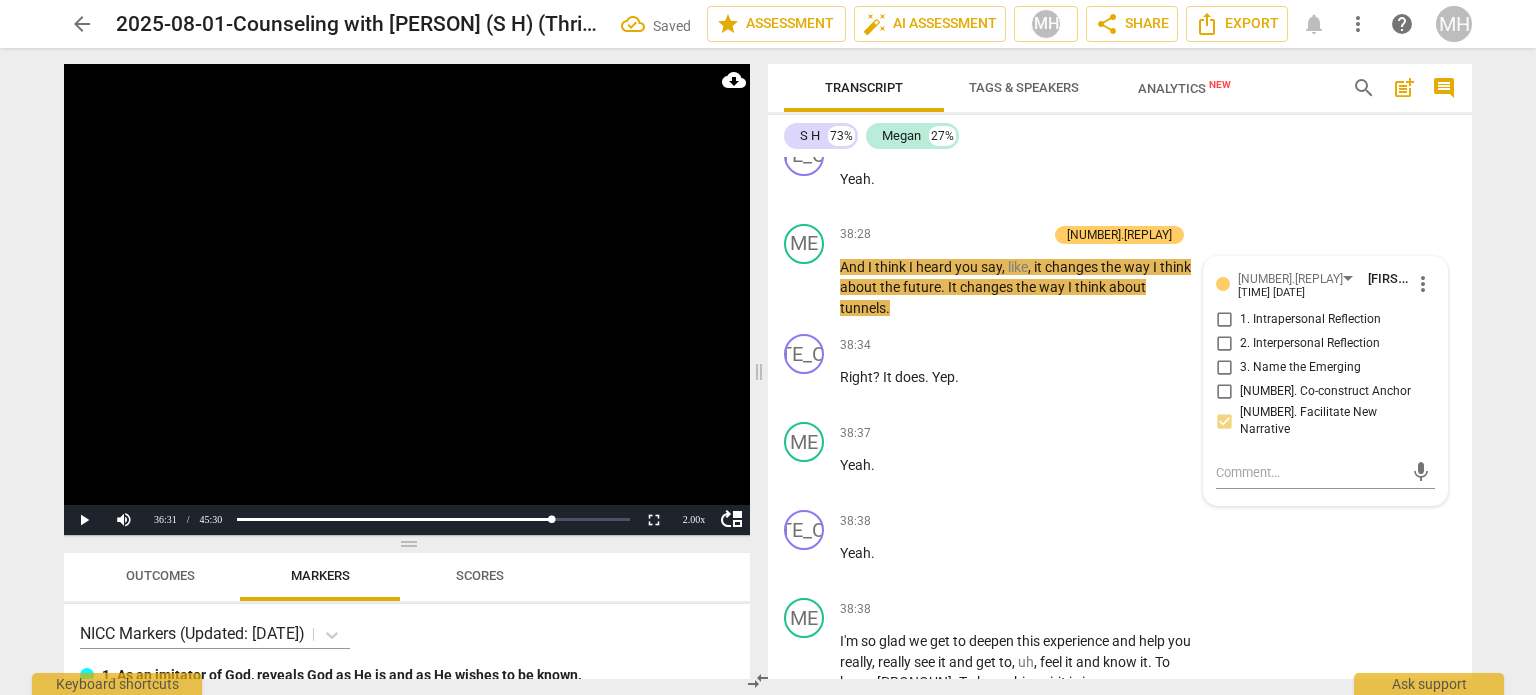 click at bounding box center [407, 299] 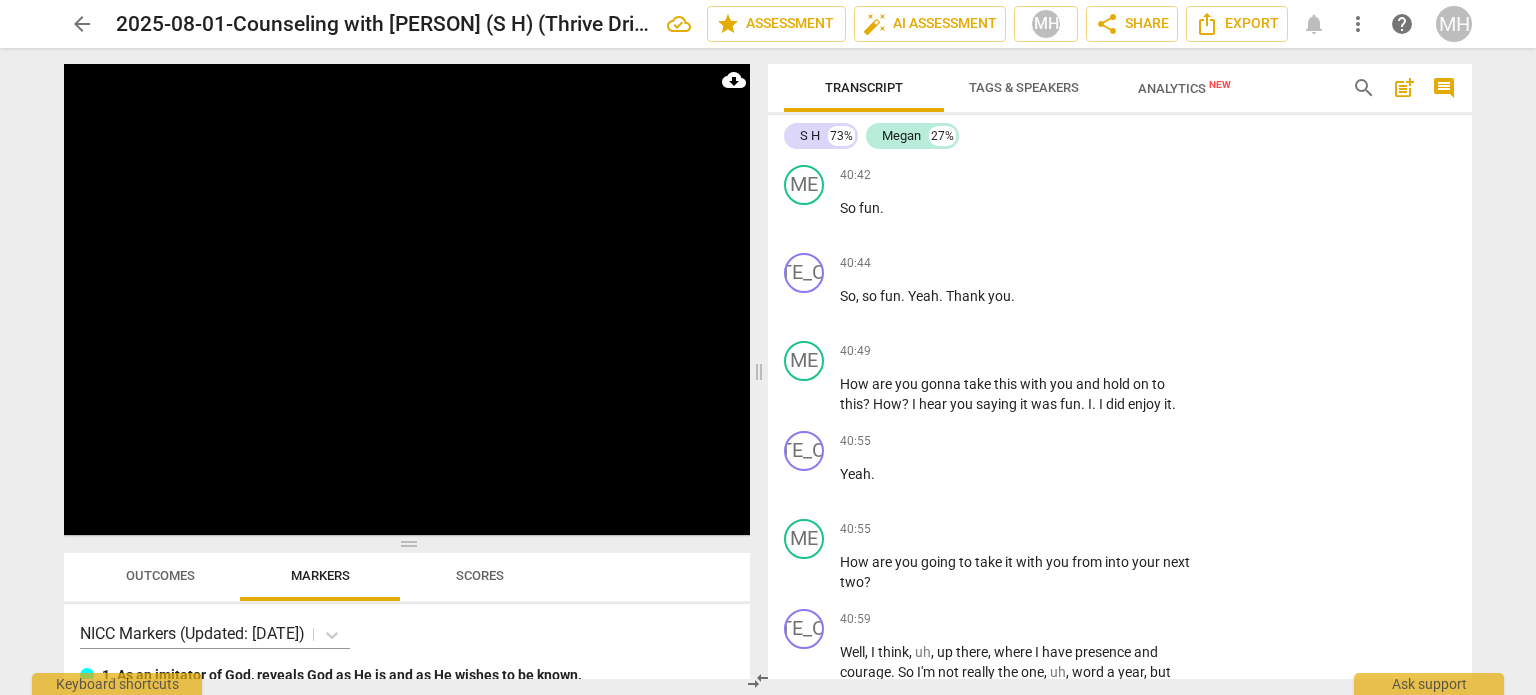 scroll, scrollTop: 25854, scrollLeft: 0, axis: vertical 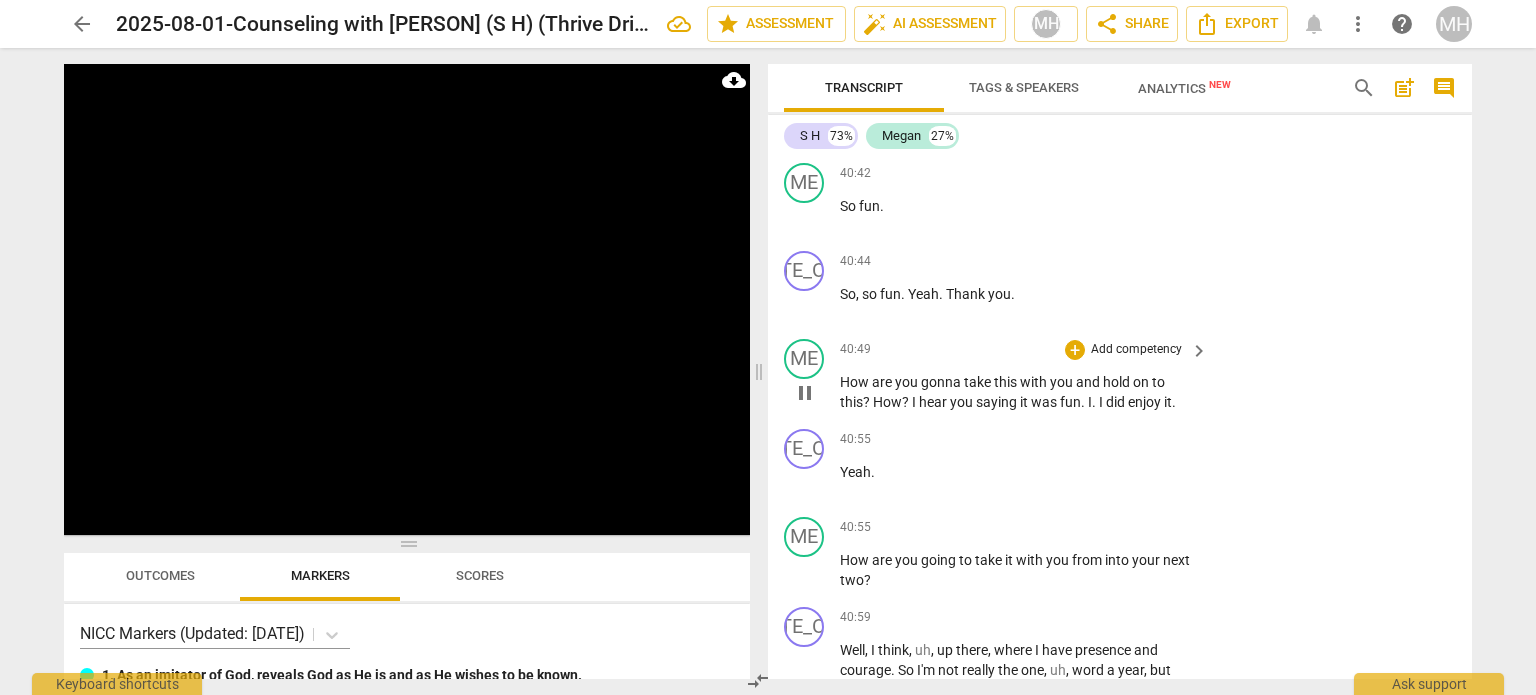 click on "Add competency" at bounding box center [1136, 350] 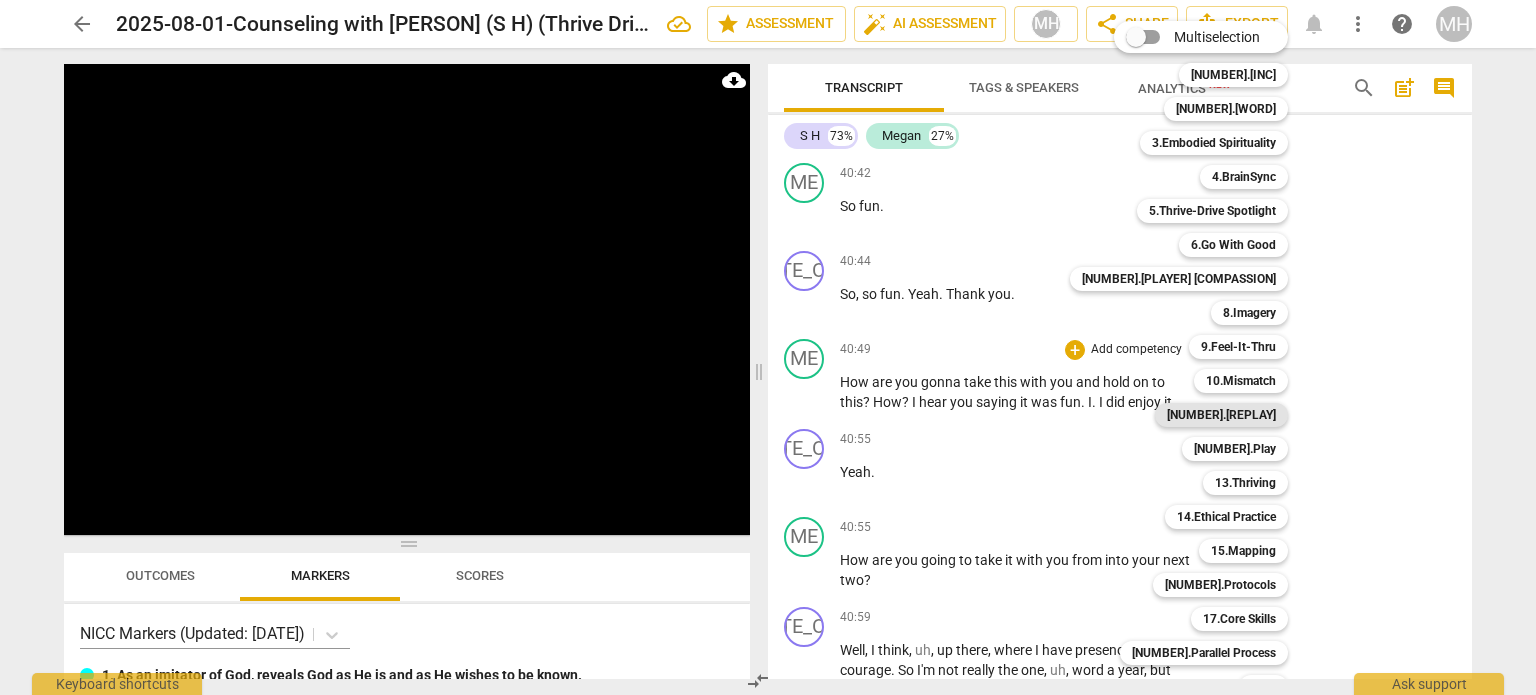 click on "11.Replay" at bounding box center [1221, 415] 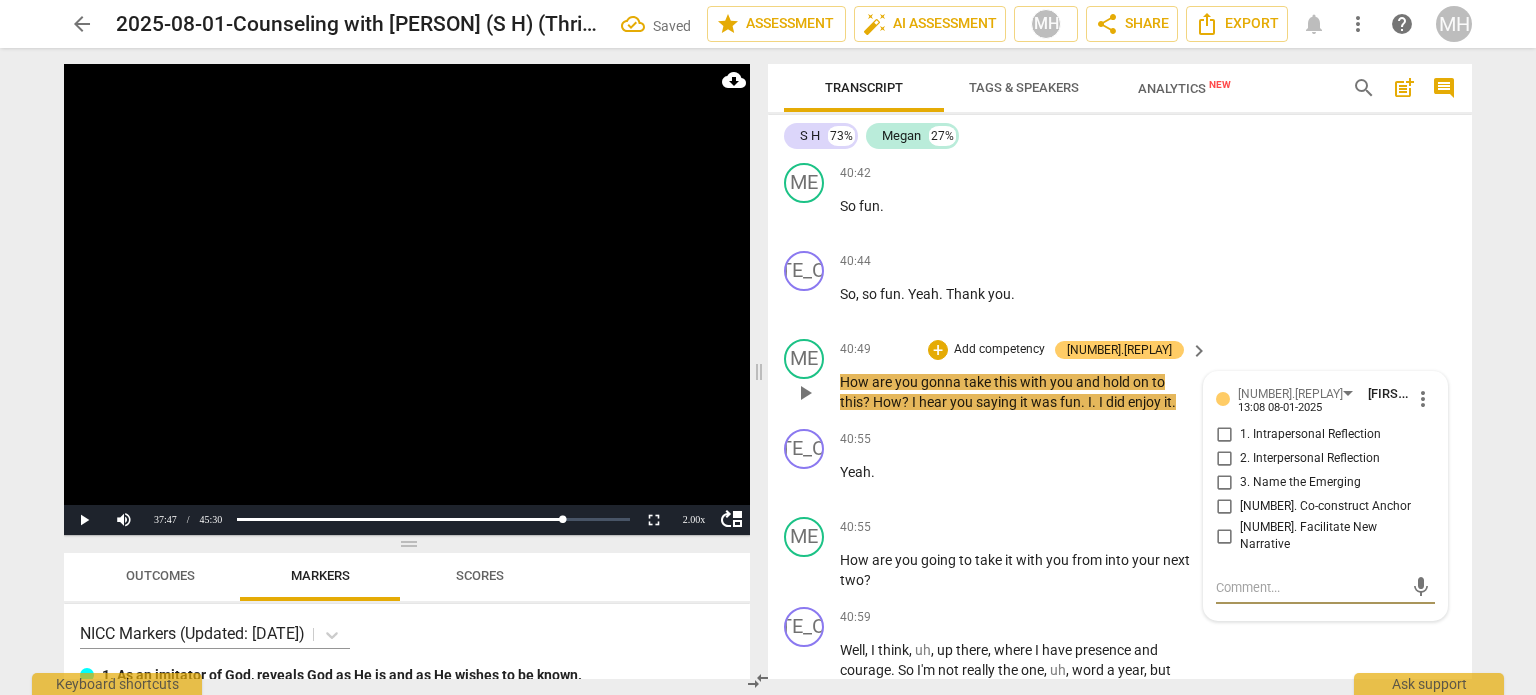 click on "4. Co-construct Anchor" at bounding box center (1224, 507) 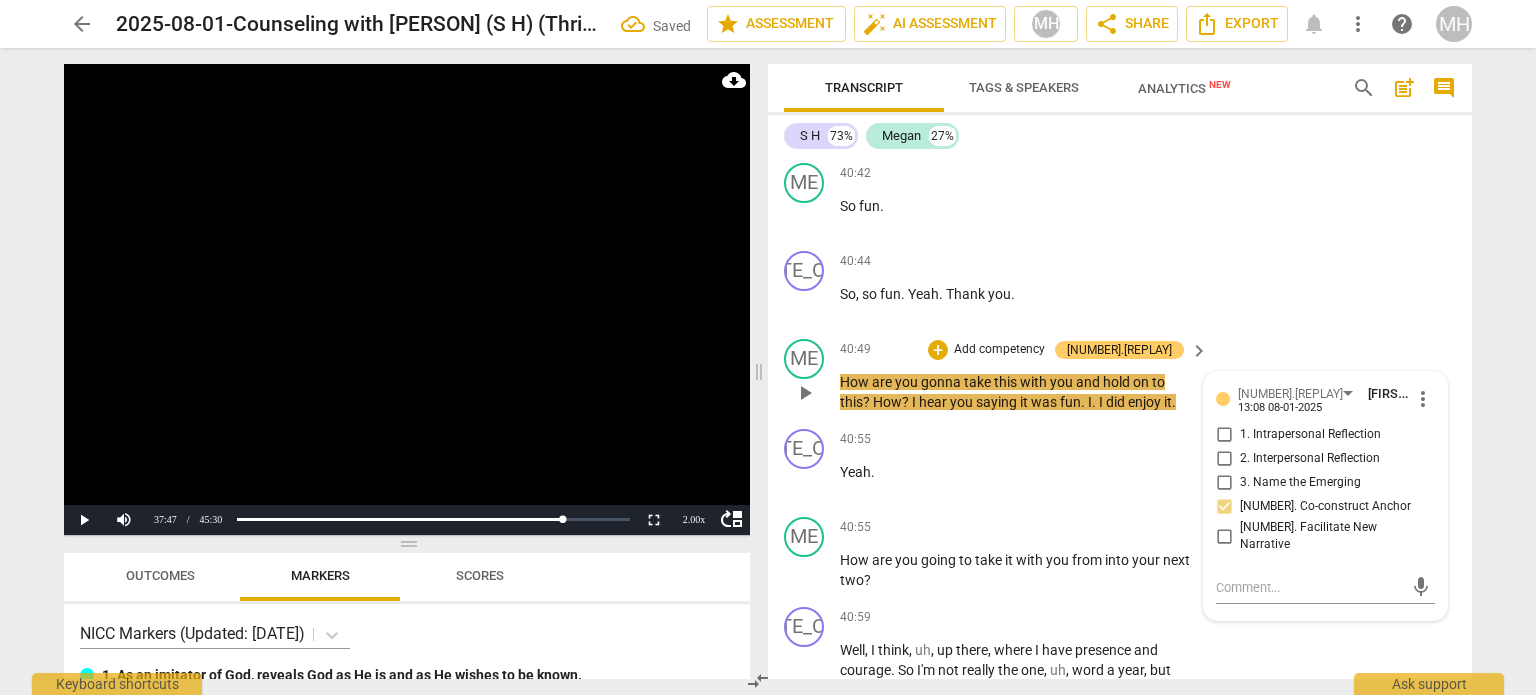 click on "Add competency" at bounding box center (999, 350) 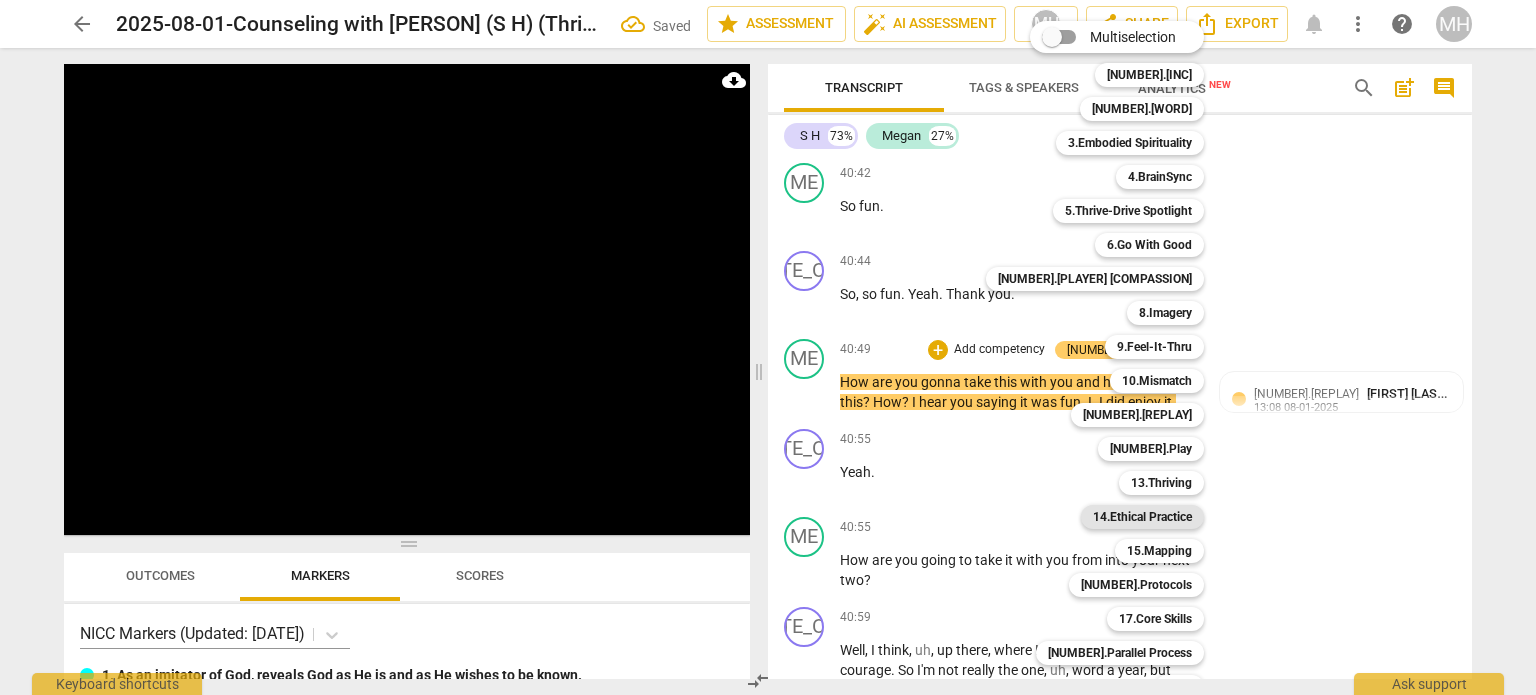 scroll, scrollTop: 22704, scrollLeft: 0, axis: vertical 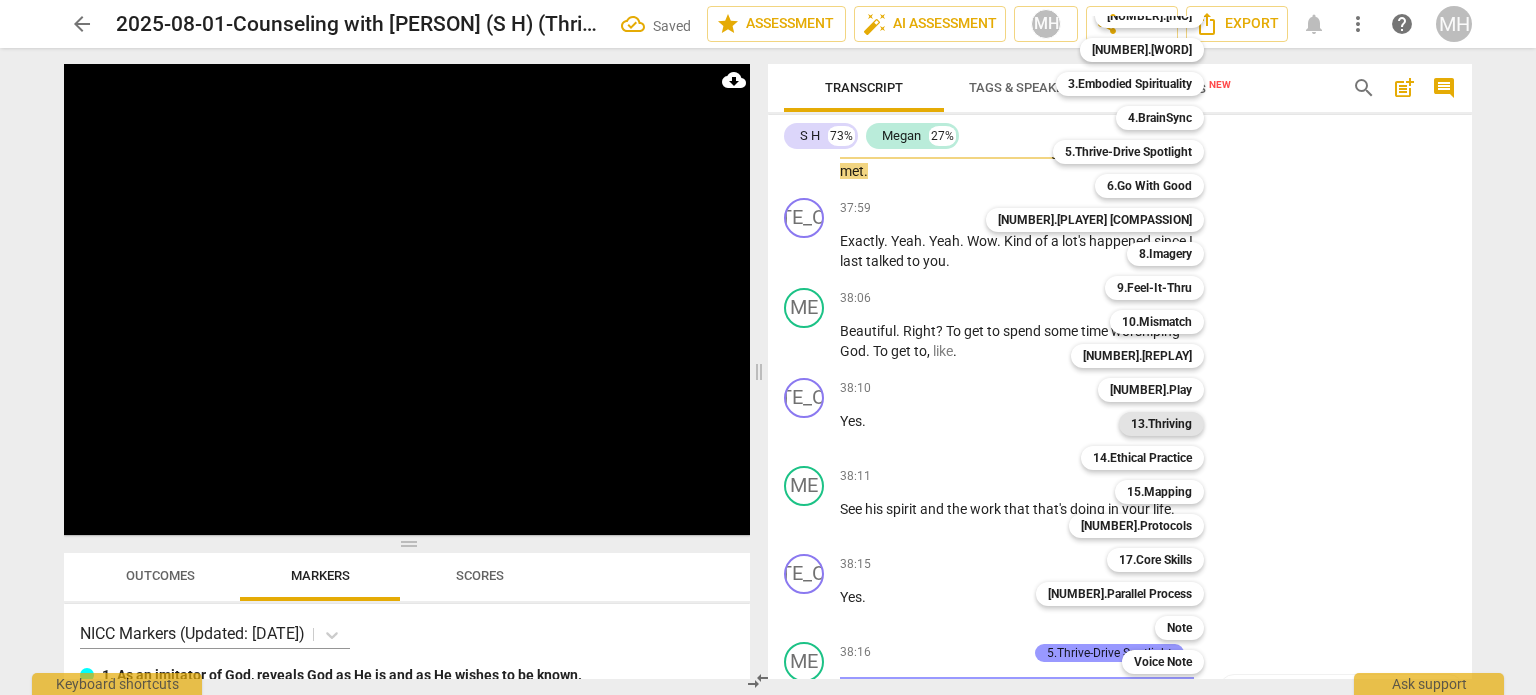 click on "15.Mapping" at bounding box center (1159, 492) 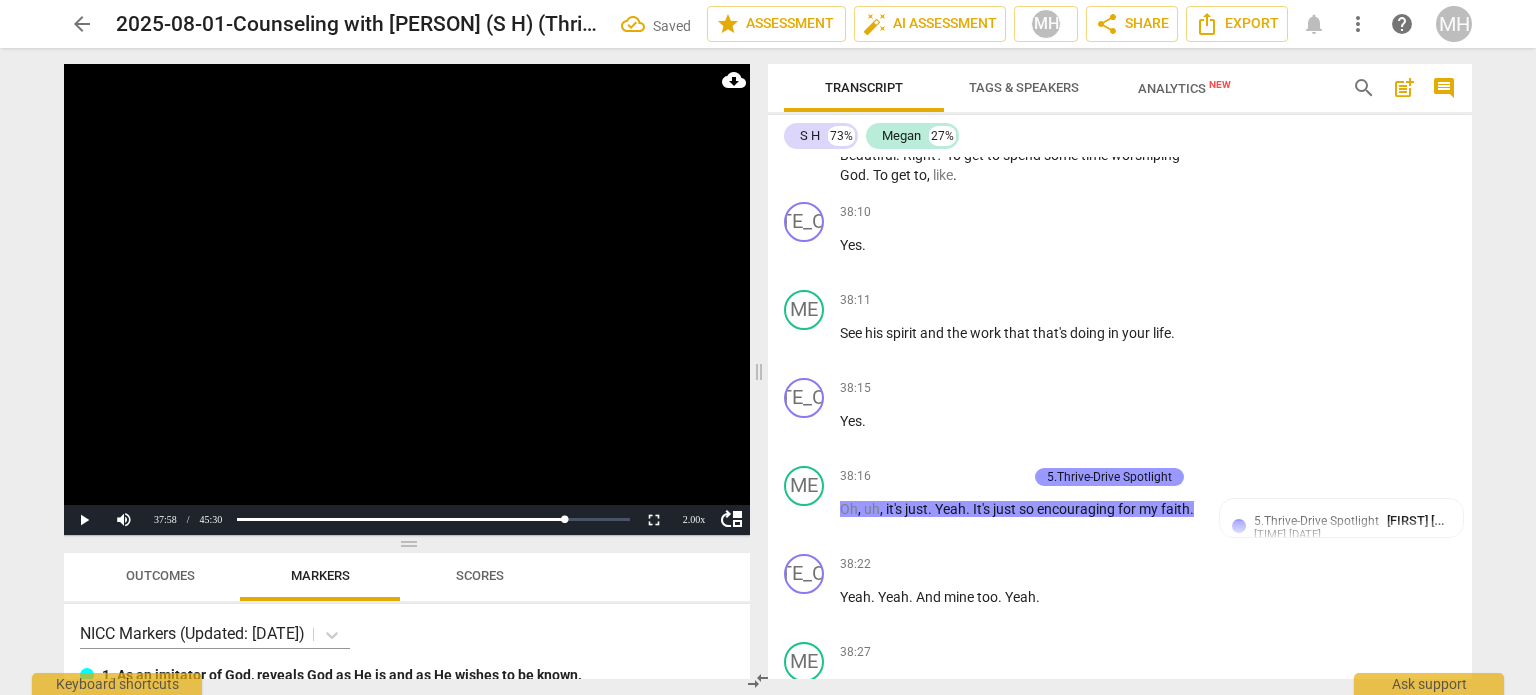 scroll, scrollTop: 26085, scrollLeft: 0, axis: vertical 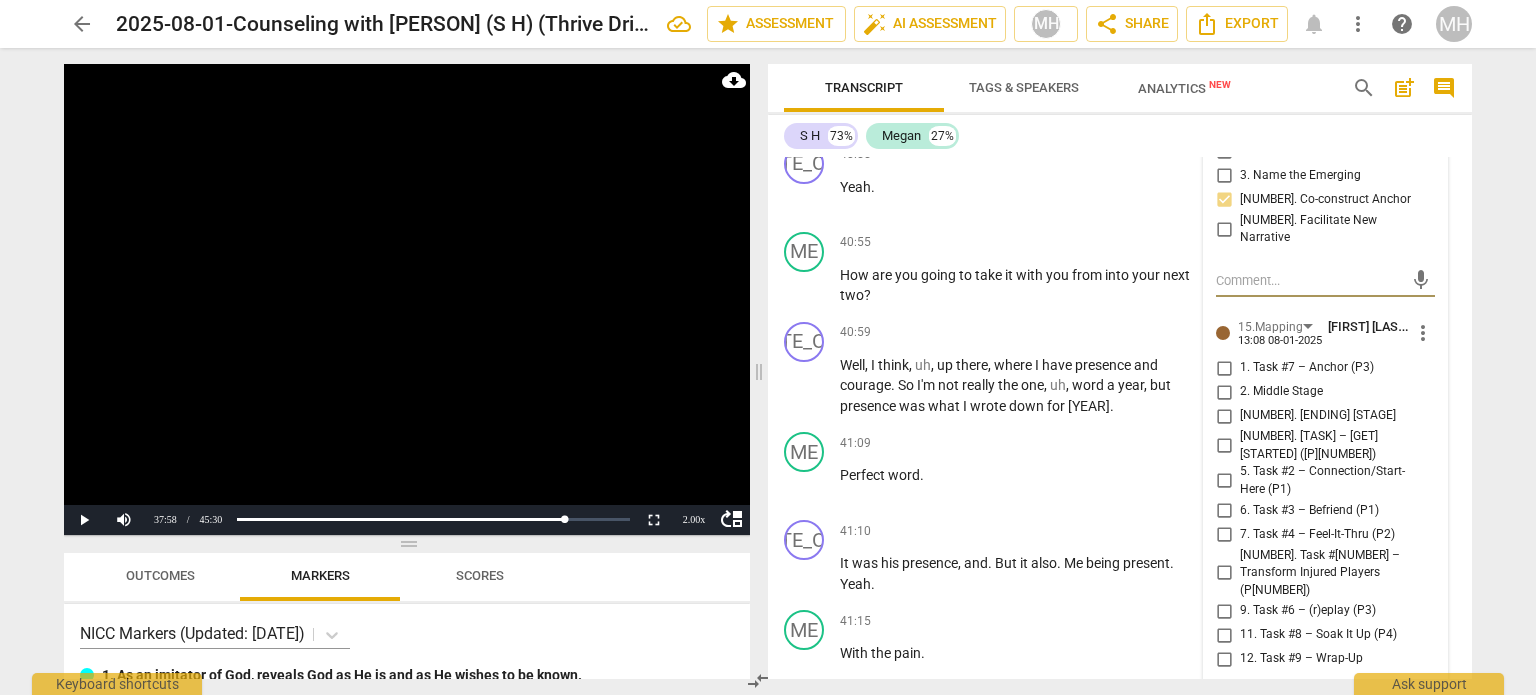 click on "1. Task #7 – Anchor (P3)" at bounding box center (1224, 368) 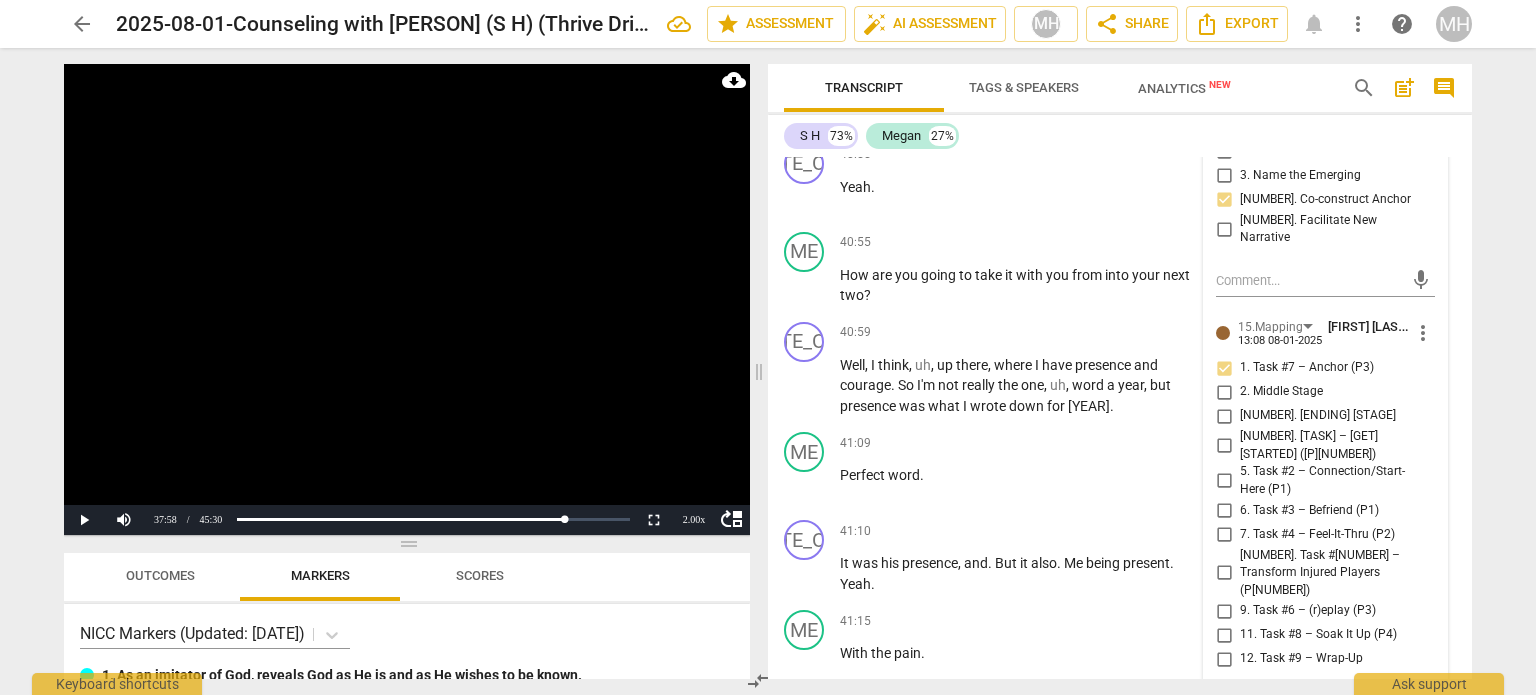 click at bounding box center [407, 299] 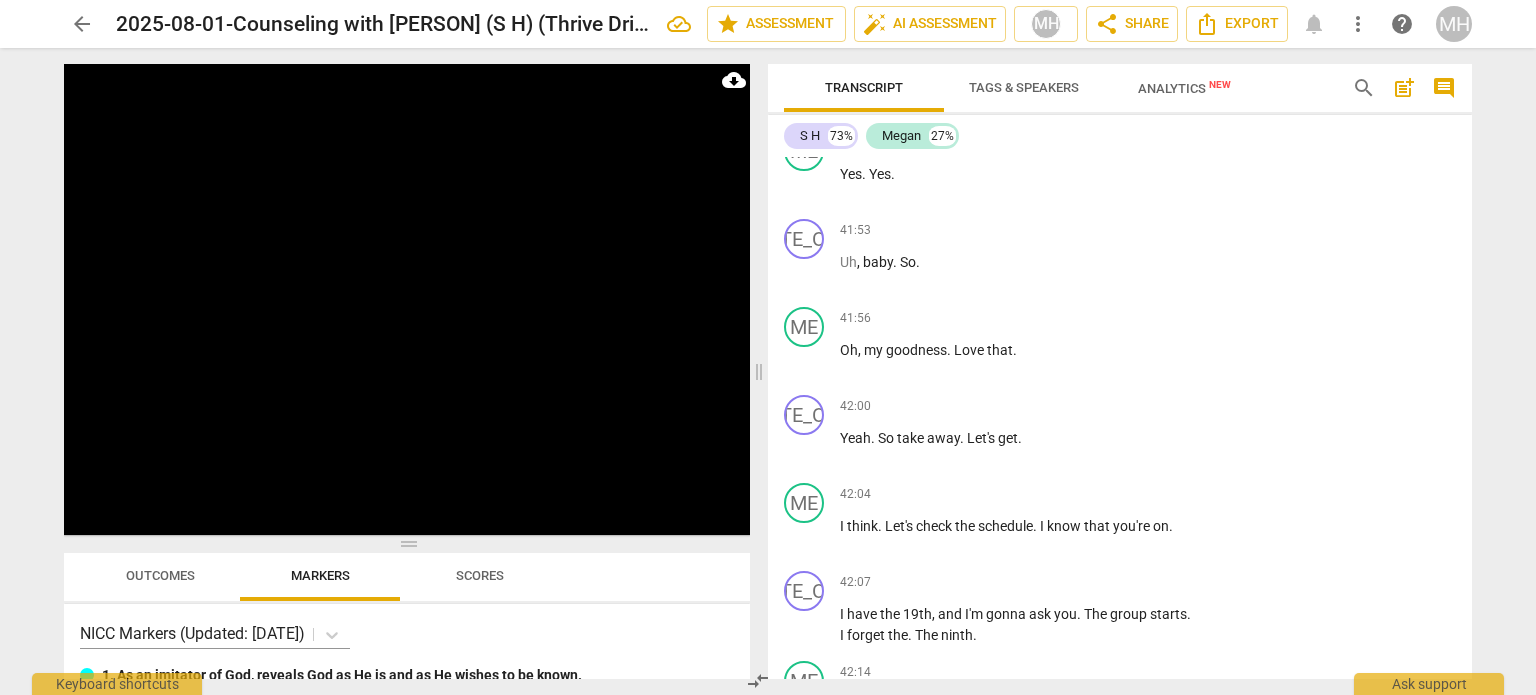 scroll, scrollTop: 27120, scrollLeft: 0, axis: vertical 